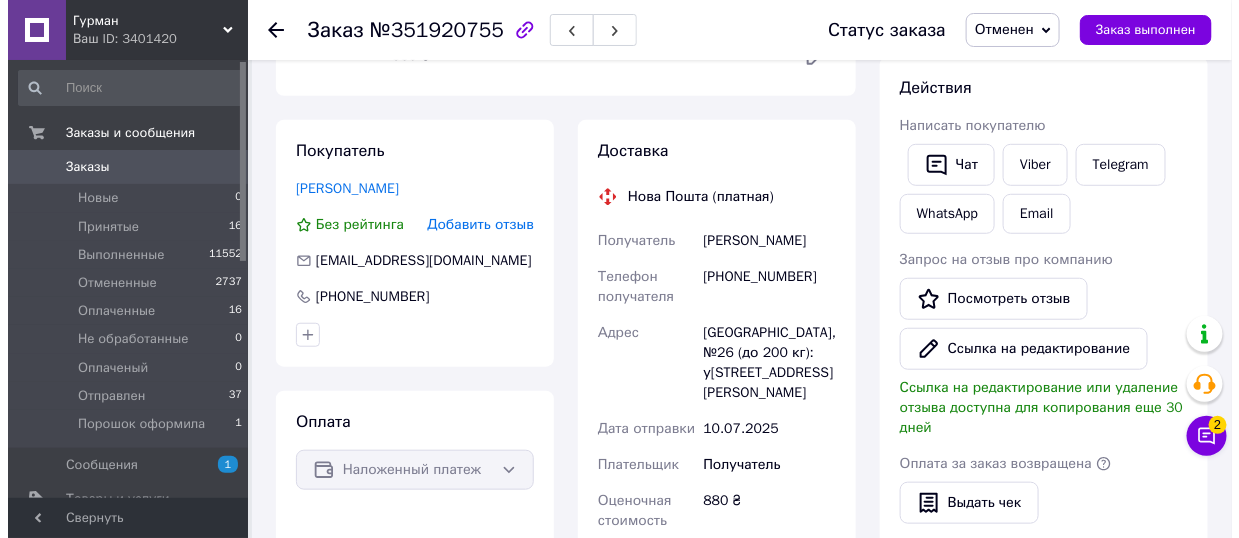 scroll, scrollTop: 300, scrollLeft: 0, axis: vertical 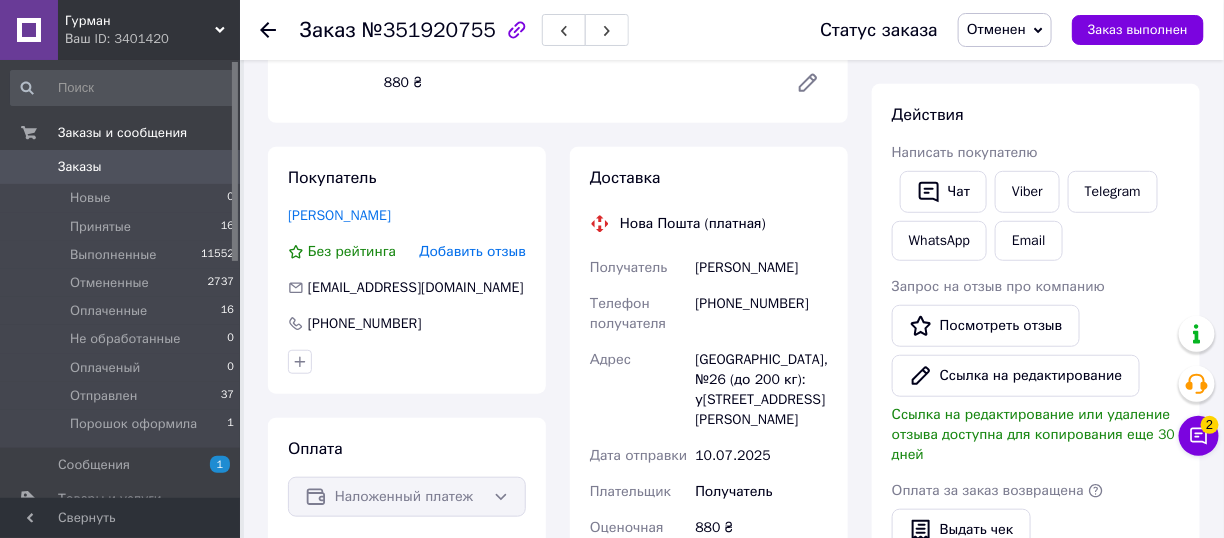 click on "Добавить отзыв" at bounding box center [472, 251] 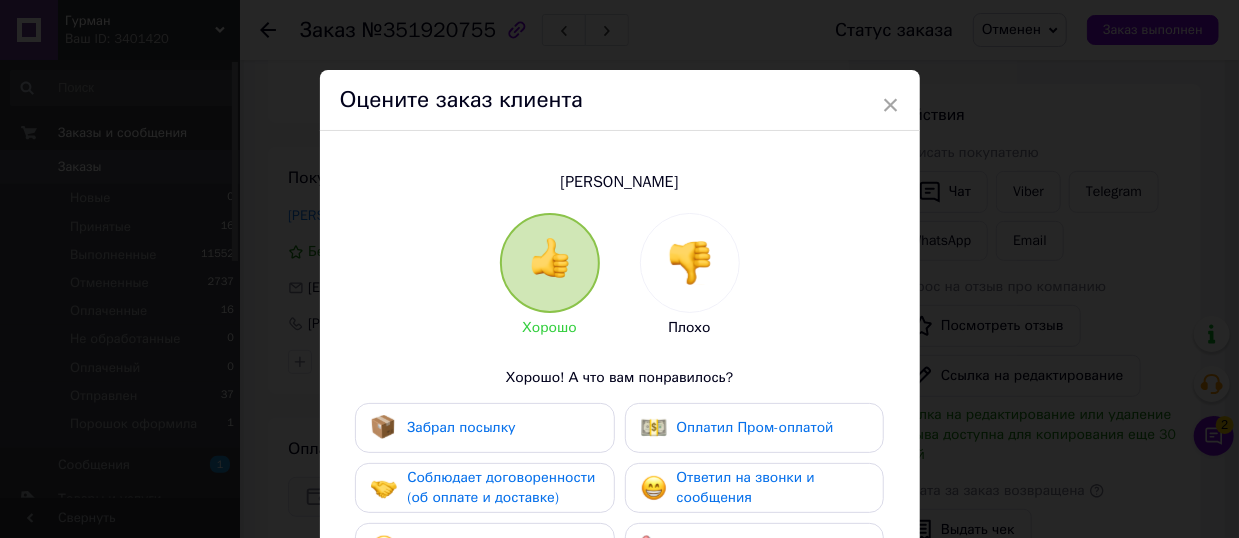 click at bounding box center [690, 263] 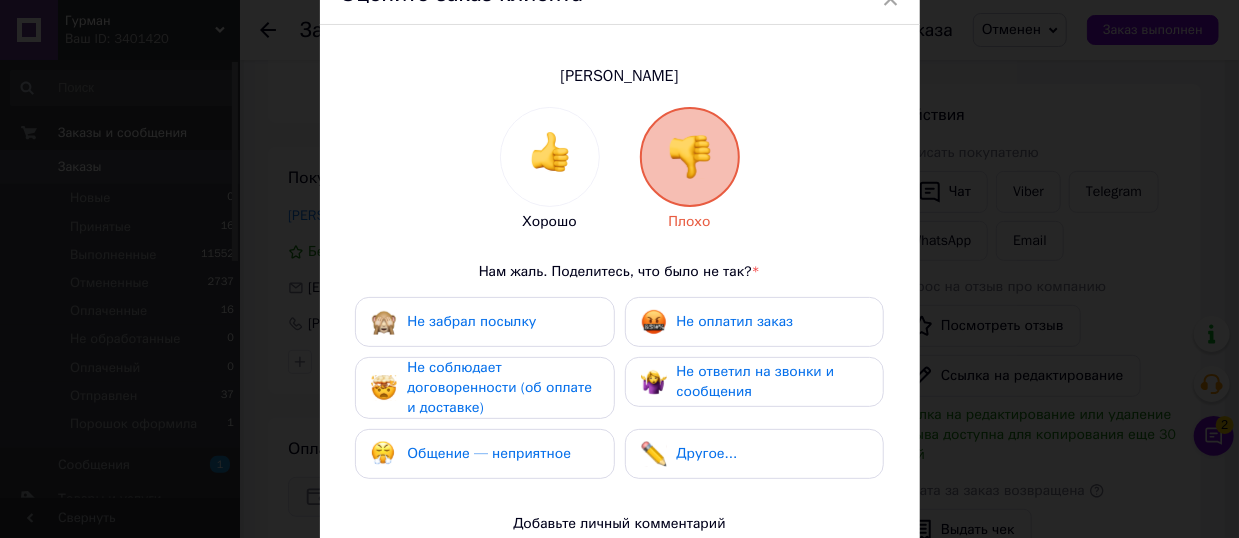 scroll, scrollTop: 200, scrollLeft: 0, axis: vertical 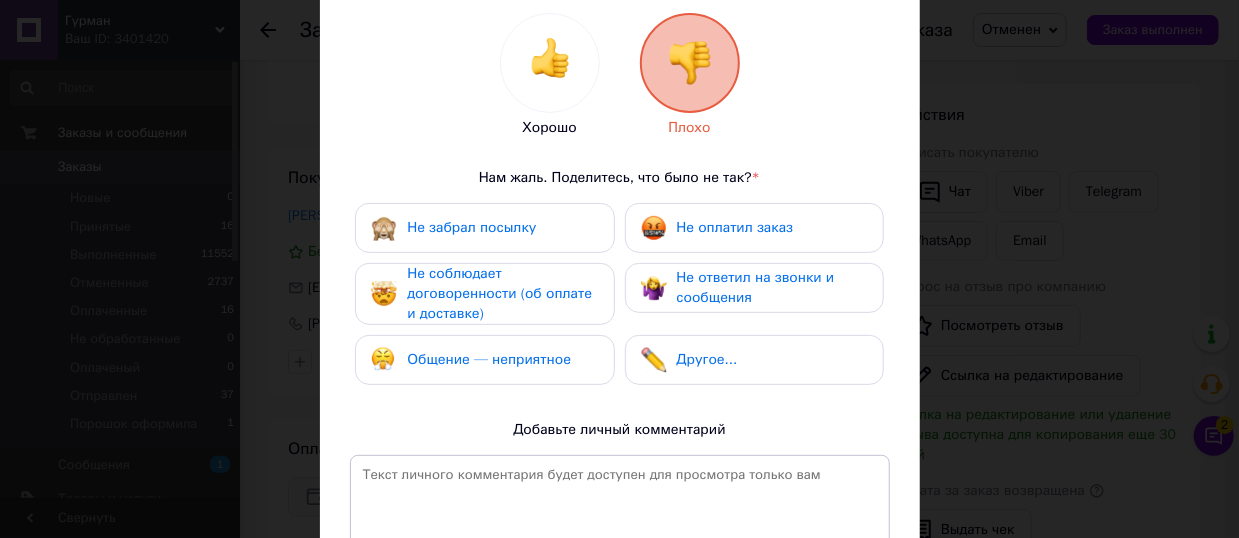 click on "Не оплатил заказ" at bounding box center (735, 227) 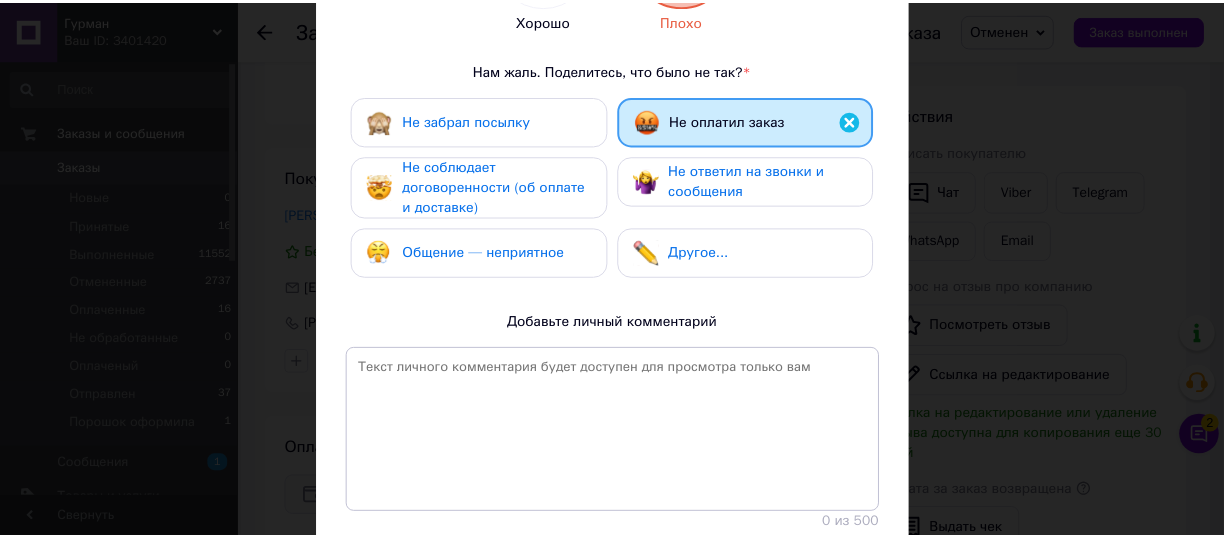 scroll, scrollTop: 400, scrollLeft: 0, axis: vertical 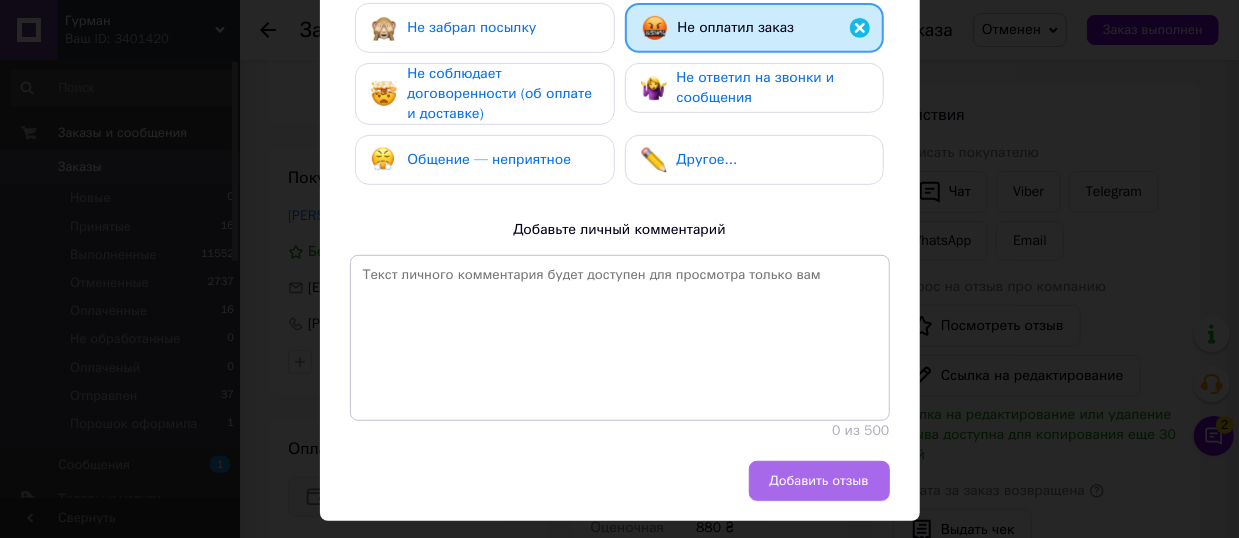 click on "Добавить отзыв" at bounding box center (819, 481) 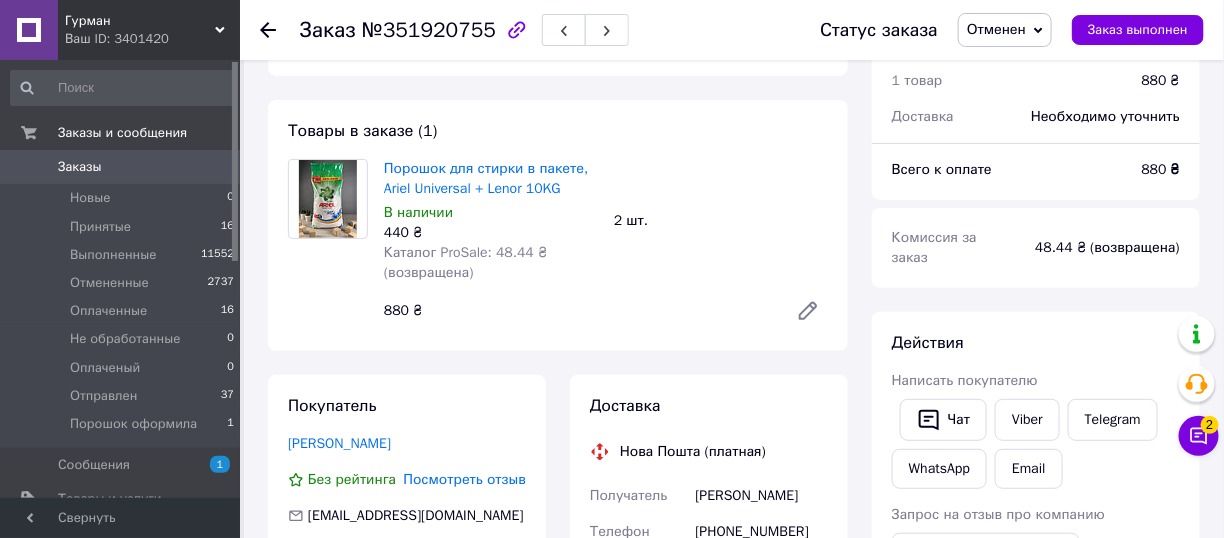 scroll, scrollTop: 200, scrollLeft: 0, axis: vertical 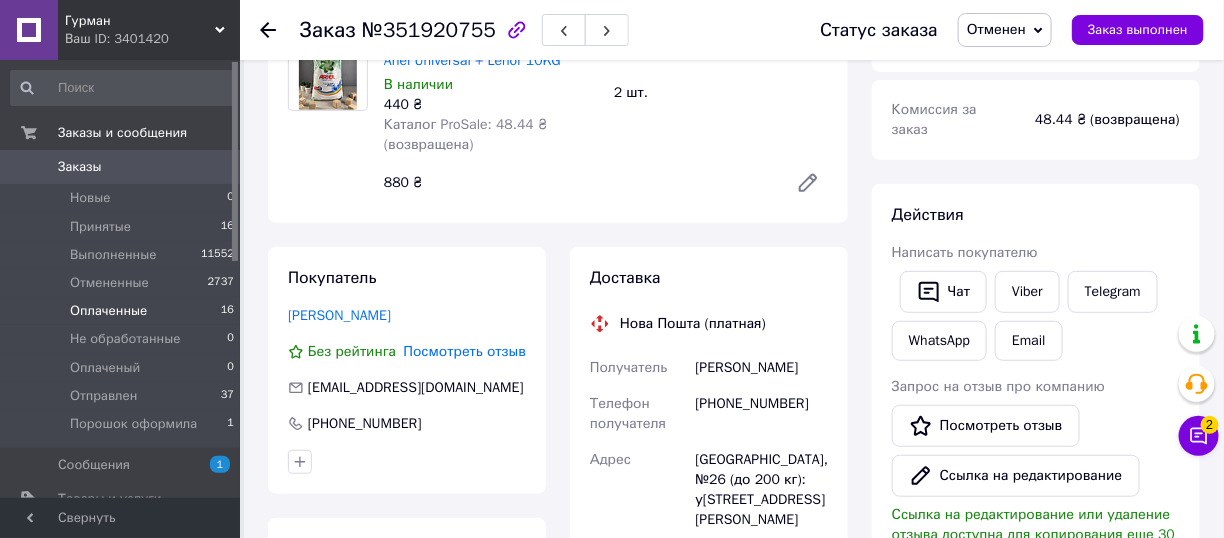 click on "Оплаченные 16" at bounding box center (123, 311) 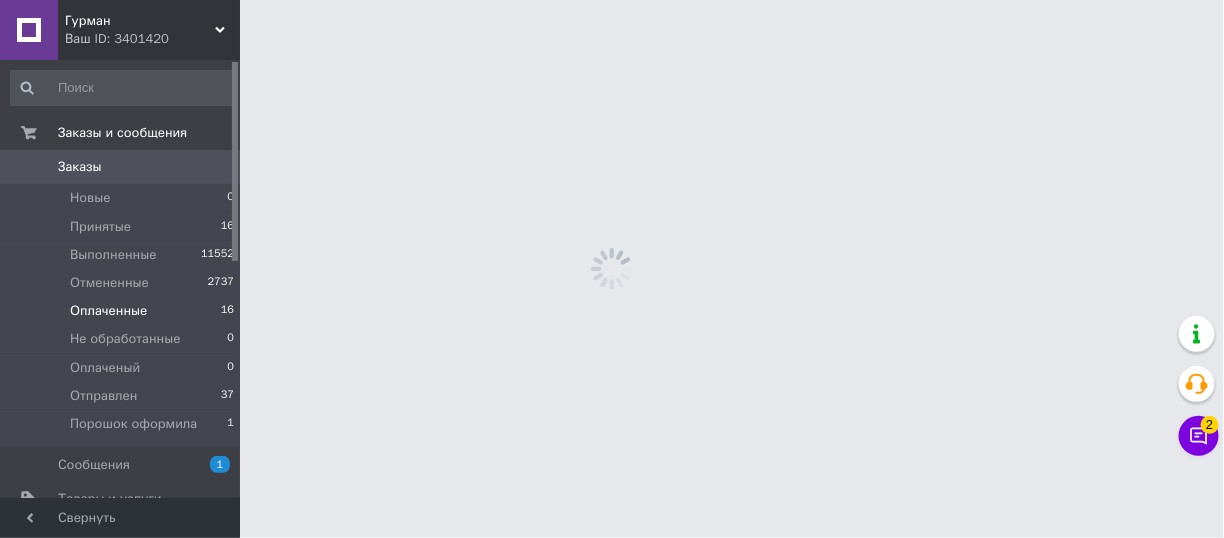 scroll, scrollTop: 0, scrollLeft: 0, axis: both 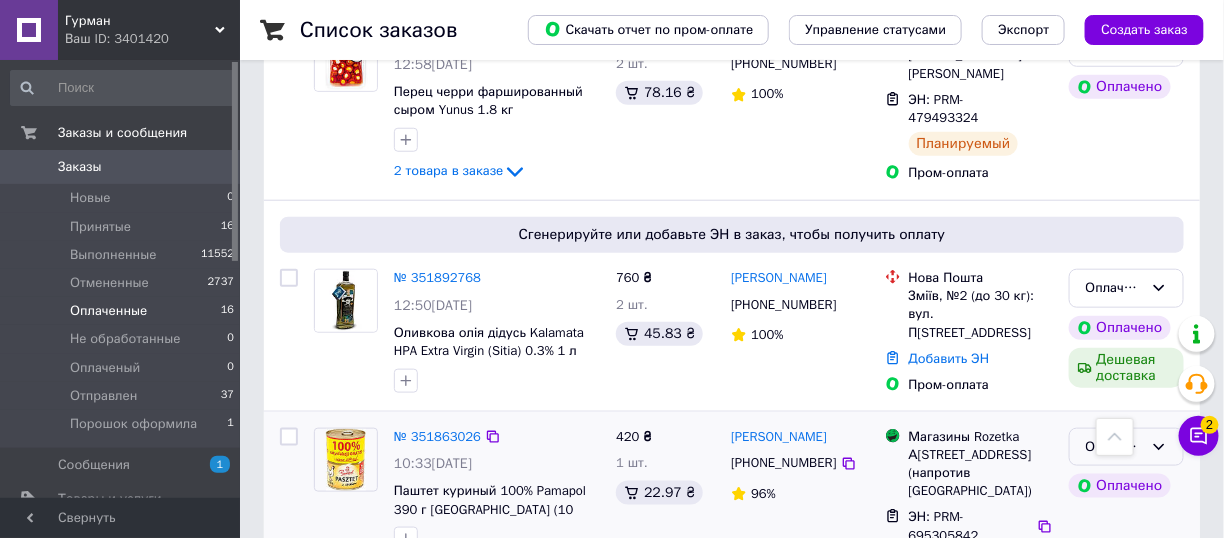 click on "Оплаченный" at bounding box center [1114, 447] 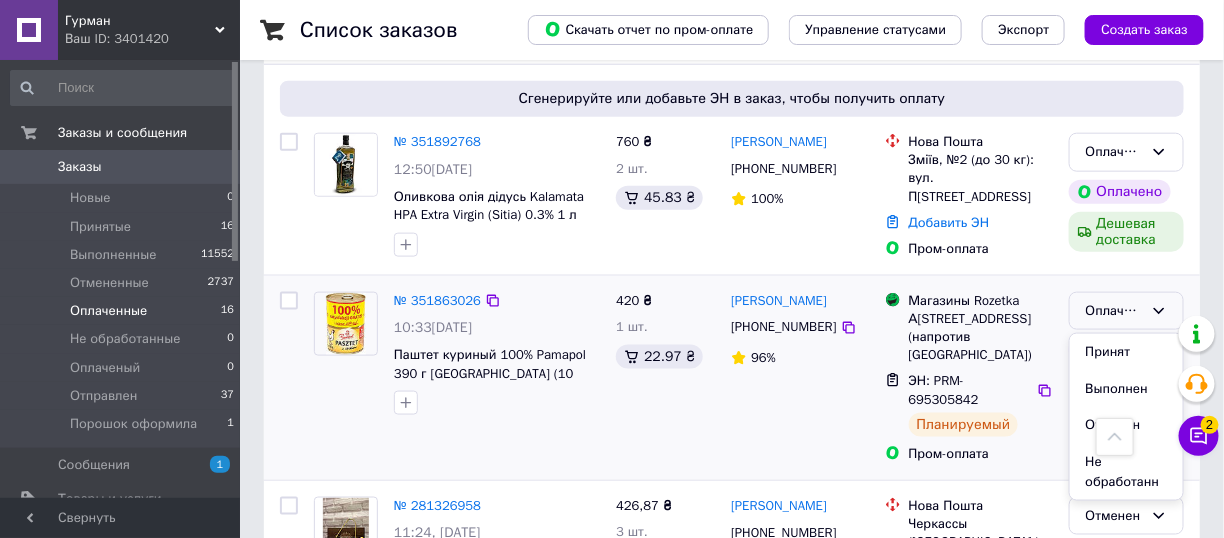 scroll, scrollTop: 3074, scrollLeft: 0, axis: vertical 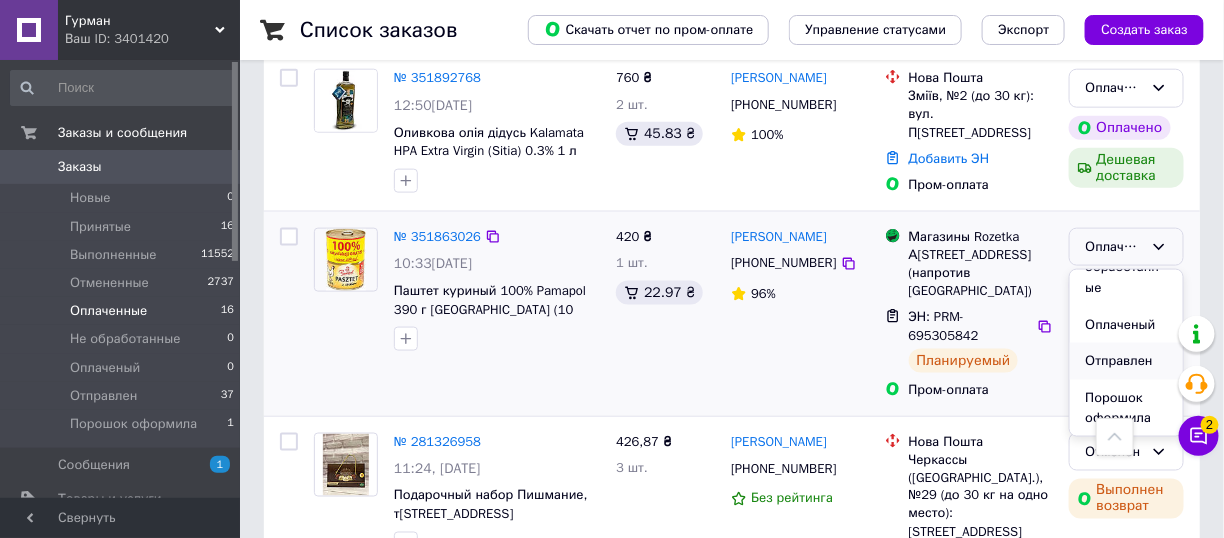 click on "Отправлен" at bounding box center [1126, 361] 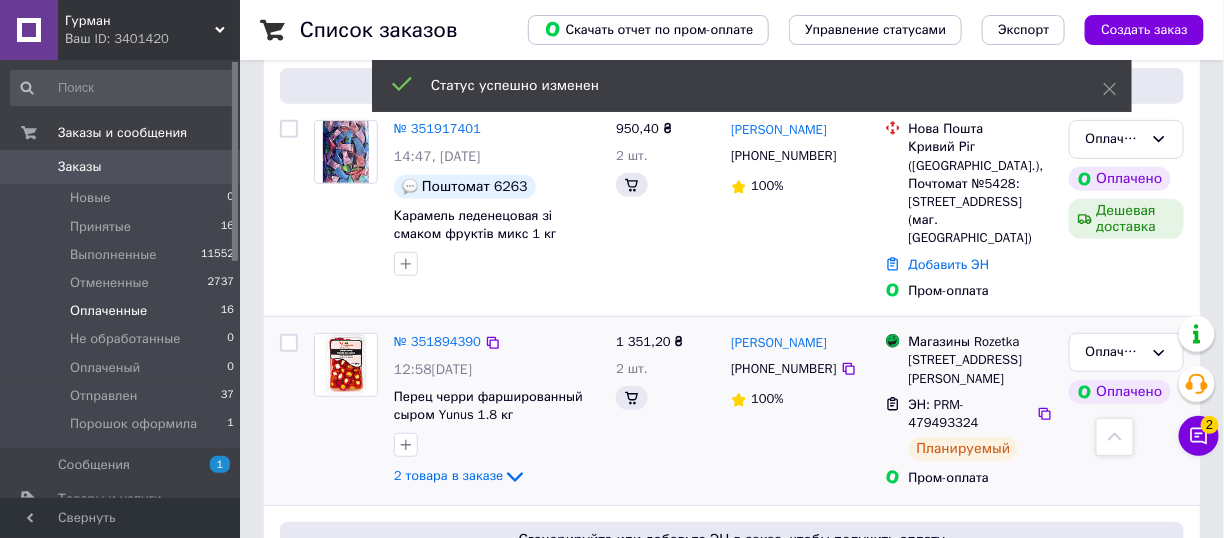 scroll, scrollTop: 2673, scrollLeft: 0, axis: vertical 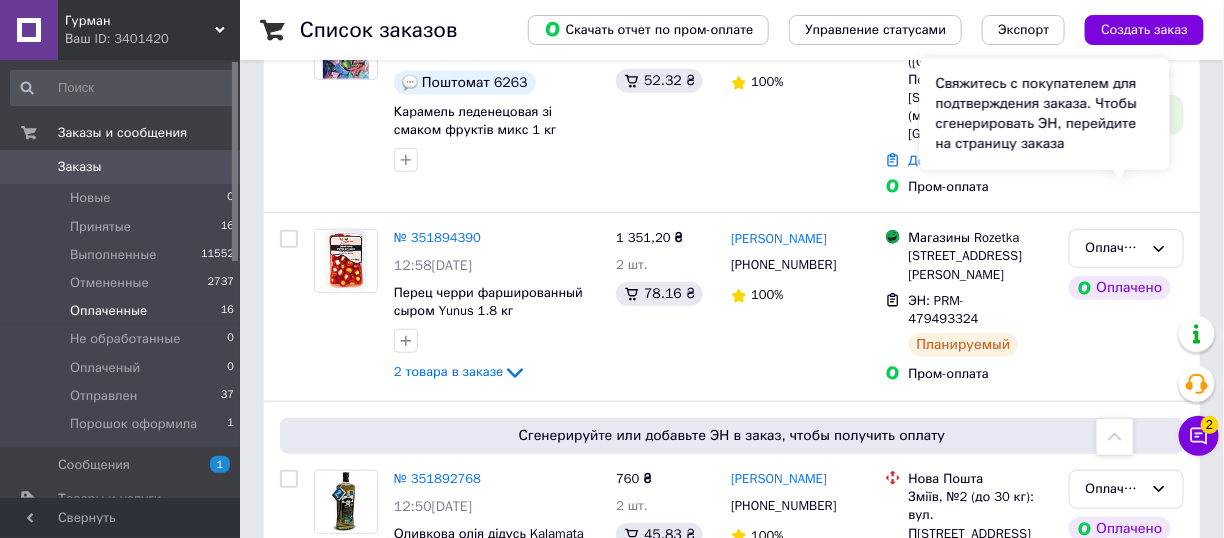 click on "Свяжитесь с покупателем для подтверждения заказа.
Чтобы сгенерировать ЭН, перейдите на страницу заказа" at bounding box center [1045, 114] 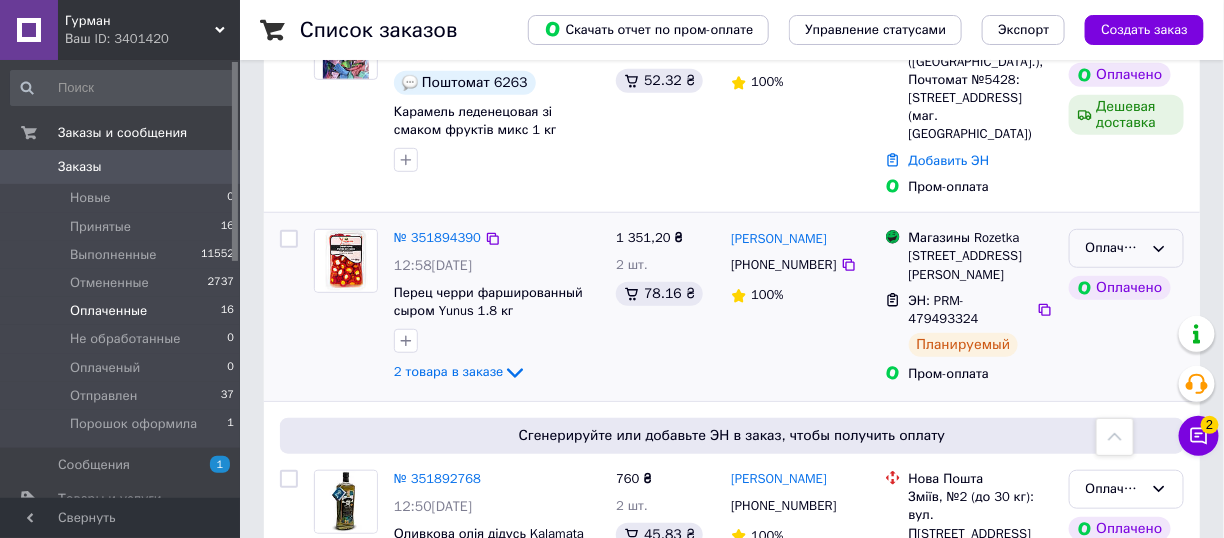 click on "Оплаченный" at bounding box center (1126, 248) 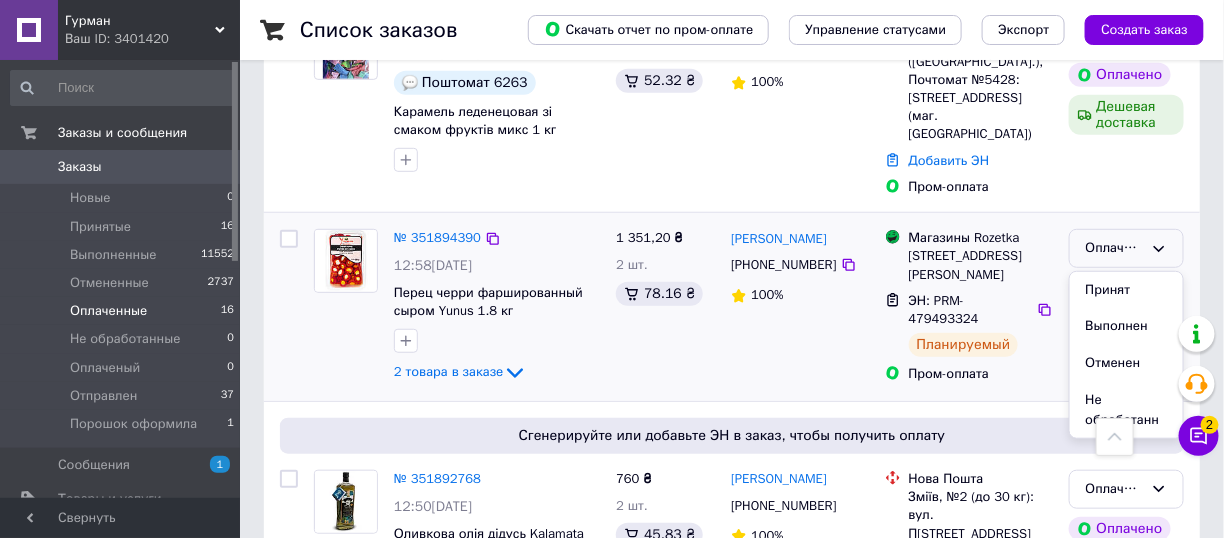 scroll, scrollTop: 2873, scrollLeft: 0, axis: vertical 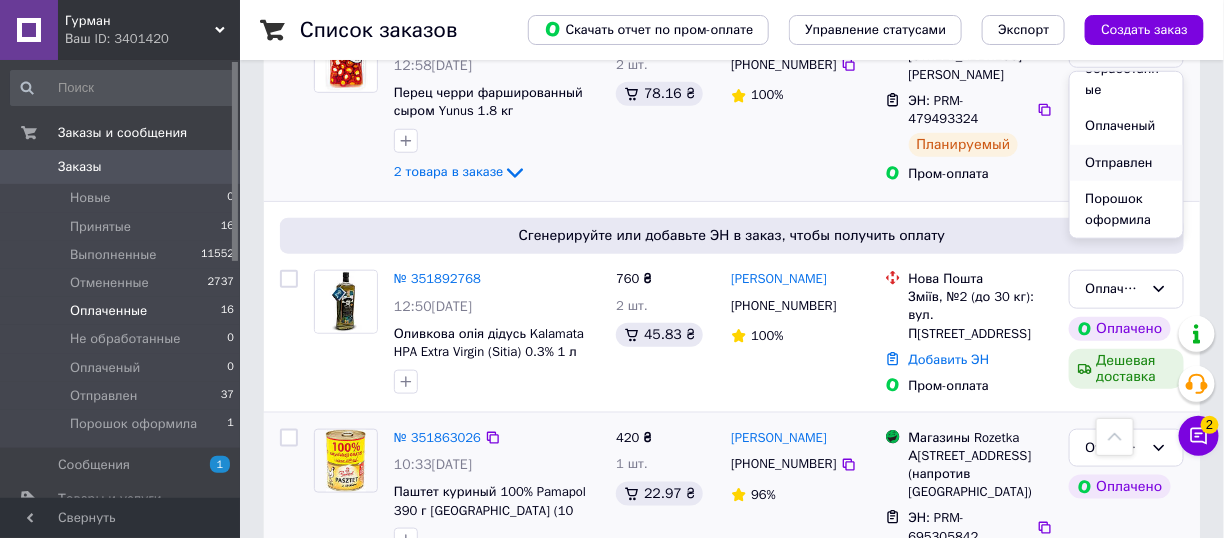 click on "Отправлен" at bounding box center [1126, 163] 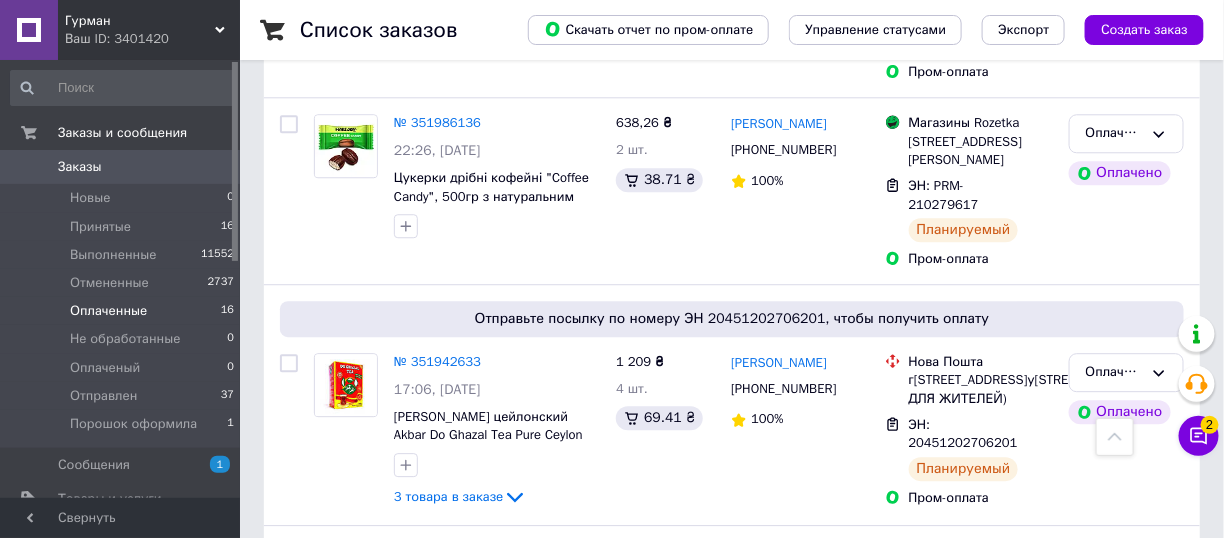 scroll, scrollTop: 1373, scrollLeft: 0, axis: vertical 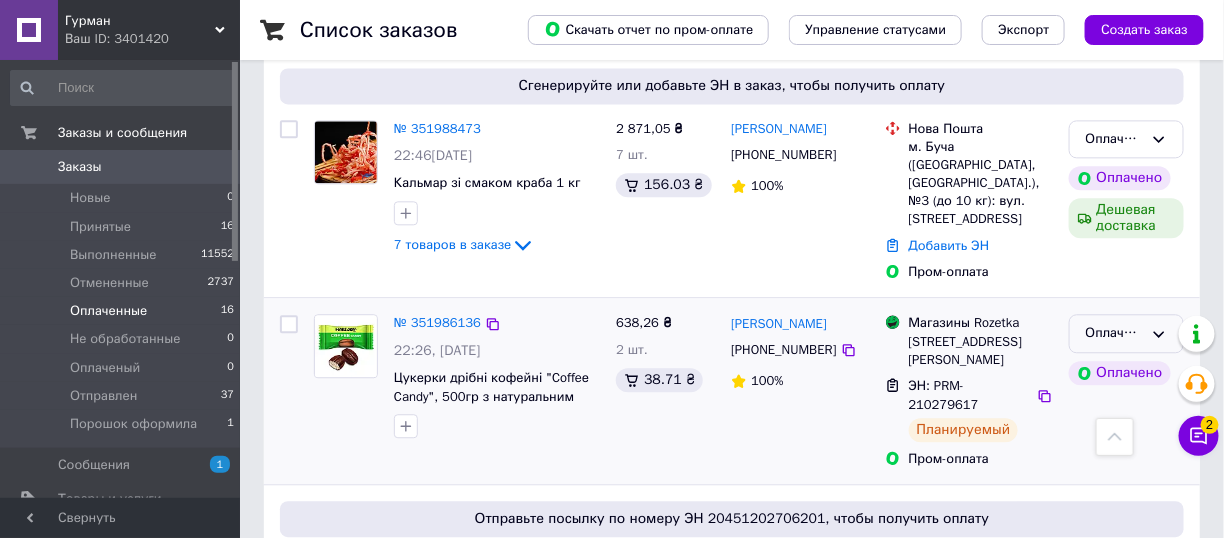 click on "Оплаченный" at bounding box center [1126, 333] 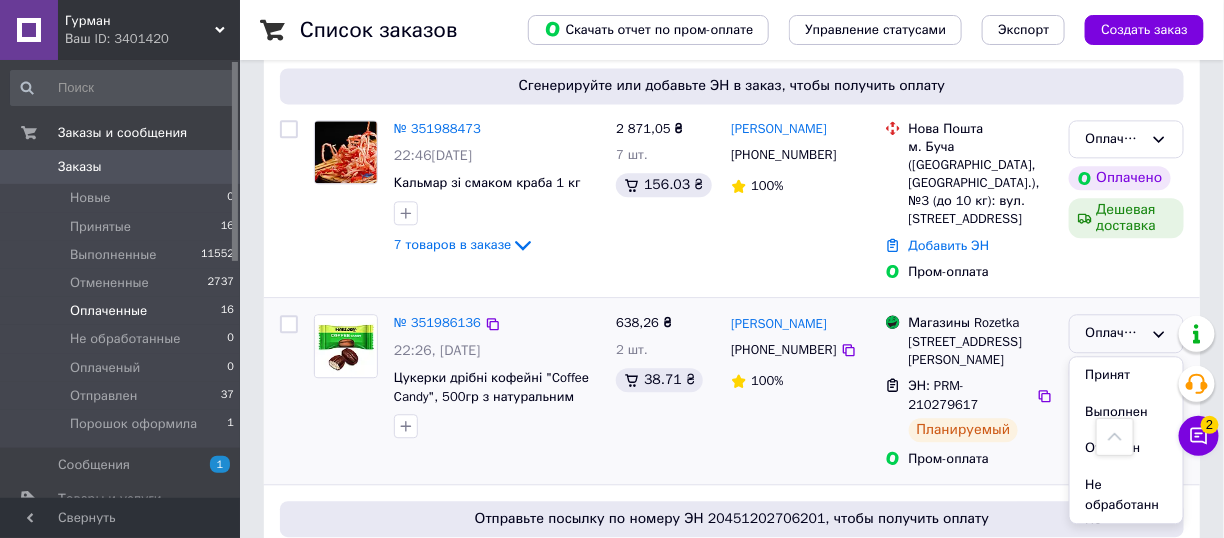 scroll, scrollTop: 1473, scrollLeft: 0, axis: vertical 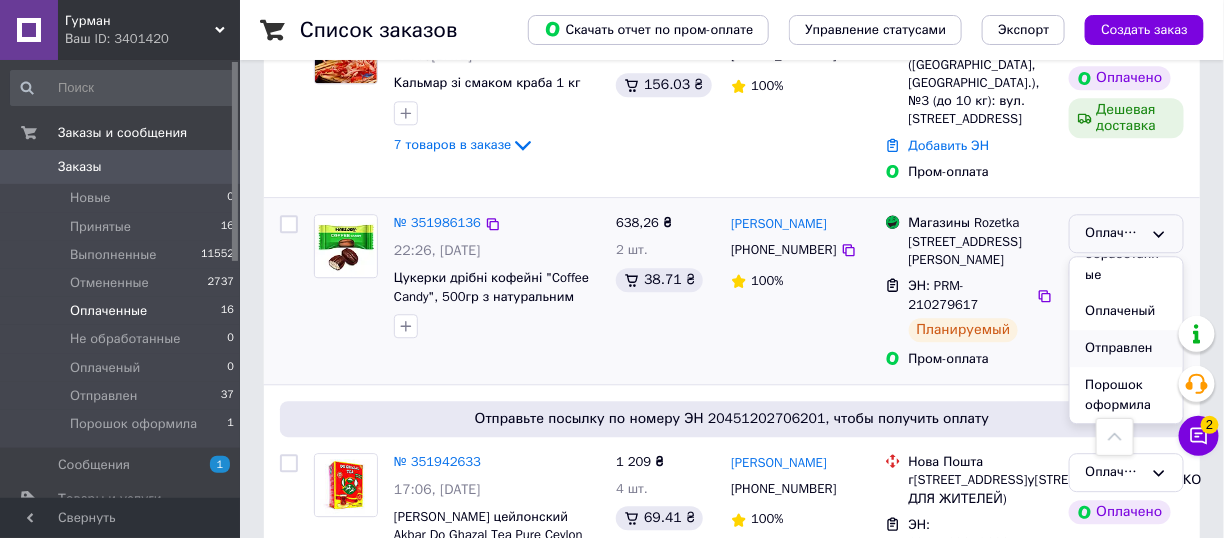 click on "Отправлен" at bounding box center [1126, 348] 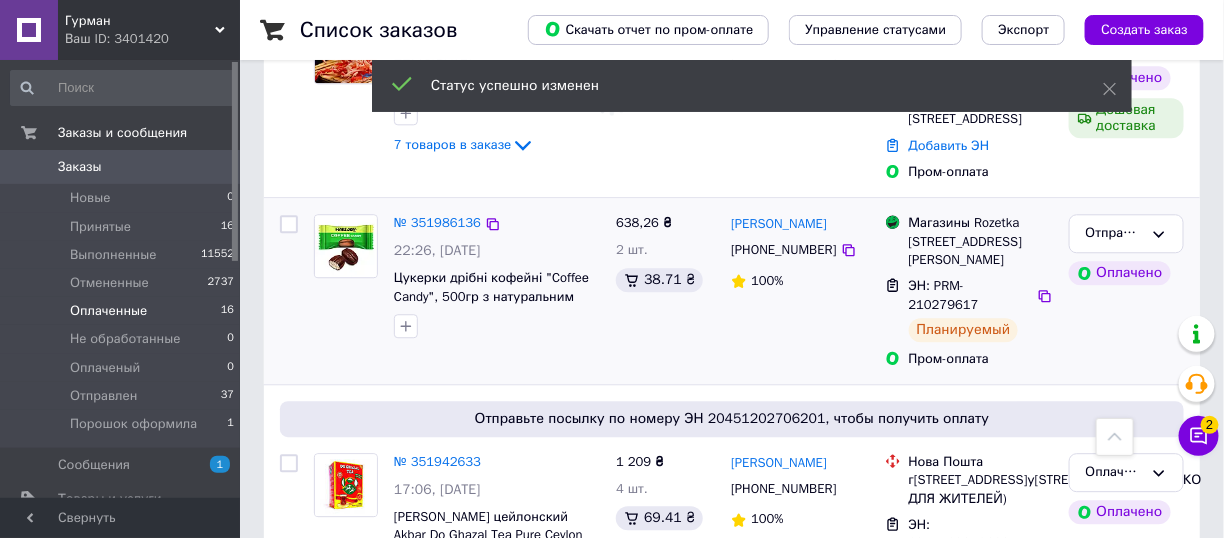 click on "Оплаченные 16" at bounding box center (123, 311) 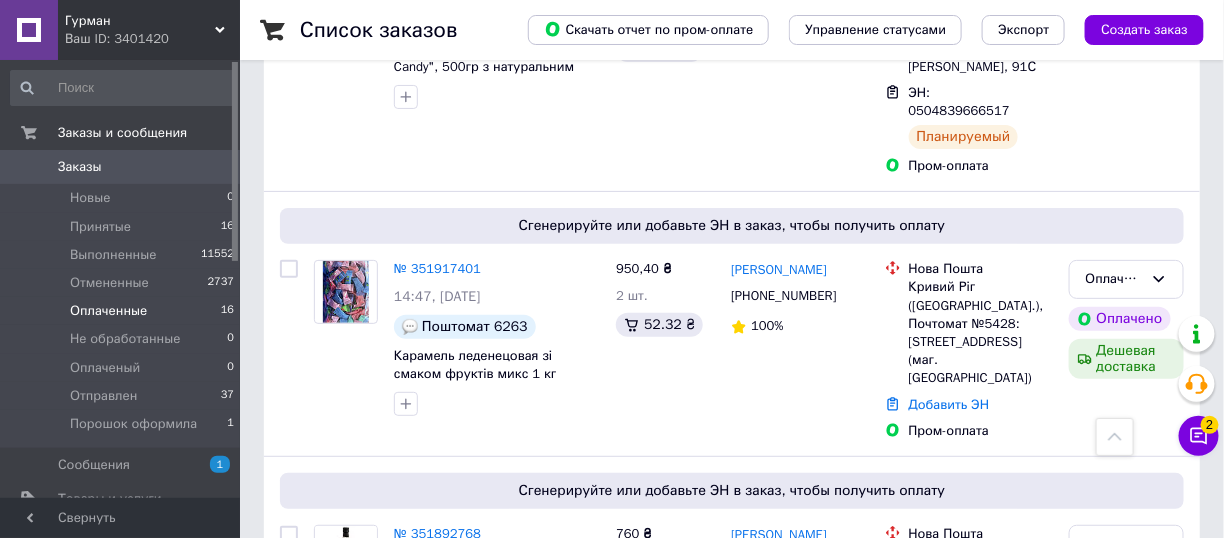 scroll, scrollTop: 2399, scrollLeft: 0, axis: vertical 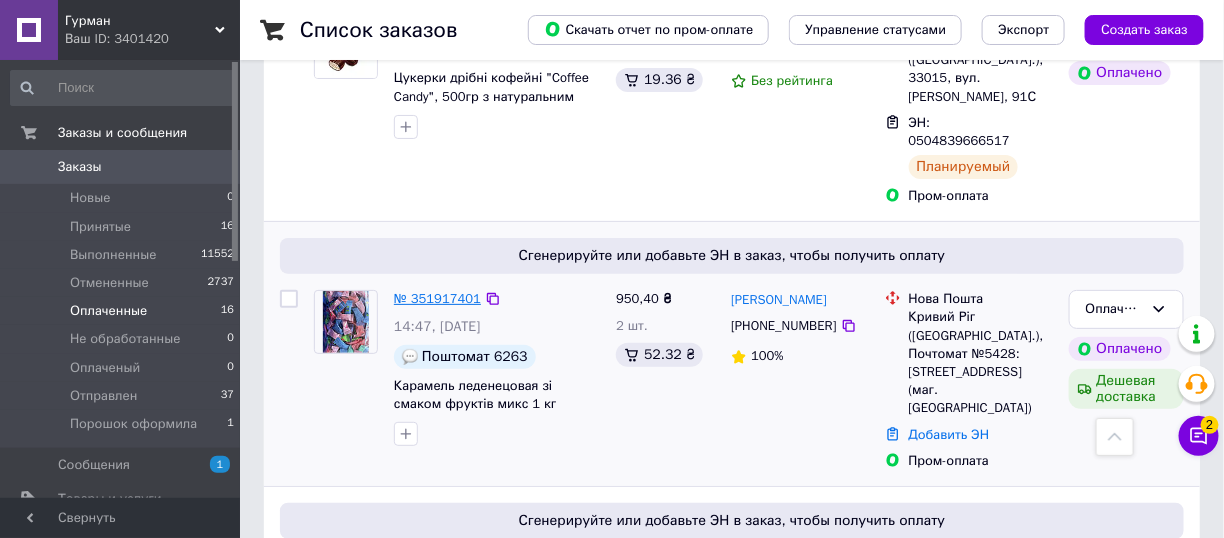 click on "№ 351917401" at bounding box center [437, 298] 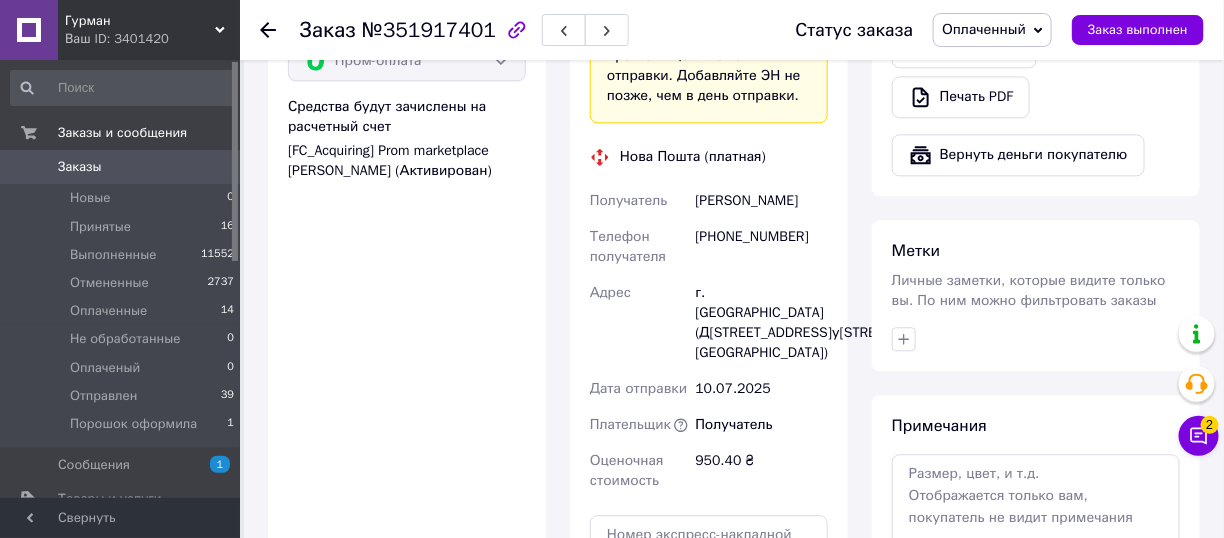 scroll, scrollTop: 1474, scrollLeft: 0, axis: vertical 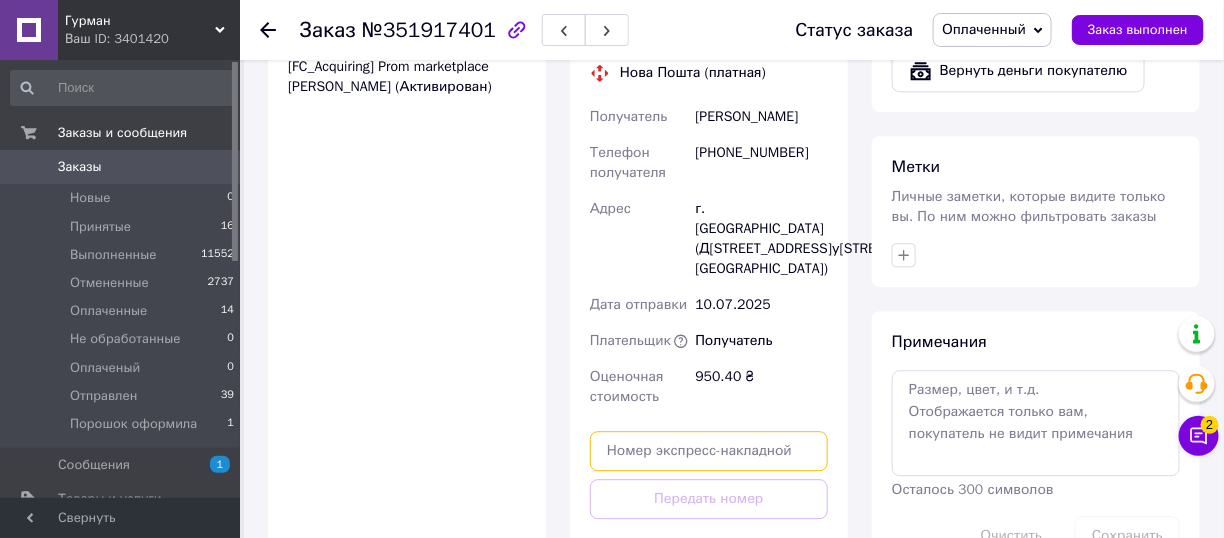 click at bounding box center [709, 451] 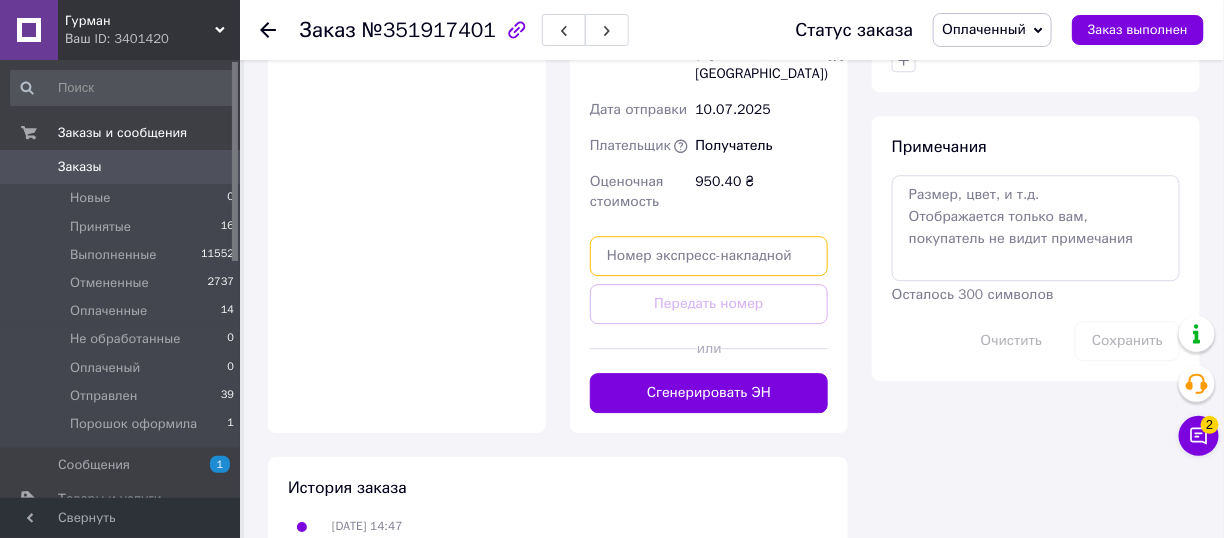 scroll, scrollTop: 1674, scrollLeft: 0, axis: vertical 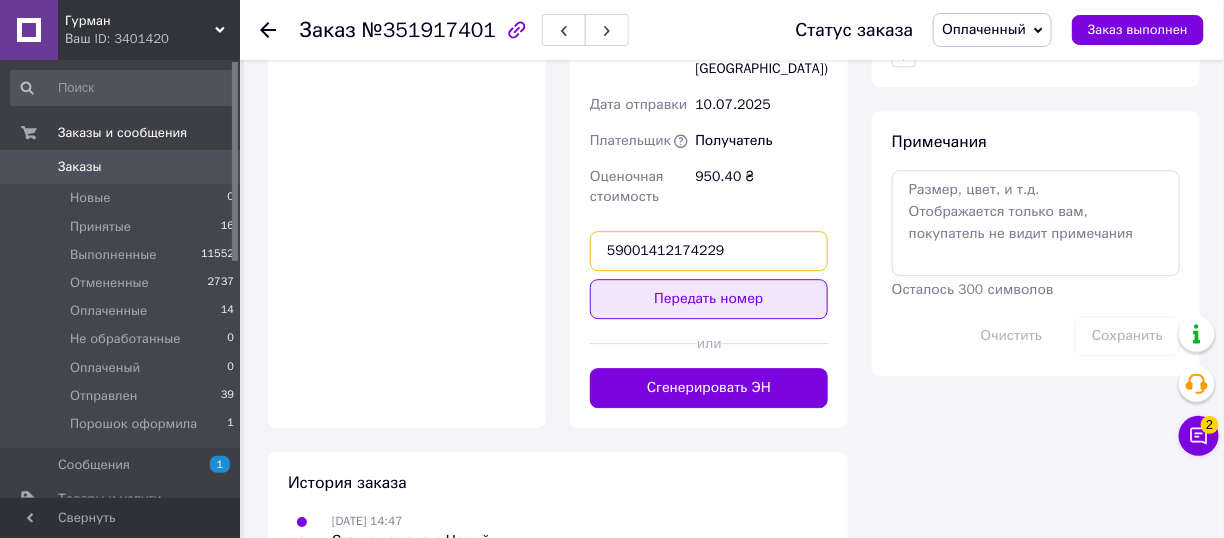 type on "59001412174229" 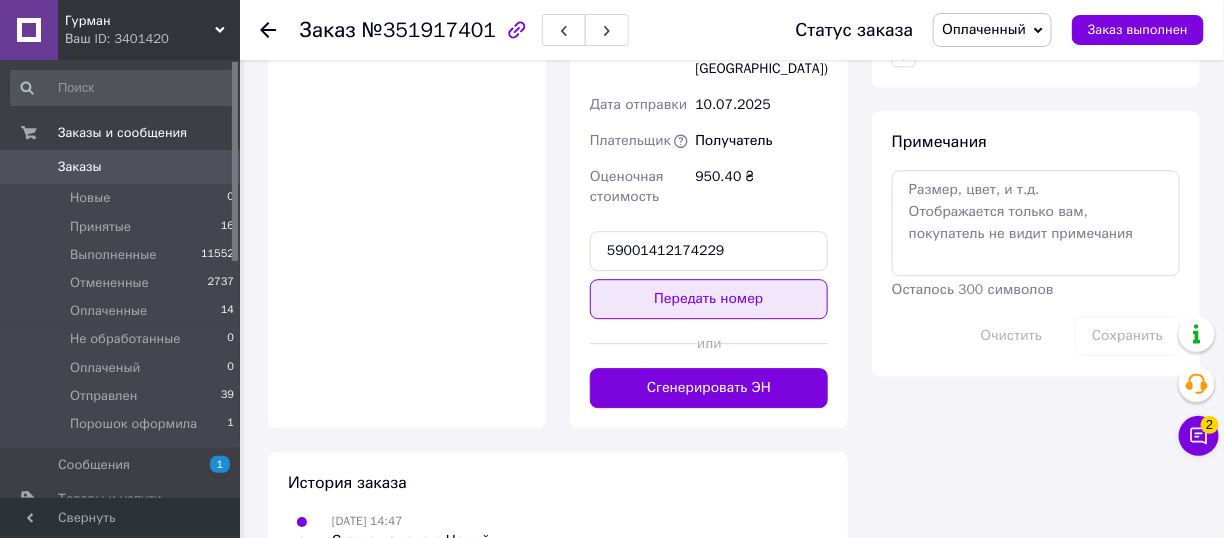 click on "Передать номер" at bounding box center (709, 299) 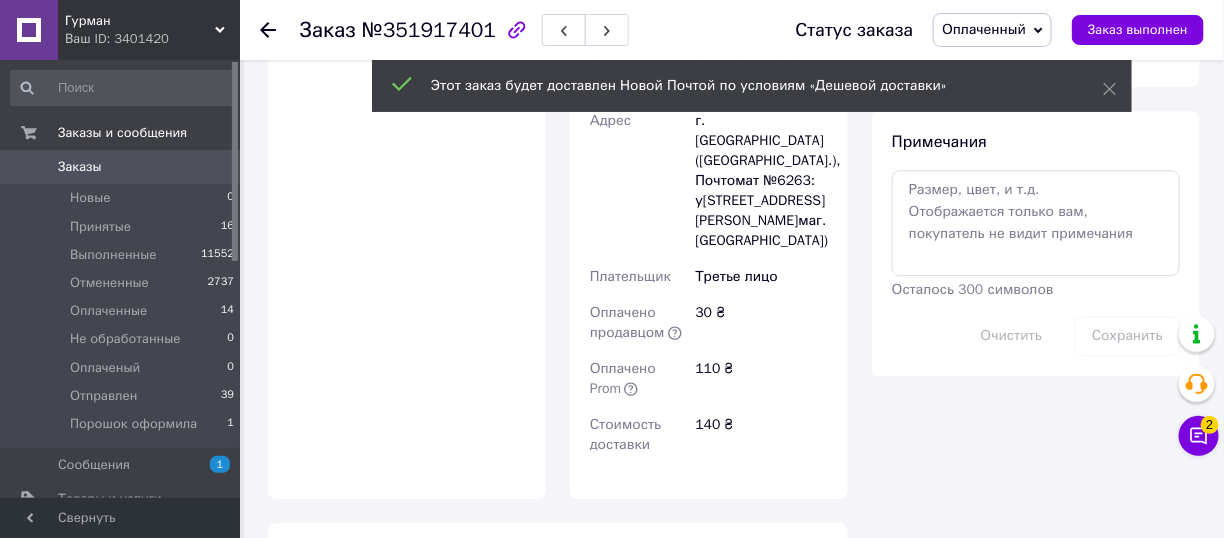 click on "Оплаченный" at bounding box center [984, 29] 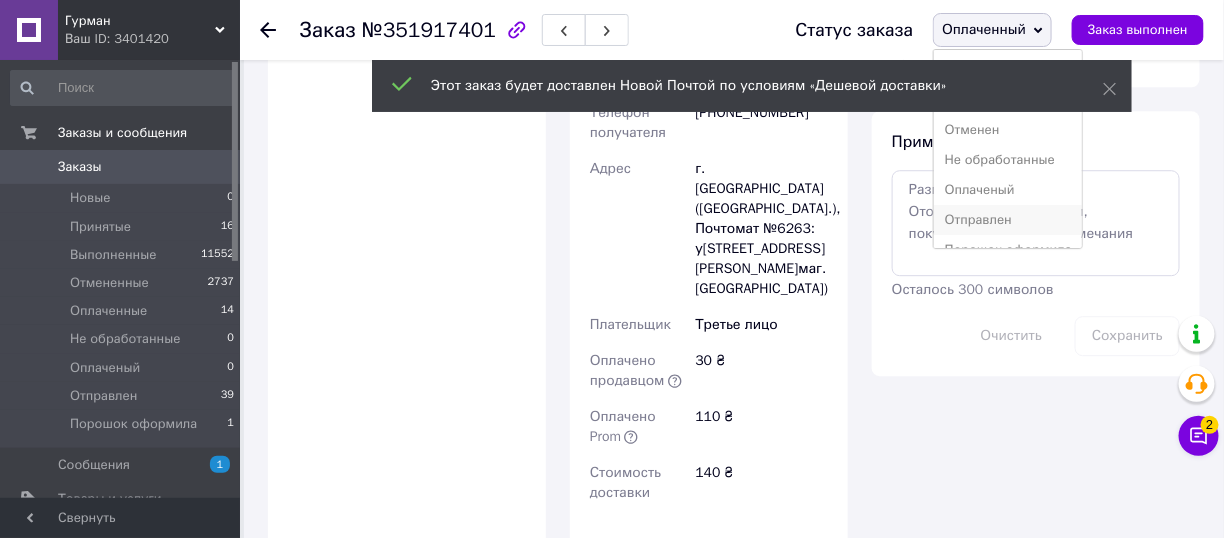 click on "Отправлен" at bounding box center [1007, 220] 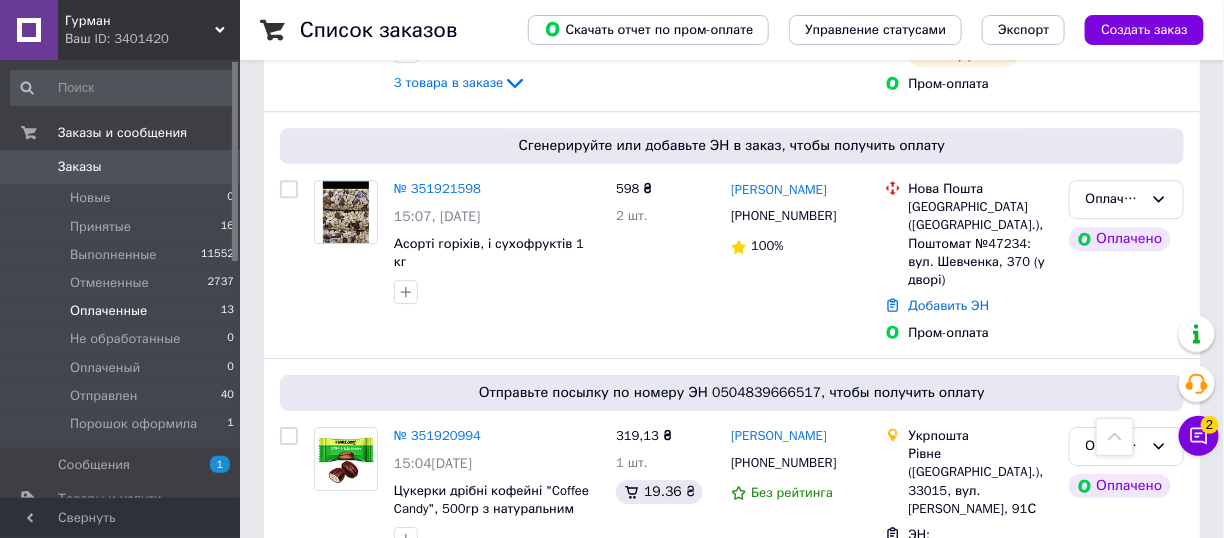 scroll, scrollTop: 1791, scrollLeft: 0, axis: vertical 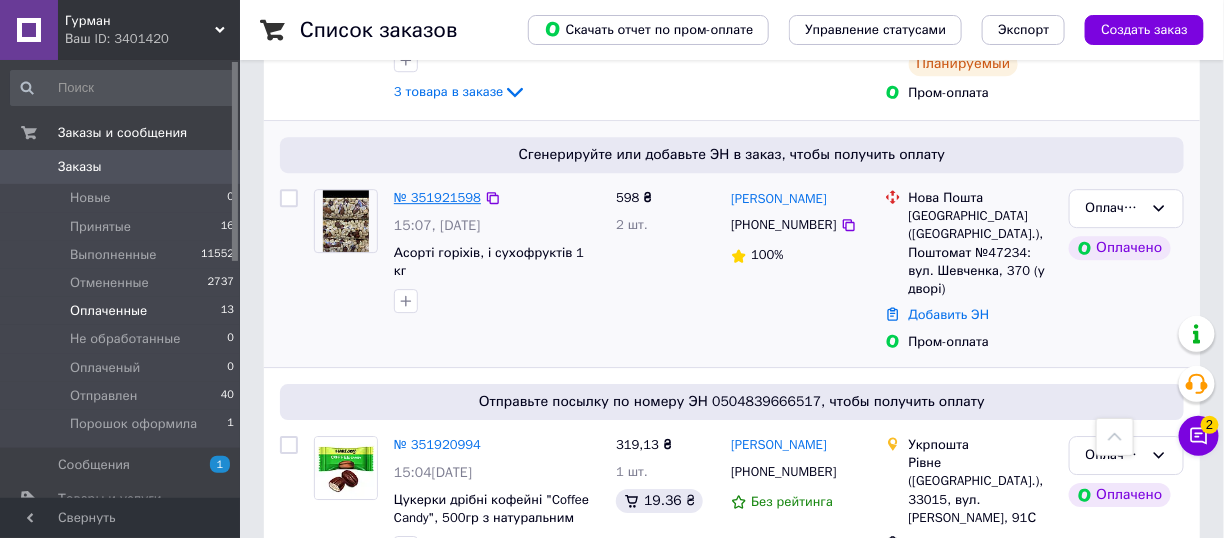 click on "№ 351921598" at bounding box center (437, 197) 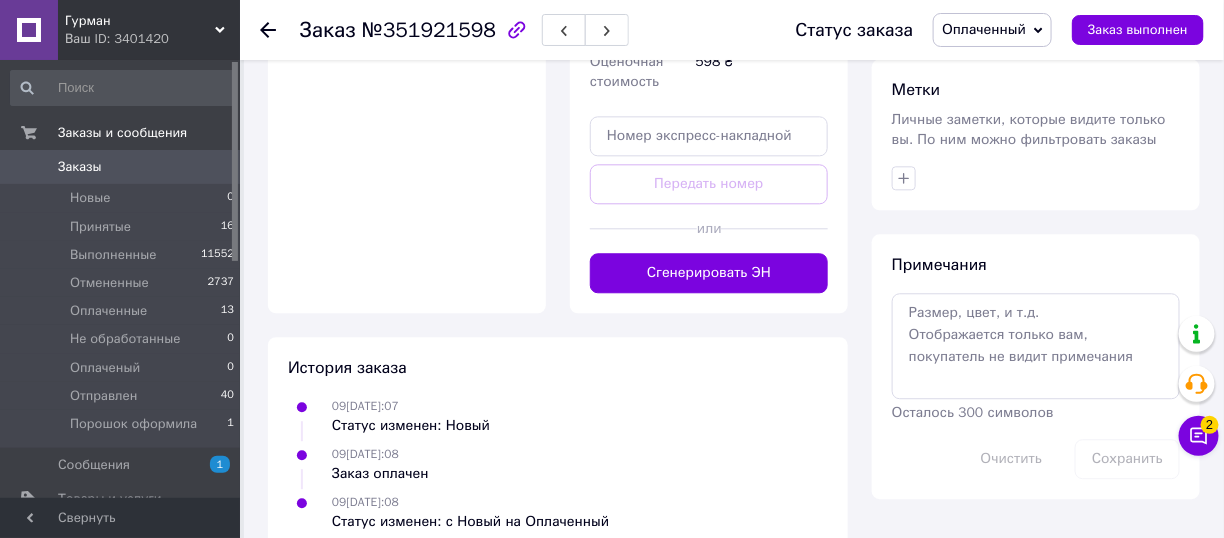 scroll, scrollTop: 1248, scrollLeft: 0, axis: vertical 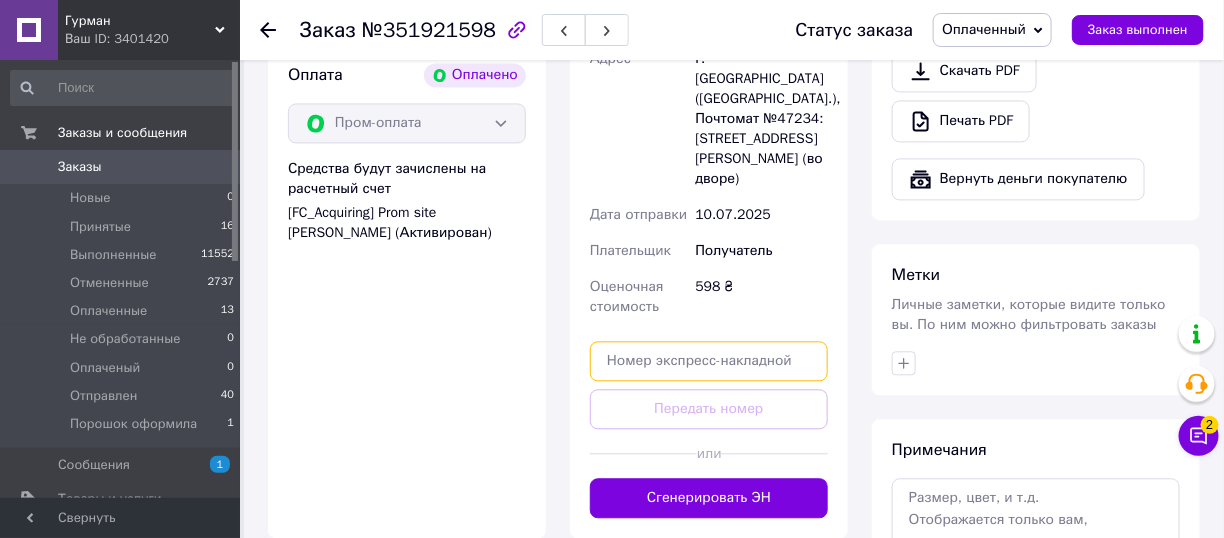 click at bounding box center (709, 361) 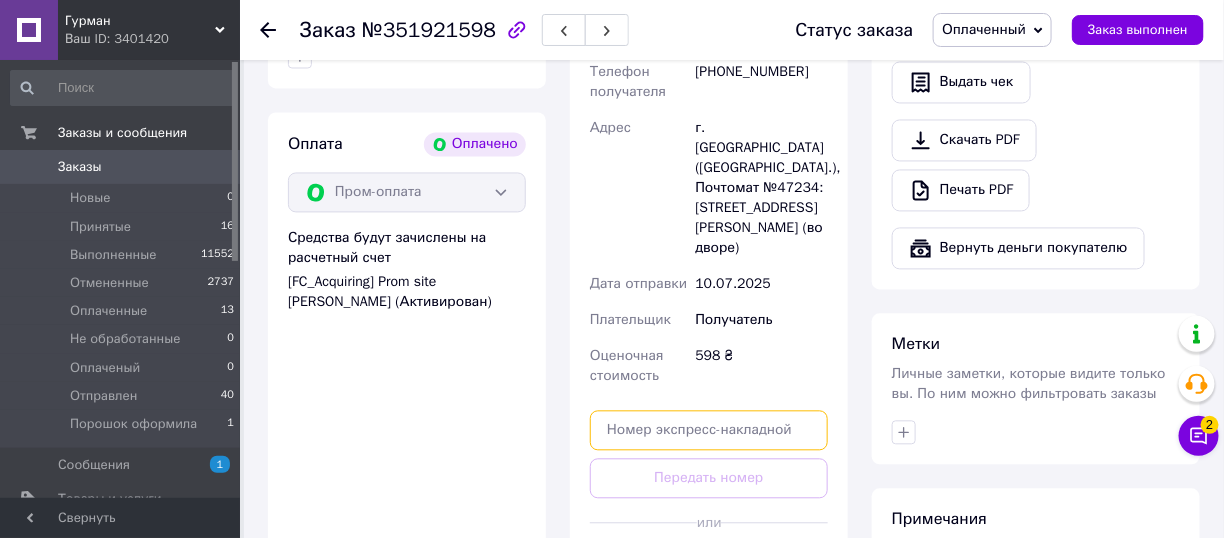scroll, scrollTop: 1148, scrollLeft: 0, axis: vertical 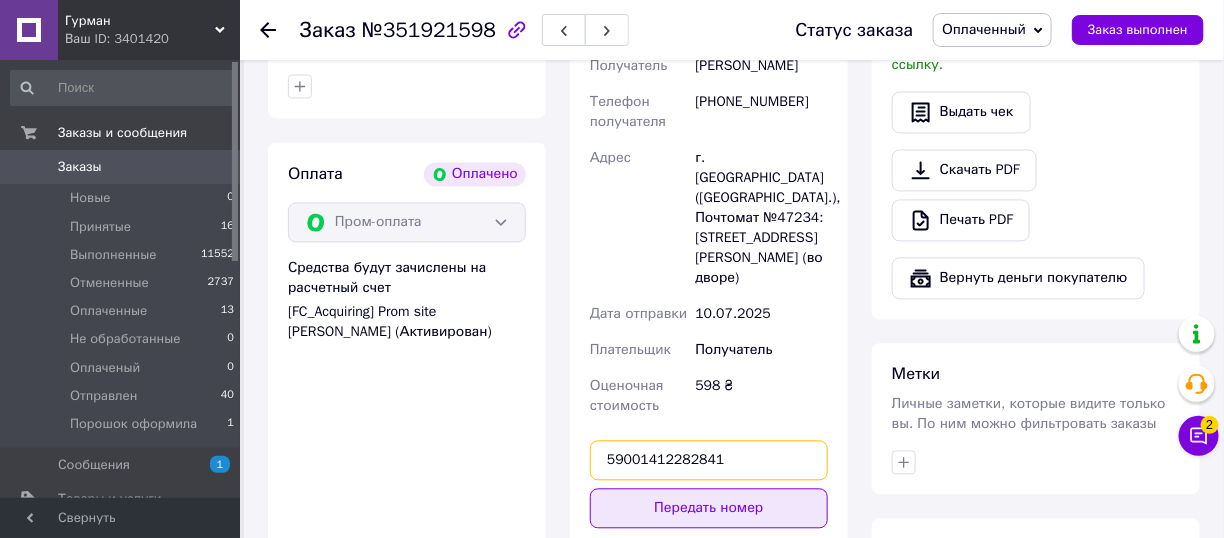 type on "59001412282841" 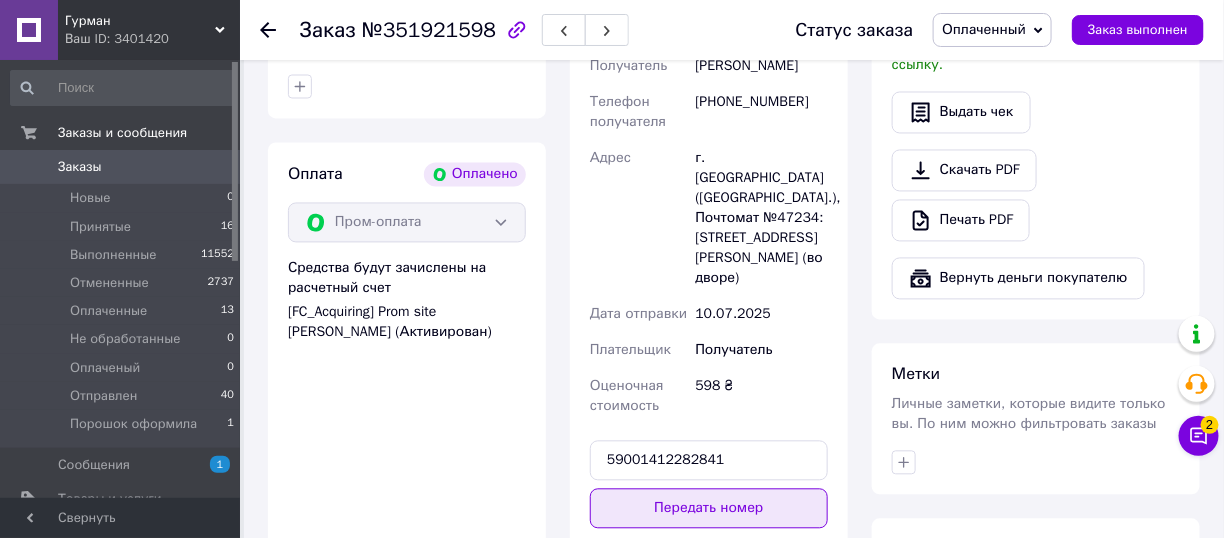 click on "Передать номер" at bounding box center (709, 509) 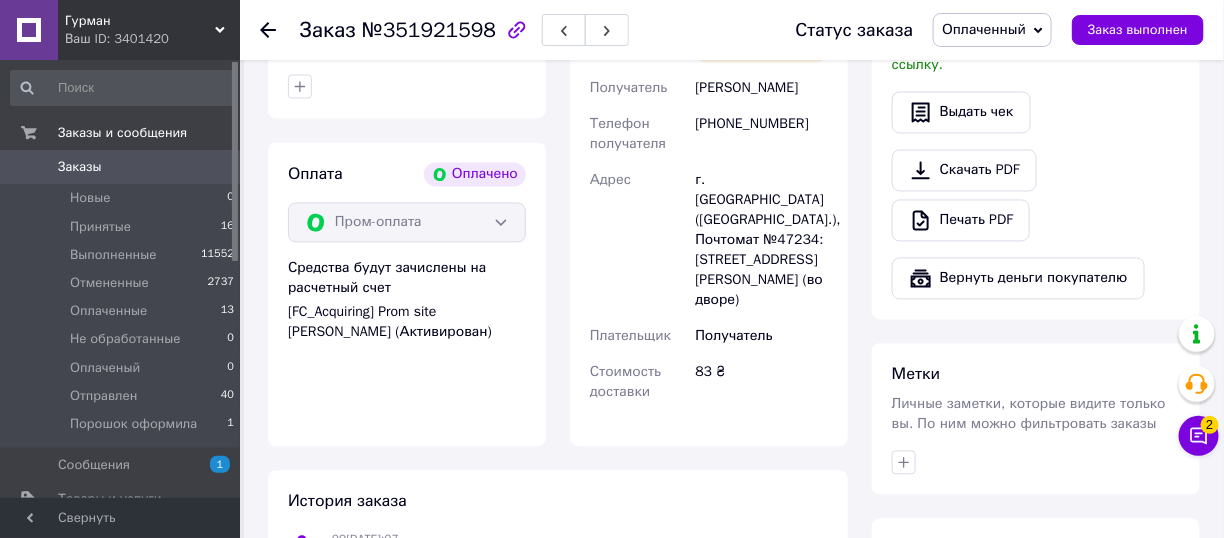click on "Оплаченный" at bounding box center [984, 29] 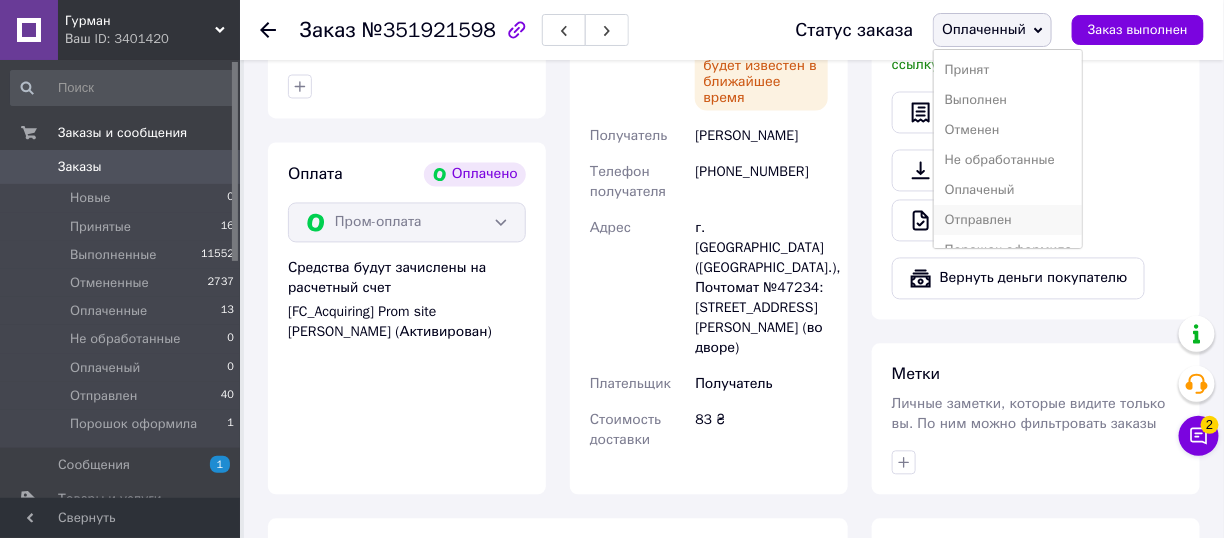 click on "Отправлен" at bounding box center (1007, 220) 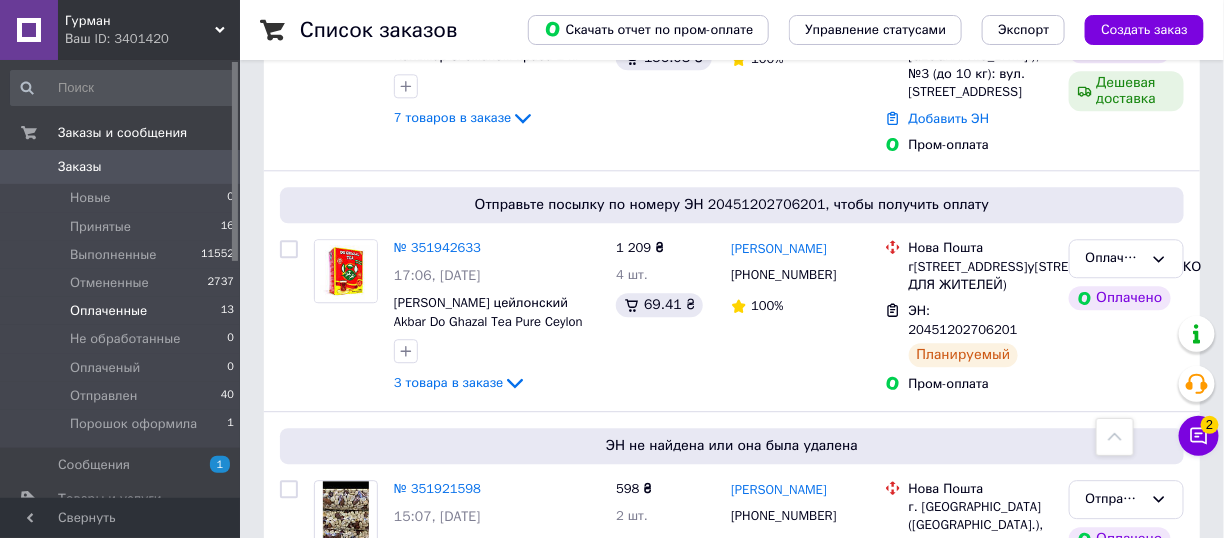 scroll, scrollTop: 1500, scrollLeft: 0, axis: vertical 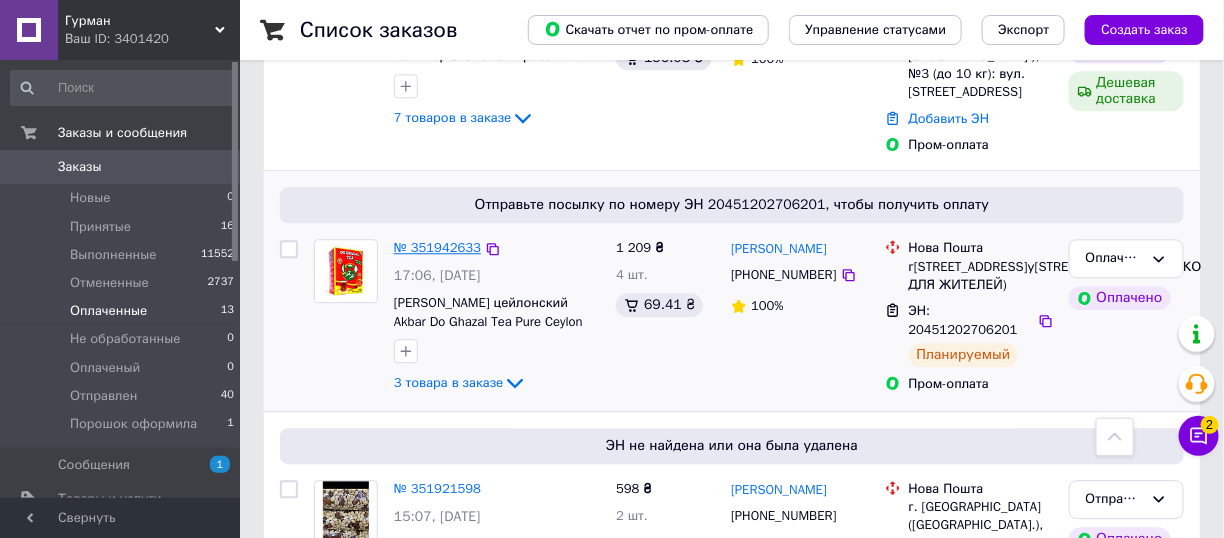 click on "№ 351942633" at bounding box center (437, 247) 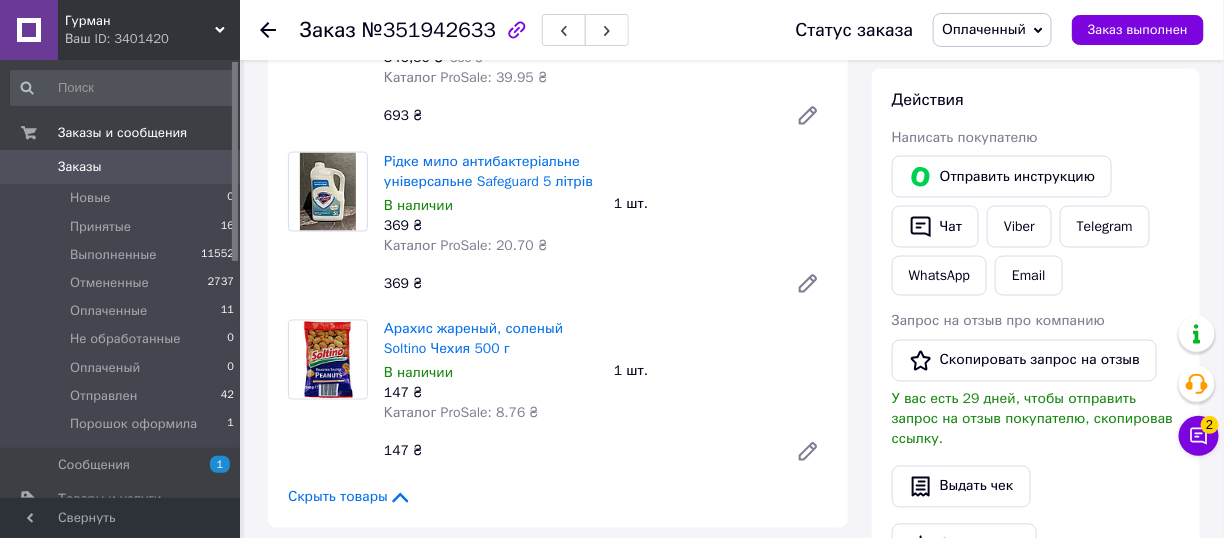 scroll, scrollTop: 800, scrollLeft: 0, axis: vertical 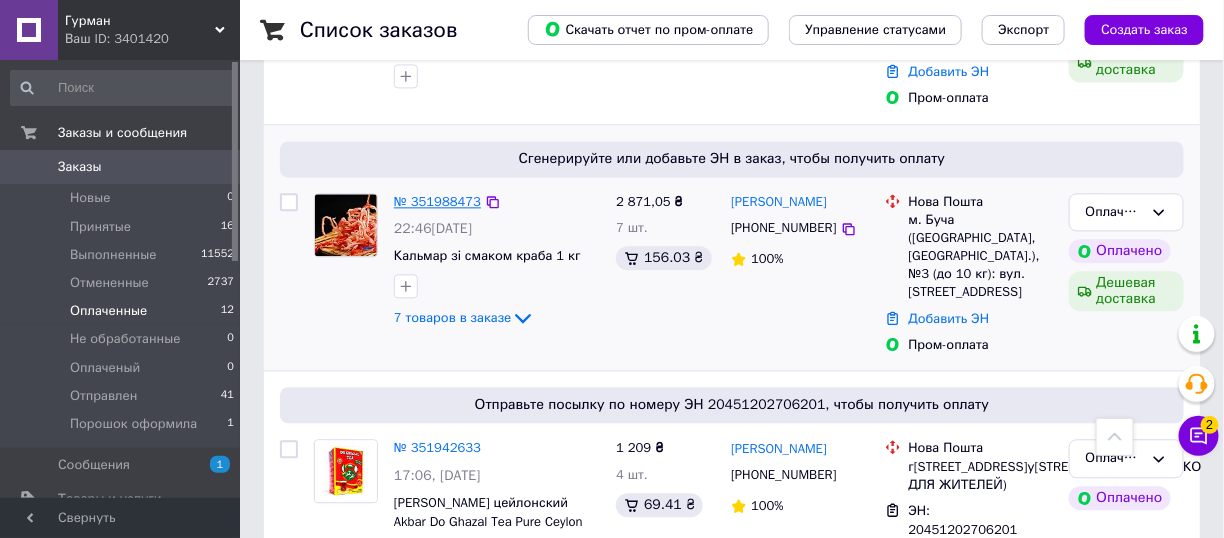 click on "№ 351988473" at bounding box center [437, 201] 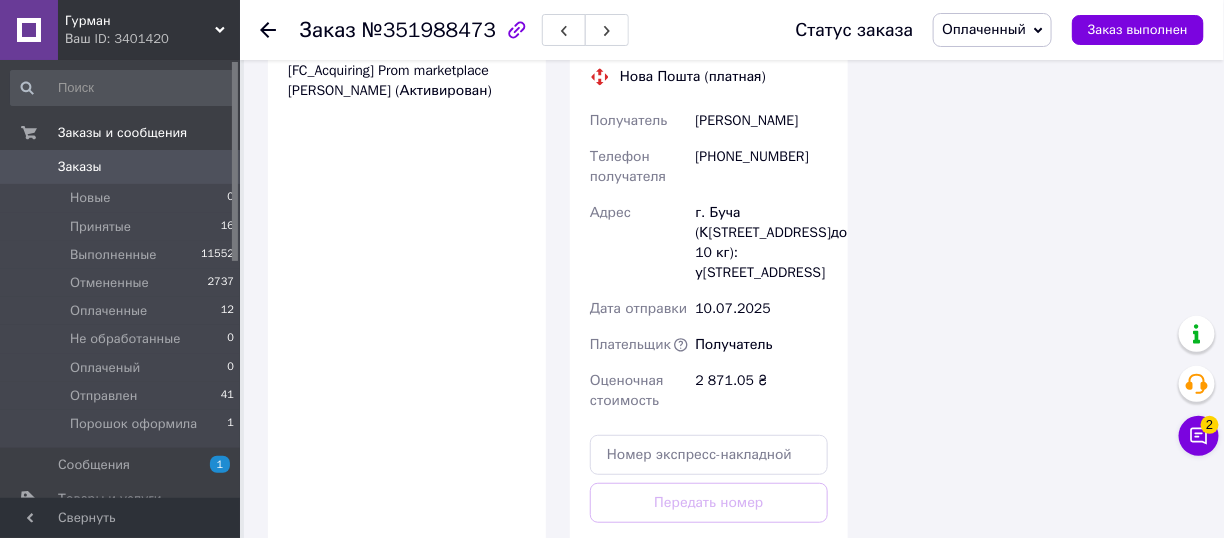scroll, scrollTop: 2700, scrollLeft: 0, axis: vertical 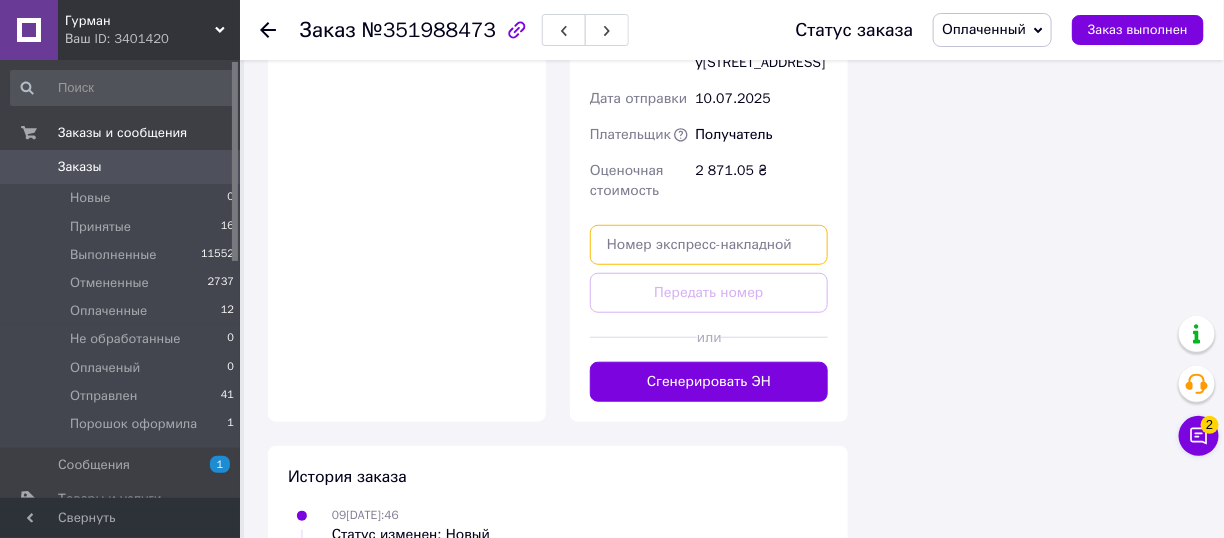 click at bounding box center [709, 245] 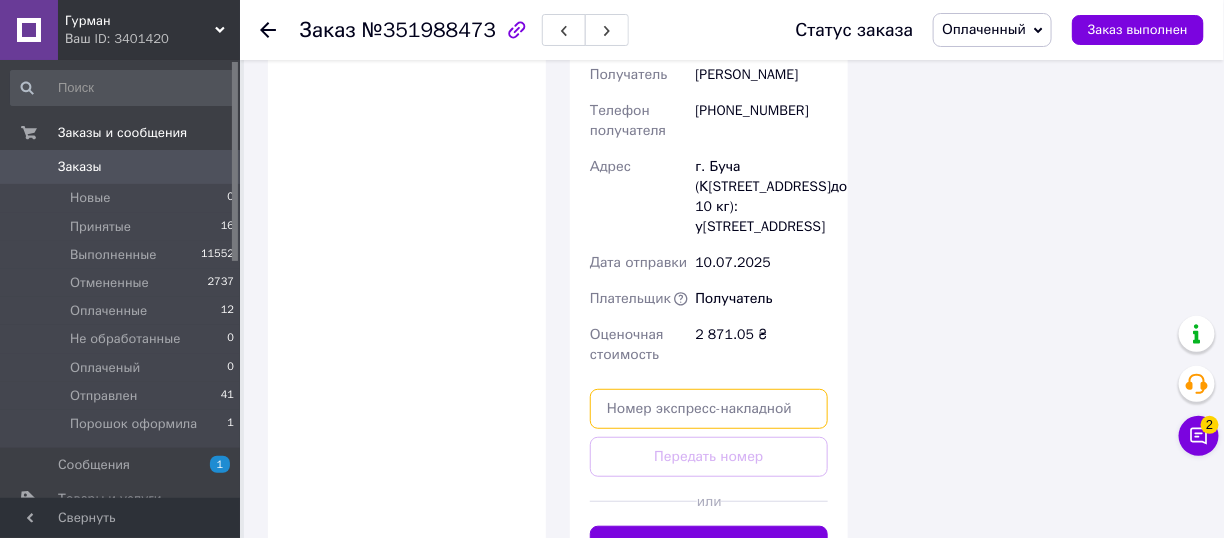 scroll, scrollTop: 2700, scrollLeft: 0, axis: vertical 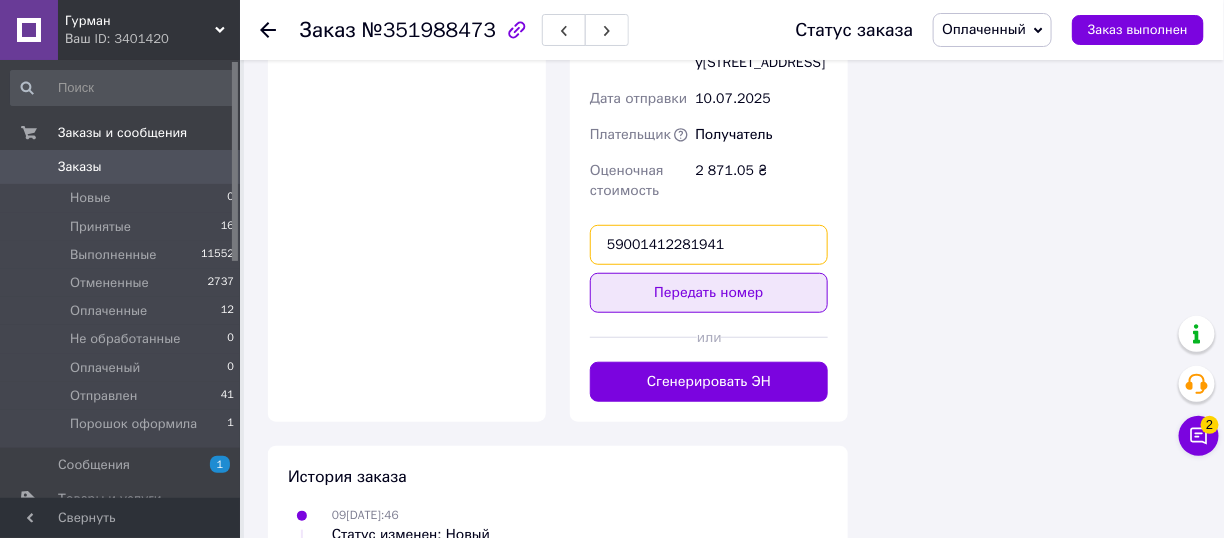 type on "59001412281941" 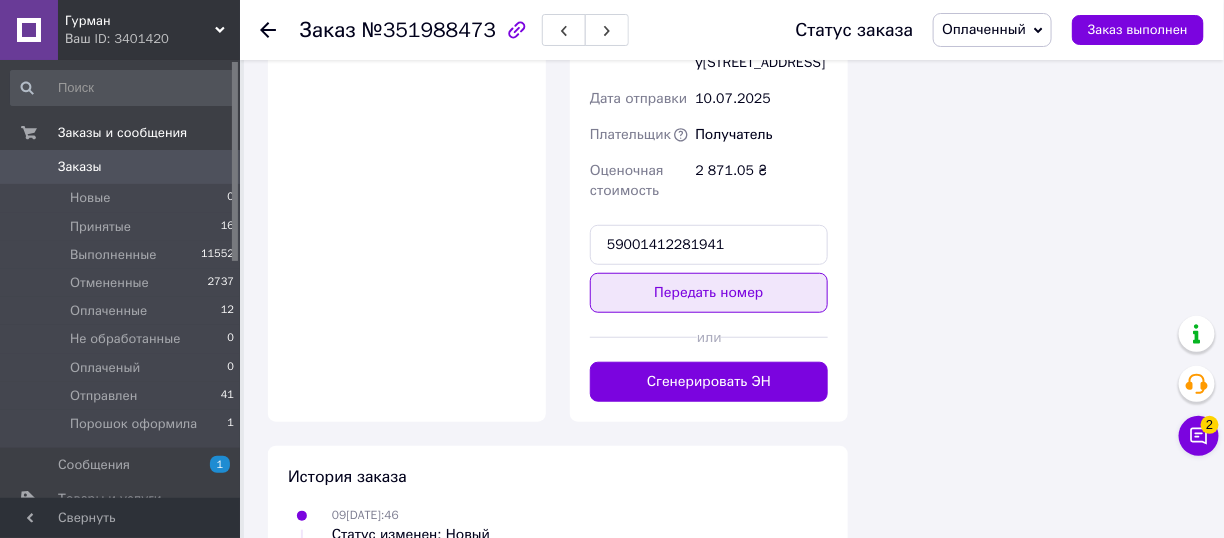 click on "Передать номер" at bounding box center (709, 293) 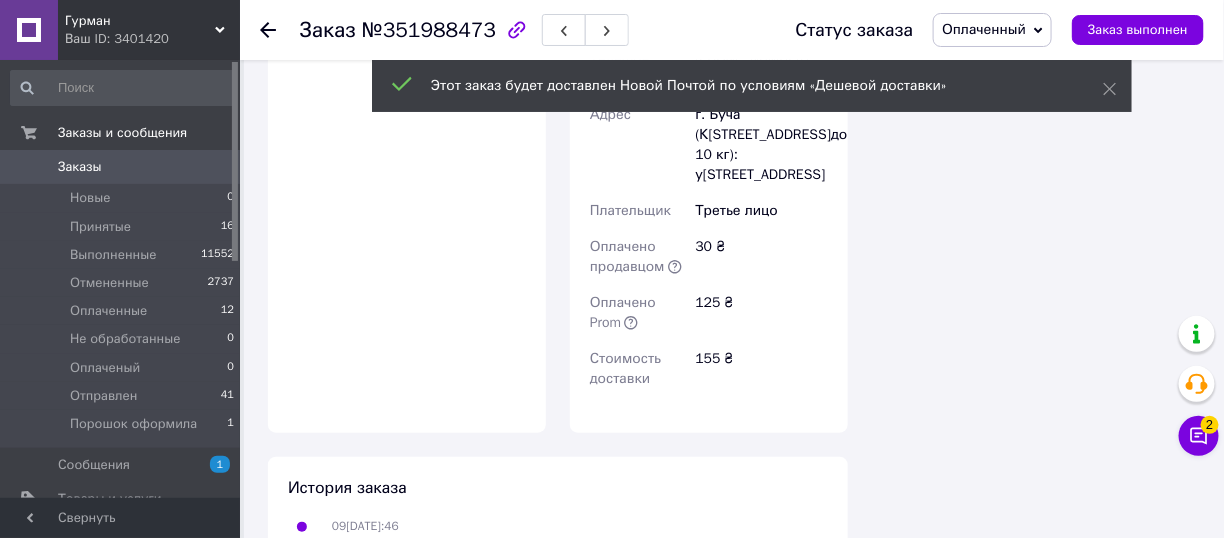 click on "Оплаченный" at bounding box center [984, 29] 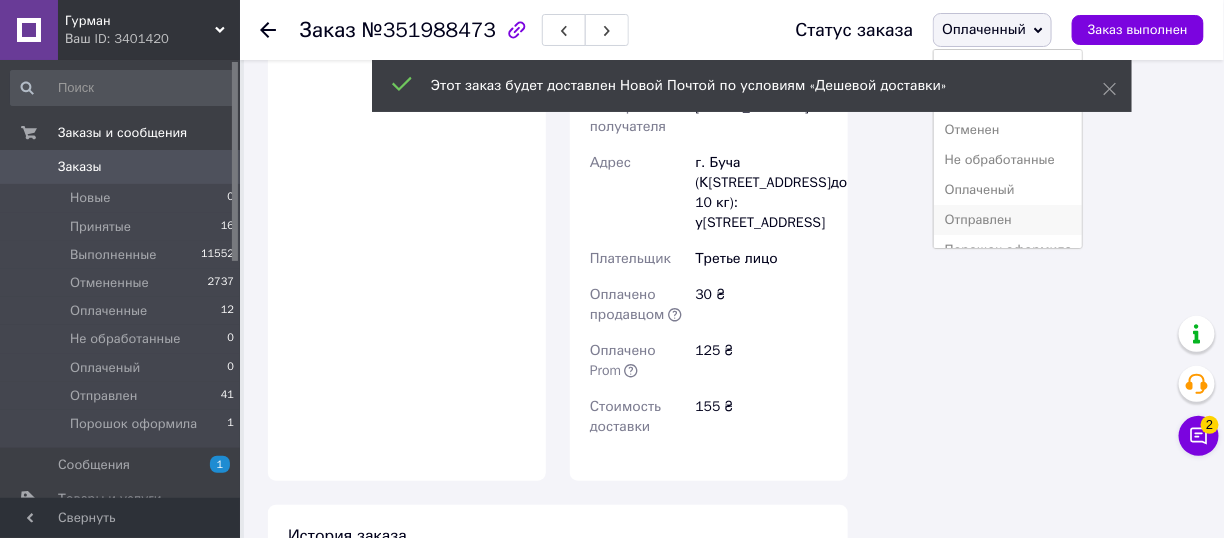 click on "Отправлен" at bounding box center [1007, 220] 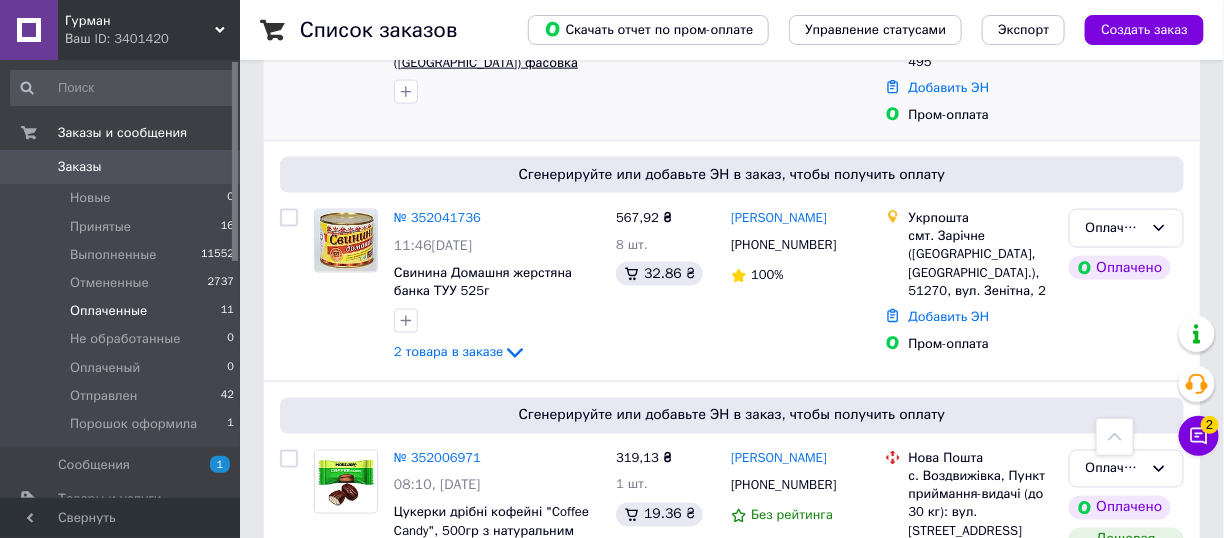 scroll, scrollTop: 900, scrollLeft: 0, axis: vertical 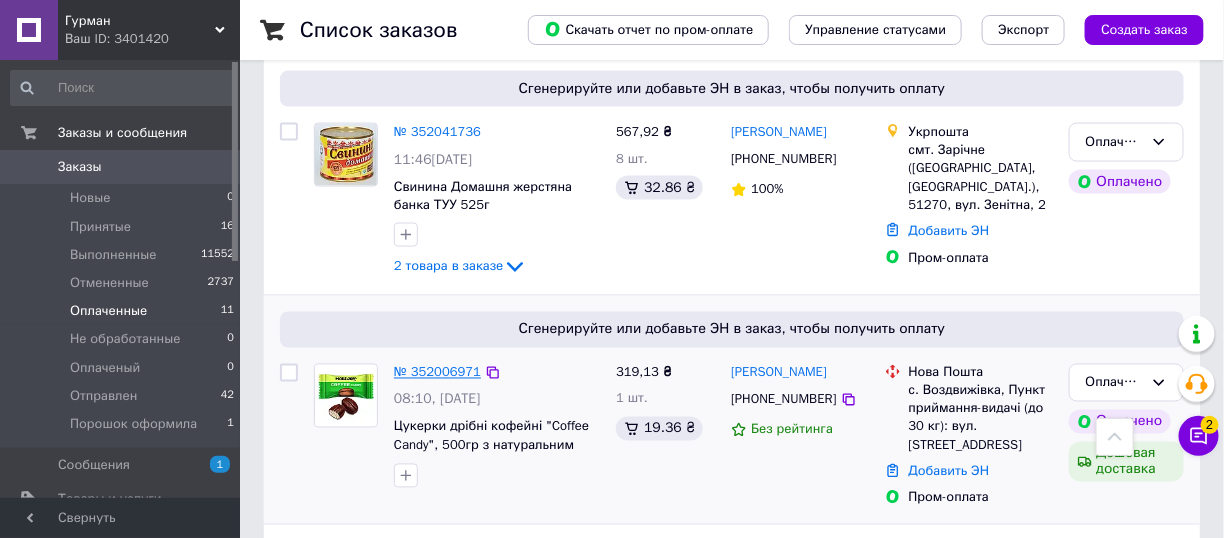 click on "№ 352006971" at bounding box center [437, 372] 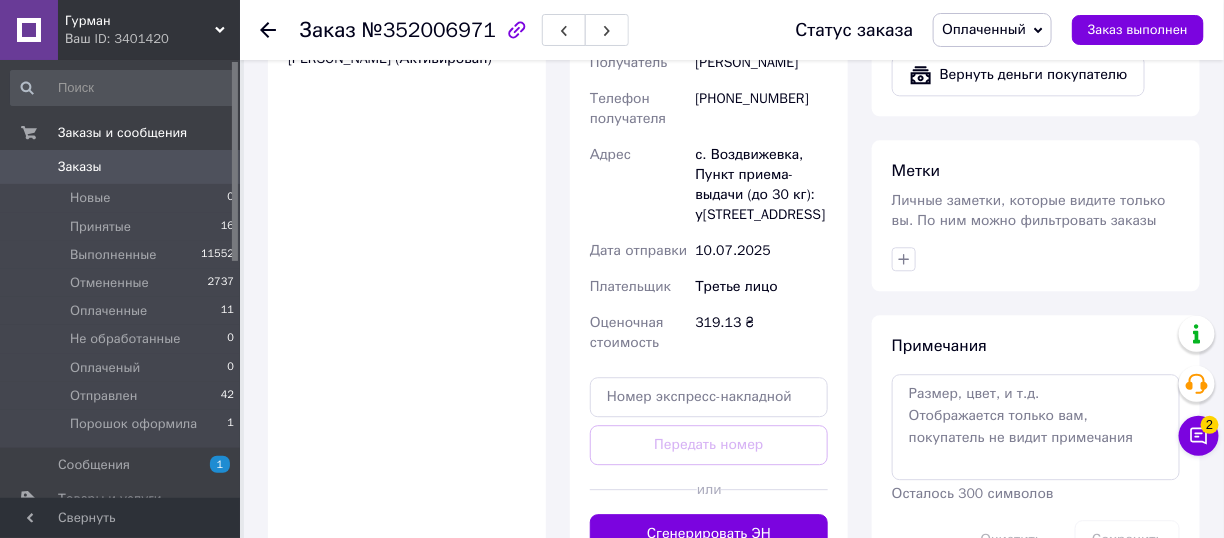 scroll, scrollTop: 1500, scrollLeft: 0, axis: vertical 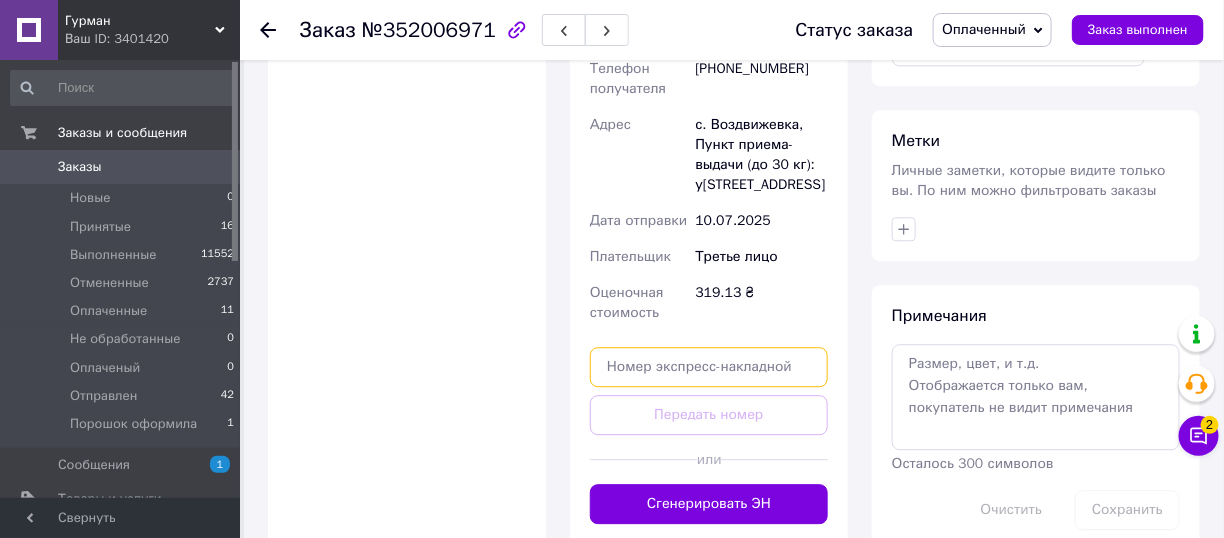 click at bounding box center (709, 367) 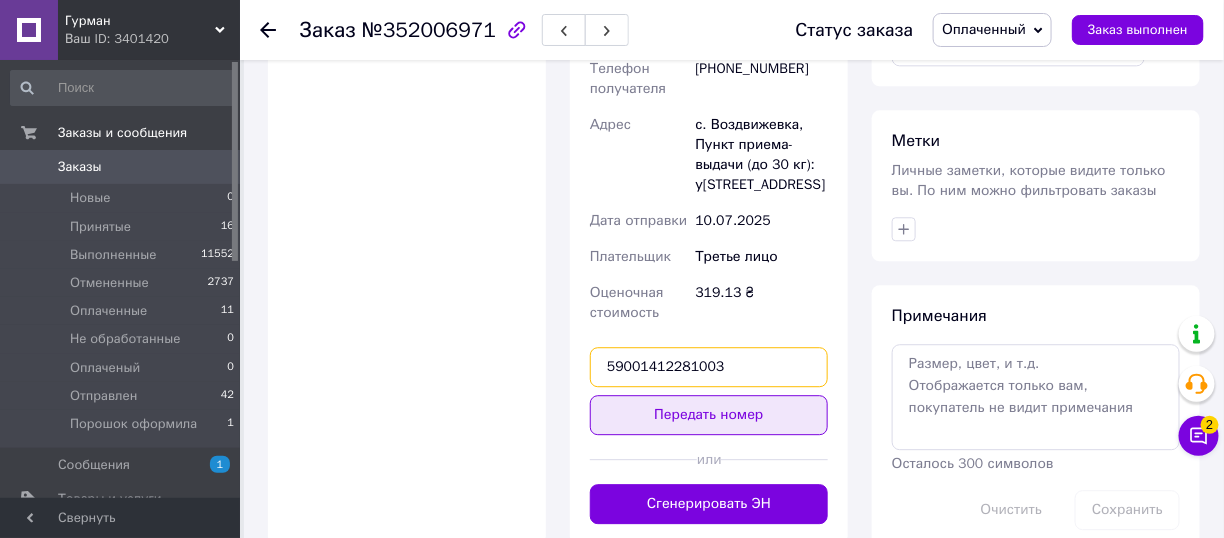 type on "59001412281003" 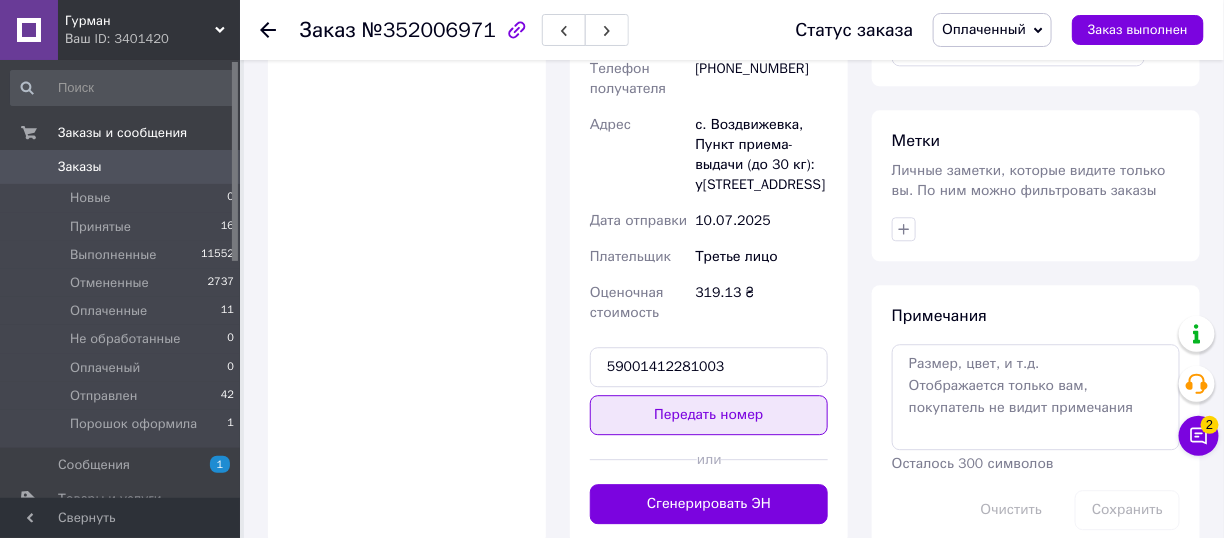 click on "Передать номер" at bounding box center [709, 415] 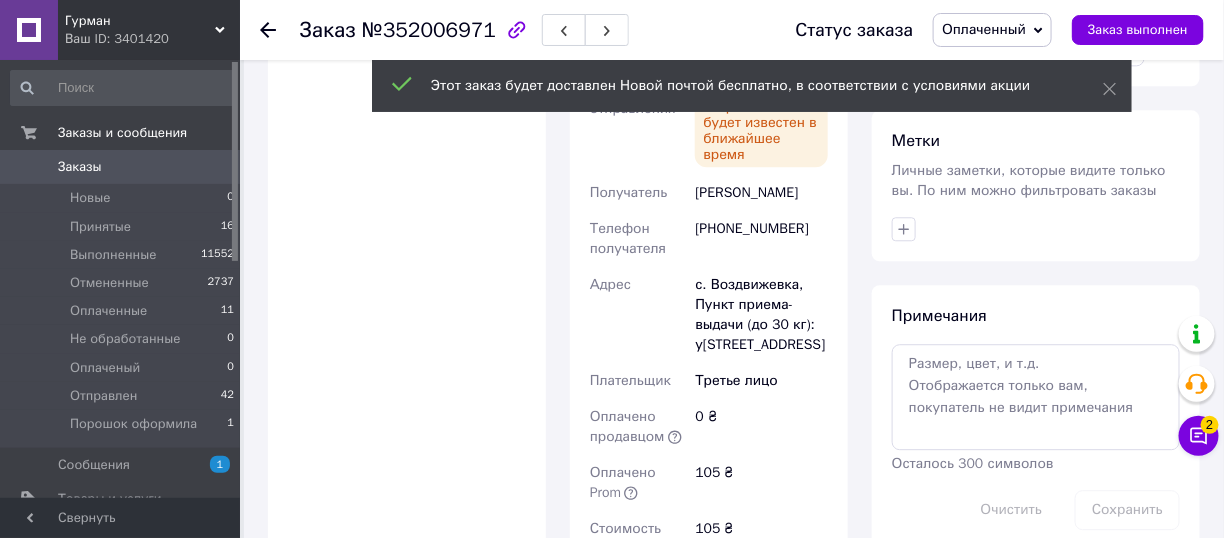 click on "Оплаченный" at bounding box center [984, 29] 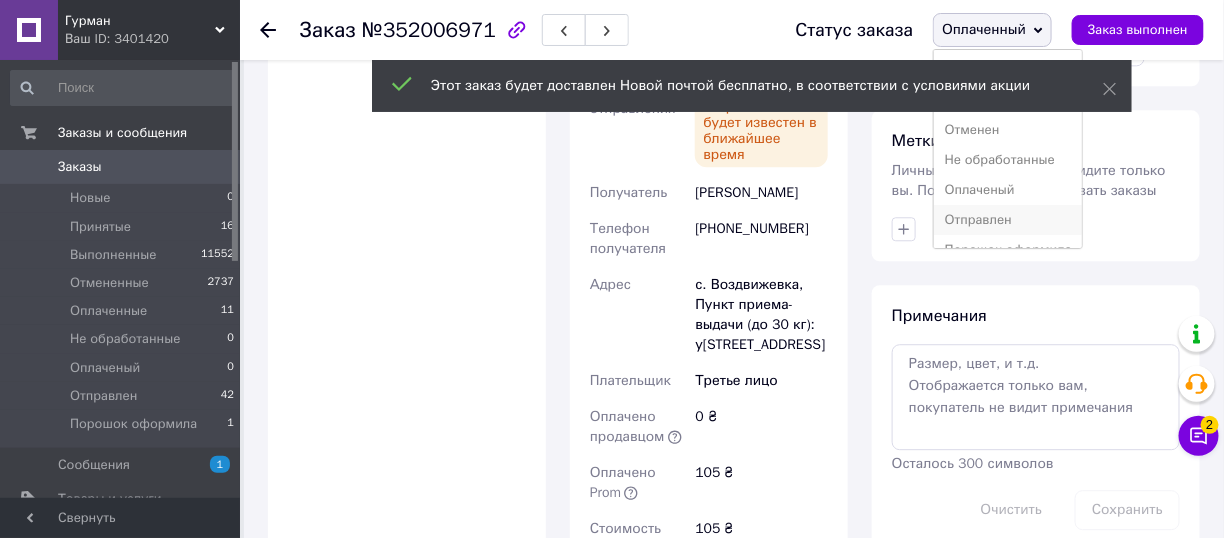 click on "Отправлен" at bounding box center (1007, 220) 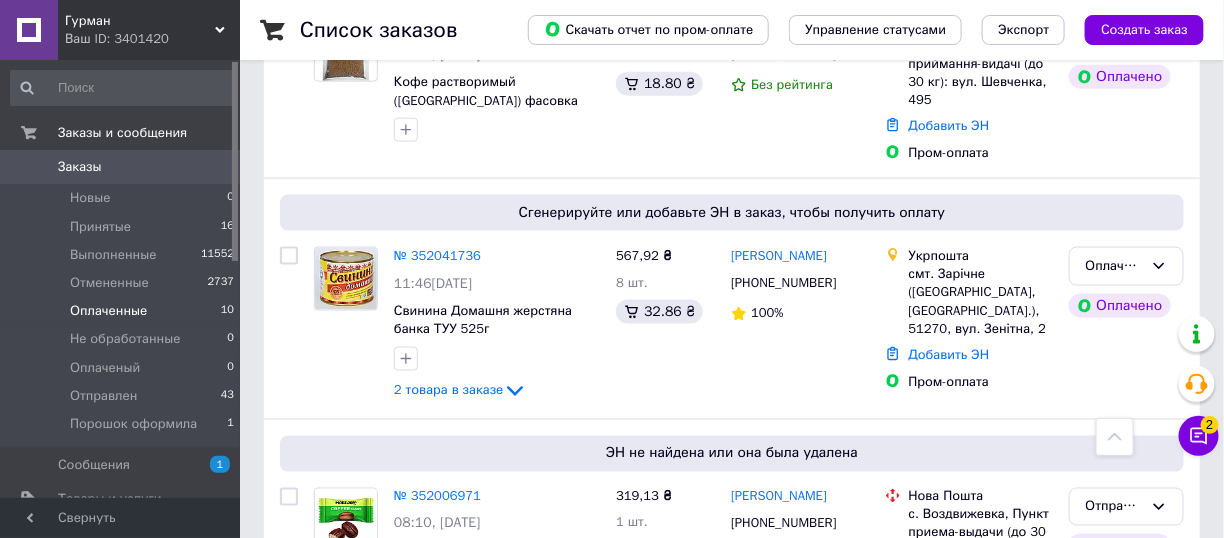 scroll, scrollTop: 700, scrollLeft: 0, axis: vertical 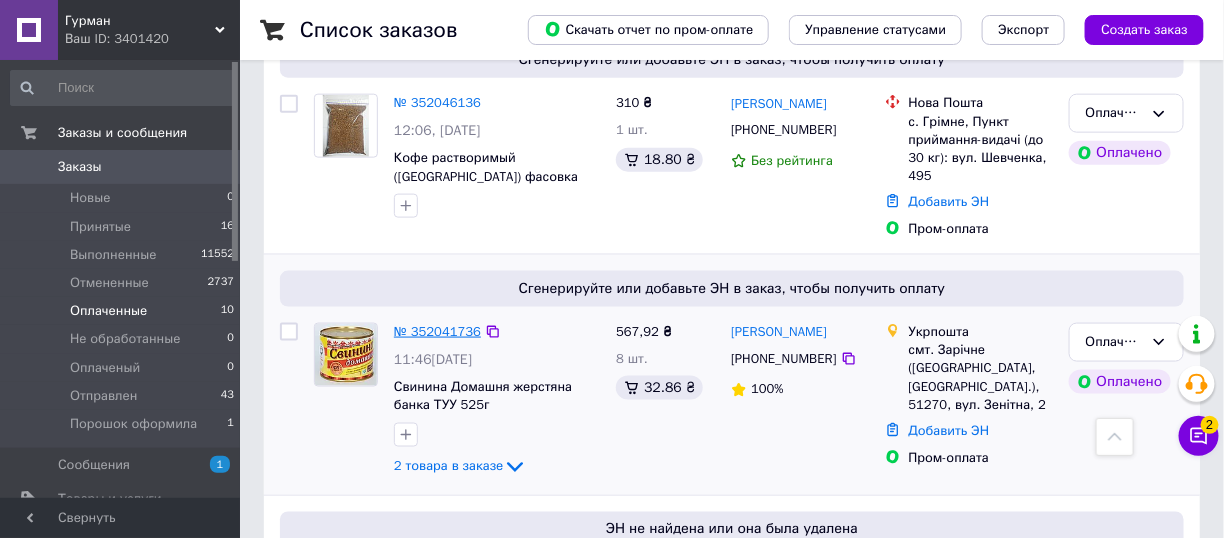 click on "№ 352041736" at bounding box center (437, 331) 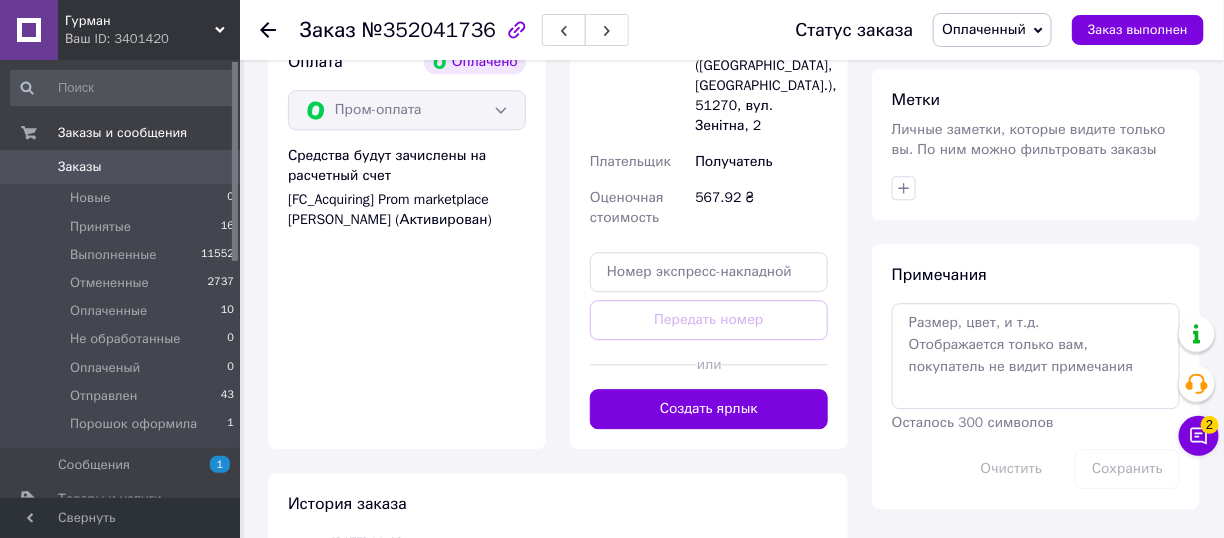 scroll, scrollTop: 1600, scrollLeft: 0, axis: vertical 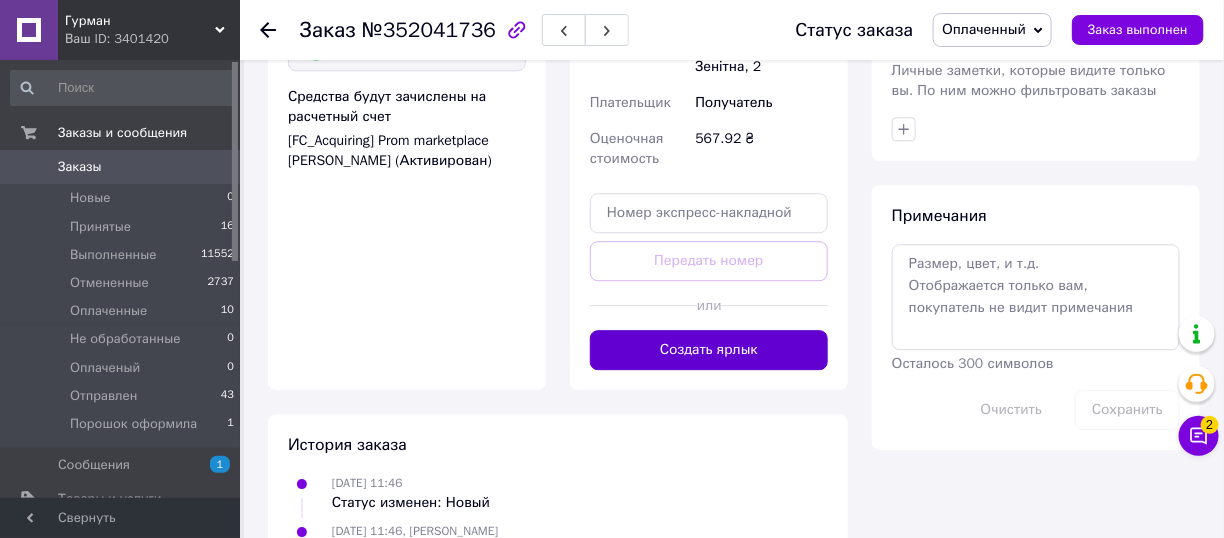 click on "Создать ярлык" at bounding box center [709, 350] 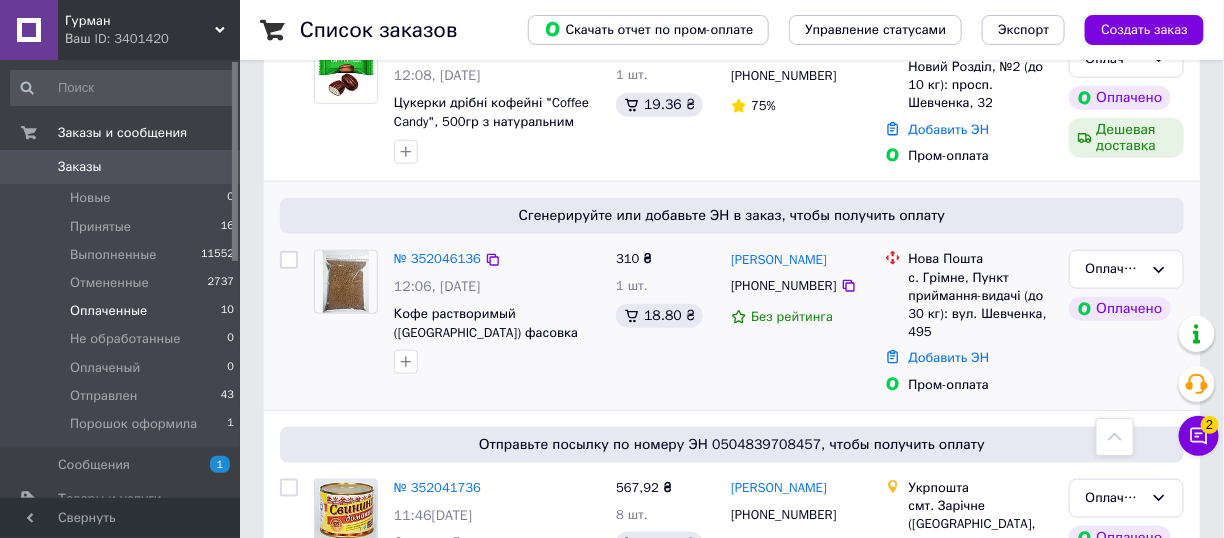scroll, scrollTop: 600, scrollLeft: 0, axis: vertical 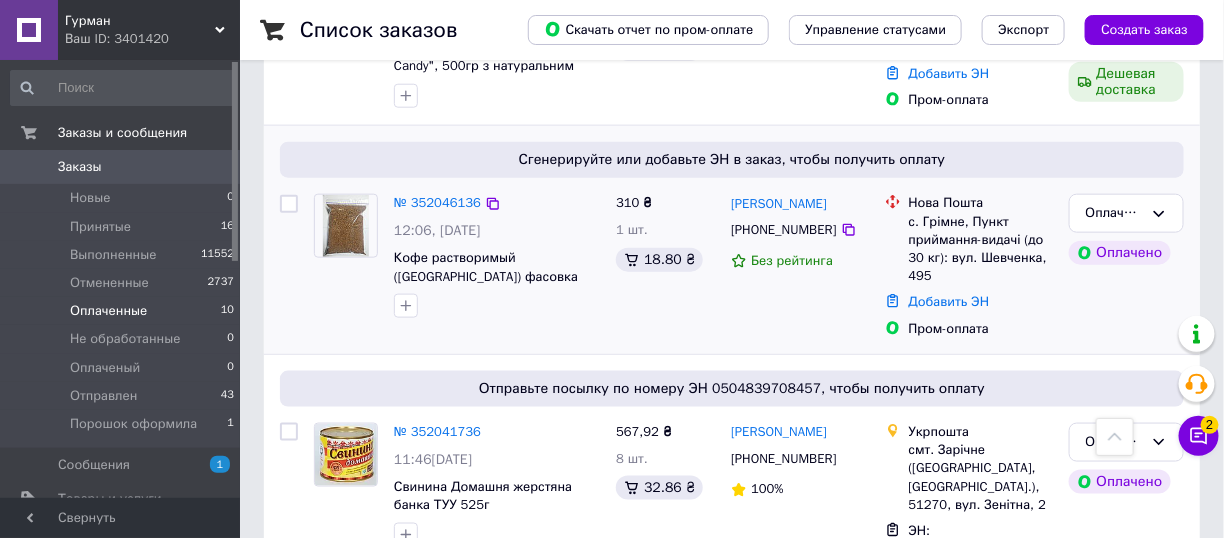 click on "№ 352046136" at bounding box center [437, 202] 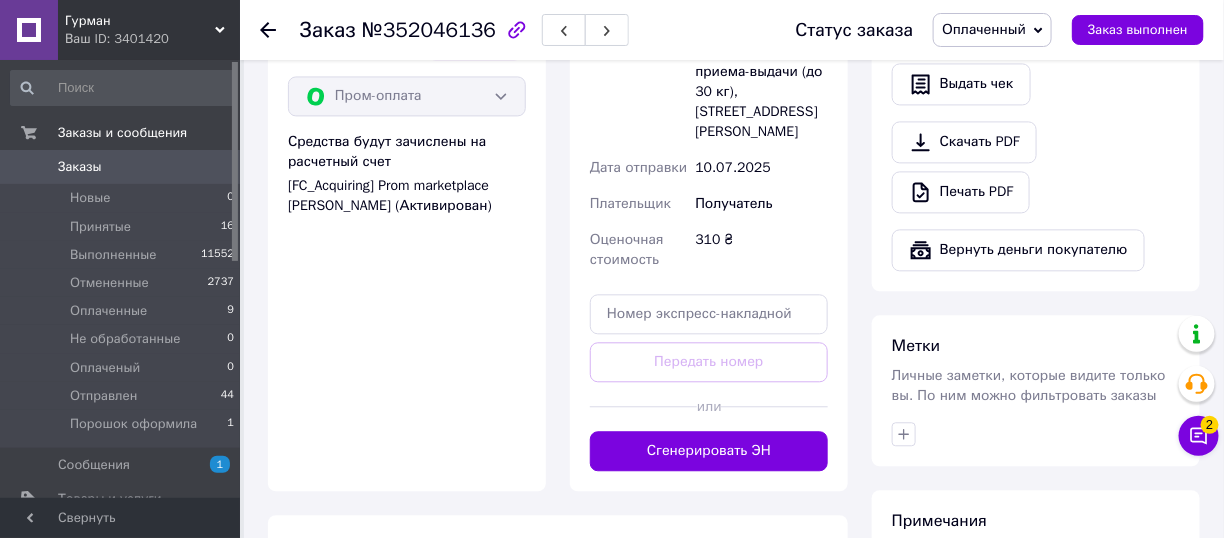 scroll, scrollTop: 1300, scrollLeft: 0, axis: vertical 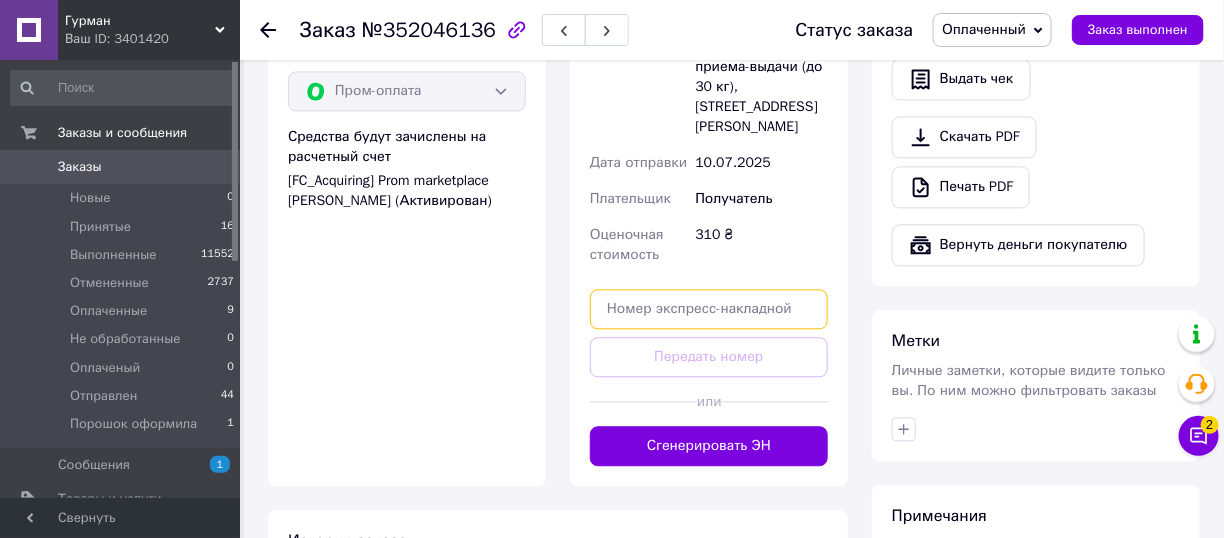 click at bounding box center [709, 309] 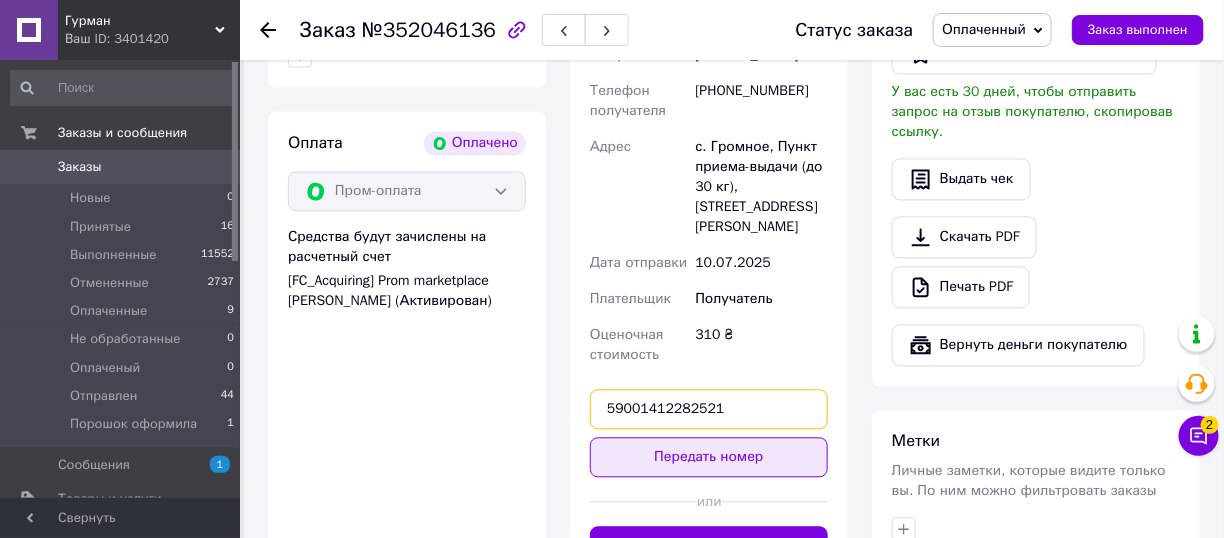 type on "59001412282521" 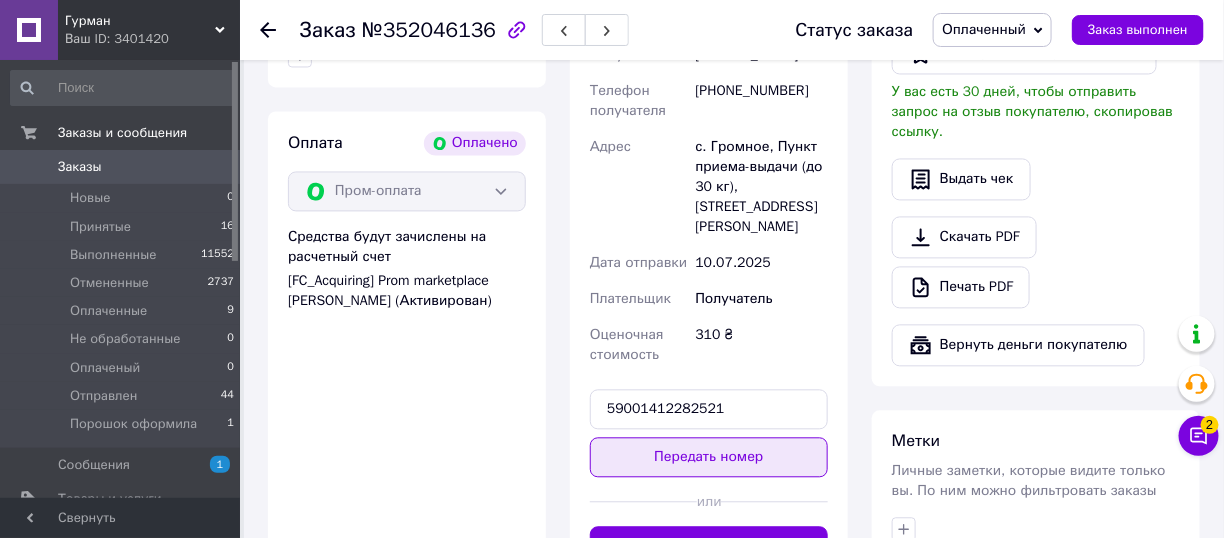 click on "Передать номер" at bounding box center [709, 457] 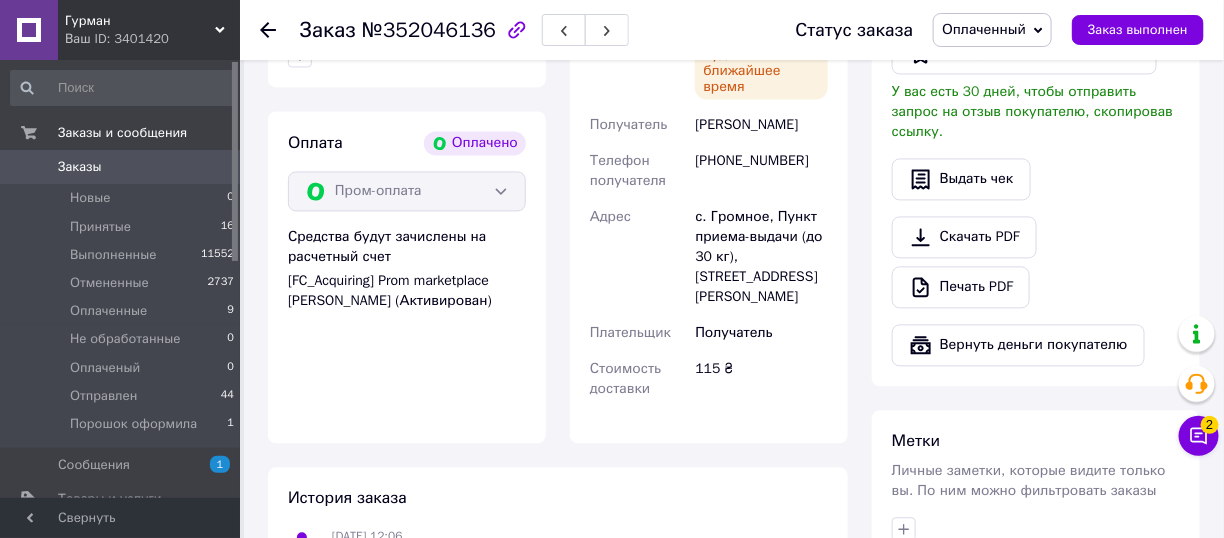 click on "Оплаченный" at bounding box center [984, 29] 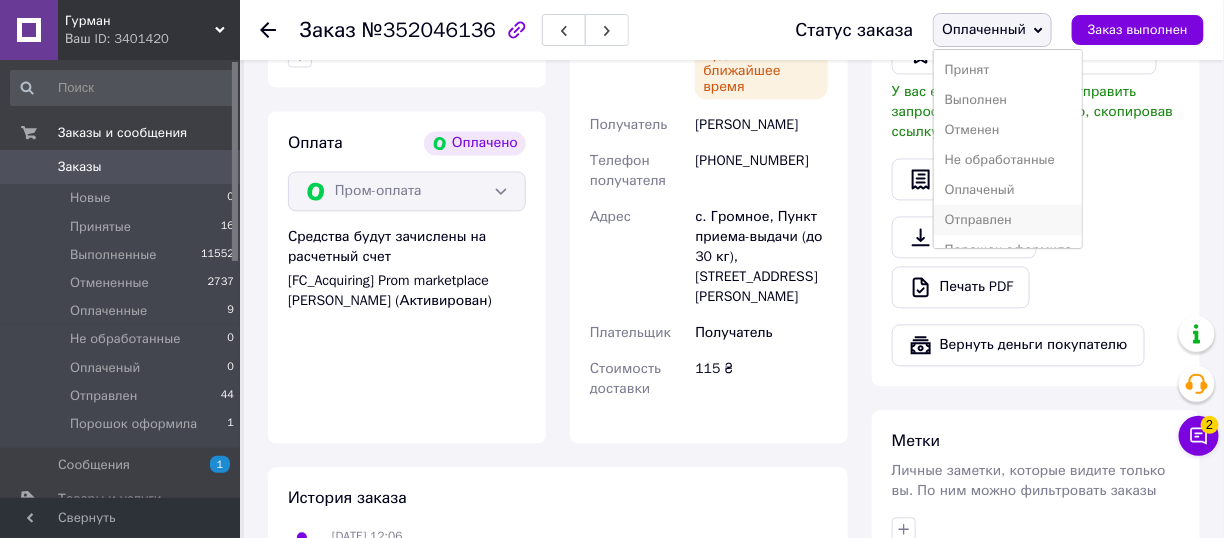 click on "Отправлен" at bounding box center [1007, 220] 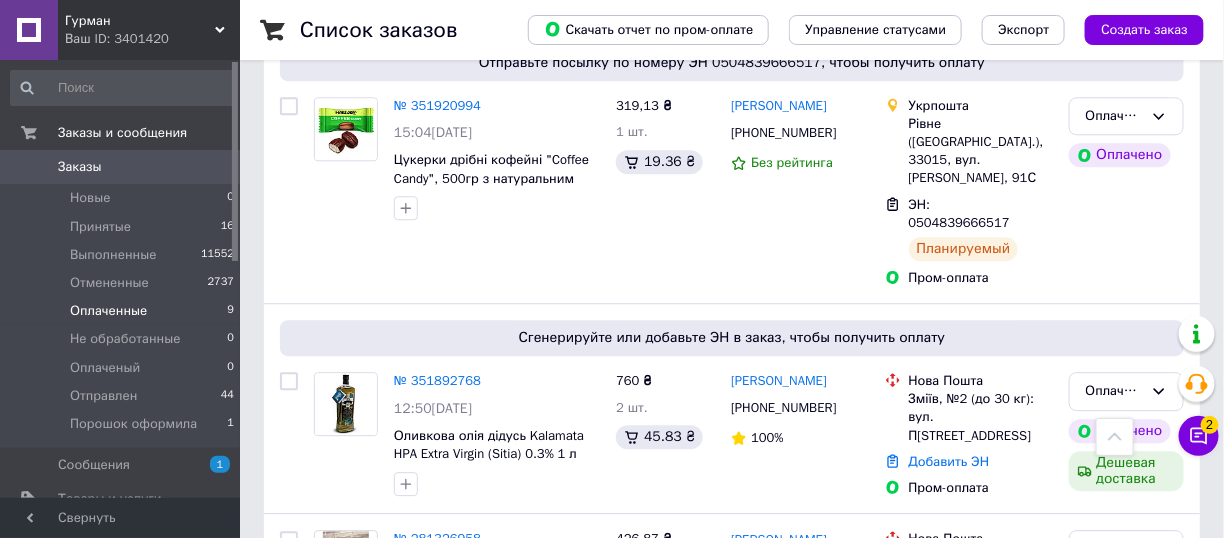 scroll, scrollTop: 1787, scrollLeft: 0, axis: vertical 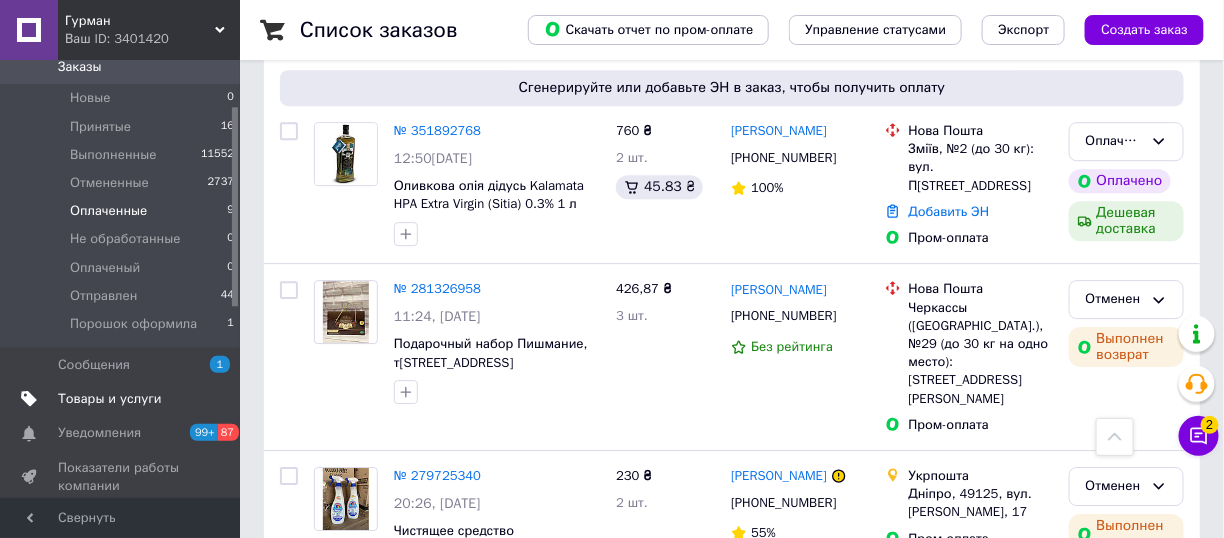 click on "Товары и услуги" at bounding box center (110, 399) 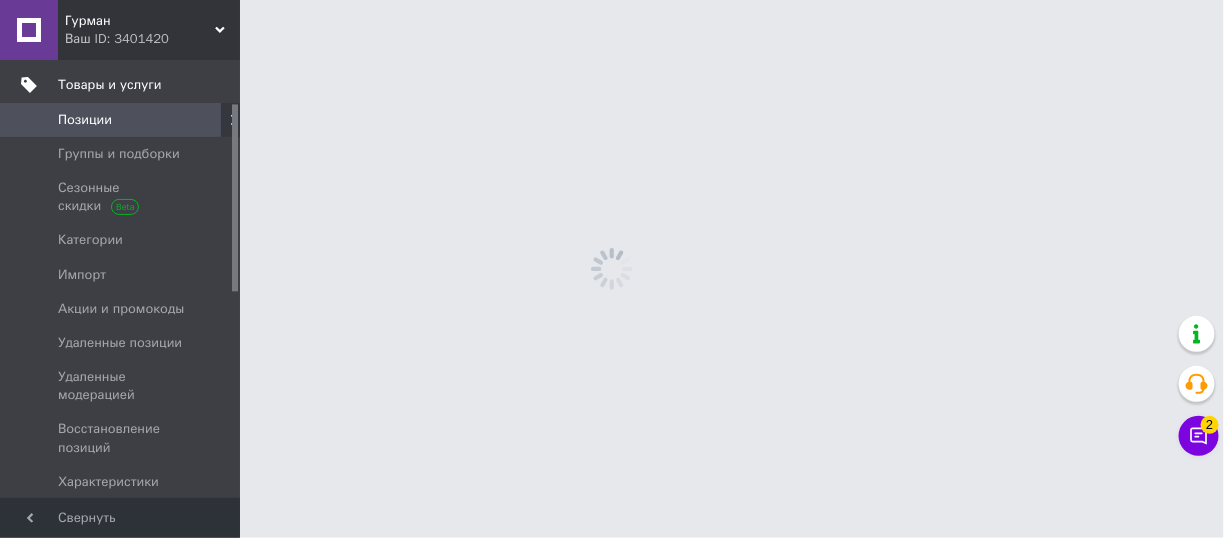 scroll, scrollTop: 0, scrollLeft: 0, axis: both 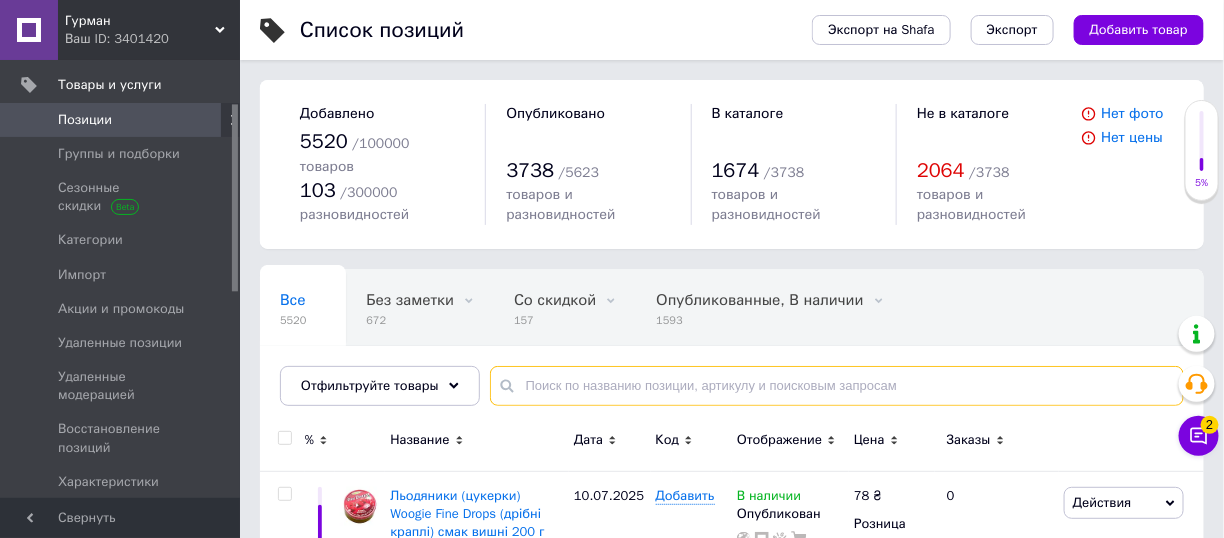 click at bounding box center (837, 386) 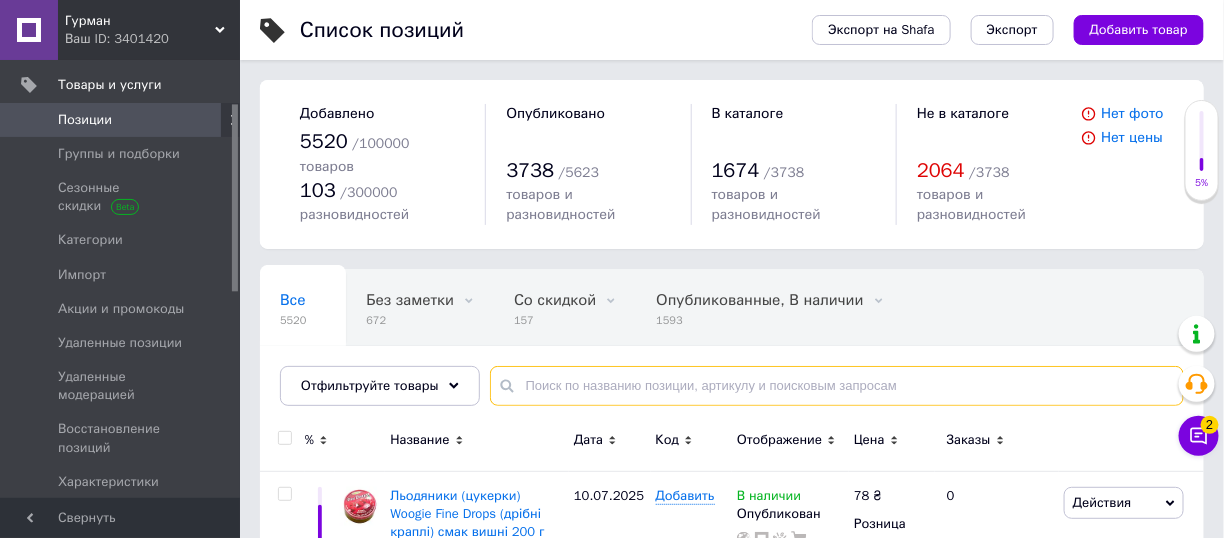 paste on "Оливкова олія дідусь Kalamata HPA Extra Virgin (Sitia) 0.3% 1 л" 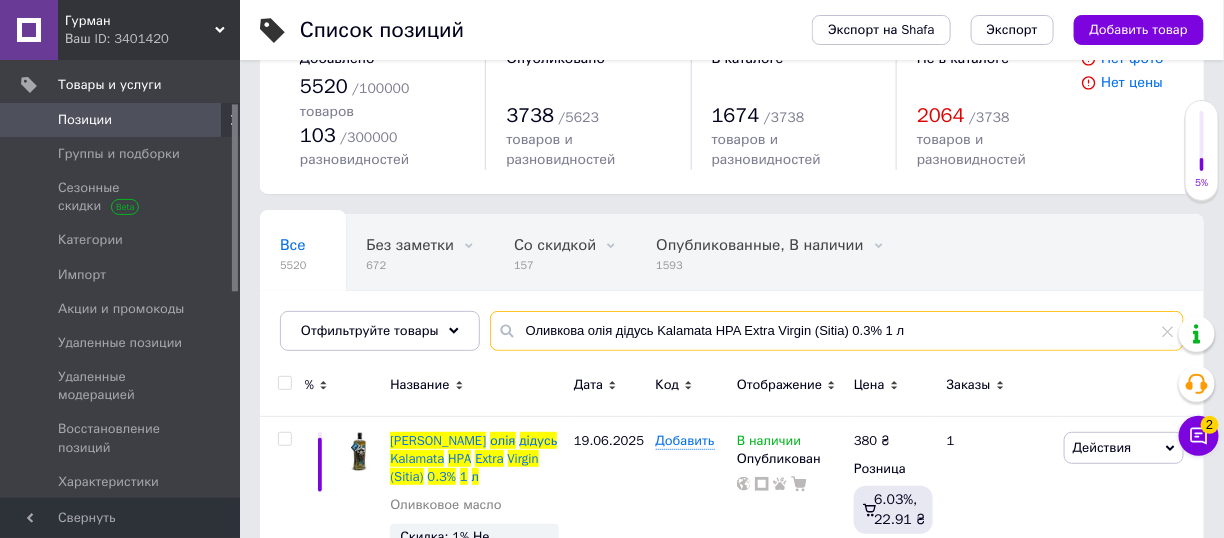 scroll, scrollTop: 134, scrollLeft: 0, axis: vertical 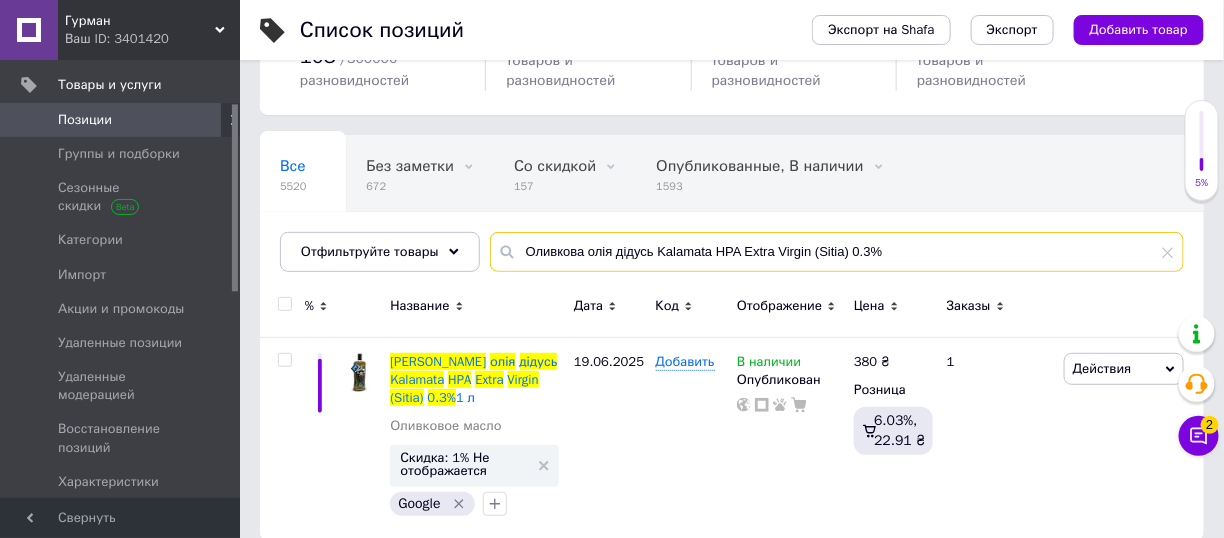 drag, startPoint x: 609, startPoint y: 231, endPoint x: 881, endPoint y: 222, distance: 272.14886 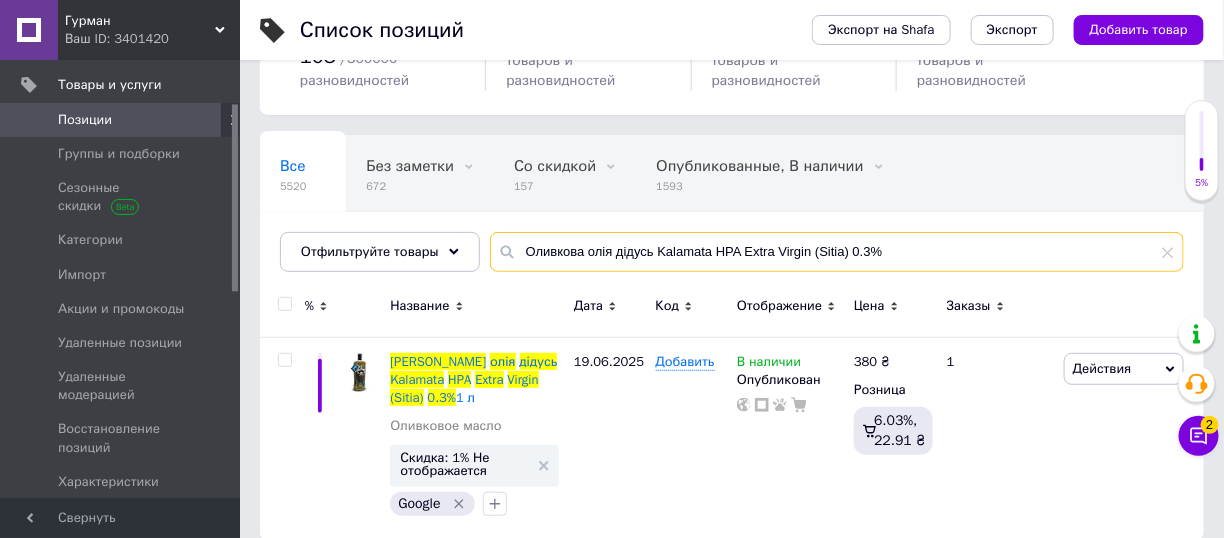 click on "Оливкова олія дідусь Kalamata HPA Extra Virgin (Sitia) 0.3%" at bounding box center [837, 252] 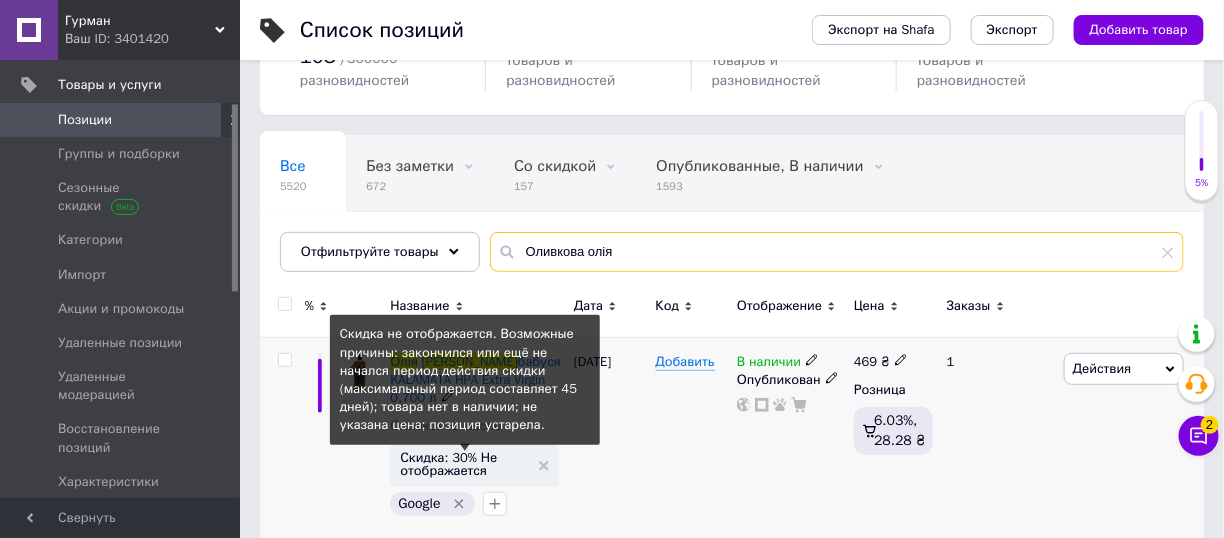 type on "Оливкова олія" 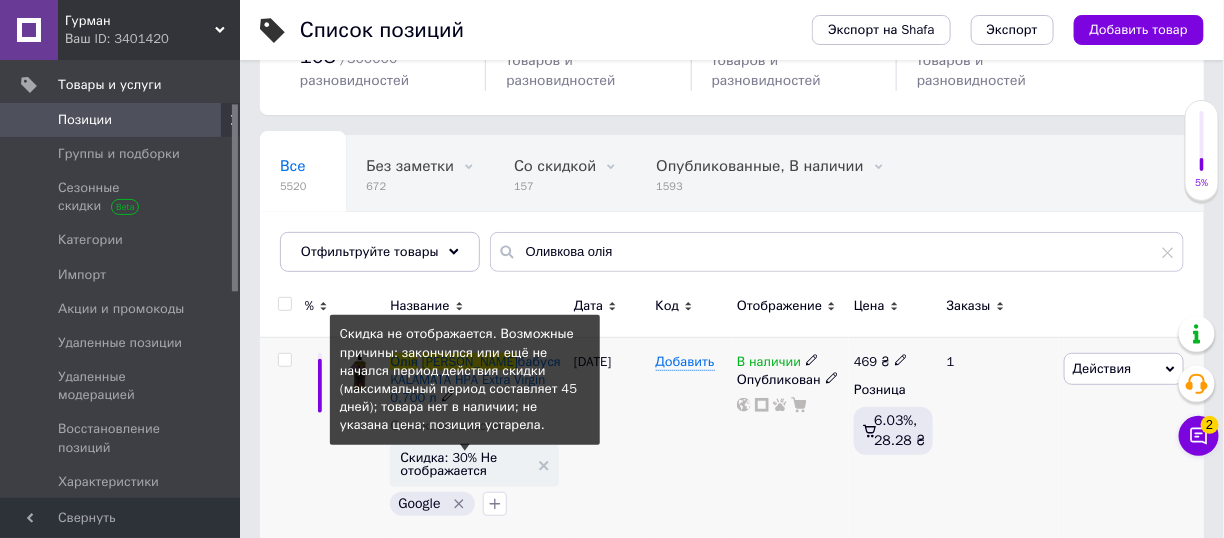 click on "Скидка: 30% Не отображается" at bounding box center [464, 464] 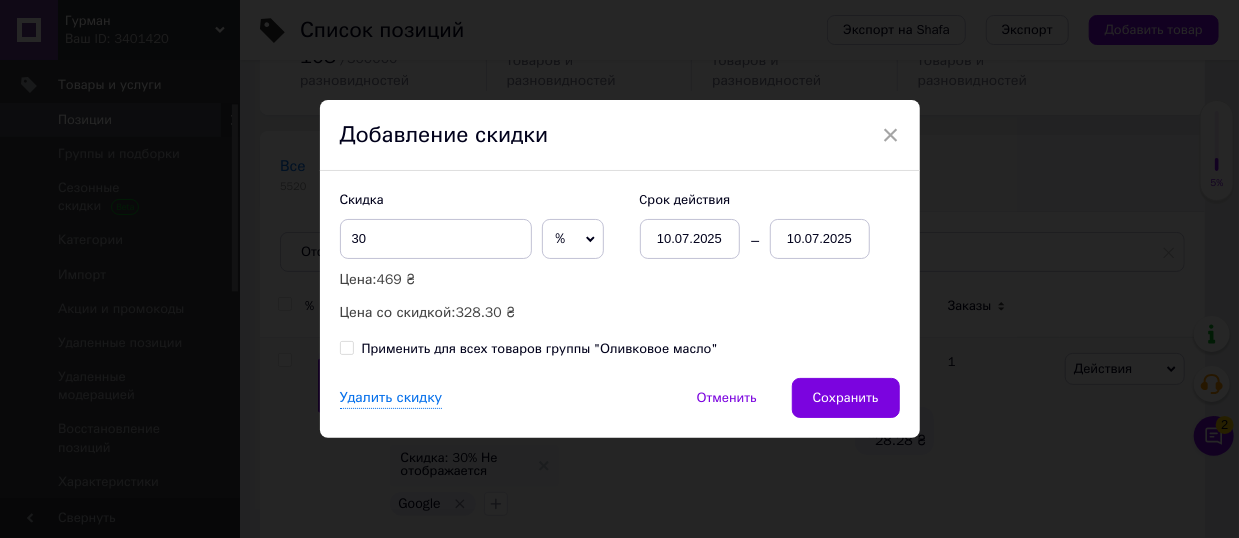 click on "10.07.2025" at bounding box center [820, 239] 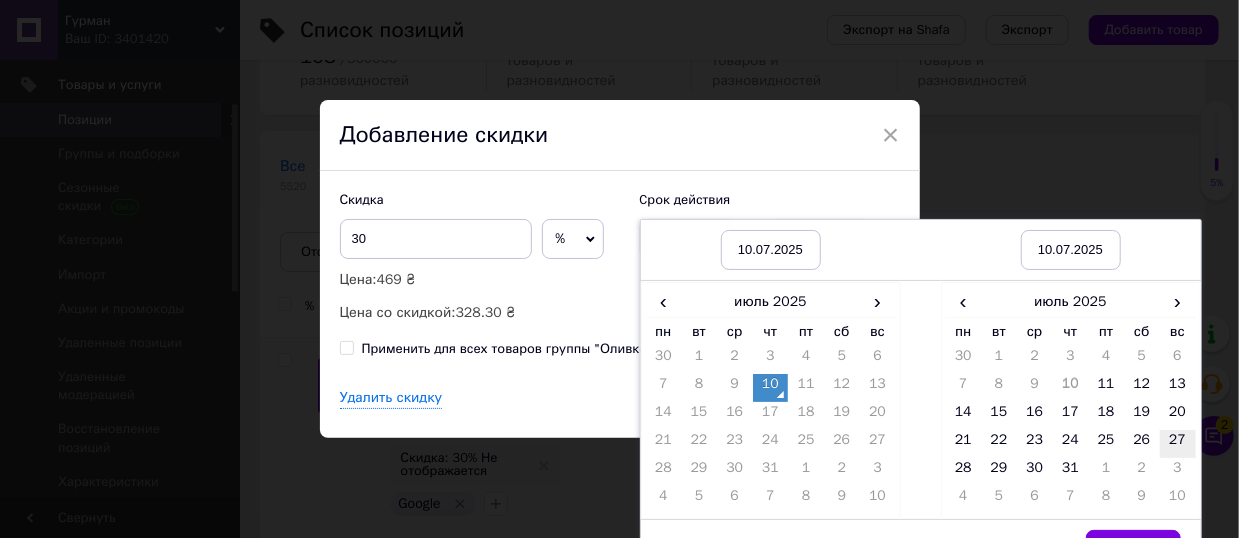 click on "27" at bounding box center [1178, 444] 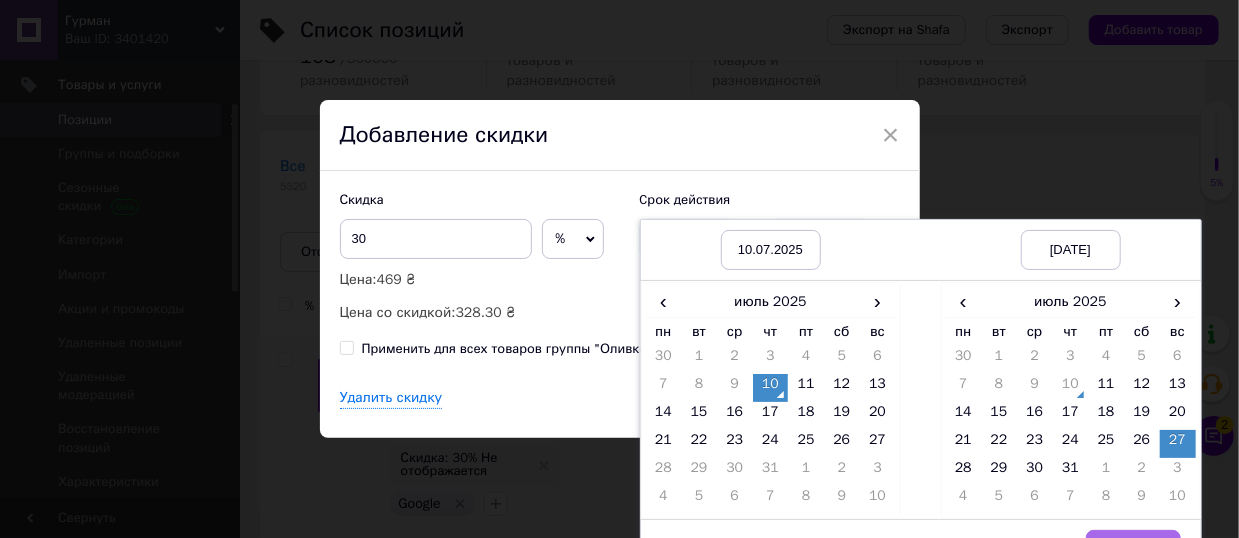 click on "Выбрать" at bounding box center (1133, 550) 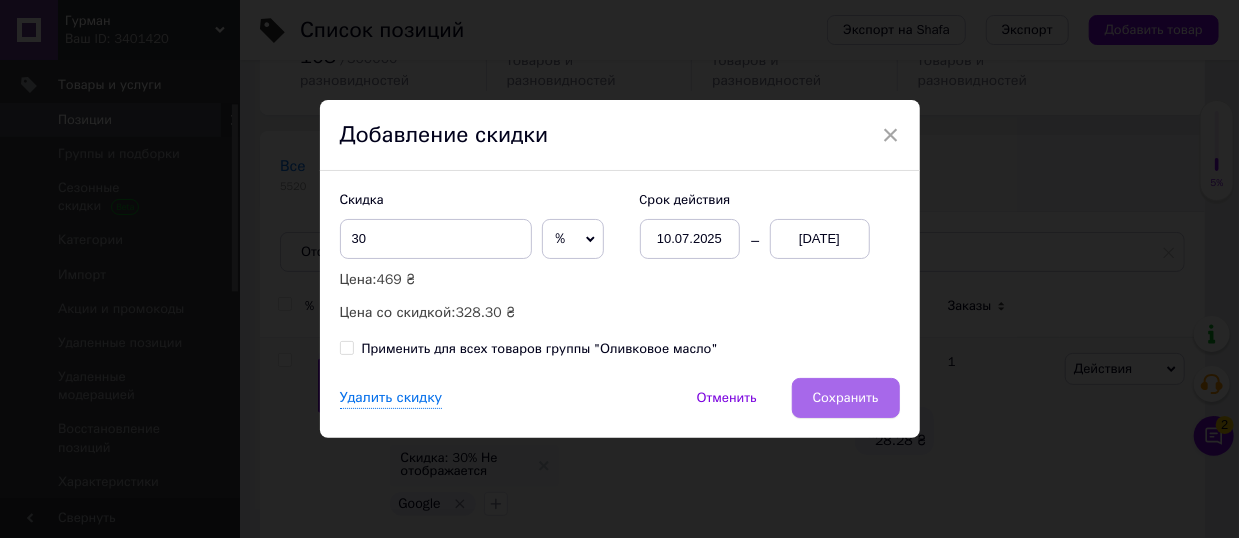 click on "Сохранить" at bounding box center [846, 398] 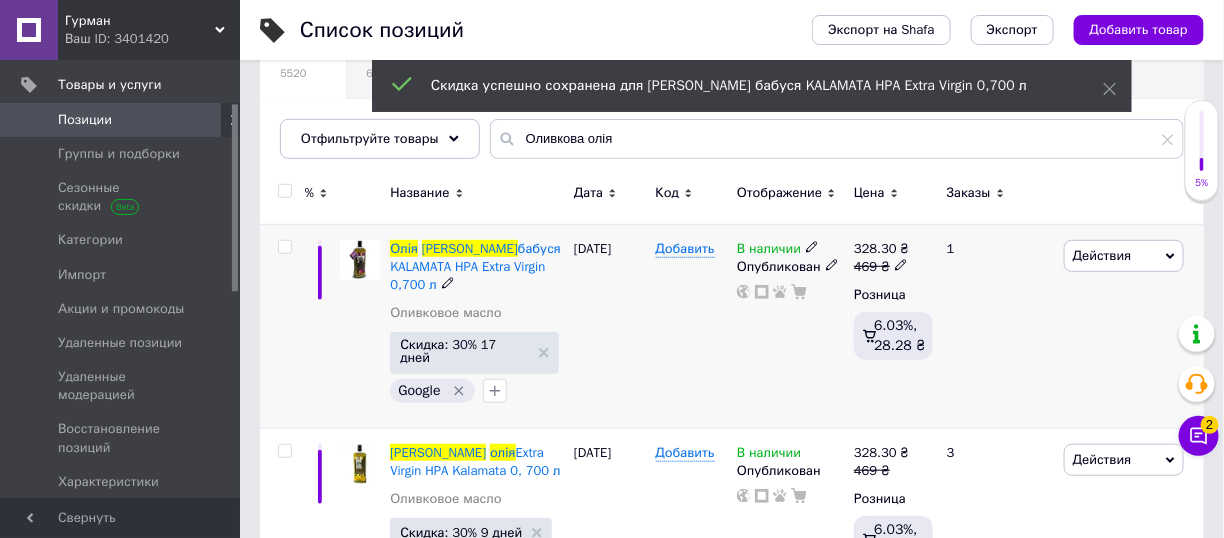 scroll, scrollTop: 334, scrollLeft: 0, axis: vertical 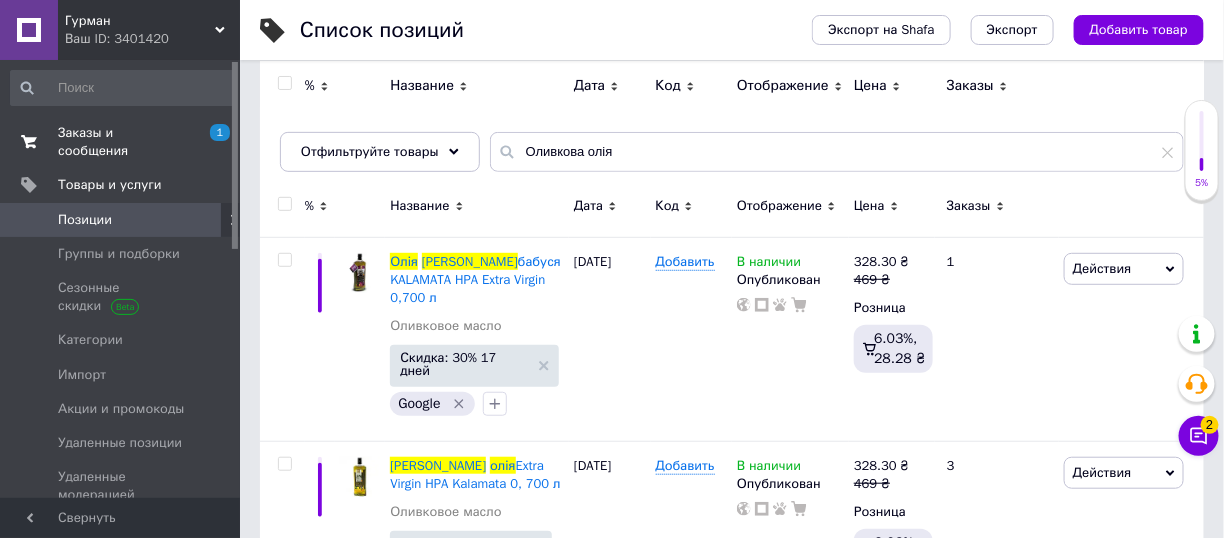 click on "Заказы и сообщения" at bounding box center [121, 142] 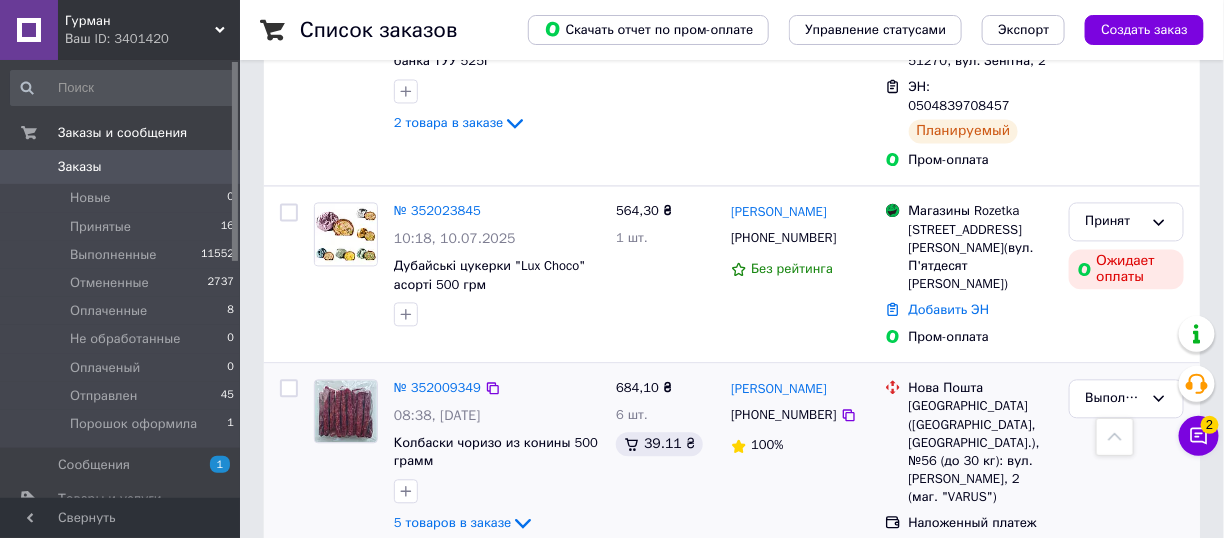 scroll, scrollTop: 1300, scrollLeft: 0, axis: vertical 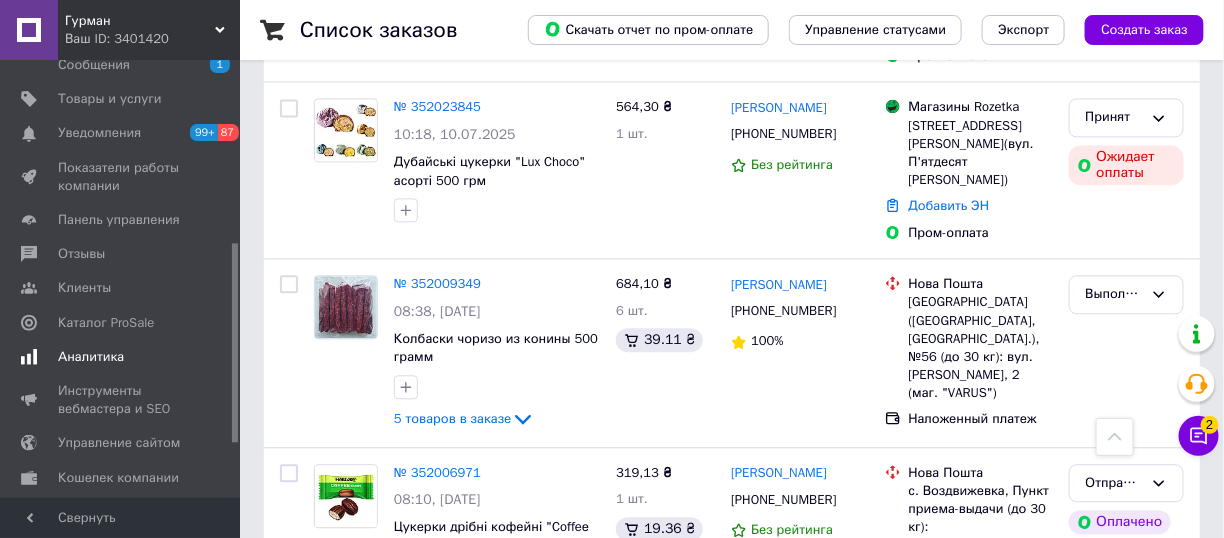 click on "Аналитика" at bounding box center (91, 357) 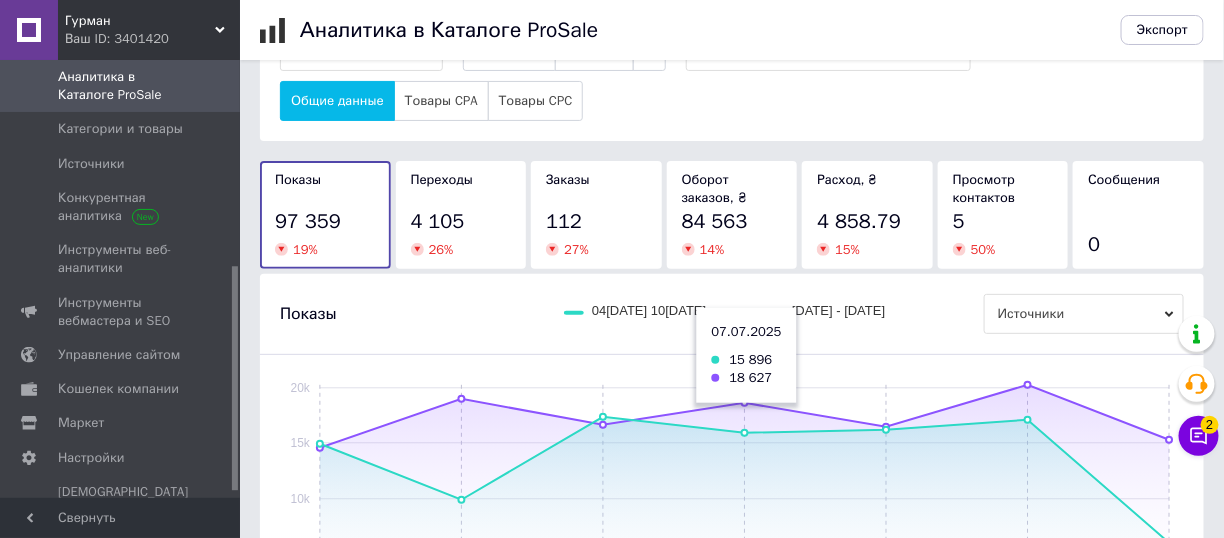 scroll, scrollTop: 100, scrollLeft: 0, axis: vertical 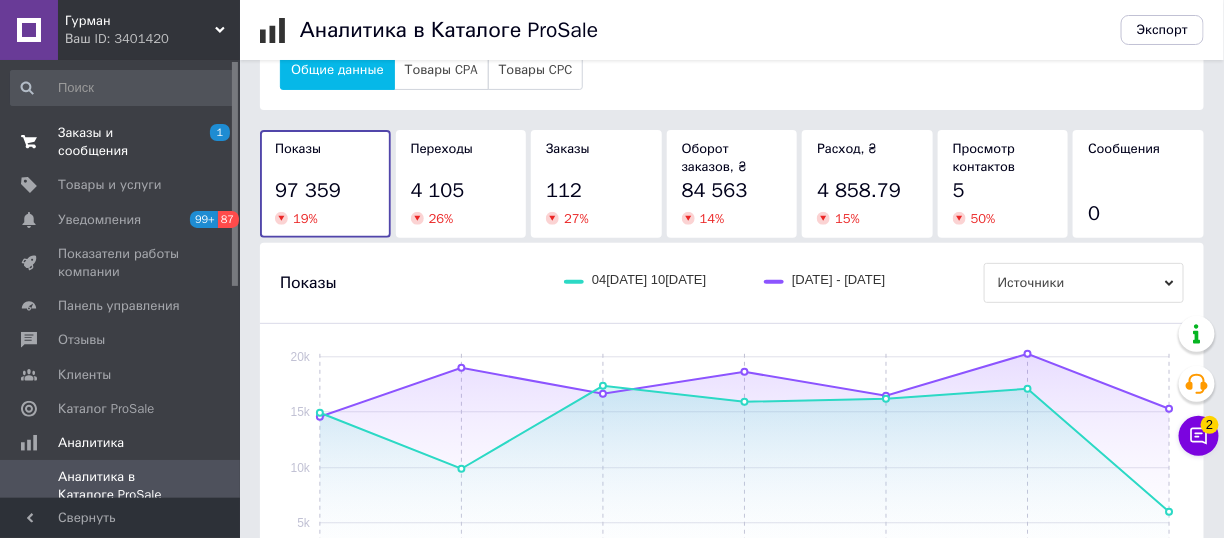 click on "Заказы и сообщения" at bounding box center (121, 142) 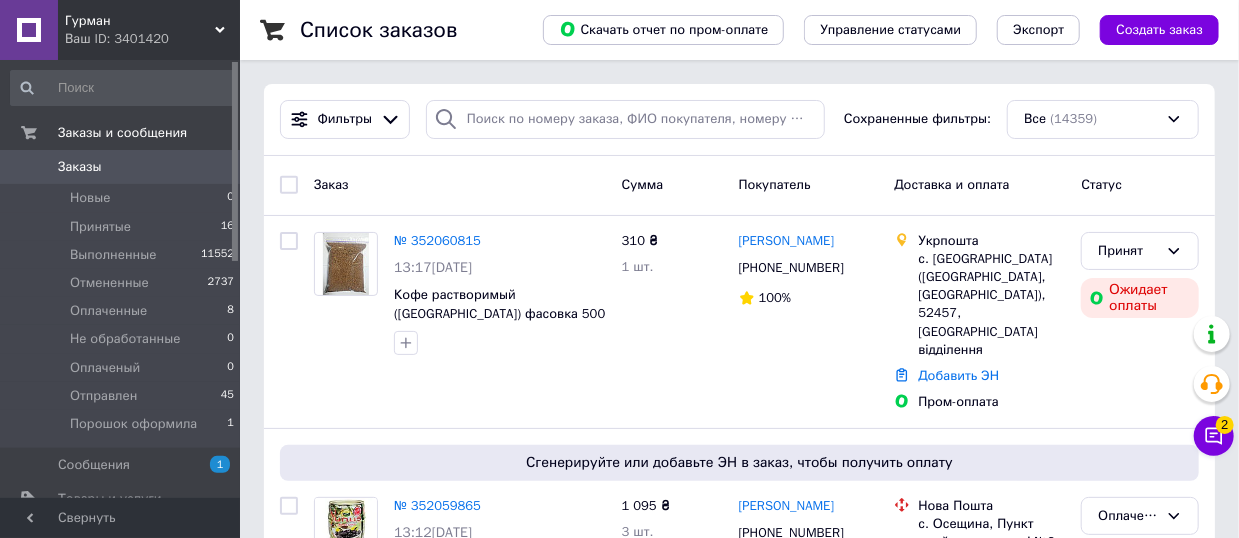 click on "Список заказов   Скачать отчет по пром-оплате Управление статусами Экспорт Создать заказ Фильтры Сохраненные фильтры: Все (14359) Заказ Сумма Покупатель Доставка и оплата Статус № 352060815 13:17, 10.07.2025 Кофе растворимый  (Бразилия) фасовка 500 г 310 ₴ 1 шт. Василь Дуличеко +380965968413 100% Укрпошта с. Михайлівка (Дніпропетровська обл., Дніпровський р-н. Новопокровська сільрада), 52457, Пересувне відділення Добавить ЭН Пром-оплата Принят Ожидает оплаты Сгенерируйте или добавьте ЭН в заказ, чтобы получить оплату № 352059865 13:12, 10.07.2025 Маслини Yunus в'ялені, 1 кг, 12 шт/ящ 1 095 ₴ 3 шт. +380679133793 1" at bounding box center [739, 10403] 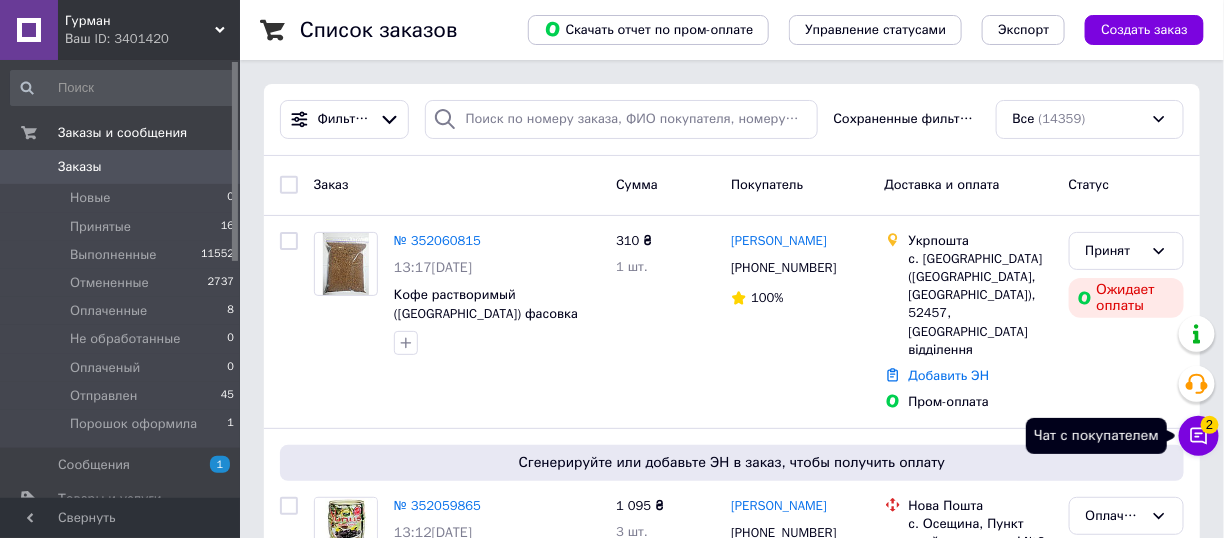 click on "Чат с покупателем 2" at bounding box center [1199, 436] 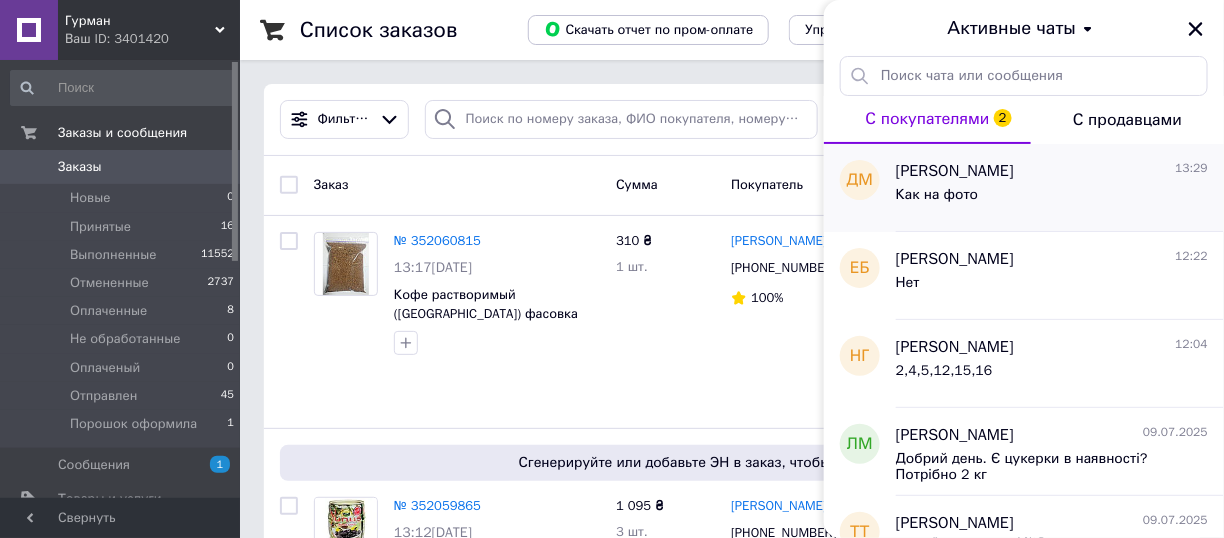 click on "Как на фото" at bounding box center [1052, 199] 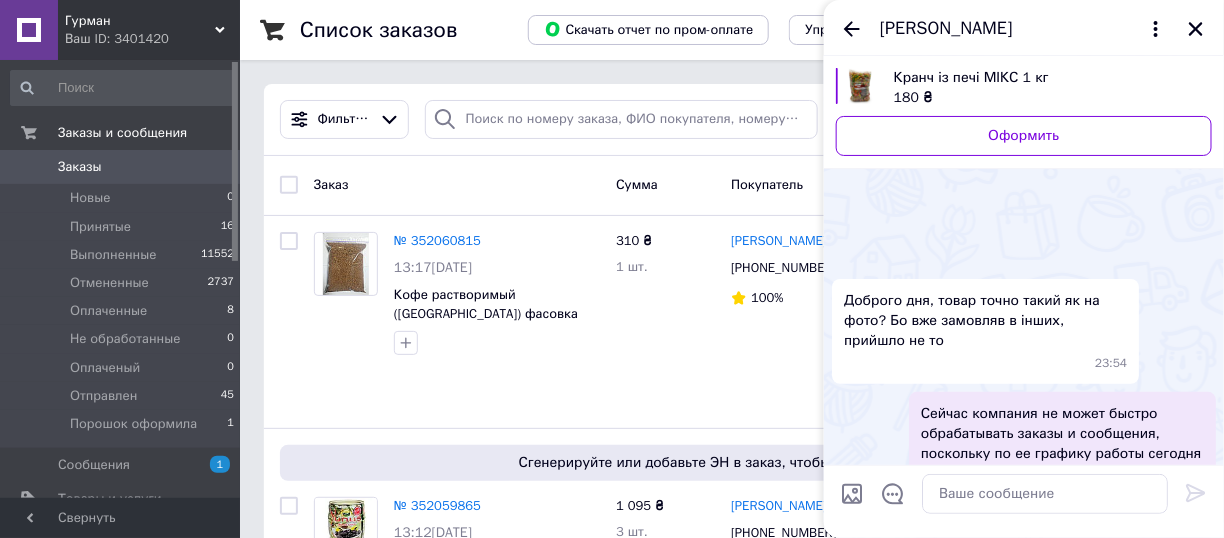 scroll, scrollTop: 709, scrollLeft: 0, axis: vertical 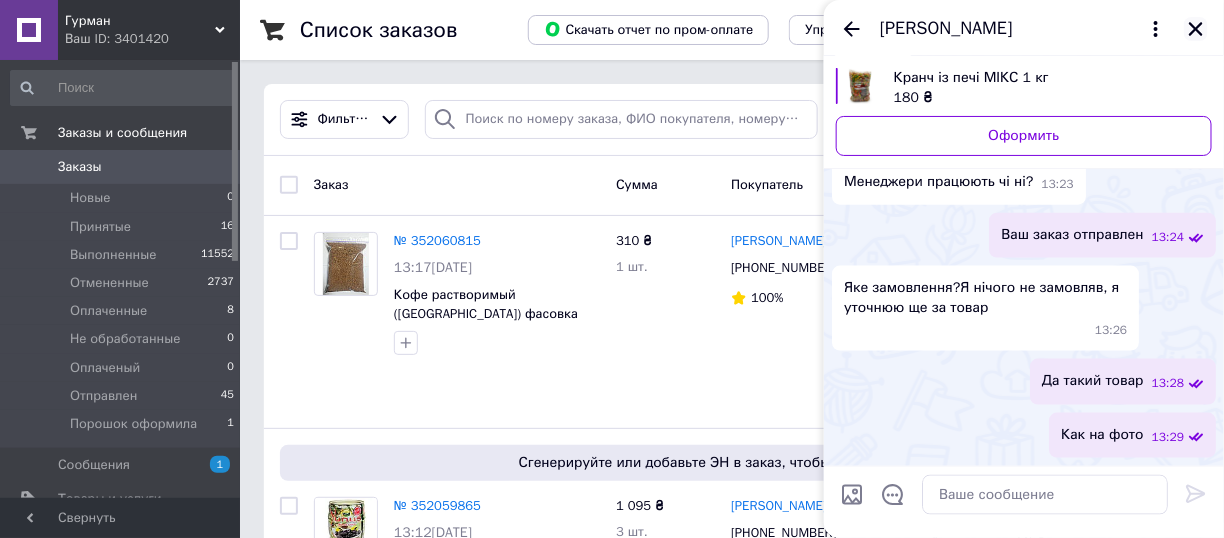 click 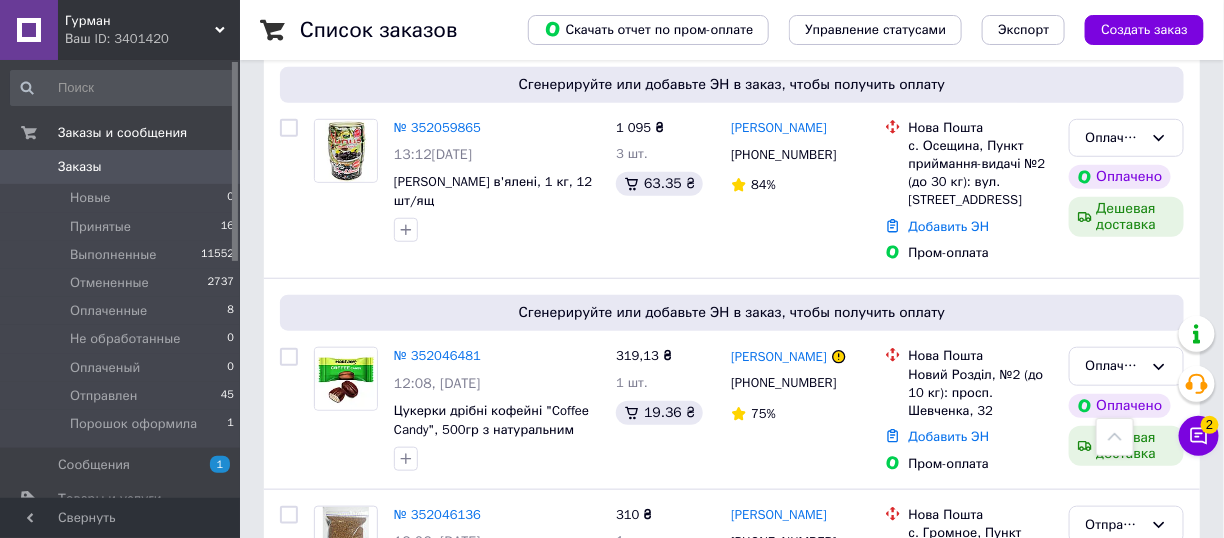 scroll, scrollTop: 500, scrollLeft: 0, axis: vertical 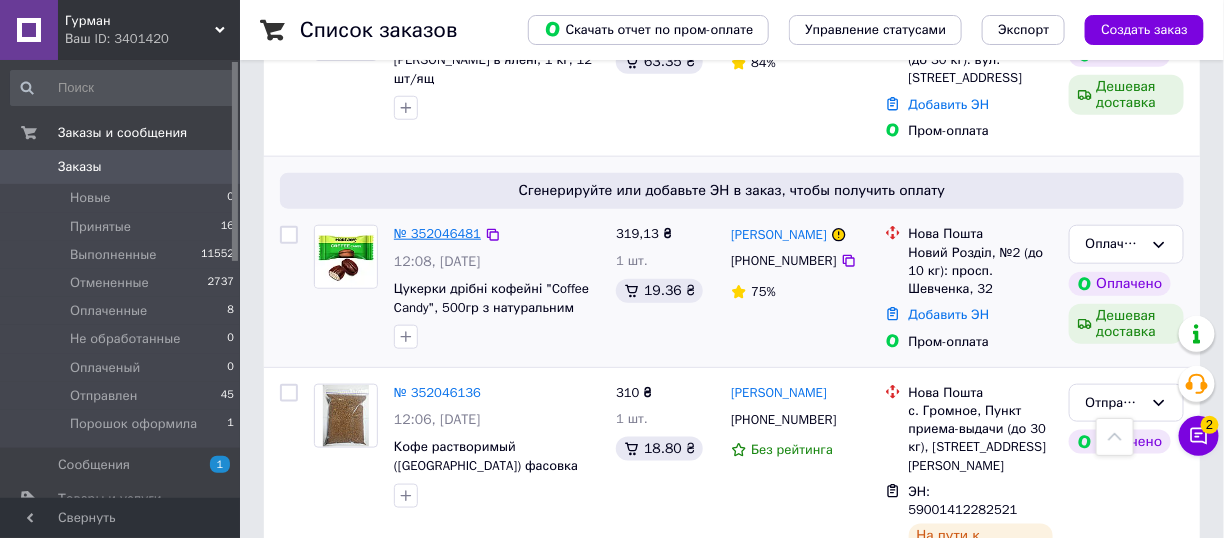 click on "№ 352046481" at bounding box center [437, 233] 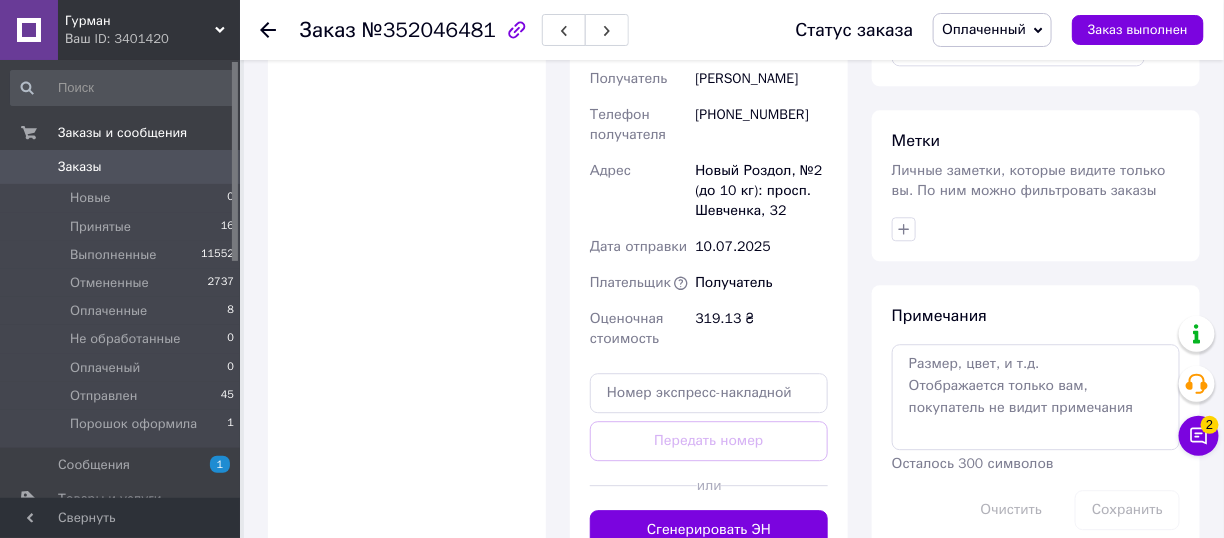 scroll, scrollTop: 1600, scrollLeft: 0, axis: vertical 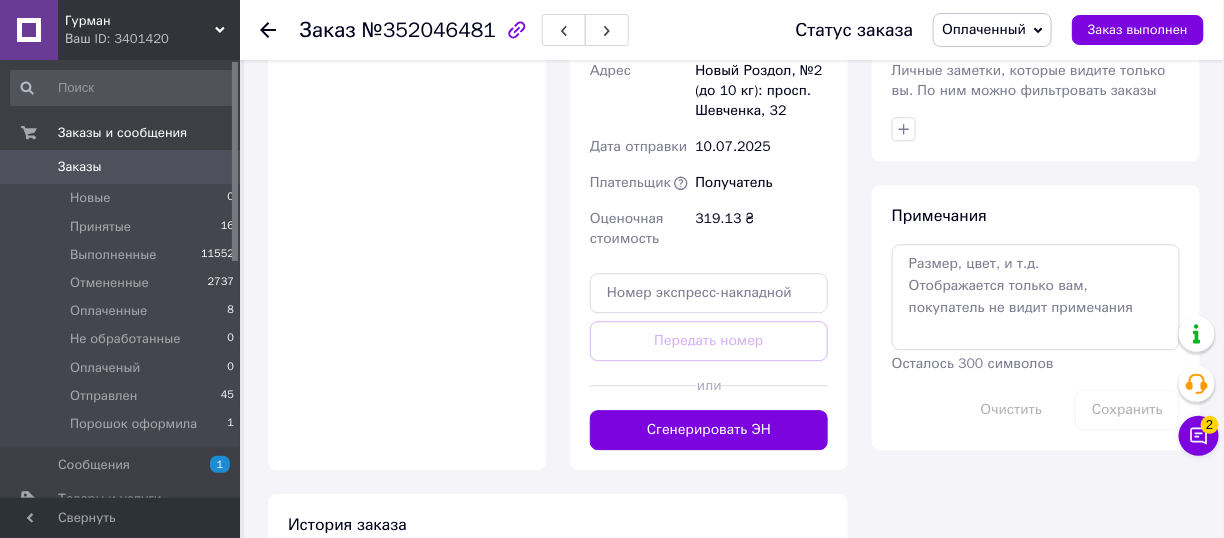 click on "Сгенерировать ЭН" at bounding box center (709, 430) 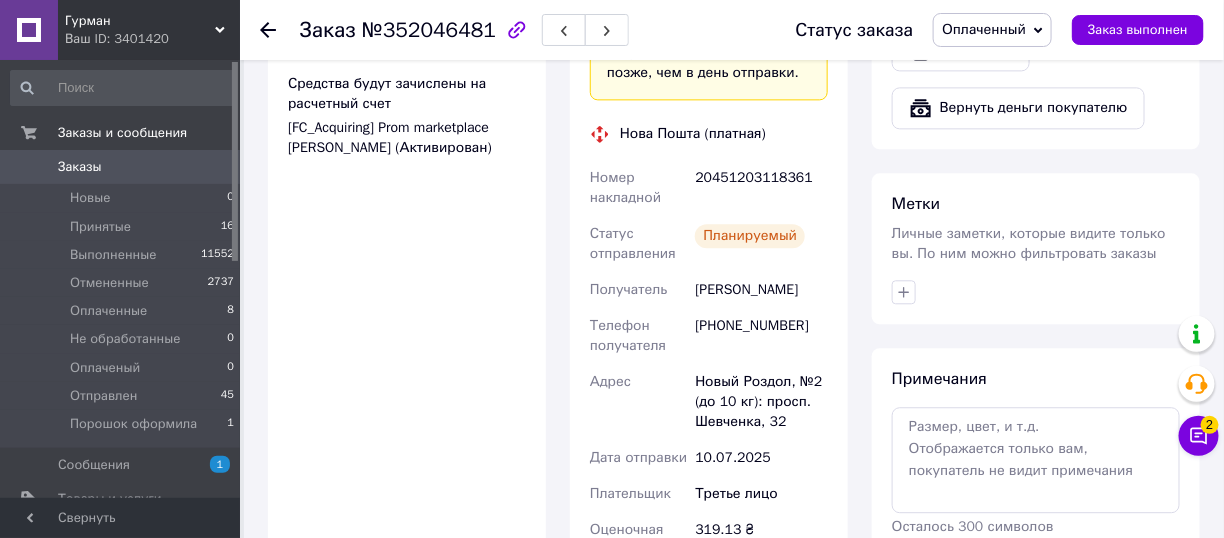 scroll, scrollTop: 1400, scrollLeft: 0, axis: vertical 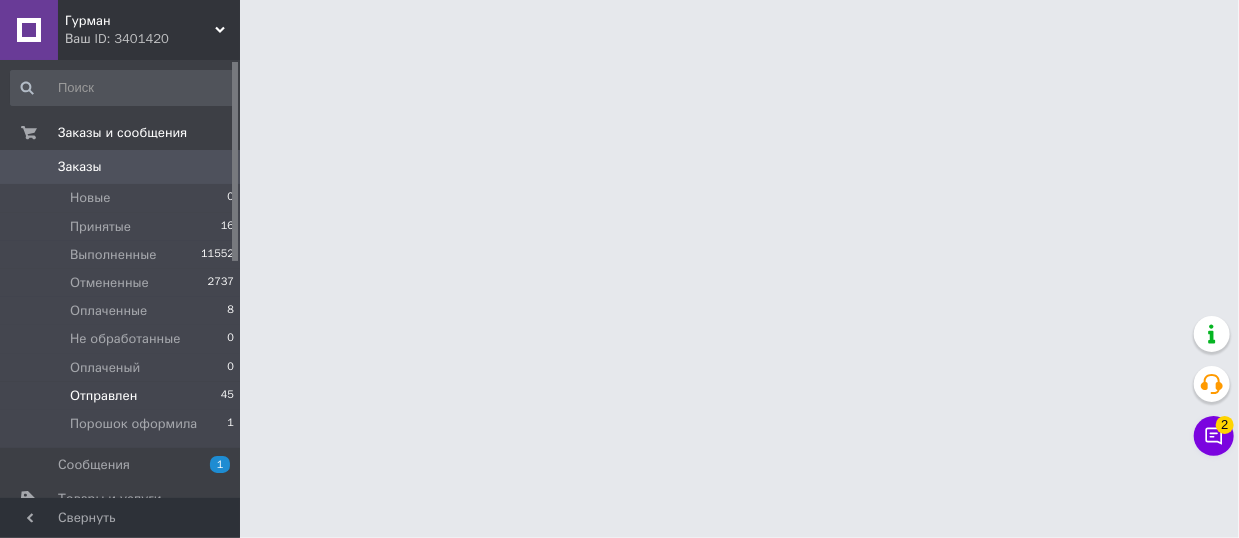 click on "Отправлен" at bounding box center (103, 396) 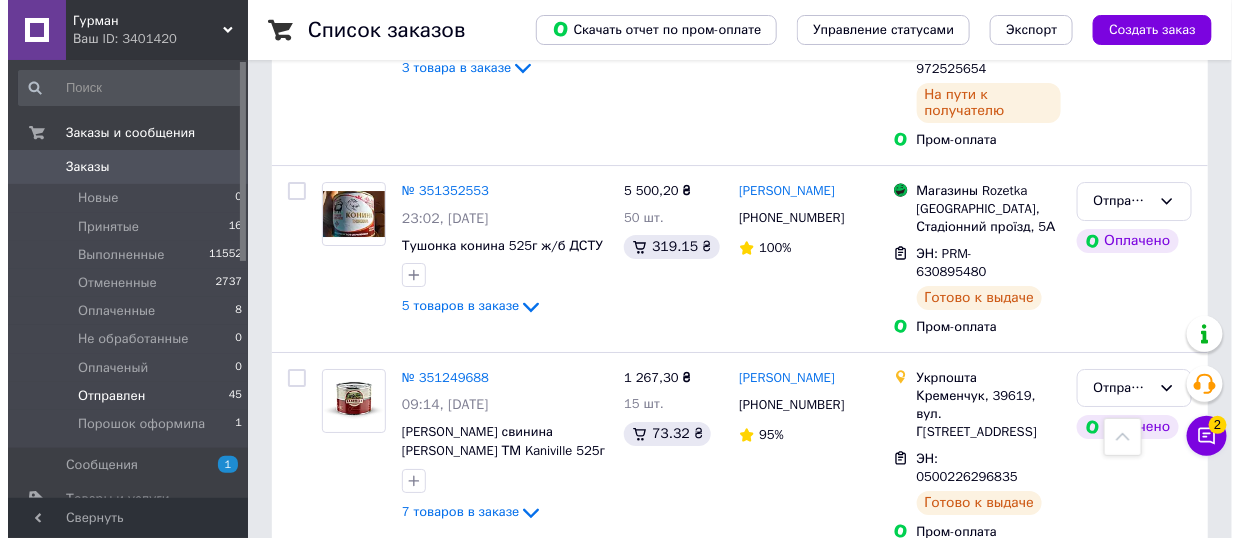 scroll, scrollTop: 9096, scrollLeft: 0, axis: vertical 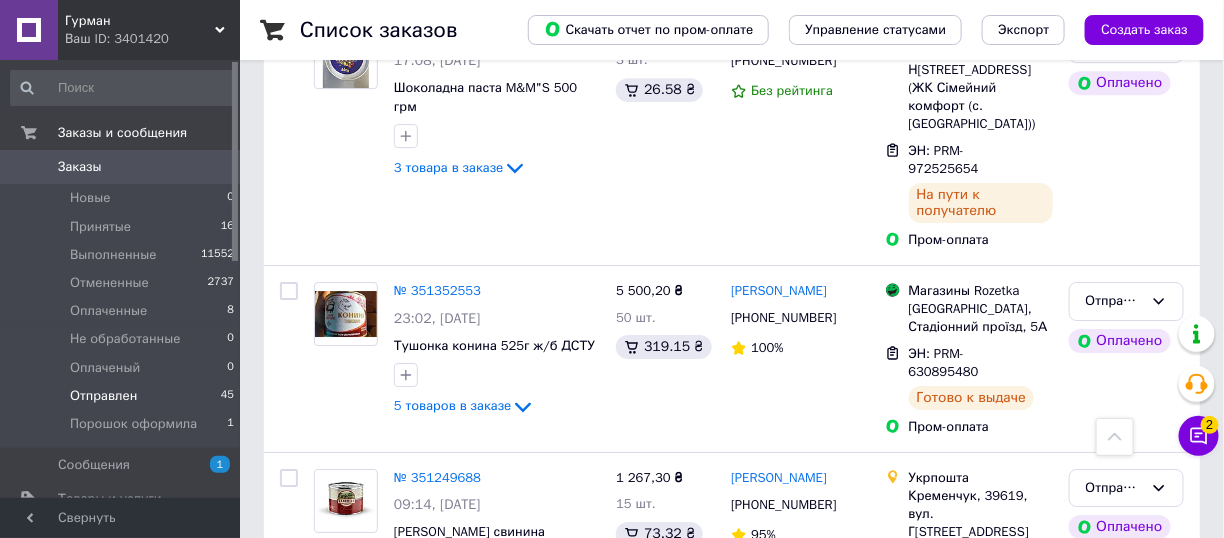 click on "Отправлен" at bounding box center (1114, 1208) 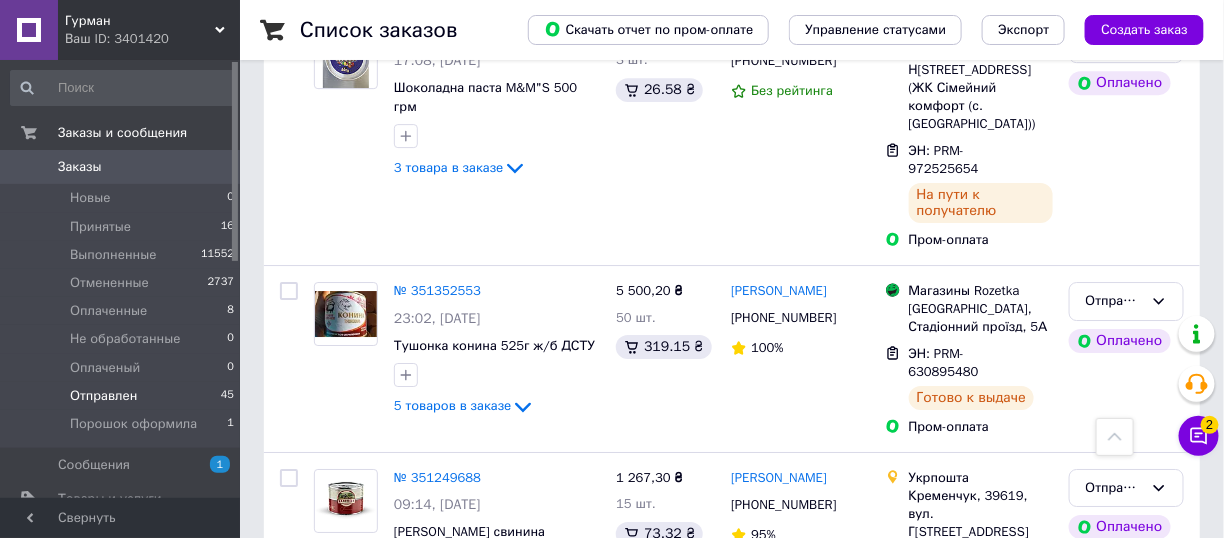 click on "Отменен" at bounding box center (1126, 1322) 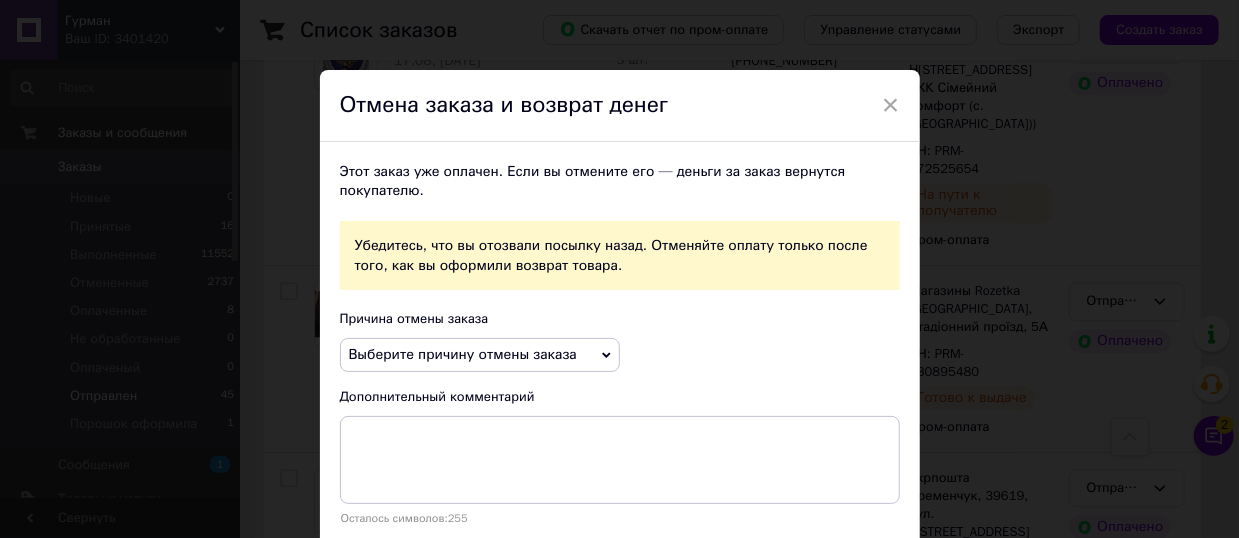 click 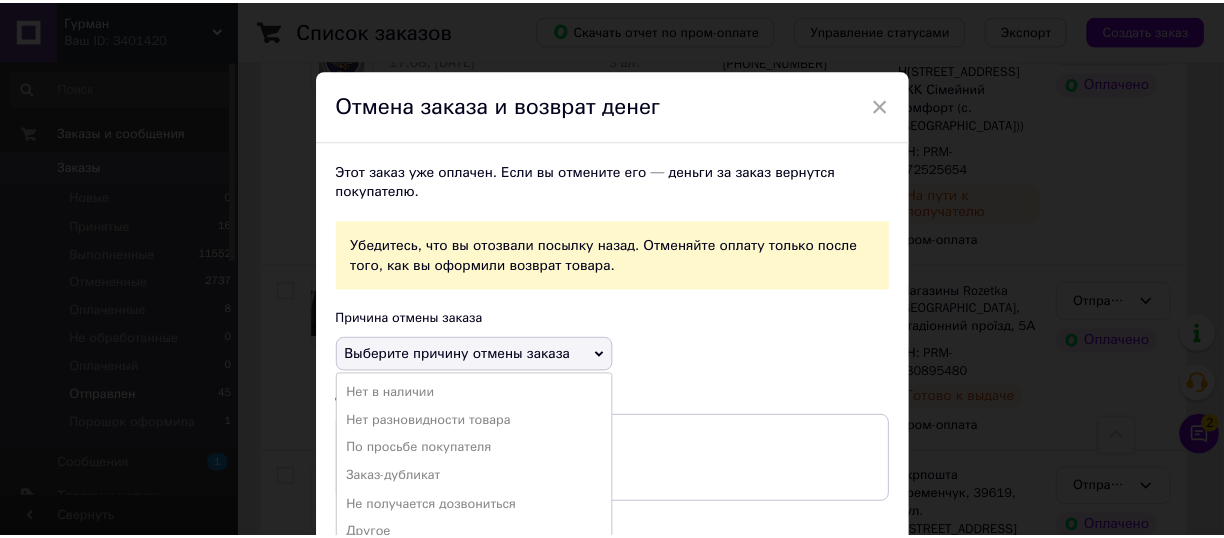 scroll, scrollTop: 100, scrollLeft: 0, axis: vertical 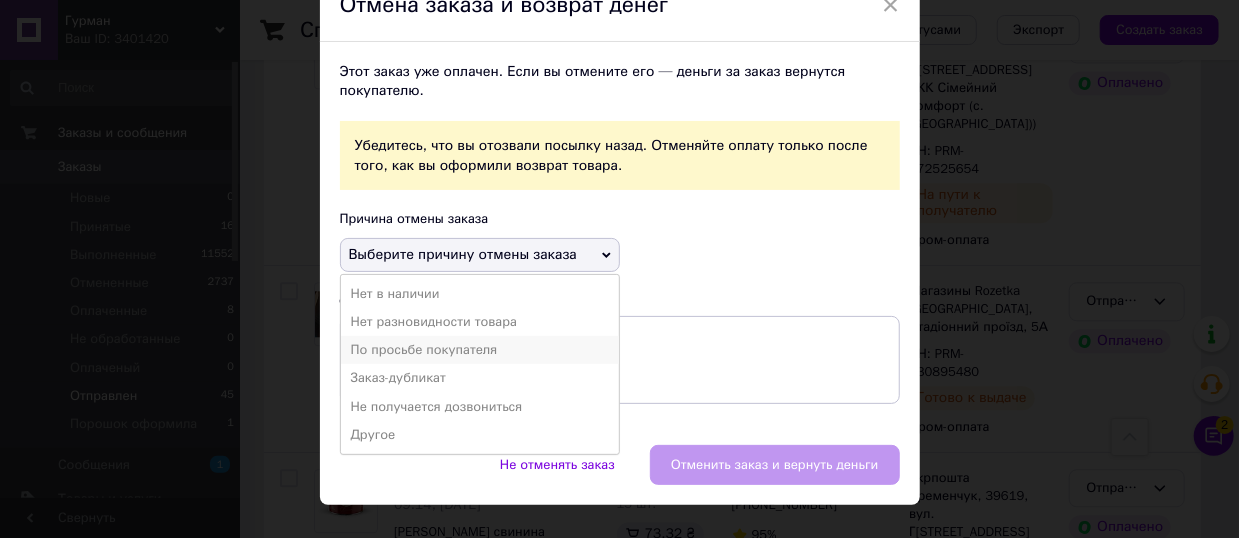 click on "По просьбе покупателя" at bounding box center [480, 350] 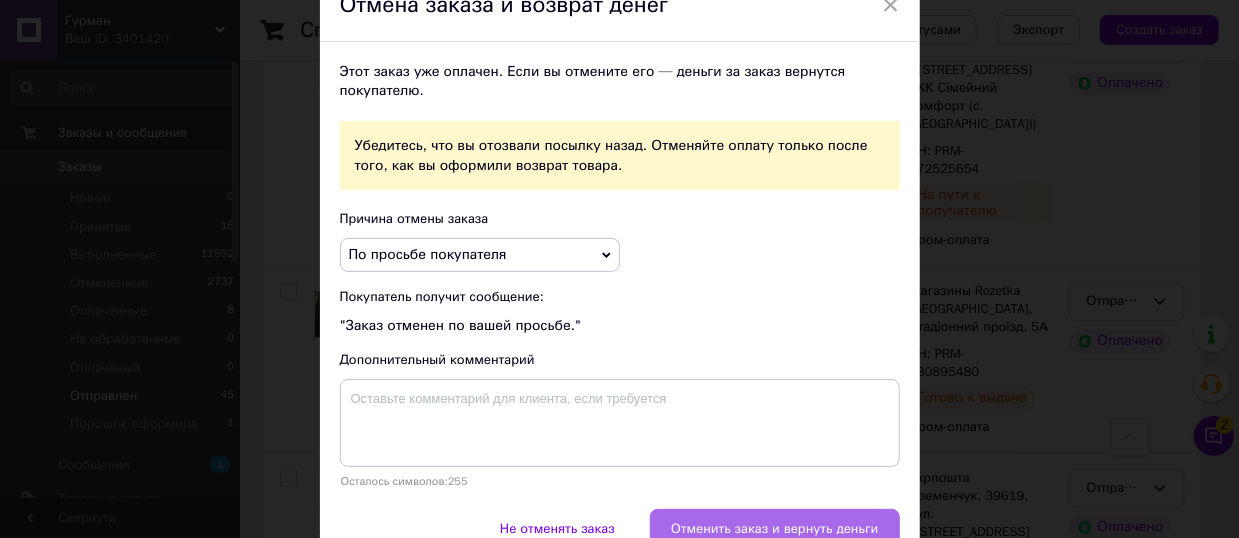 click on "Отменить заказ и вернуть деньги" at bounding box center [775, 529] 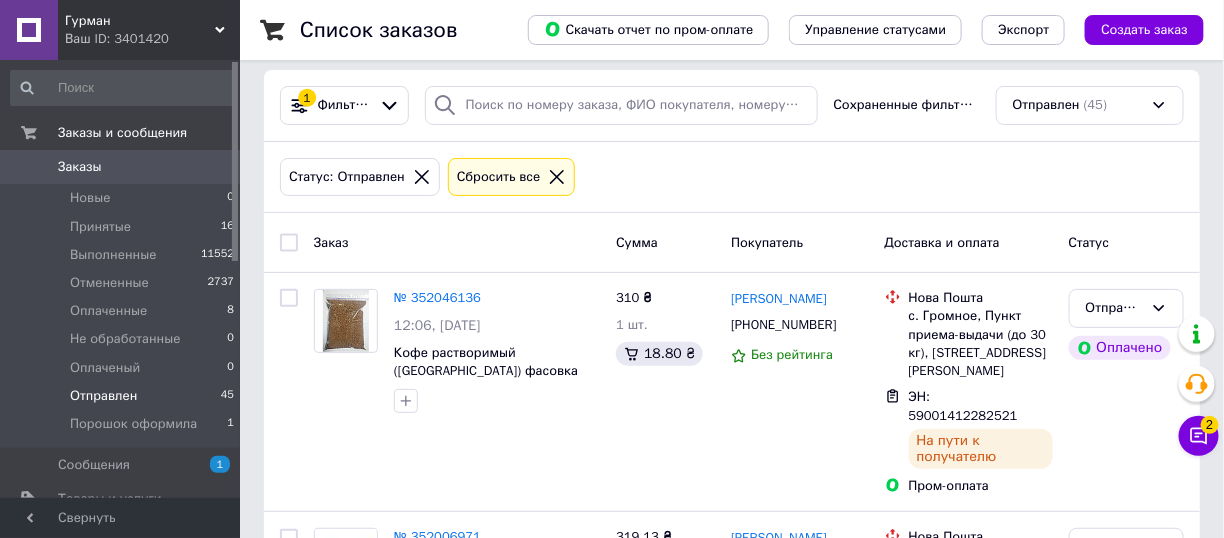 scroll, scrollTop: 0, scrollLeft: 0, axis: both 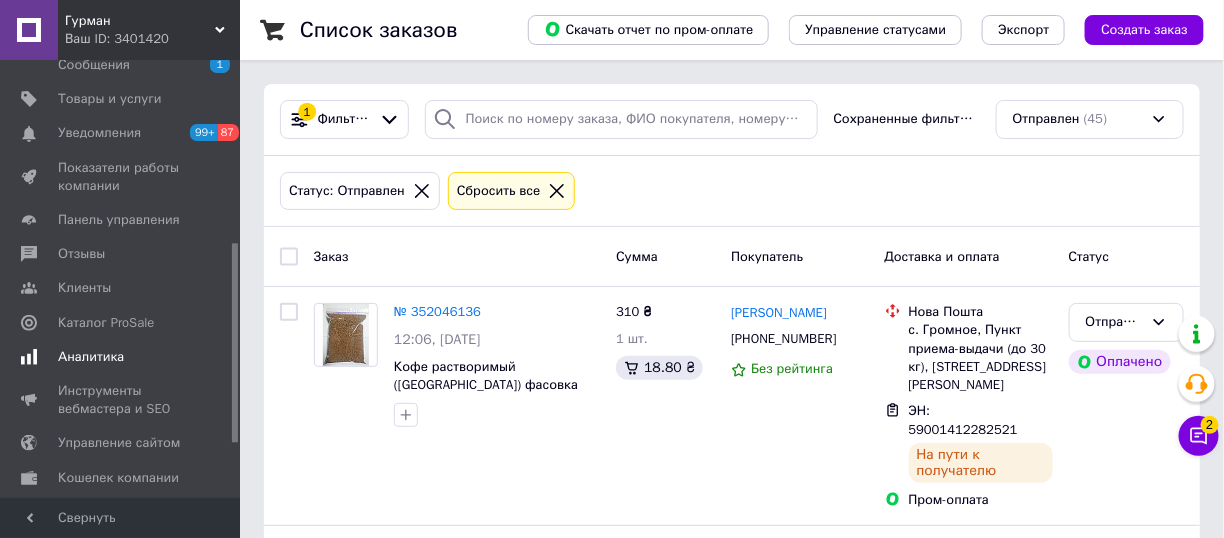 click on "Аналитика" at bounding box center [121, 357] 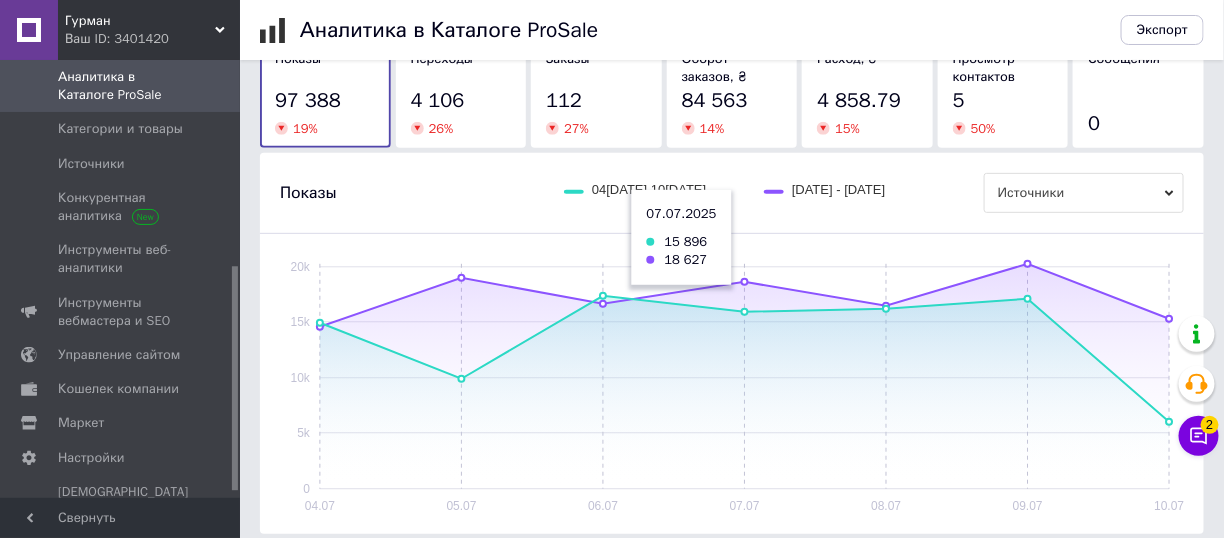 scroll, scrollTop: 200, scrollLeft: 0, axis: vertical 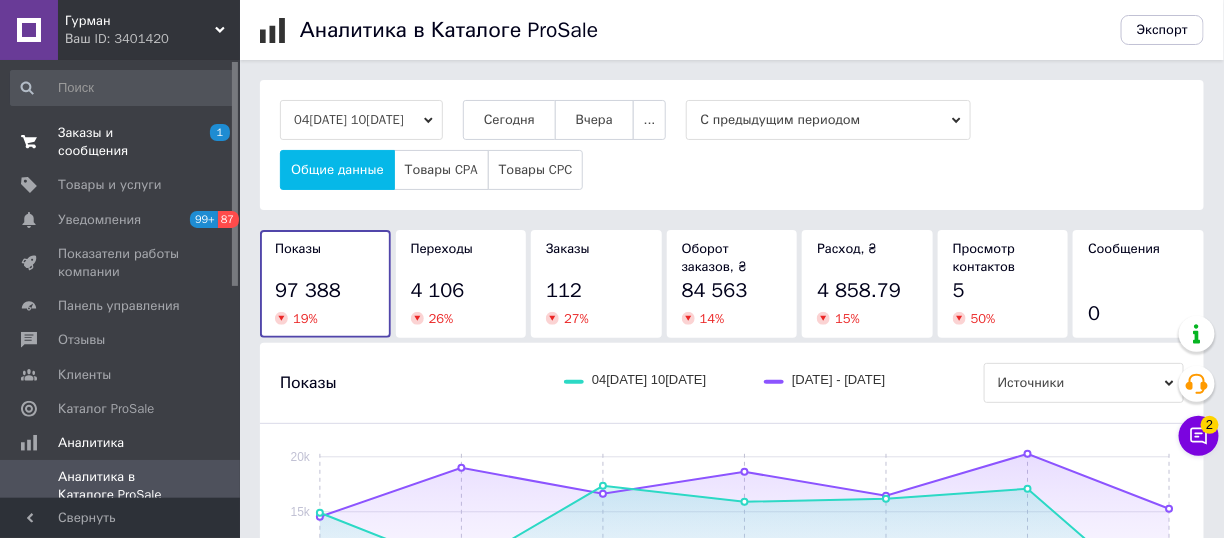 click at bounding box center (29, 142) 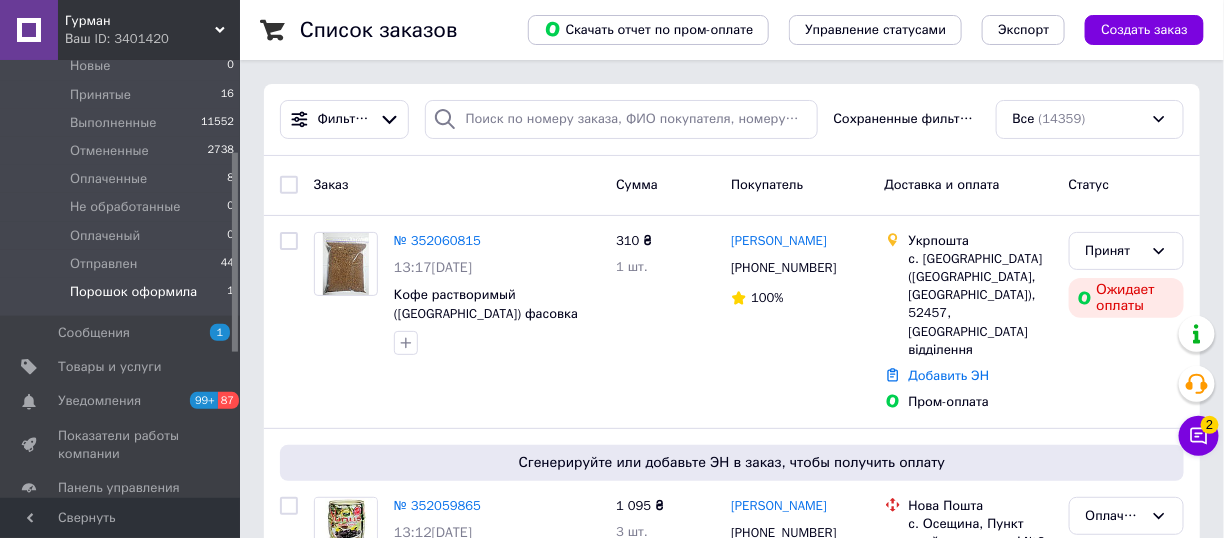scroll, scrollTop: 200, scrollLeft: 0, axis: vertical 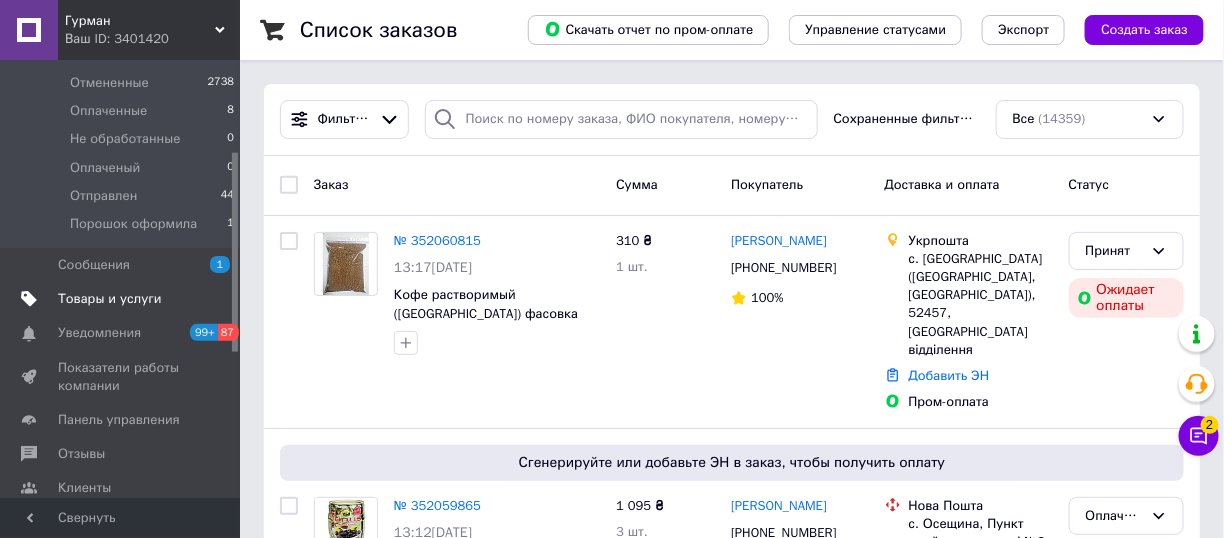 click on "Товары и услуги" at bounding box center (110, 299) 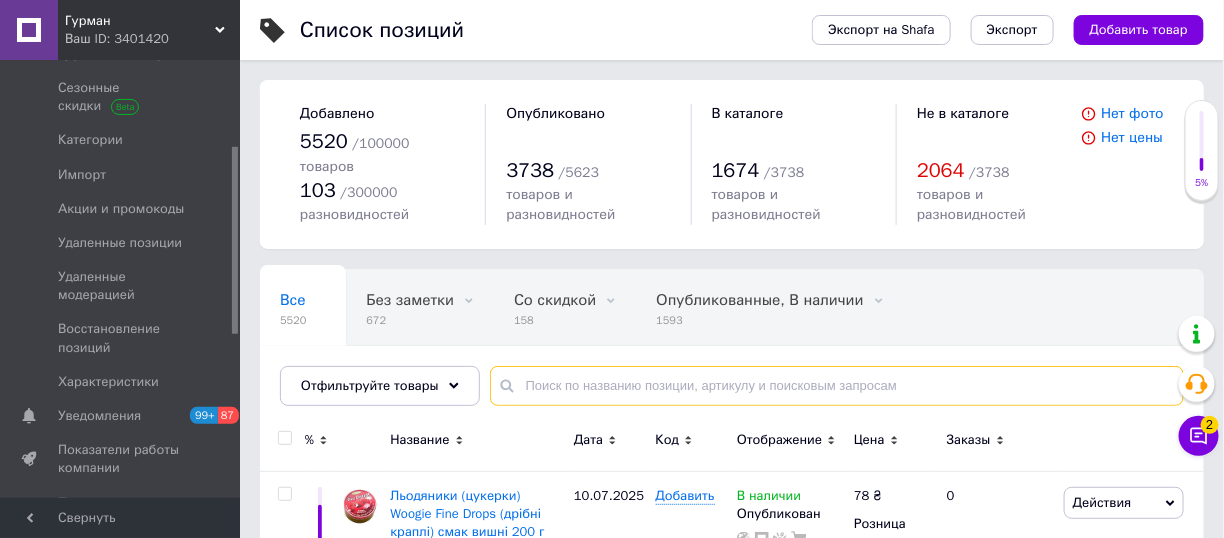 click at bounding box center [837, 386] 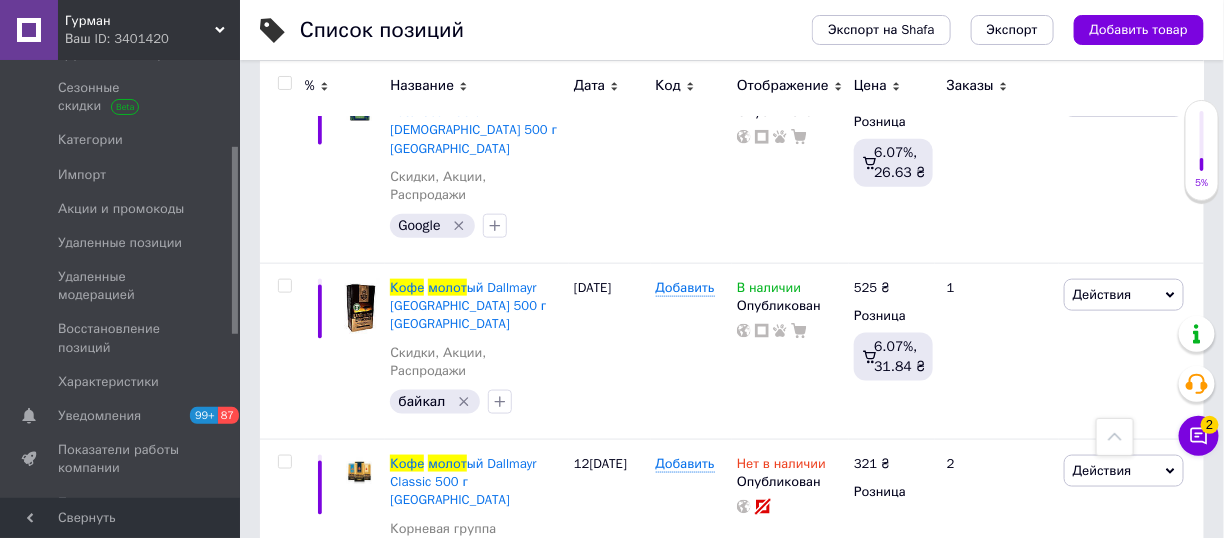 scroll, scrollTop: 800, scrollLeft: 0, axis: vertical 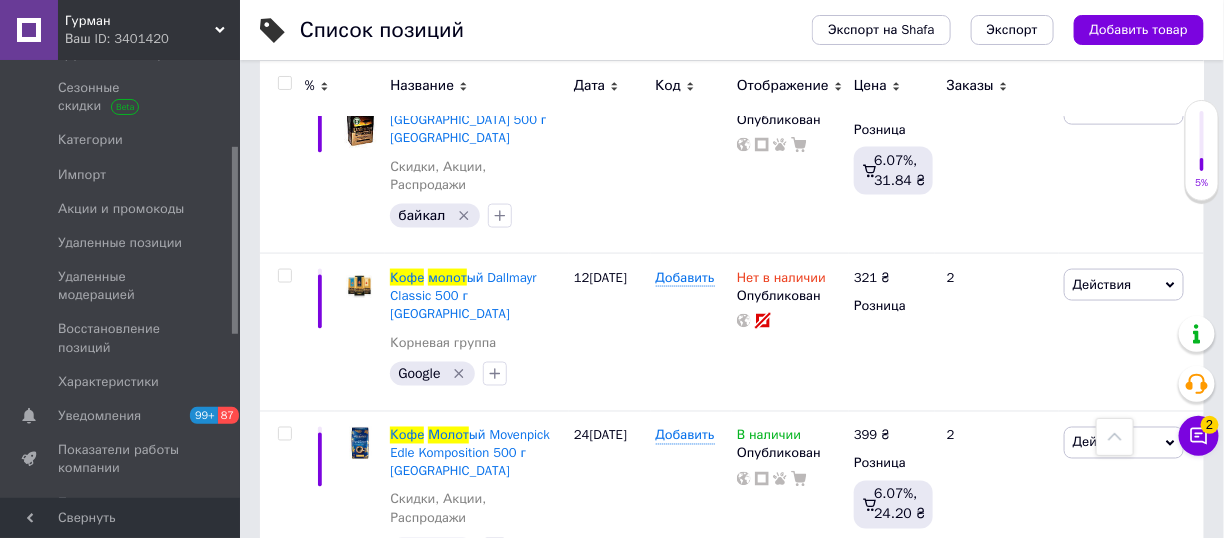 type on "кофе молот" 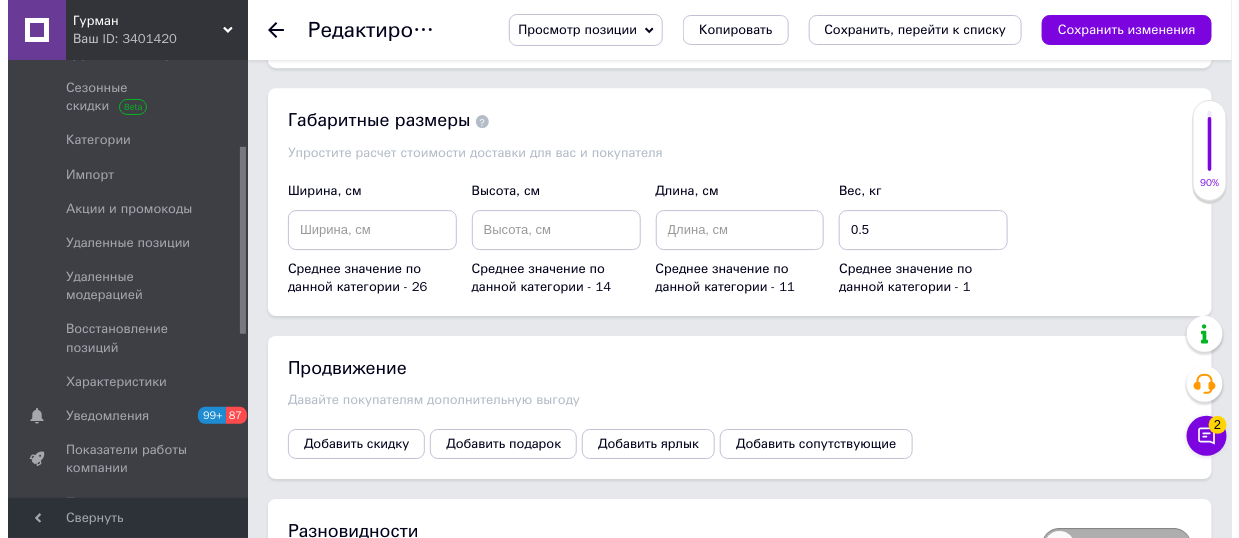 scroll, scrollTop: 2000, scrollLeft: 0, axis: vertical 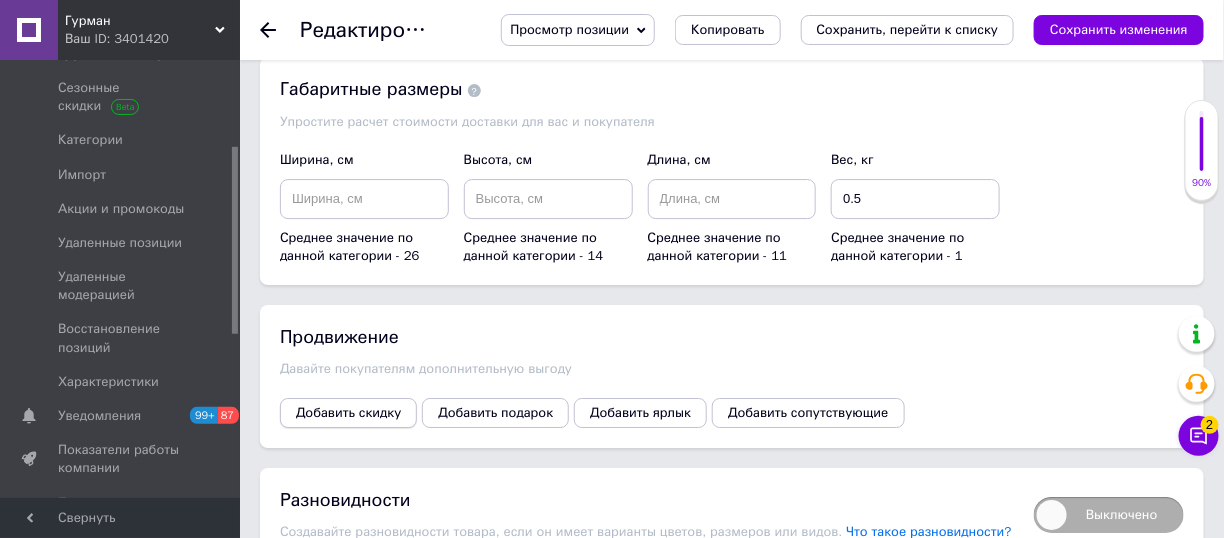 click on "Добавить скидку" at bounding box center [348, 413] 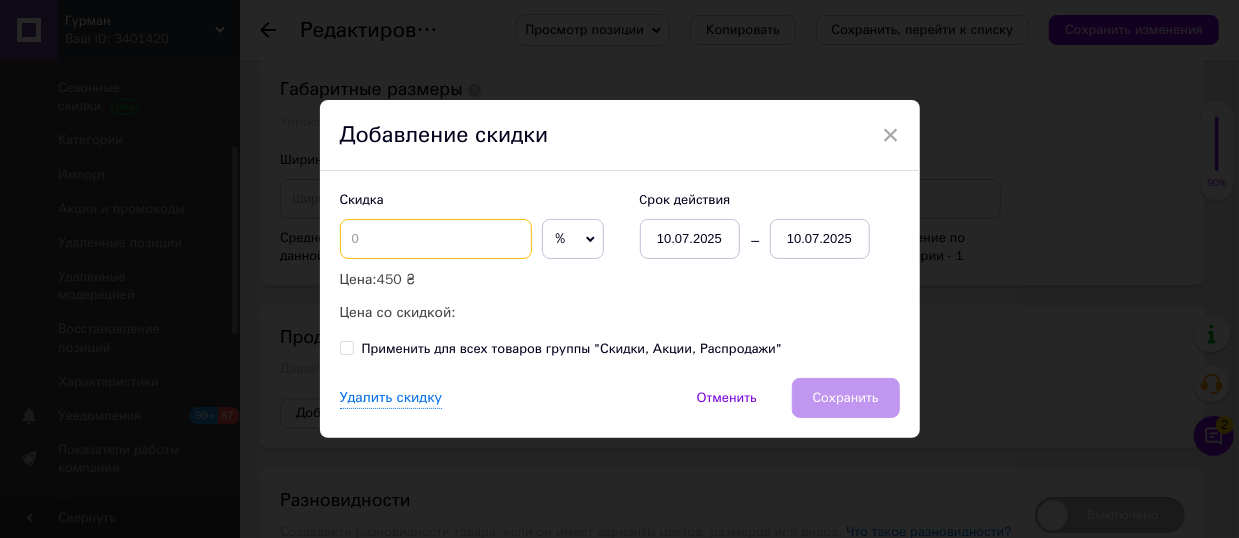 click at bounding box center [436, 239] 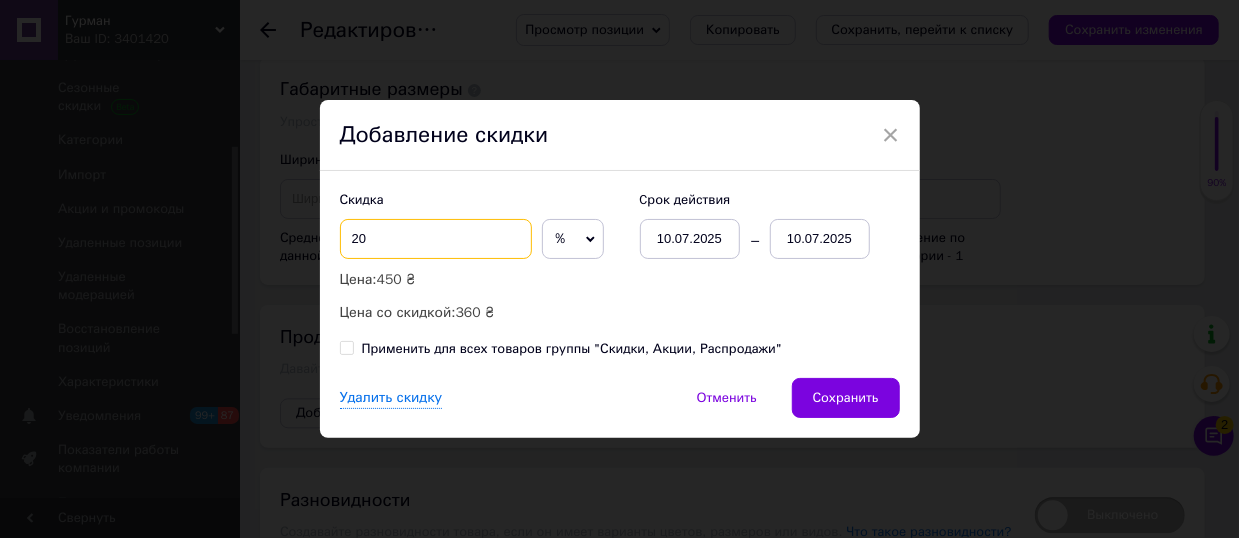 type on "20" 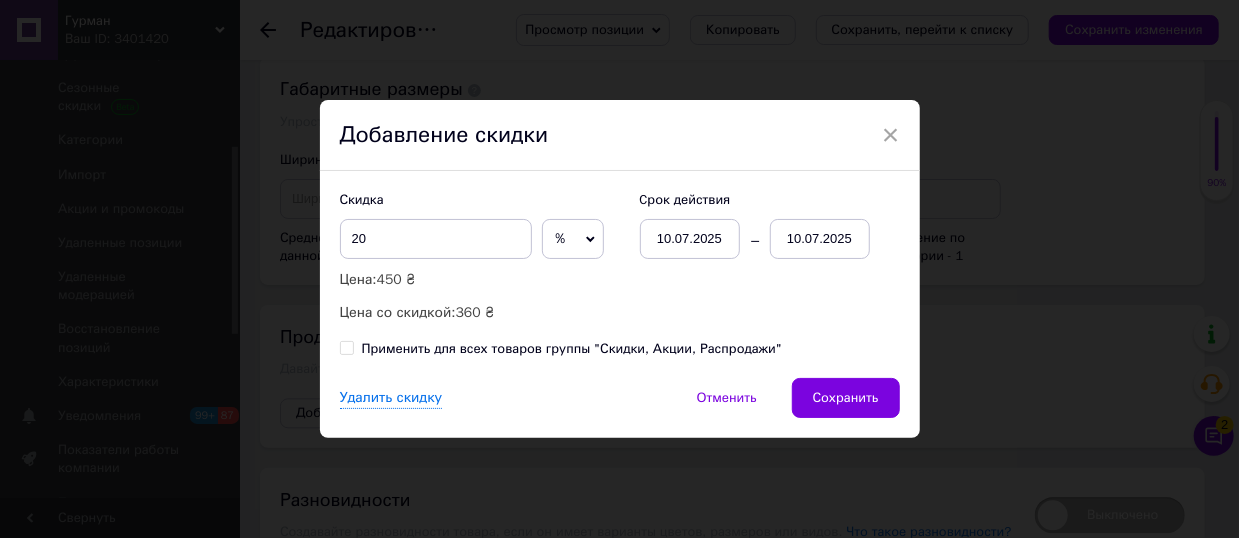 click on "10.07.2025" at bounding box center [820, 239] 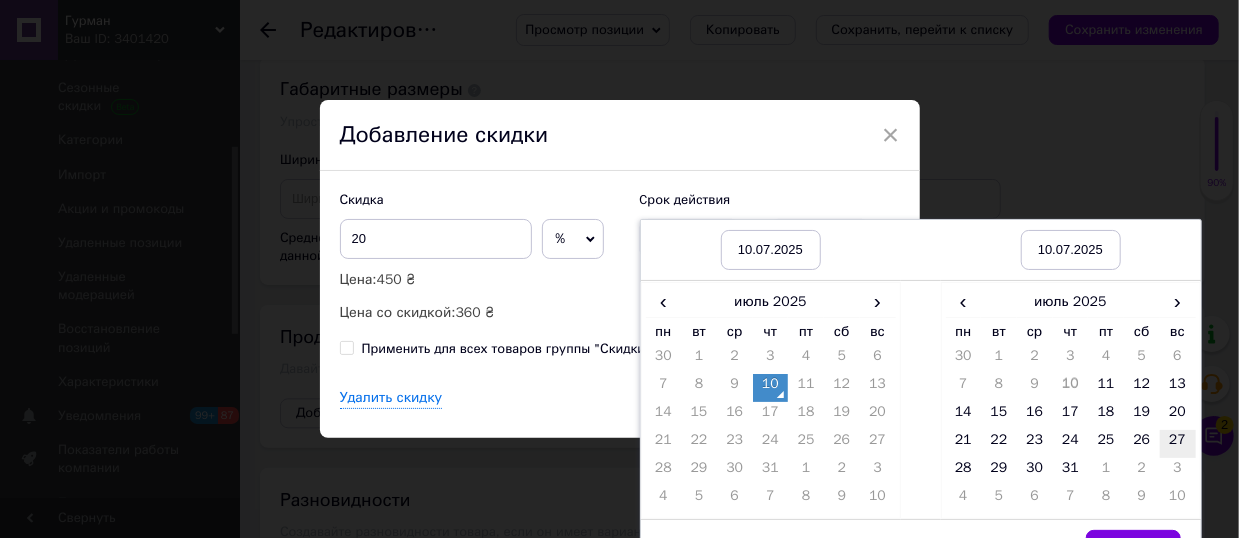 click on "27" at bounding box center (1178, 444) 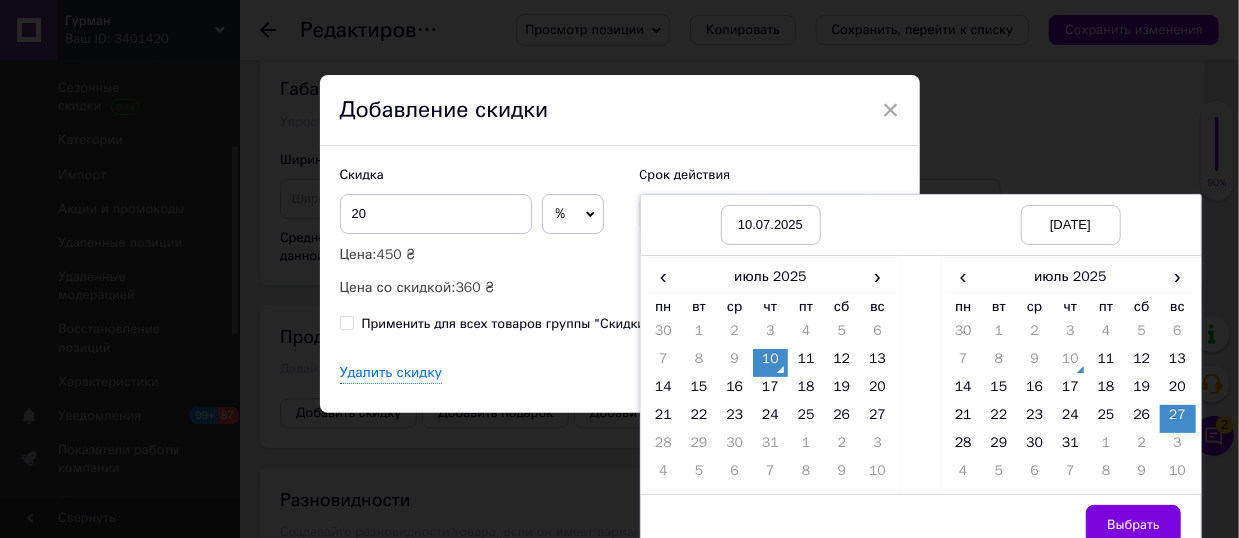 scroll, scrollTop: 39, scrollLeft: 0, axis: vertical 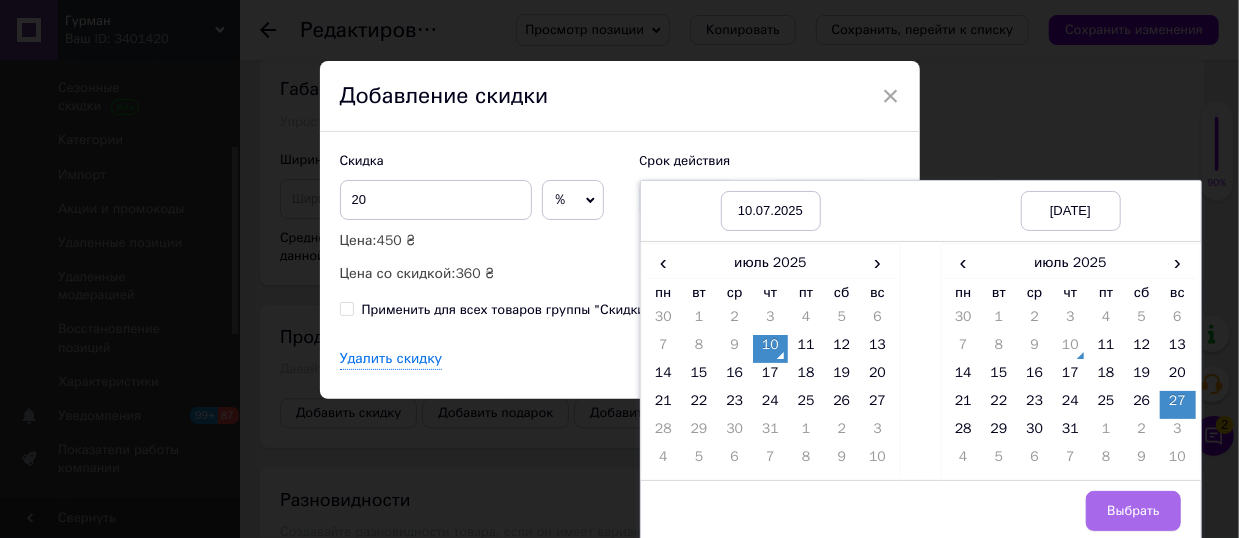 click on "Выбрать" at bounding box center (1133, 511) 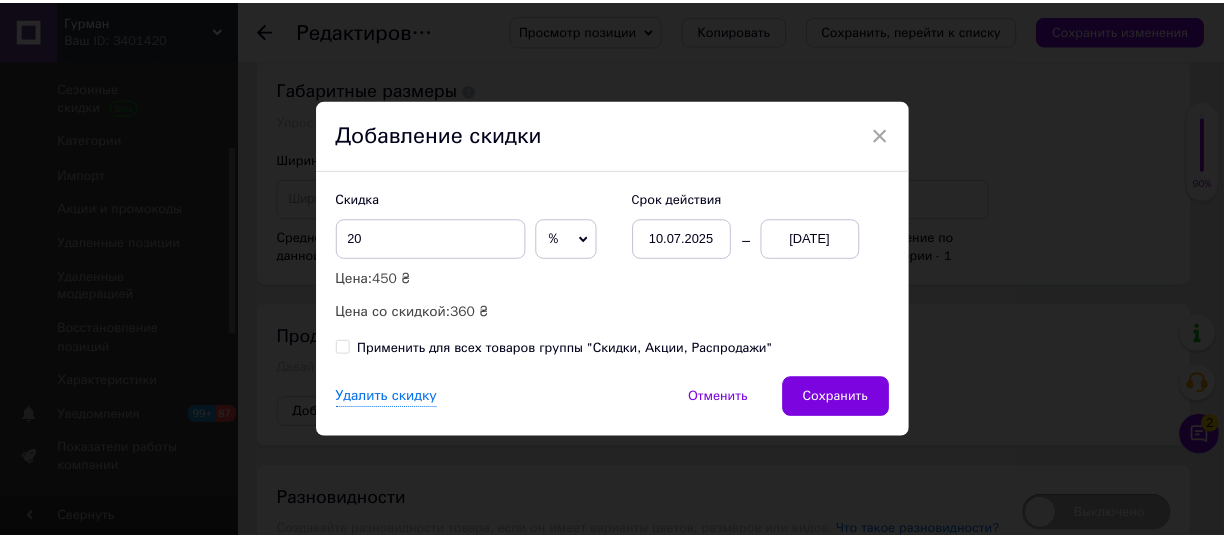 scroll, scrollTop: 0, scrollLeft: 0, axis: both 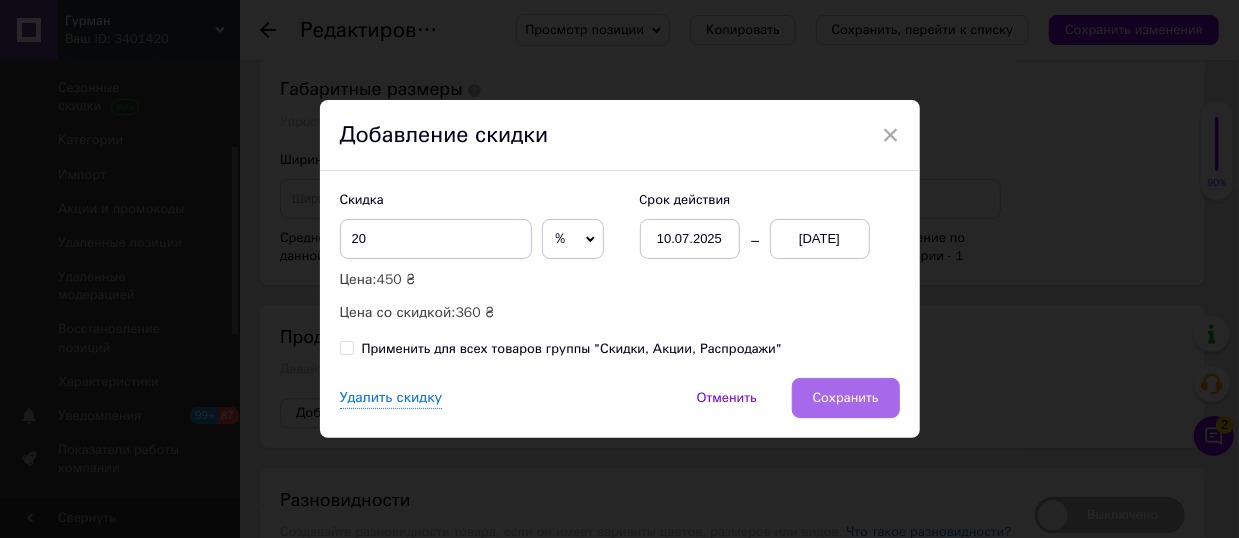 click on "Сохранить" at bounding box center [846, 398] 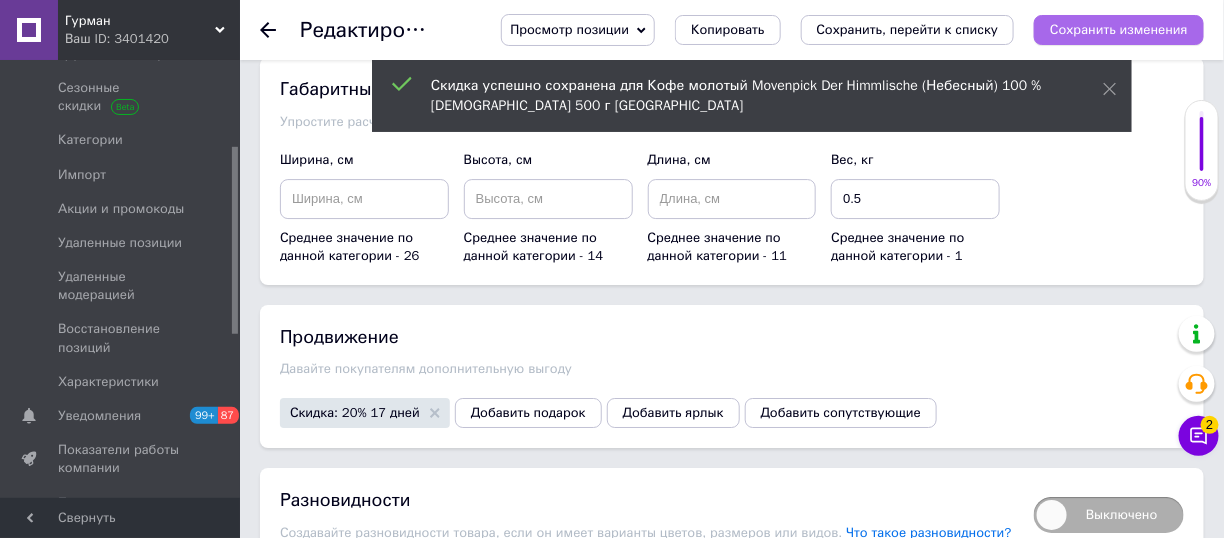click on "Сохранить изменения" at bounding box center [1119, 29] 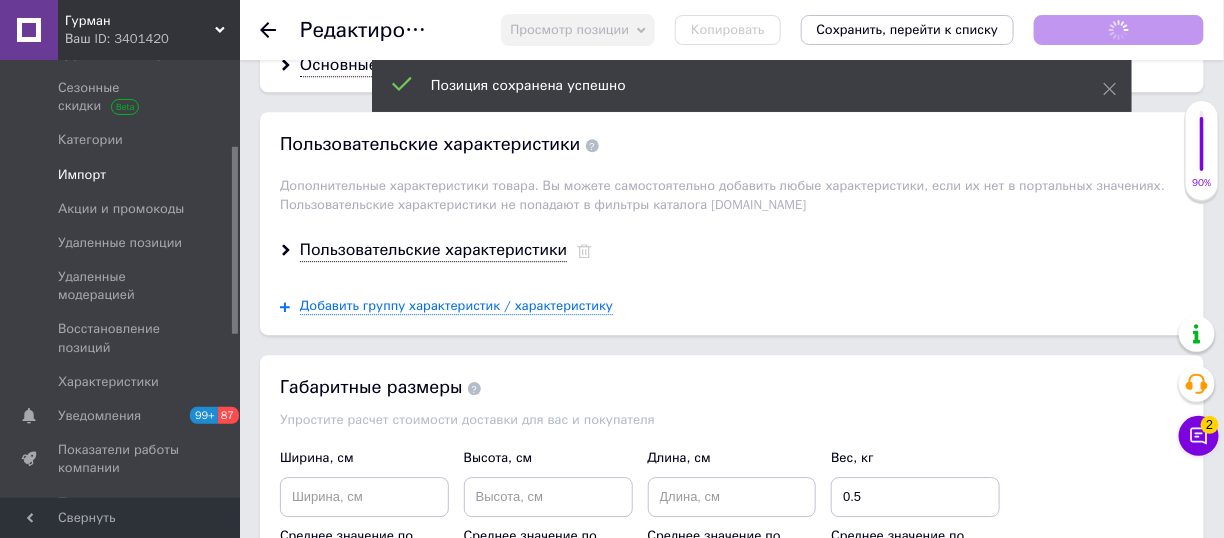 scroll, scrollTop: 1700, scrollLeft: 0, axis: vertical 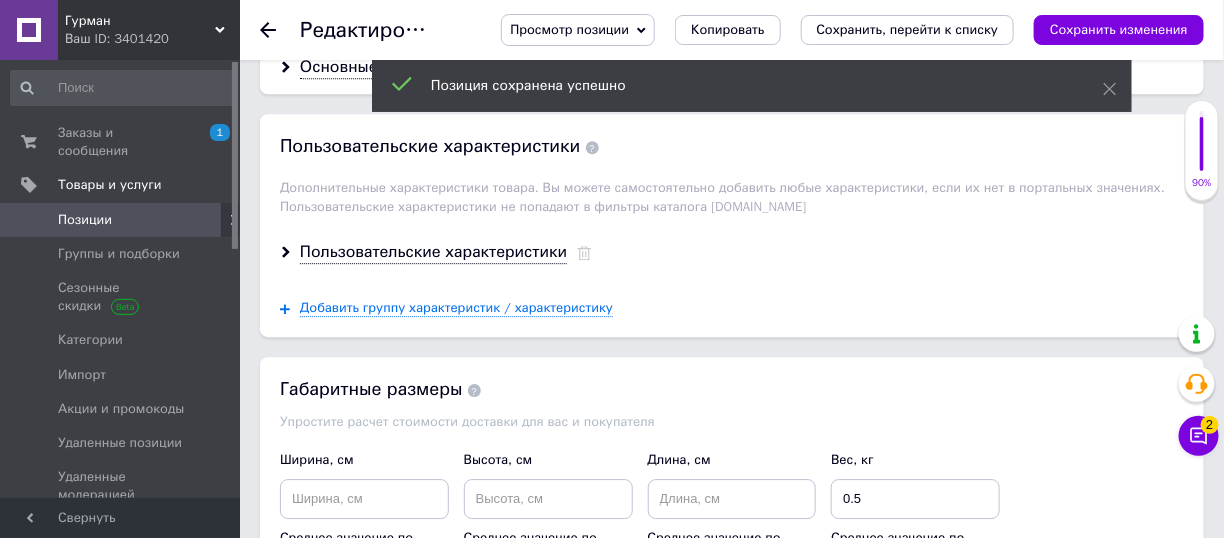 click on "Позиции" at bounding box center [121, 220] 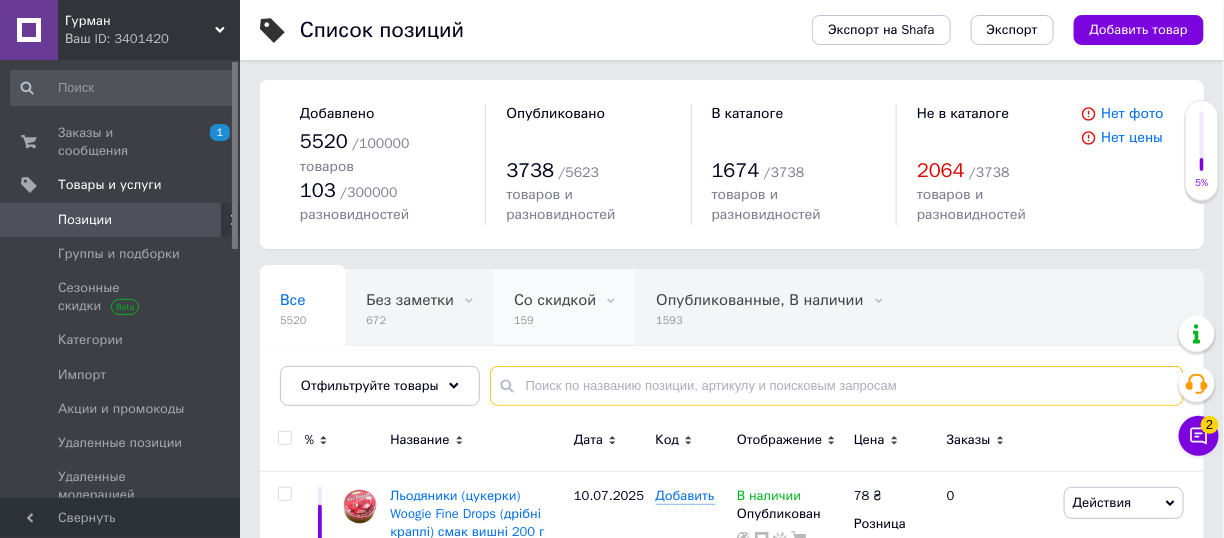 click at bounding box center [837, 386] 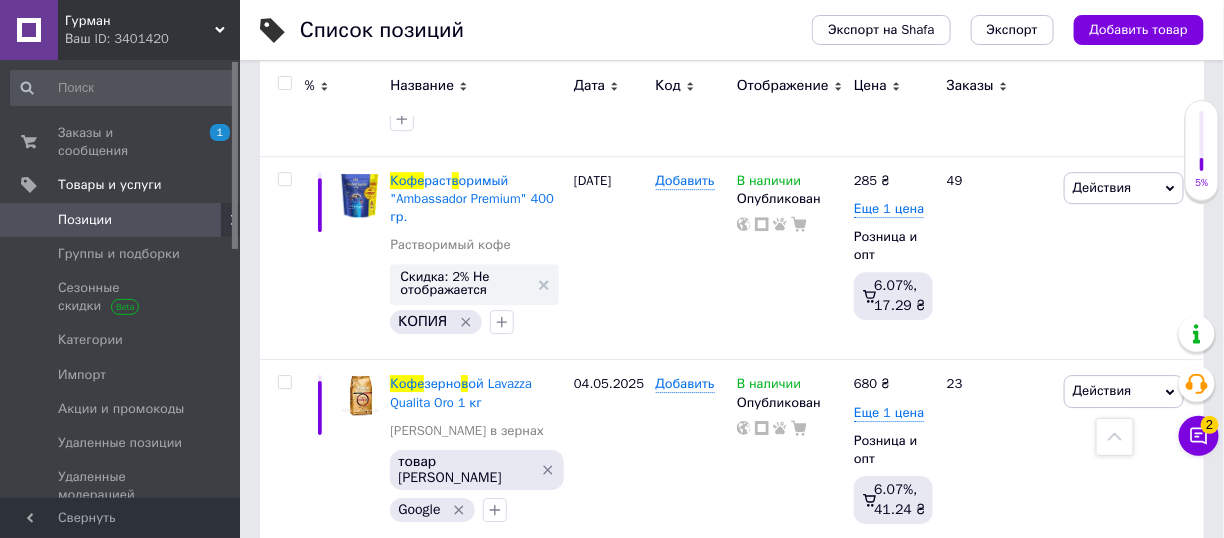 scroll, scrollTop: 8800, scrollLeft: 0, axis: vertical 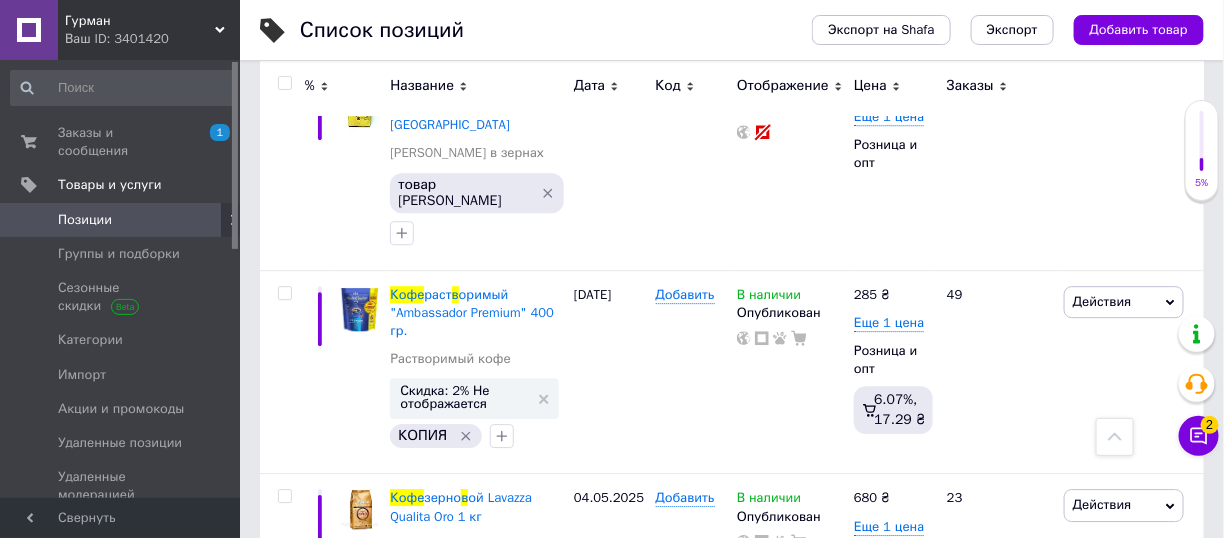 type on "кофе в зернах" 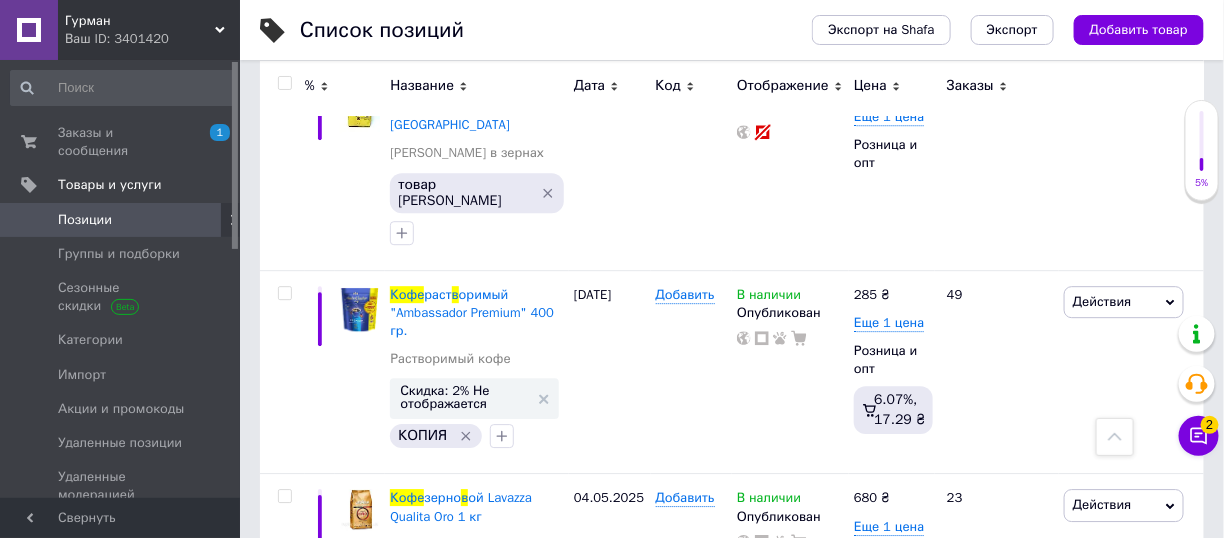 type on "3" 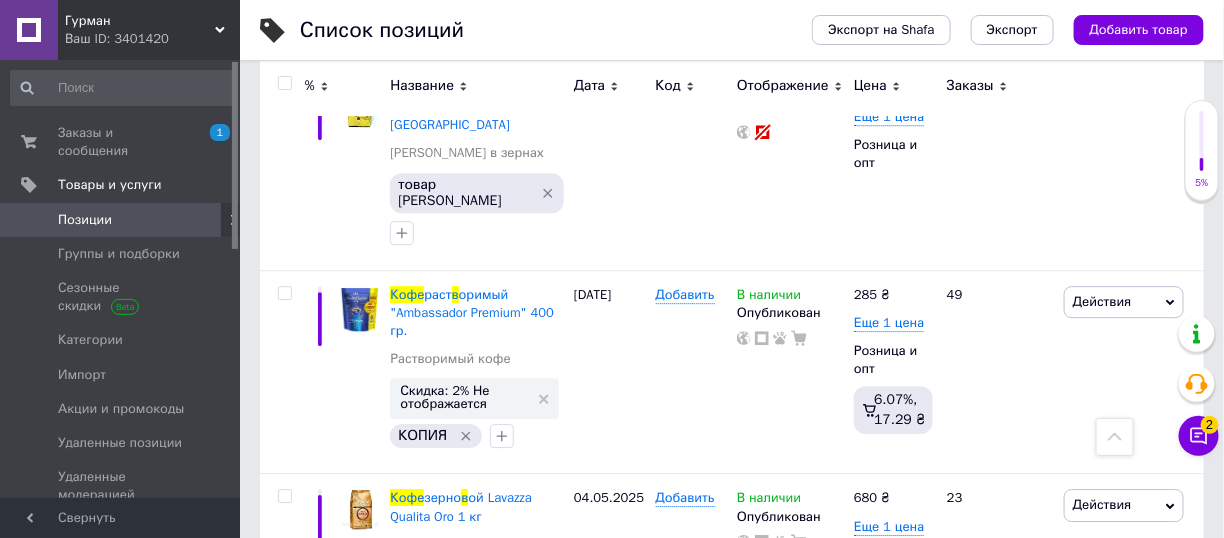 type 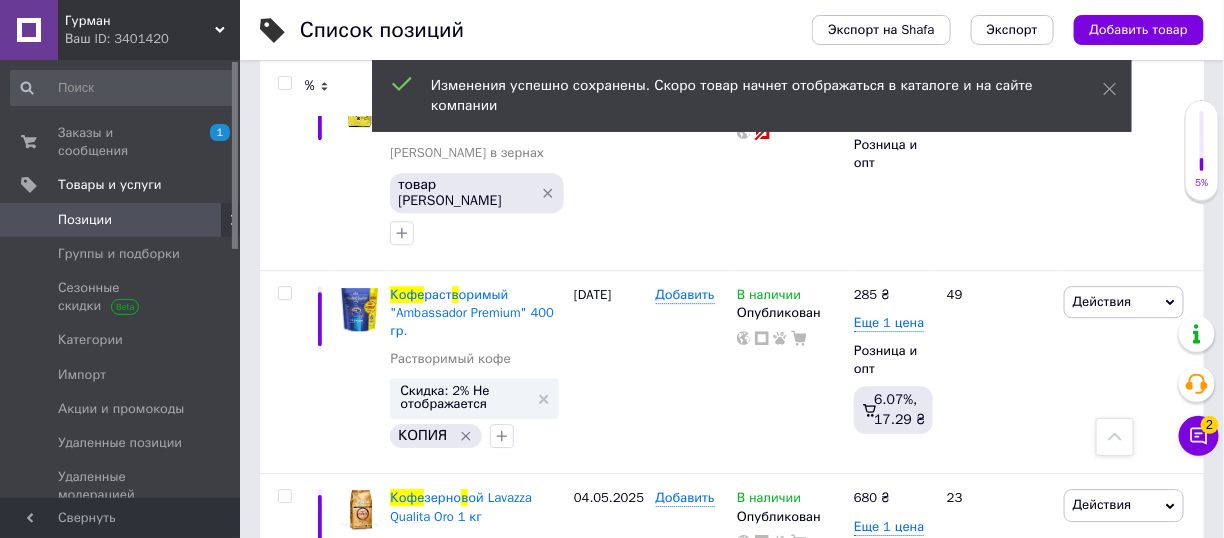 click on "В наличии Наличие В наличии Нет в наличии Под заказ Готово к отправке Остатки шт. Опубликован" at bounding box center [790, 1129] 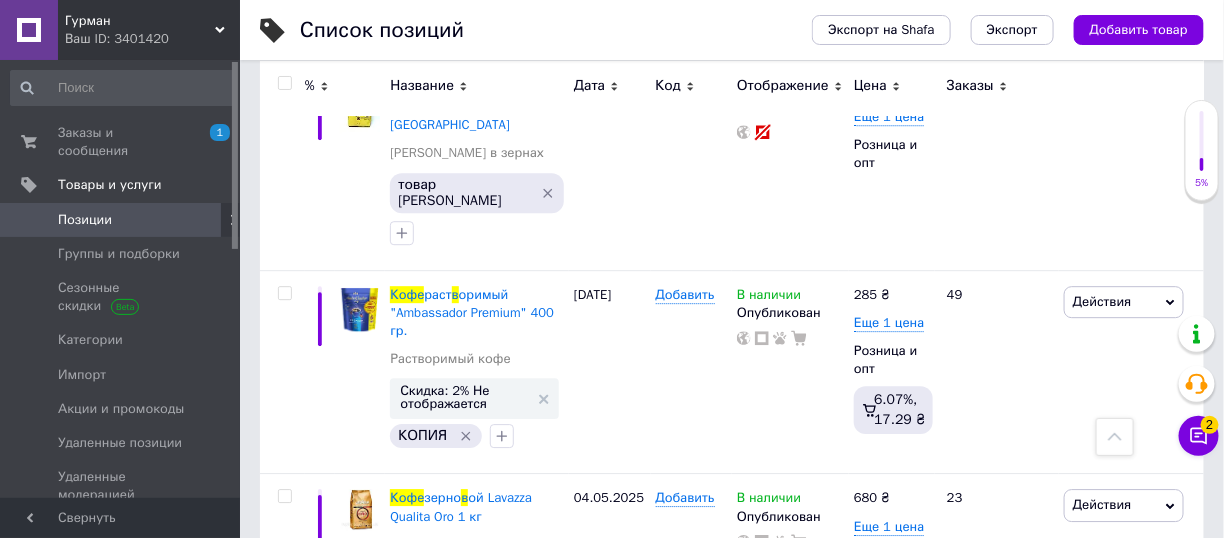 click on "Укажите цену" at bounding box center (892, 1071) 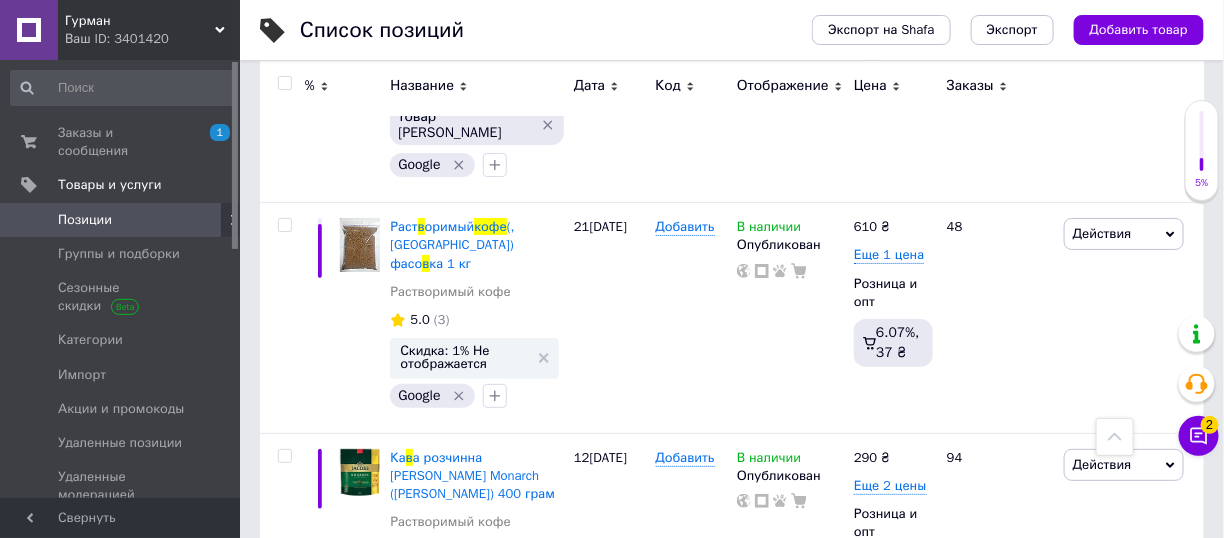 scroll, scrollTop: 7083, scrollLeft: 0, axis: vertical 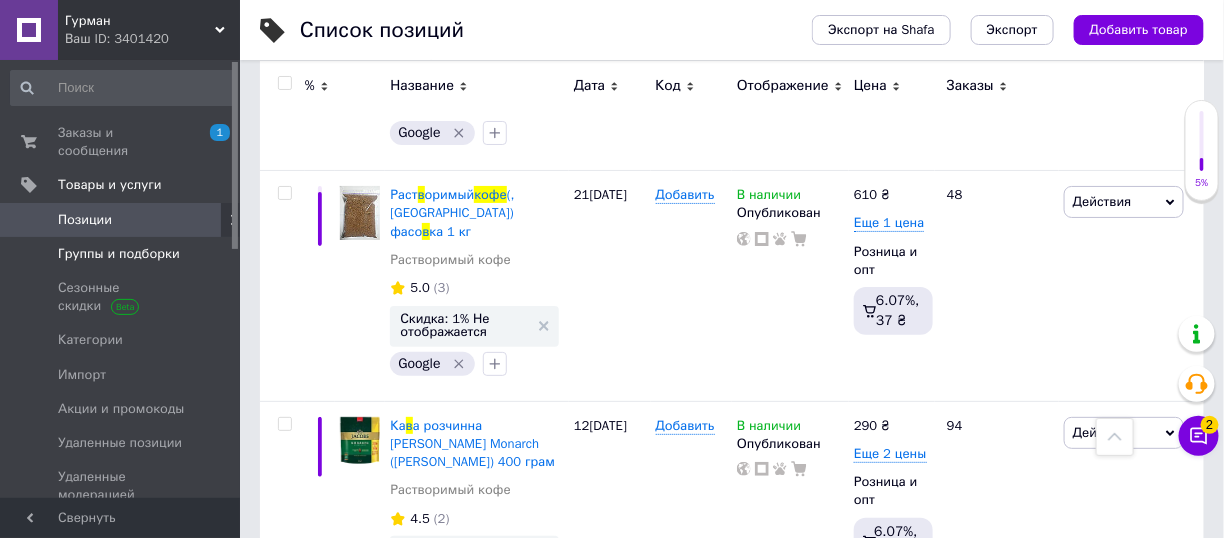 click on "Группы и подборки" at bounding box center [121, 254] 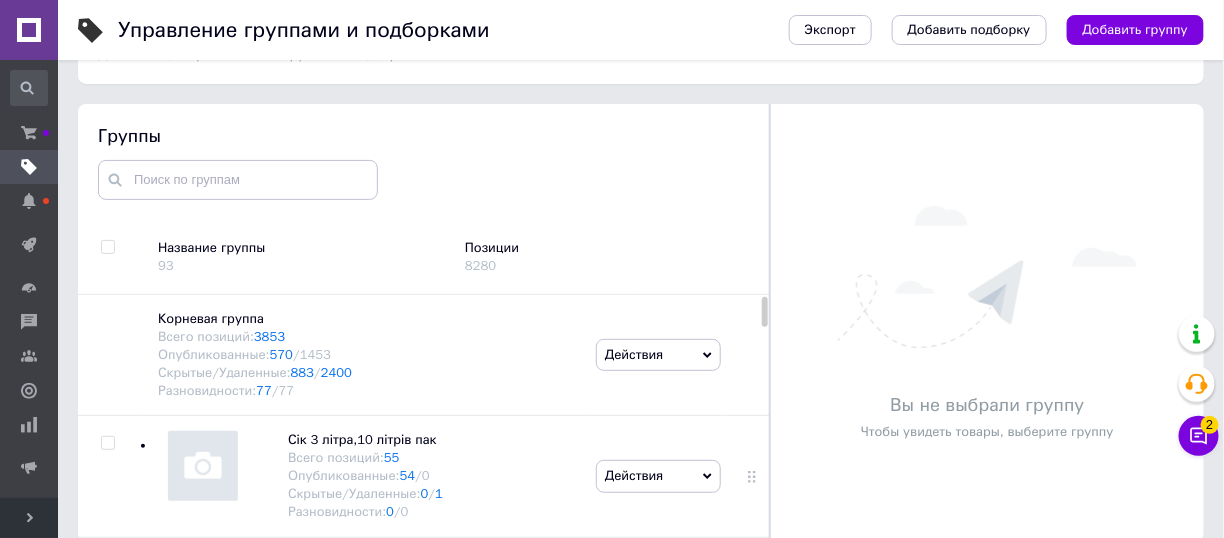 scroll, scrollTop: 113, scrollLeft: 0, axis: vertical 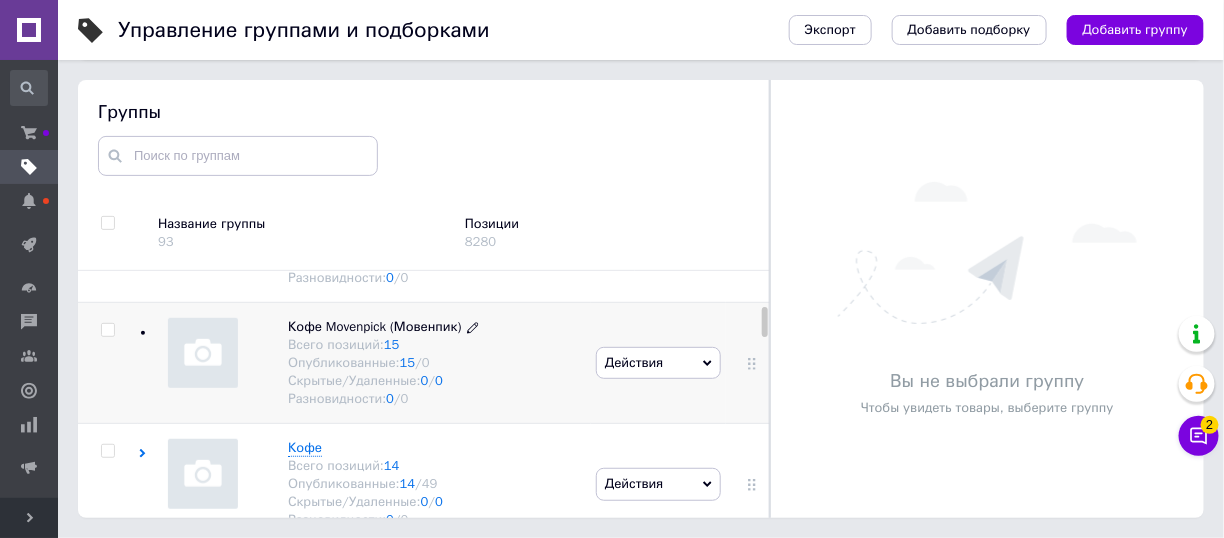 click on "Кофе Movenpick (Мовенпик)" at bounding box center (375, 326) 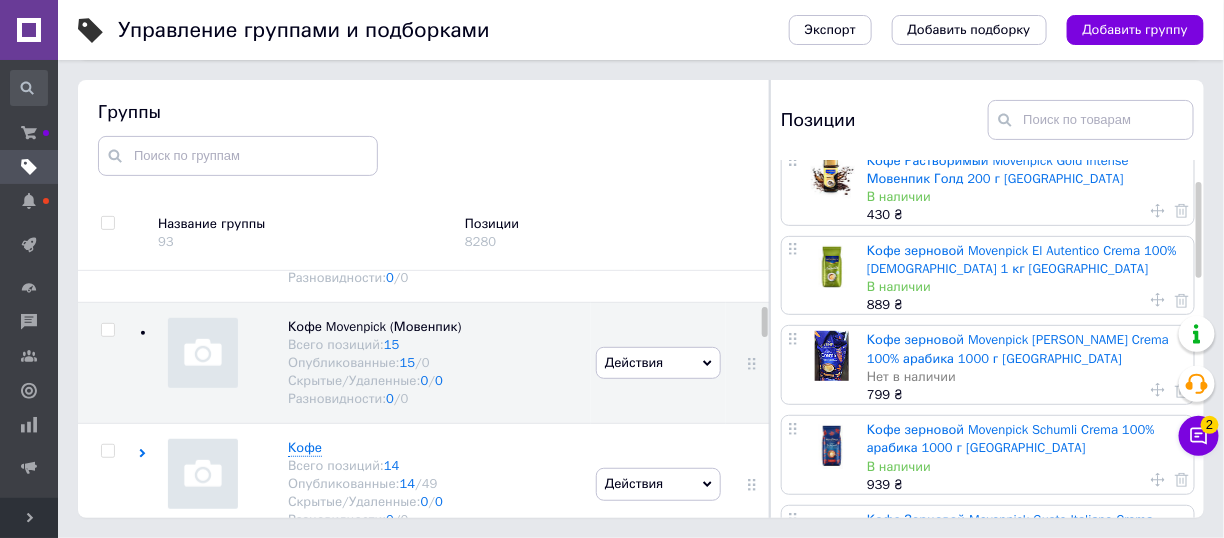 scroll, scrollTop: 200, scrollLeft: 0, axis: vertical 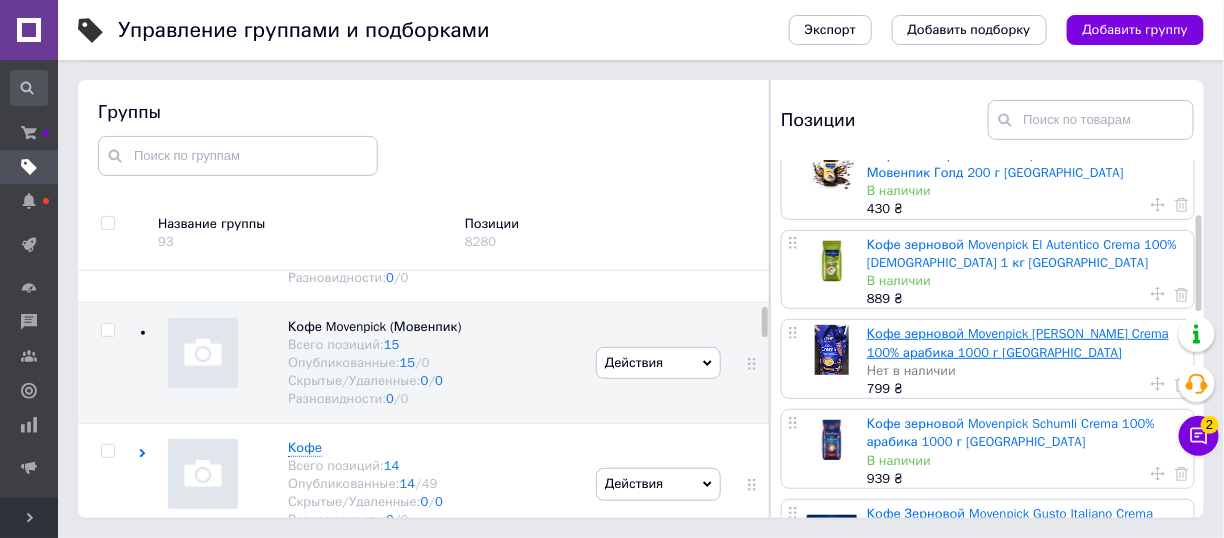 click on "Кофе зерновой Movenpick [PERSON_NAME] Crema 100% арабика 1000 г [GEOGRAPHIC_DATA]" at bounding box center (1018, 342) 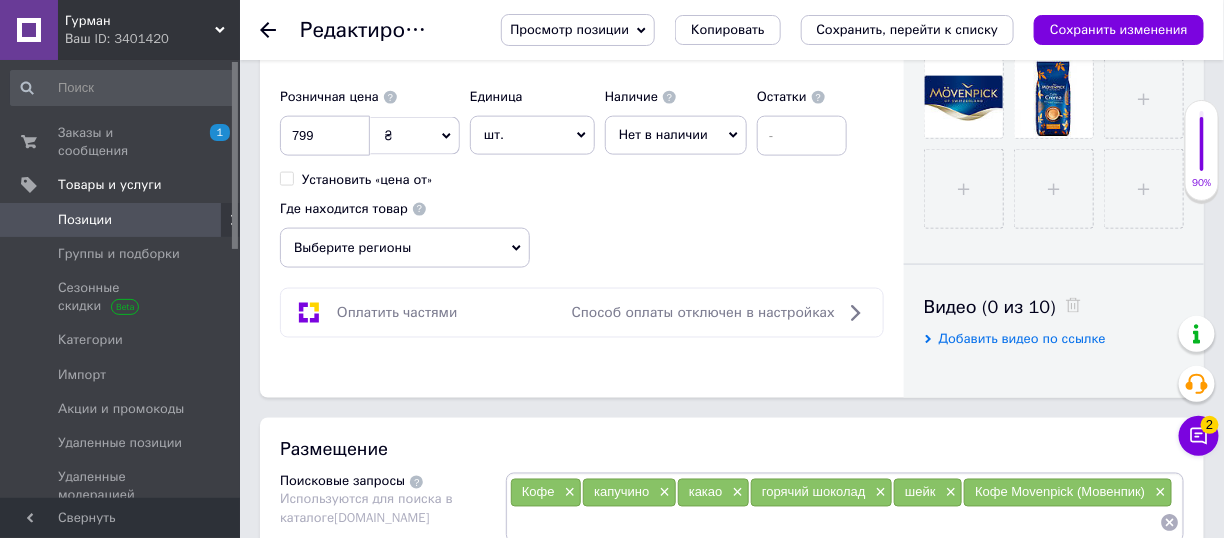 scroll, scrollTop: 800, scrollLeft: 0, axis: vertical 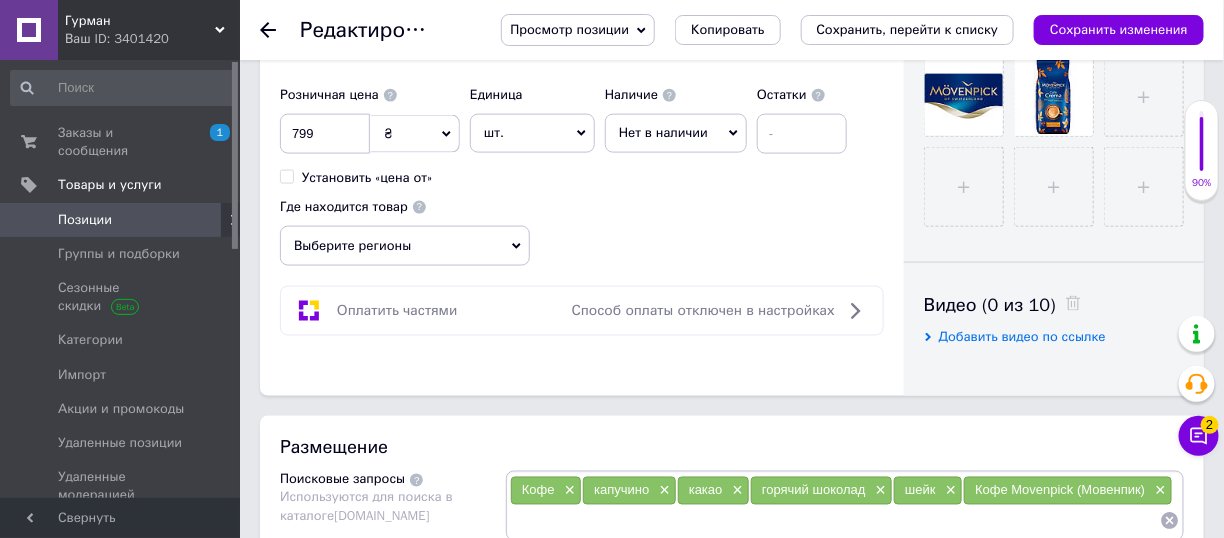 click on "Розничная цена 799 ₴ $ € CHF £ ¥ PLN ₸ MDL HUF KGS CN¥ TRY ₩ lei Установить «цена от» Единица шт. Популярное комплект упаковка кв.м пара м кг пог.м услуга т а автоцистерна ампула б баллон банка блистер бобина бочка бут бухта в ватт ведро выезд г г га гигакалория год гр/кв.м д дал два месяца день доза е еврокуб ед. к кВт канистра карат кв.дм кв.м кв.см кв.фут квартал кг кг/кв.м км колесо комплект коробка куб.дм куб.м л л лист м м мВт месяц мешок минута мл мм моток н набор неделя номер о объект п паллетоместо пара партия пач пог.м полгода посевная единица птицеместо р рейс рулон с т" at bounding box center (568, 131) 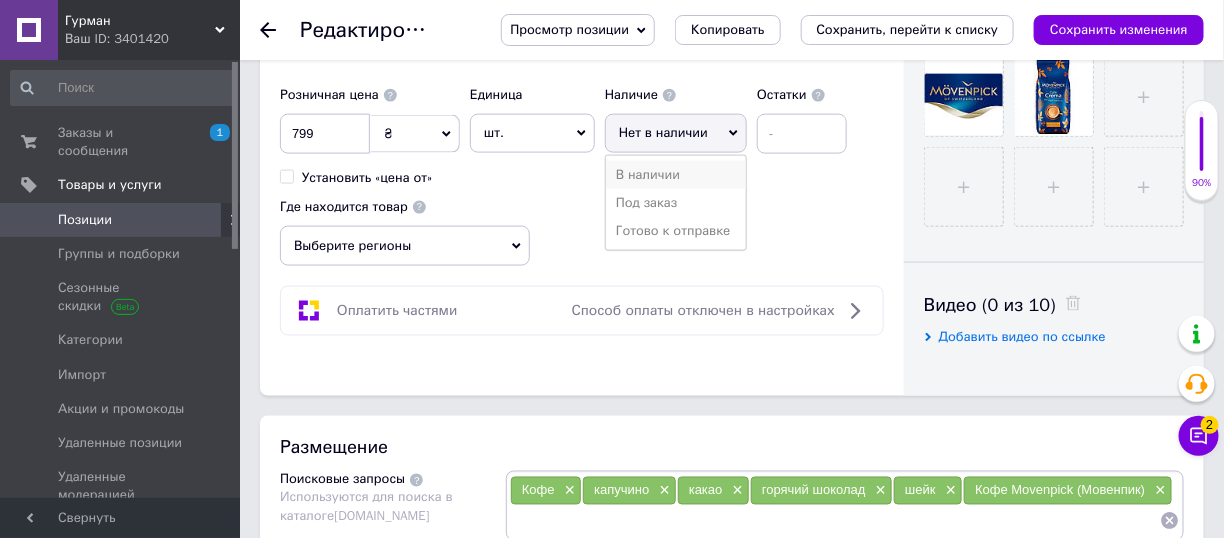 click on "В наличии" at bounding box center (676, 175) 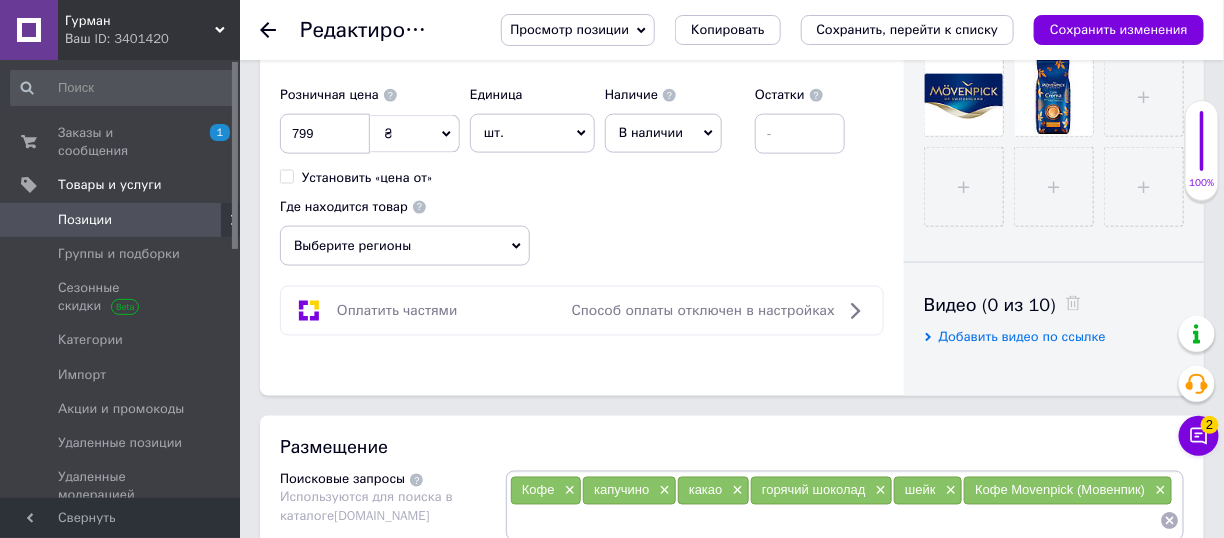 click on "Оплатить частями Способ оплаты отключен в настройках" at bounding box center [582, 311] 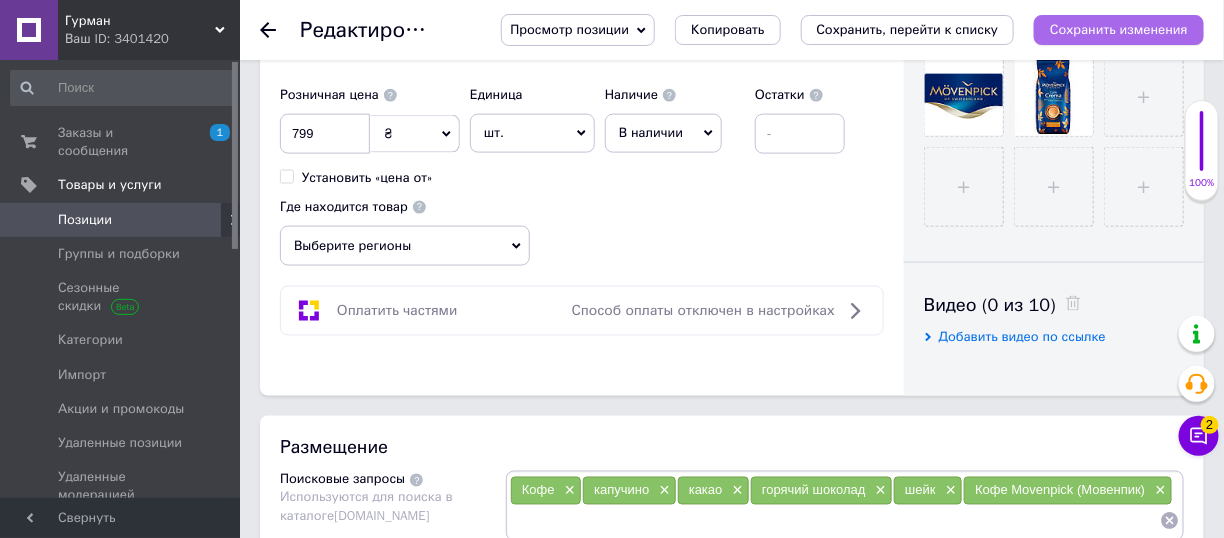 click on "Сохранить изменения" at bounding box center (1119, 30) 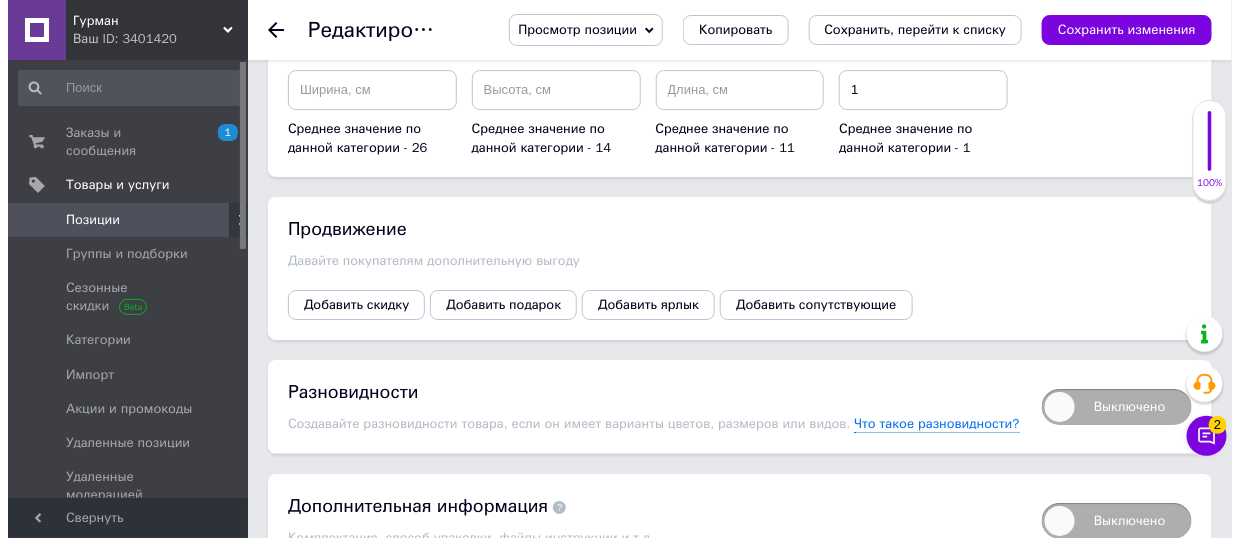 scroll, scrollTop: 2100, scrollLeft: 0, axis: vertical 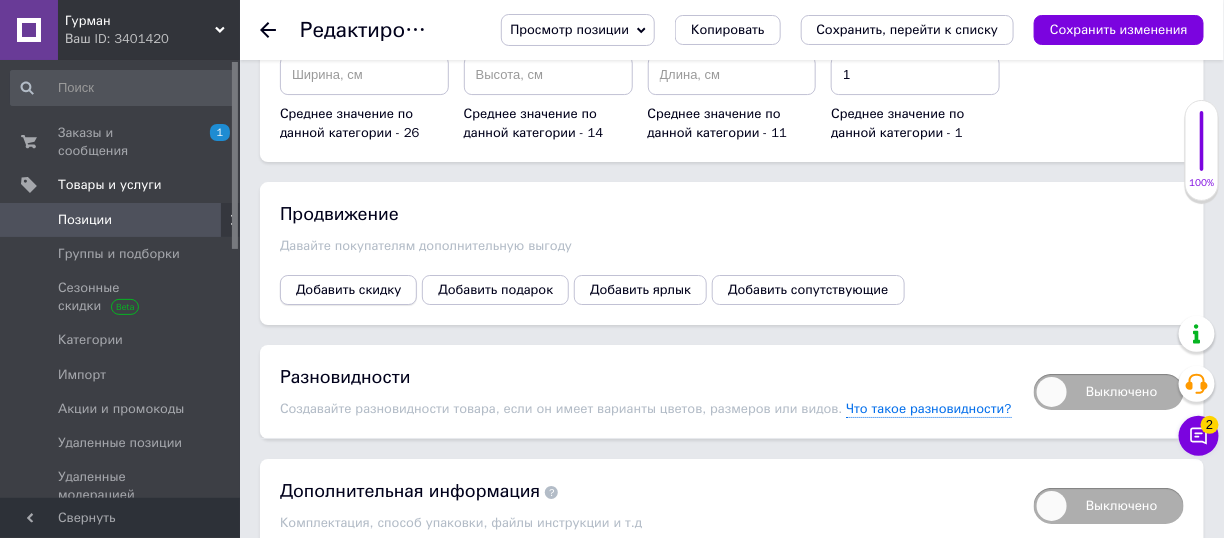 click on "Добавить скидку" at bounding box center [348, 290] 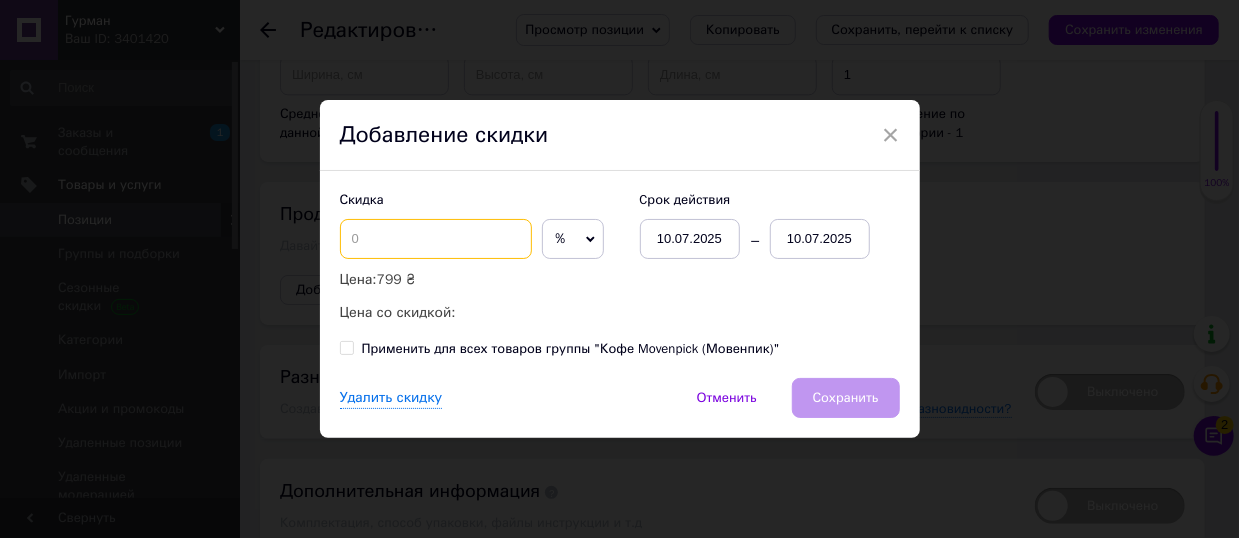 click at bounding box center [436, 239] 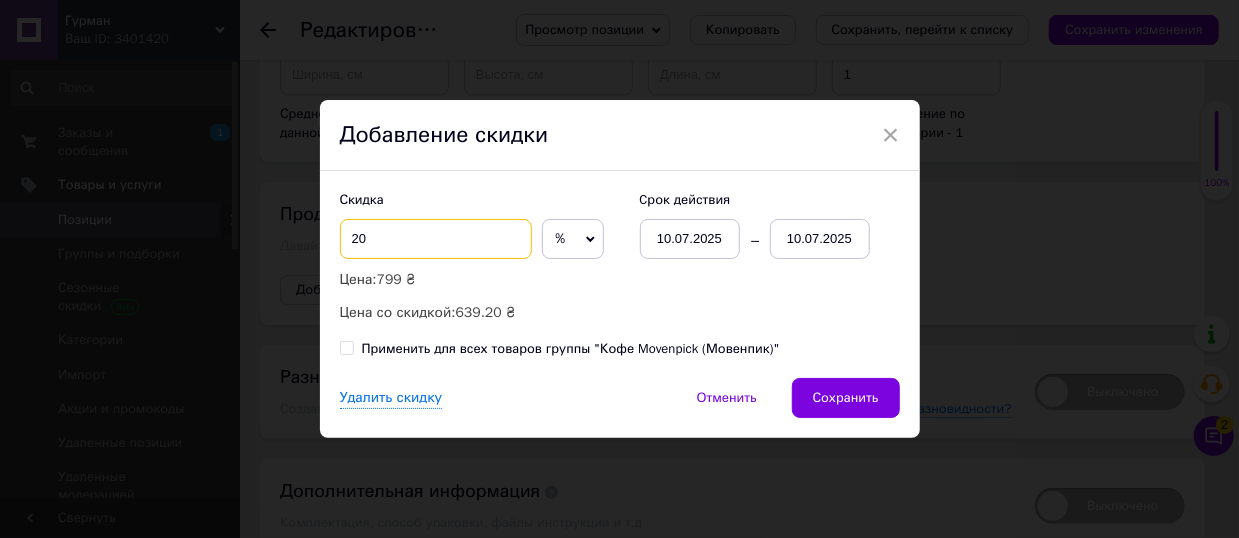 type on "2" 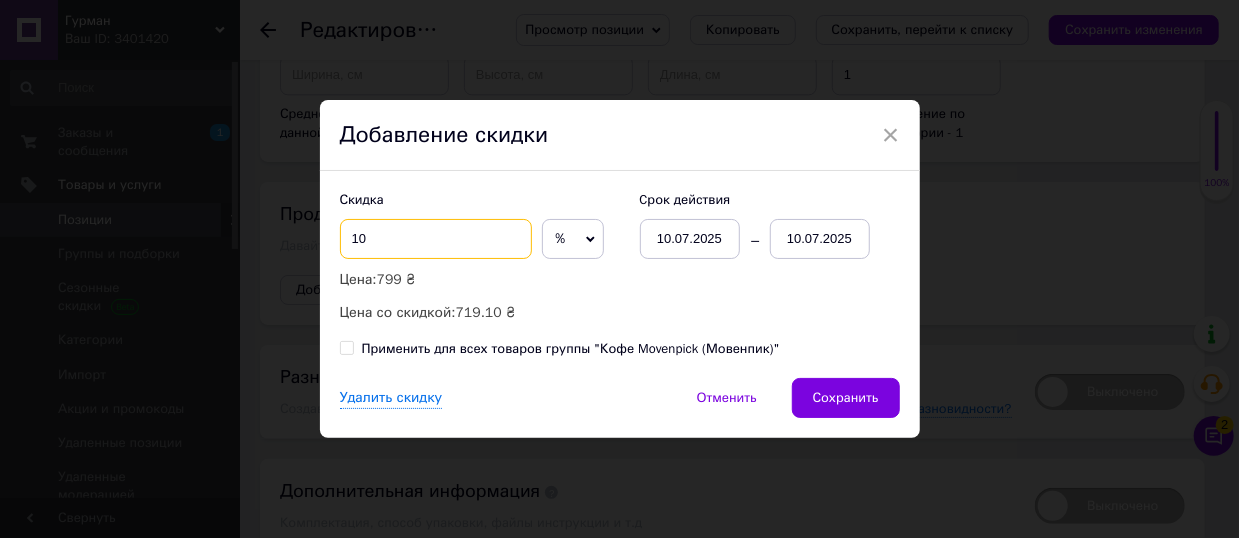 type on "1" 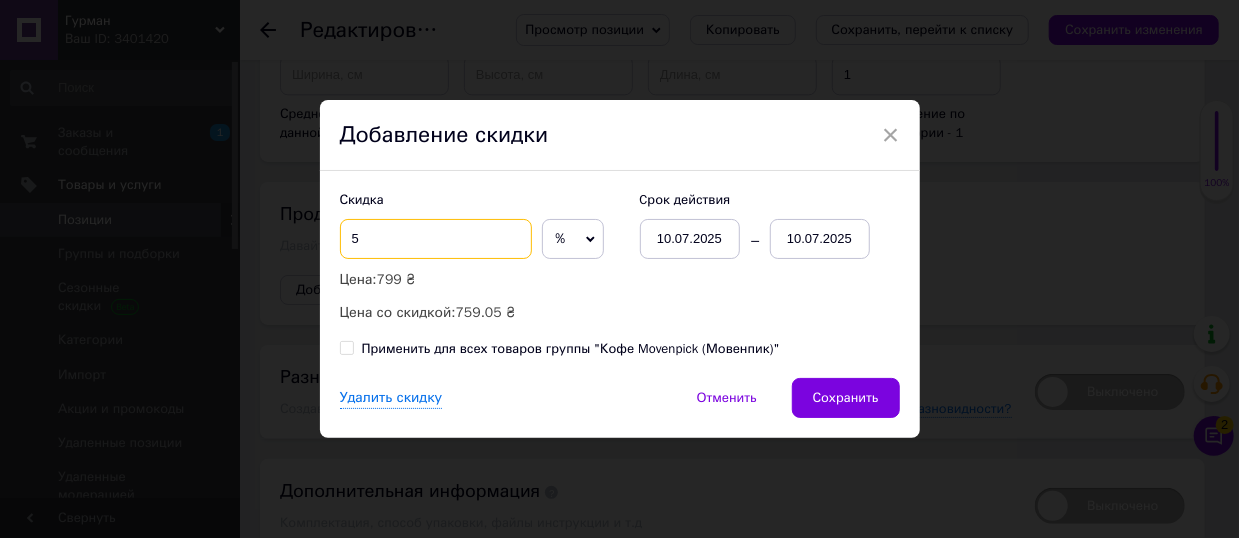 type on "5" 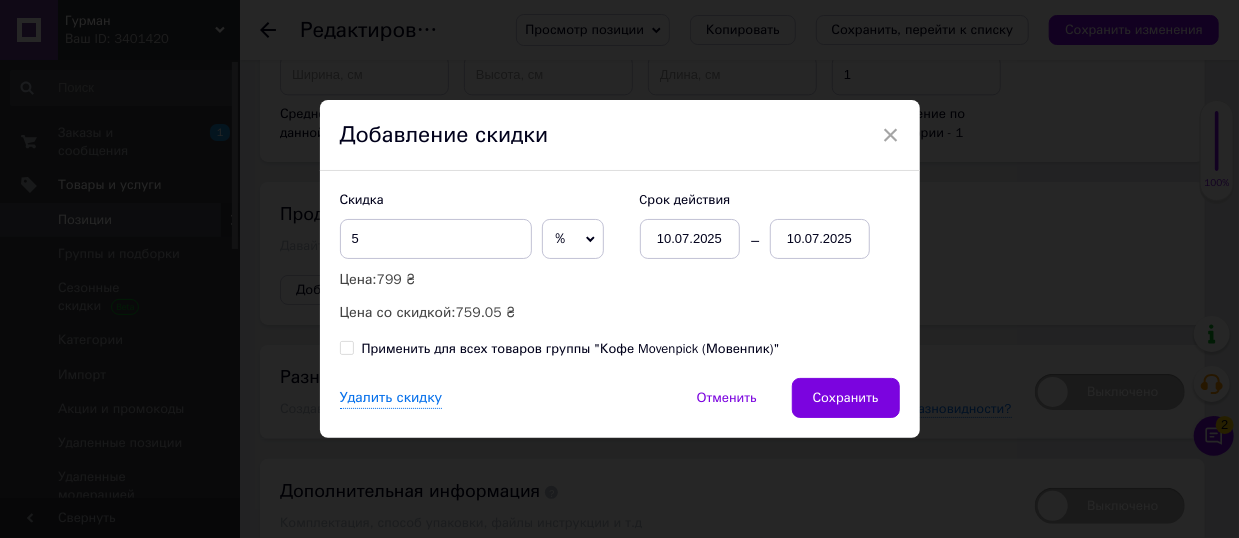 click on "10.07.2025" at bounding box center [820, 239] 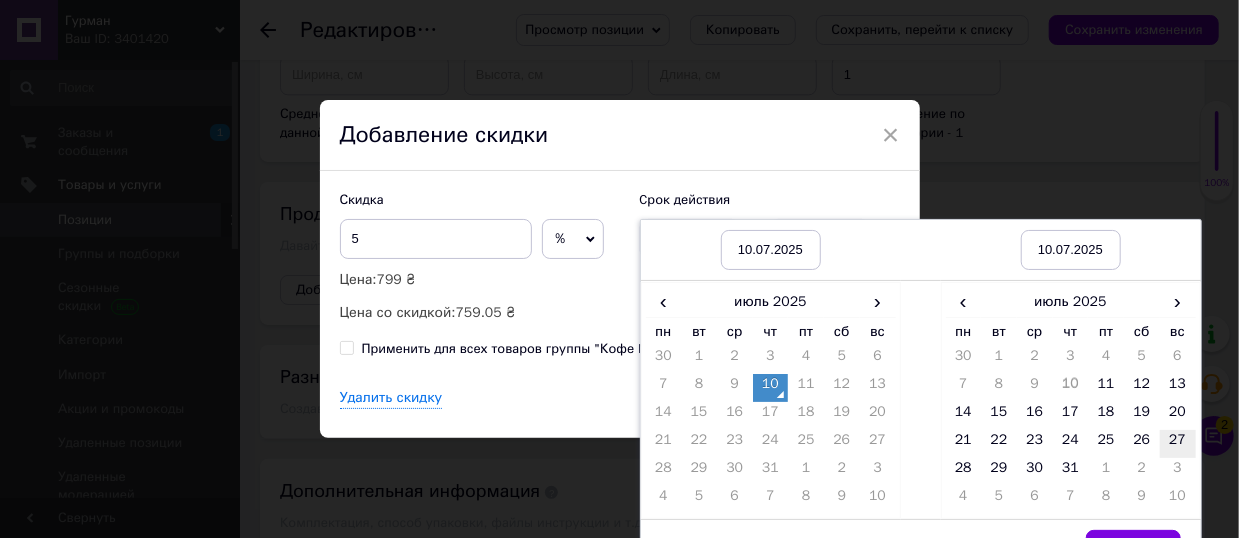 click on "27" at bounding box center [1178, 444] 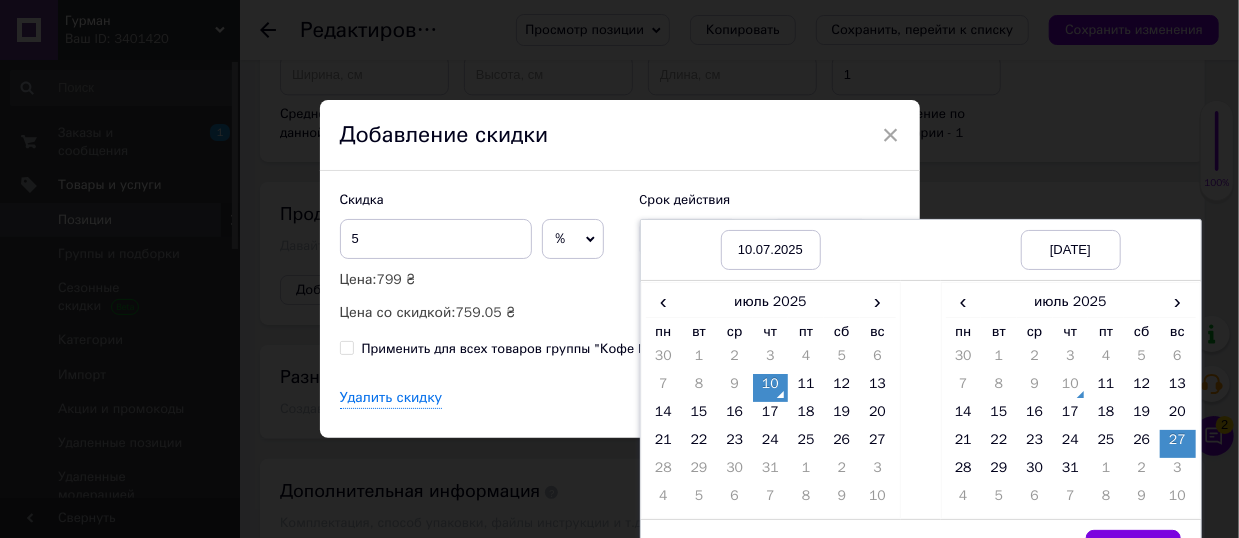 scroll, scrollTop: 39, scrollLeft: 0, axis: vertical 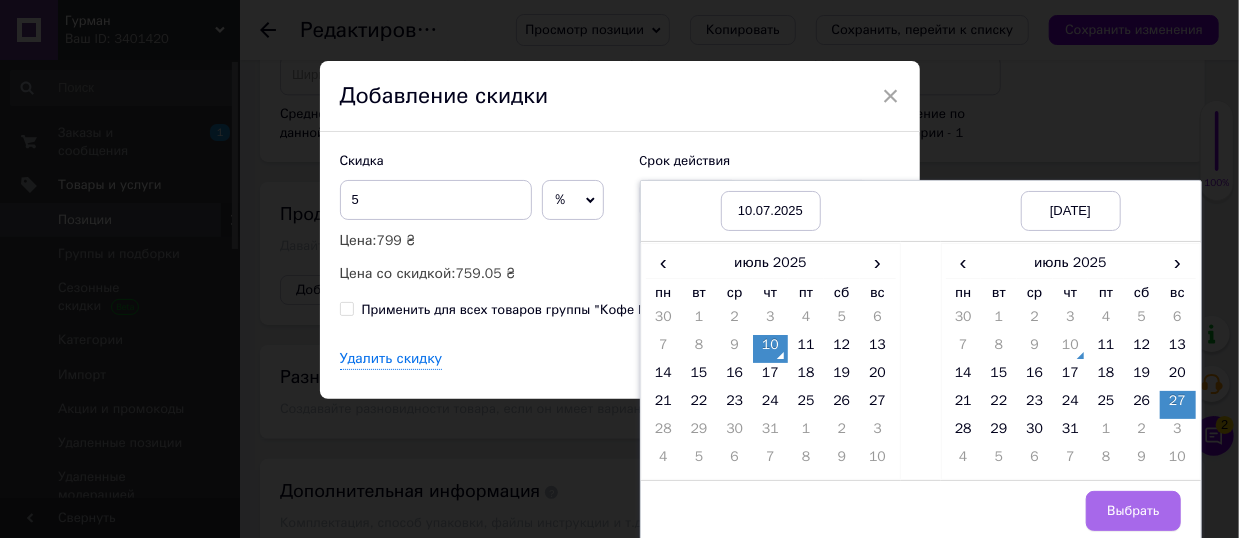 click on "Выбрать" at bounding box center (1133, 511) 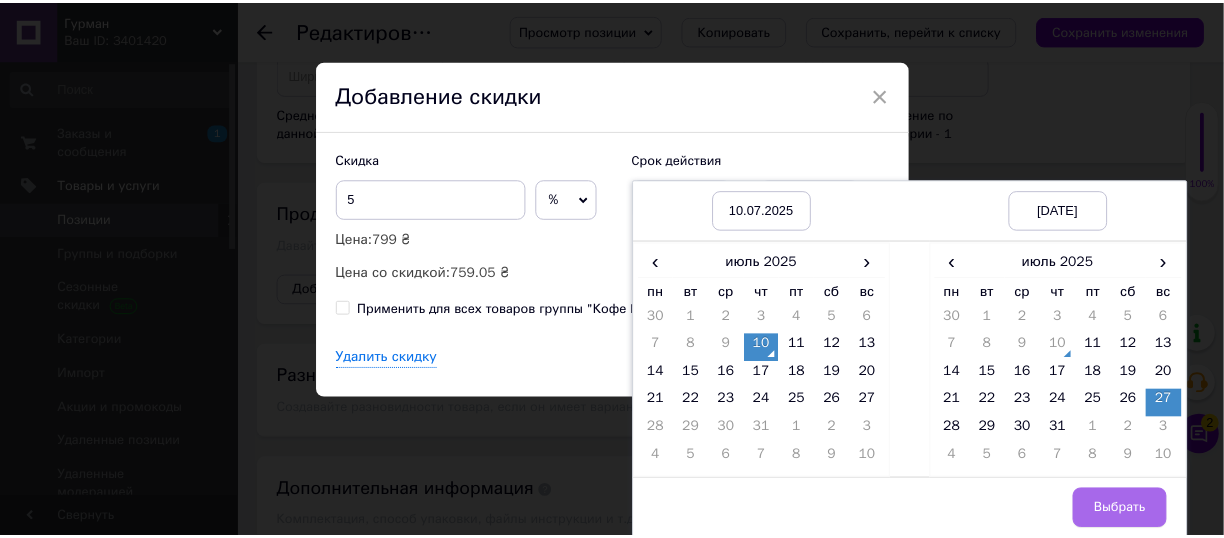 scroll, scrollTop: 0, scrollLeft: 0, axis: both 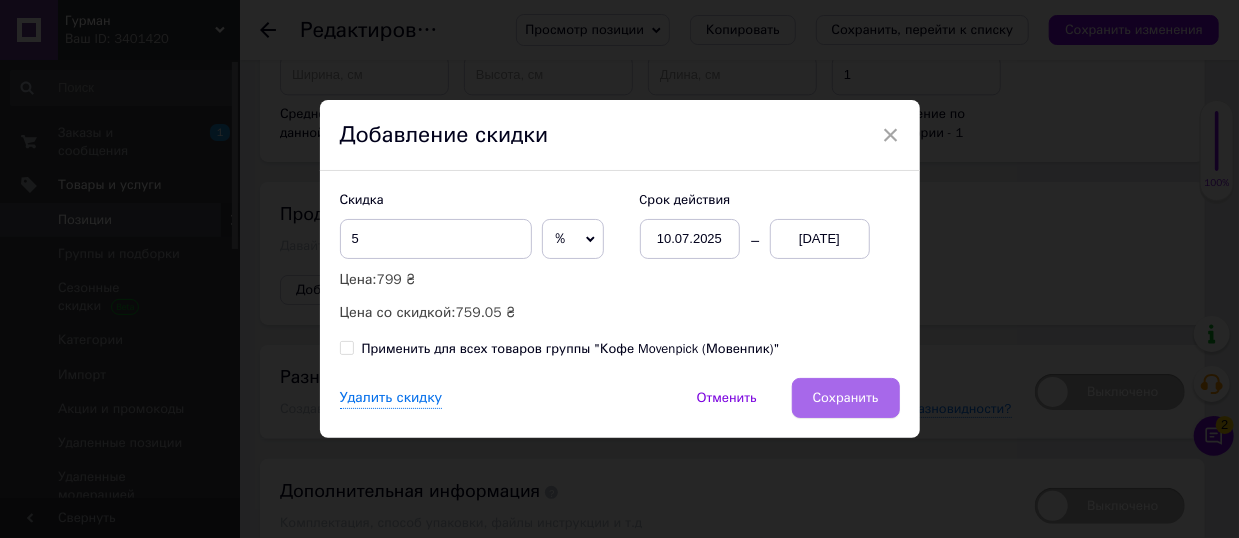 click on "Сохранить" at bounding box center [846, 398] 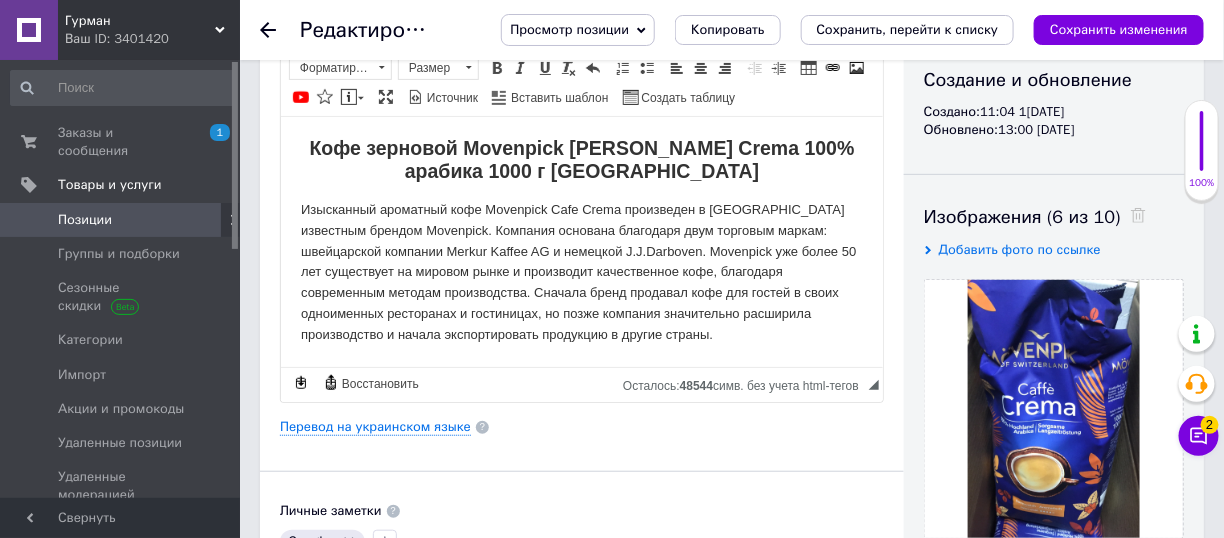 scroll, scrollTop: 200, scrollLeft: 0, axis: vertical 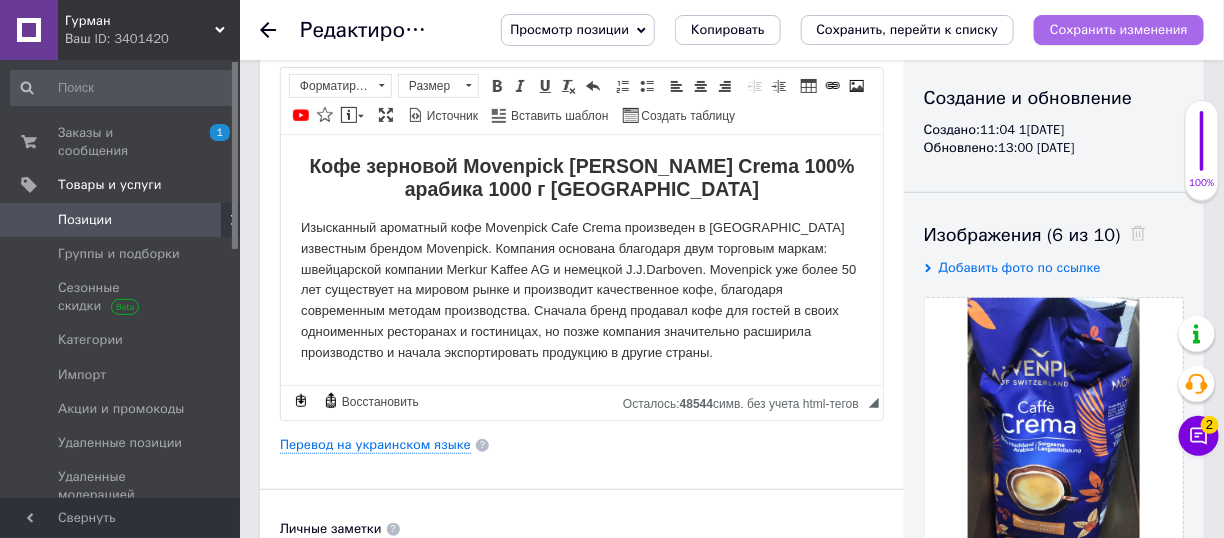 click on "Сохранить изменения" at bounding box center [1119, 29] 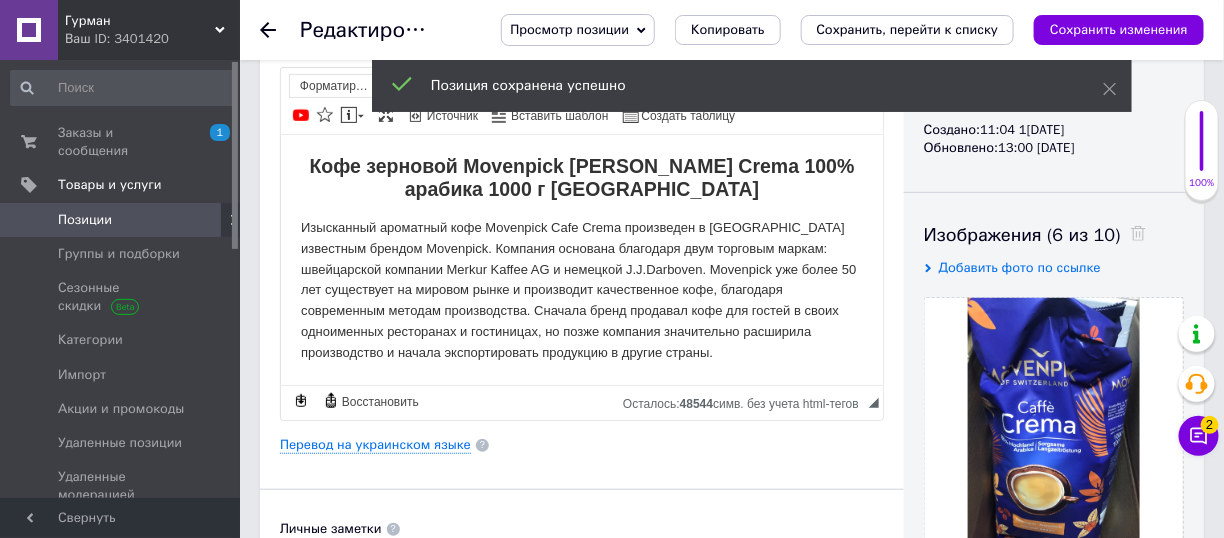 click on "Позиции" at bounding box center (121, 220) 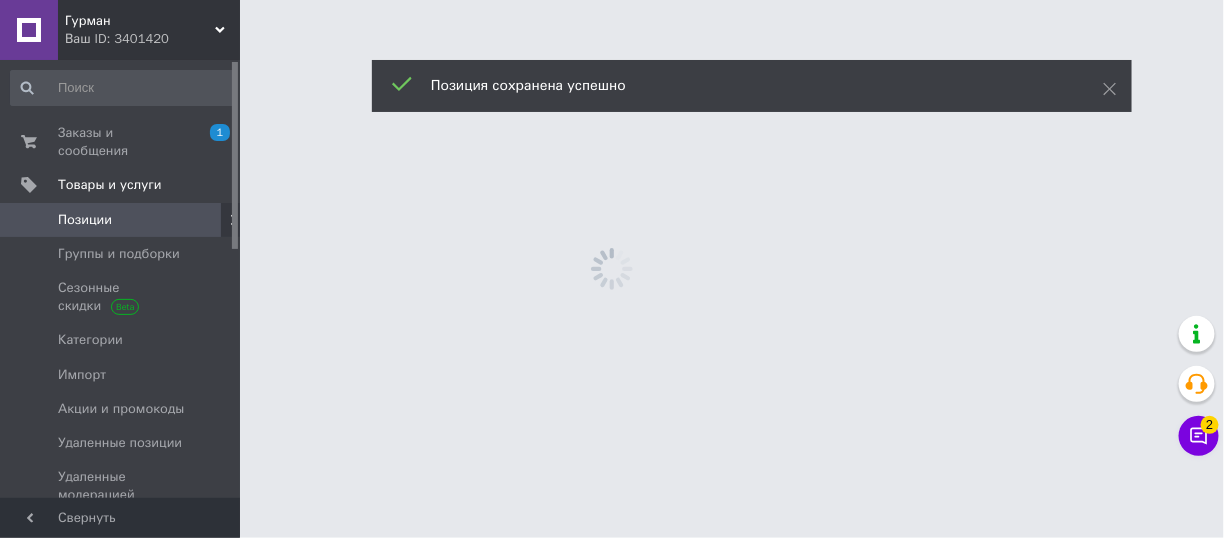 scroll, scrollTop: 0, scrollLeft: 0, axis: both 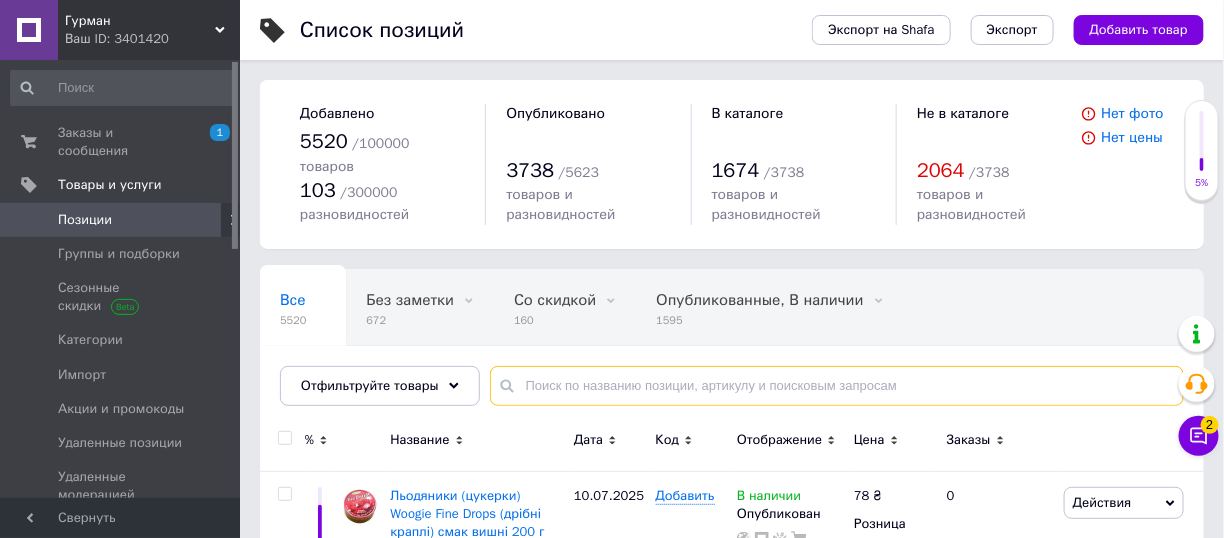 click at bounding box center [837, 386] 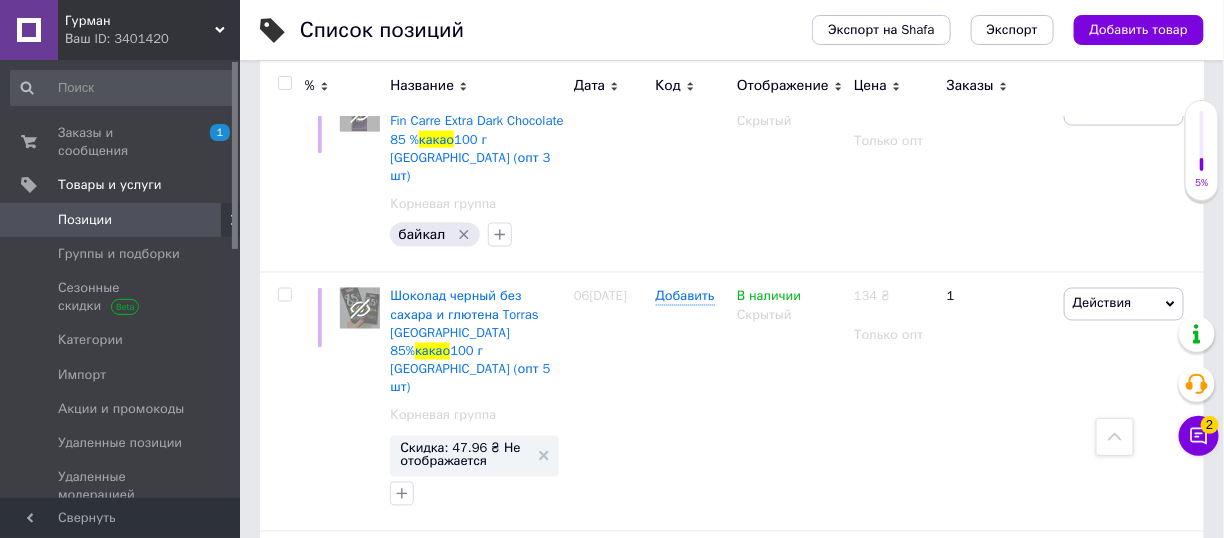 scroll, scrollTop: 17565, scrollLeft: 0, axis: vertical 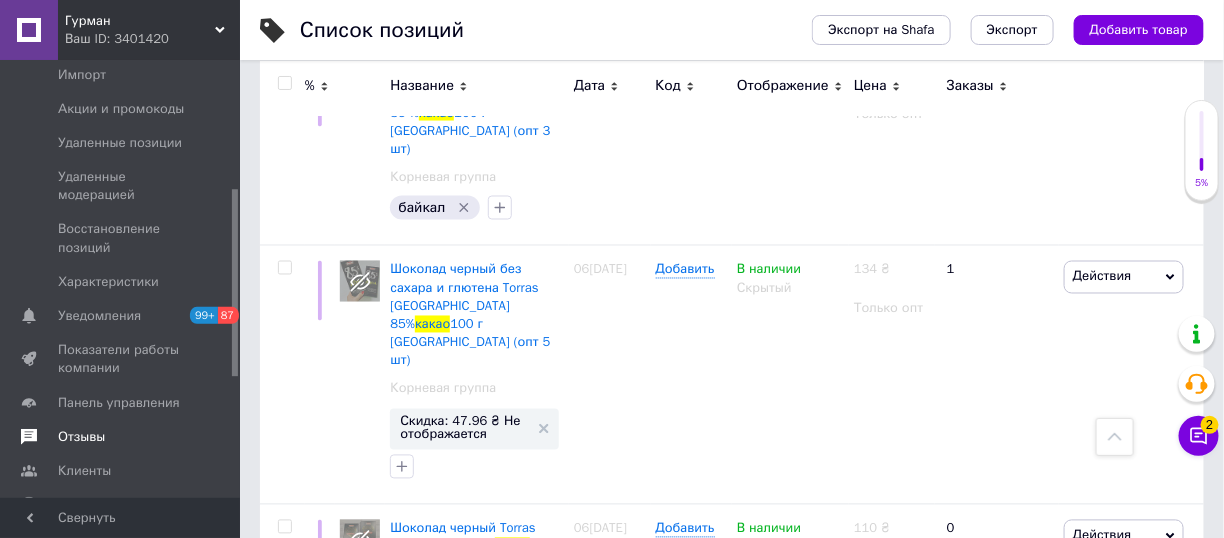 type on "какао" 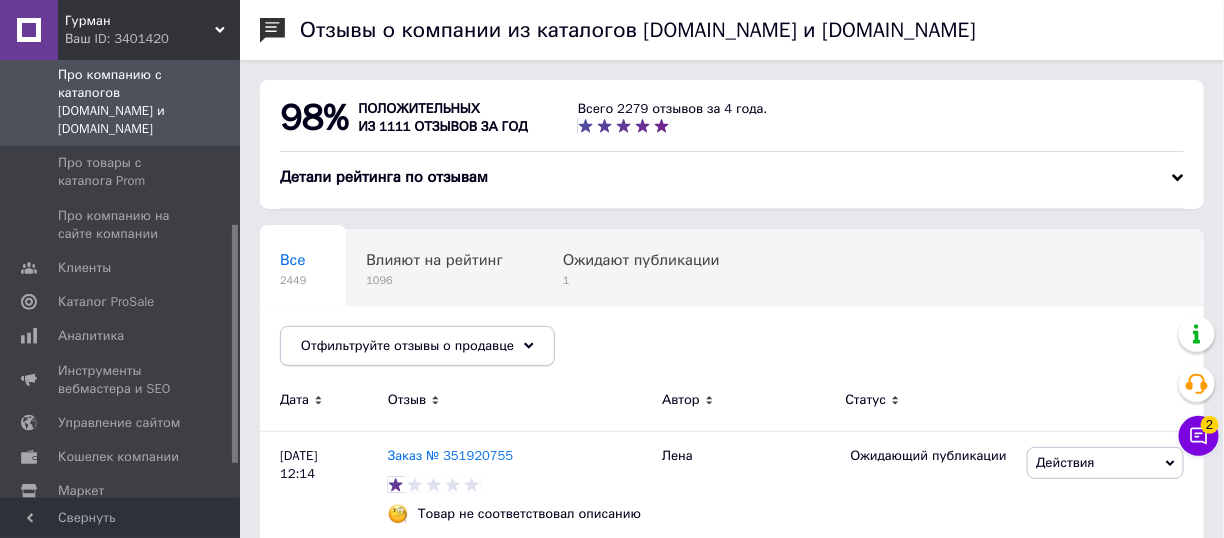scroll, scrollTop: 100, scrollLeft: 0, axis: vertical 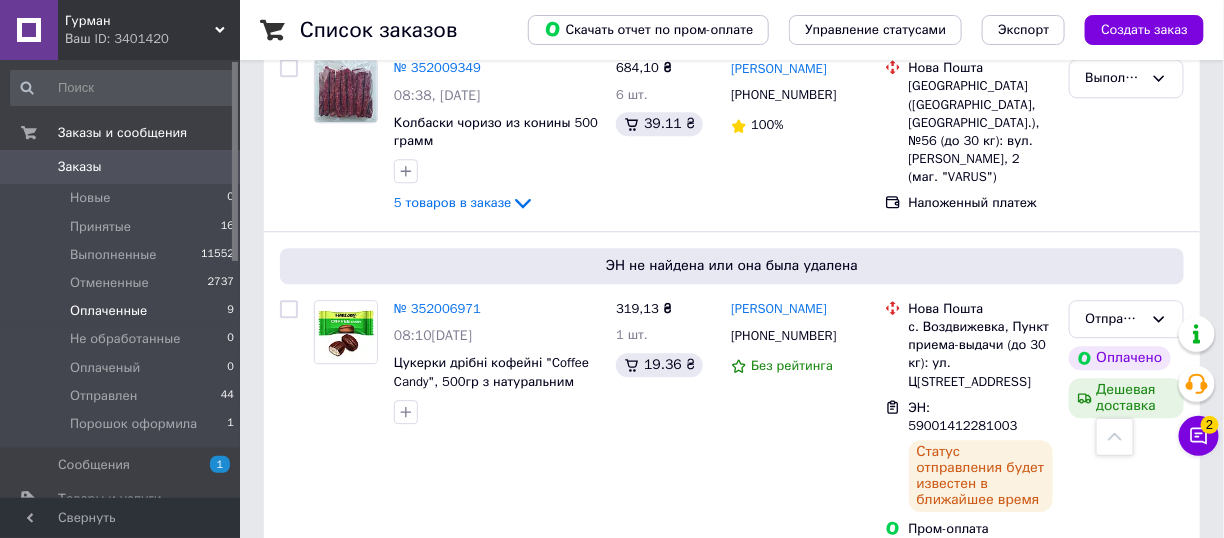 click on "Оплаченные 9" at bounding box center (123, 311) 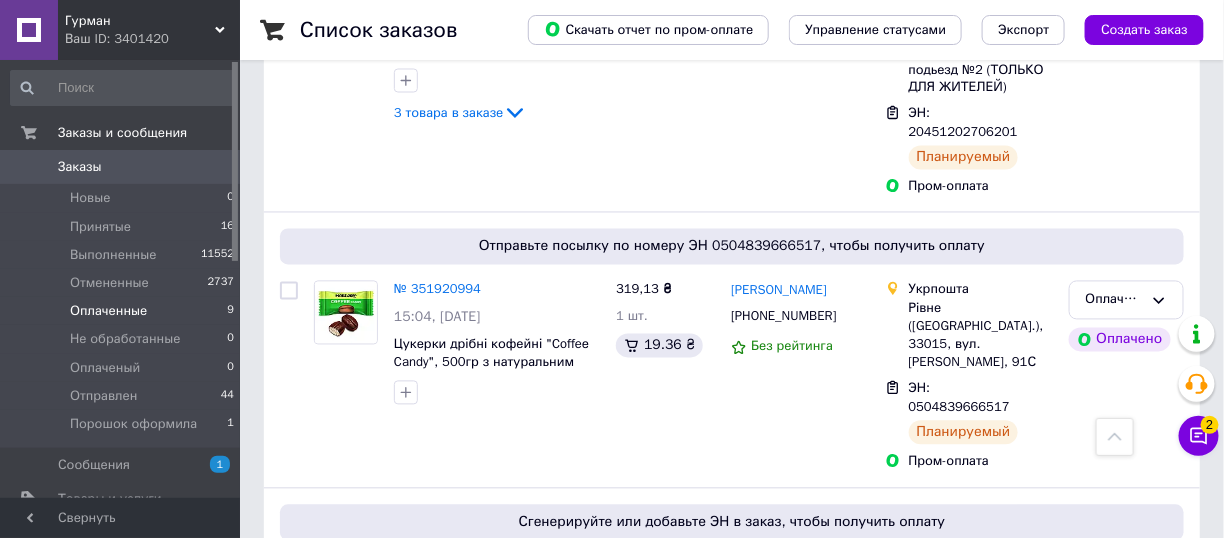 scroll, scrollTop: 1200, scrollLeft: 0, axis: vertical 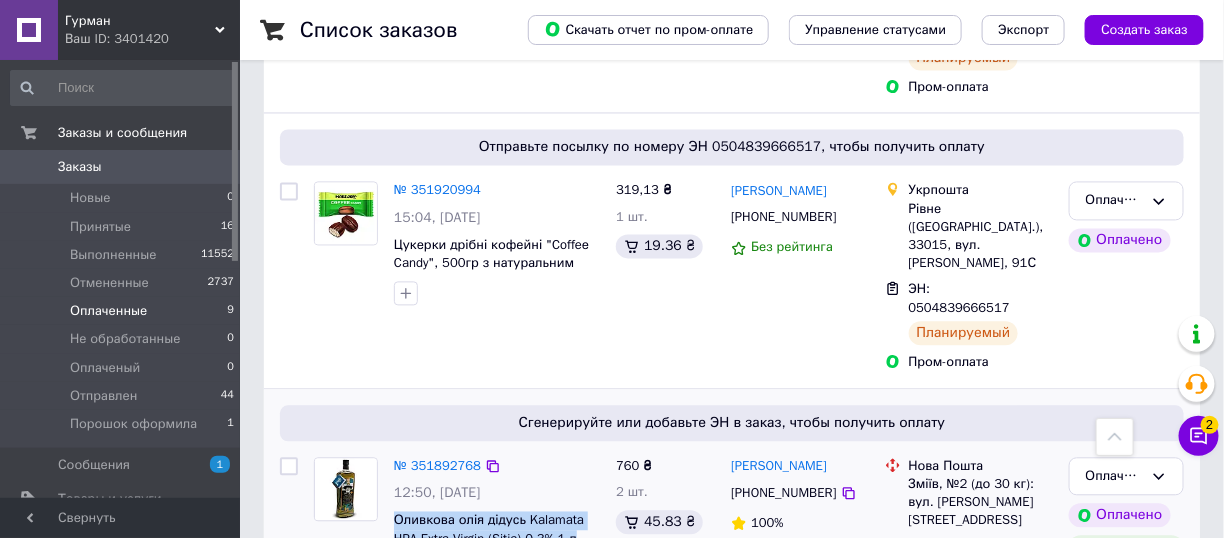 drag, startPoint x: 392, startPoint y: 439, endPoint x: 591, endPoint y: 463, distance: 200.44202 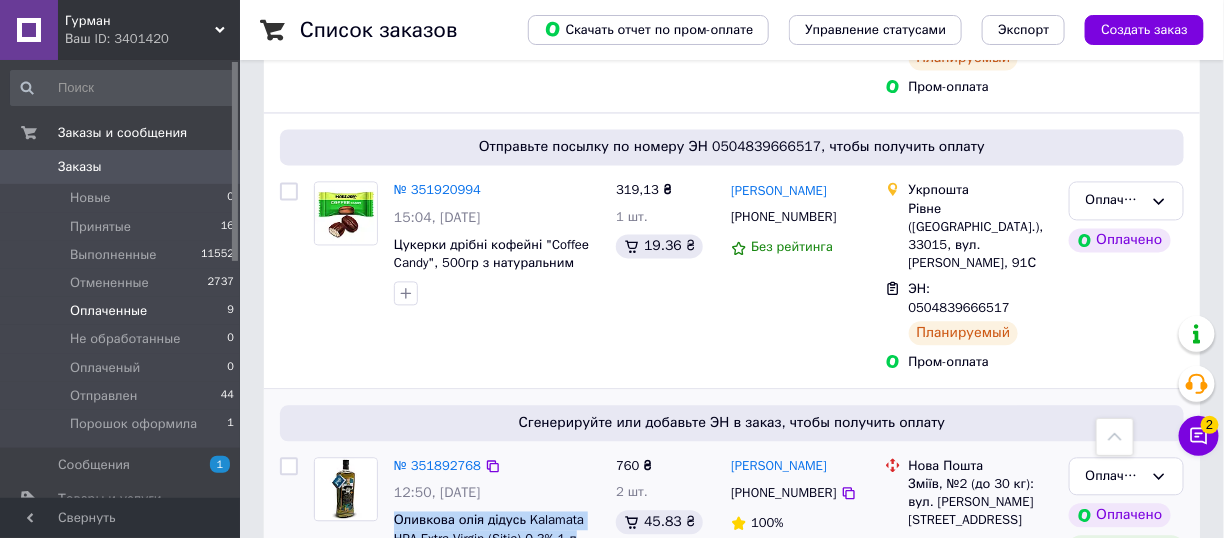 click on "№ 351892768 12:50, 09.07.2025 Оливкова олія дідусь Kalamata HPA Extra Virgin (Sitia) 0.3% 1 л" at bounding box center (497, 519) 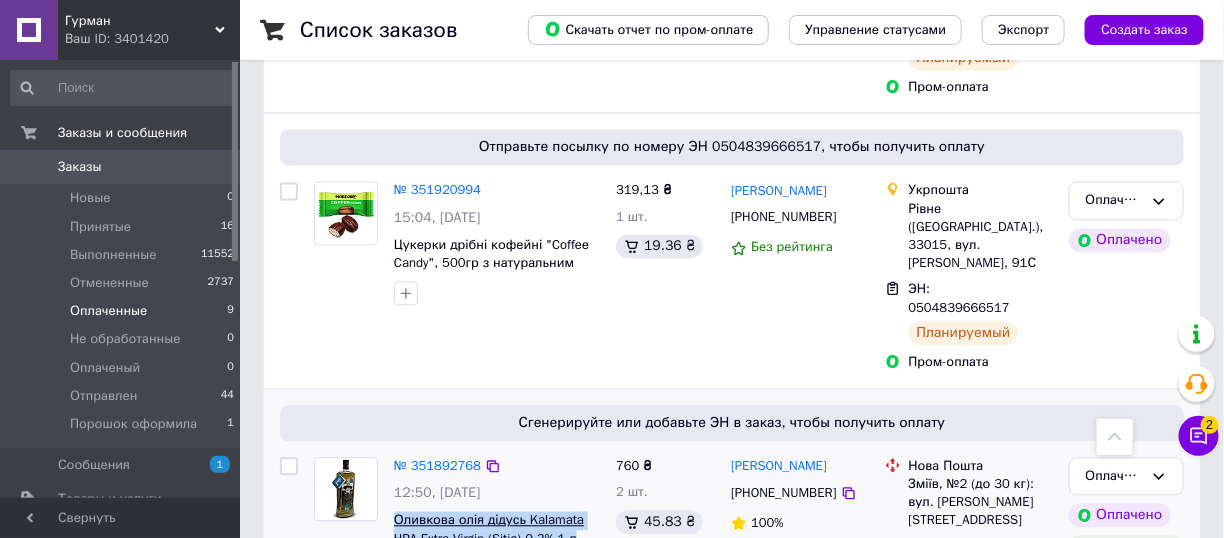 copy on "Оливкова олія дідусь Kalamata HPA Extra Virgin (Sitia) 0.3% 1 л" 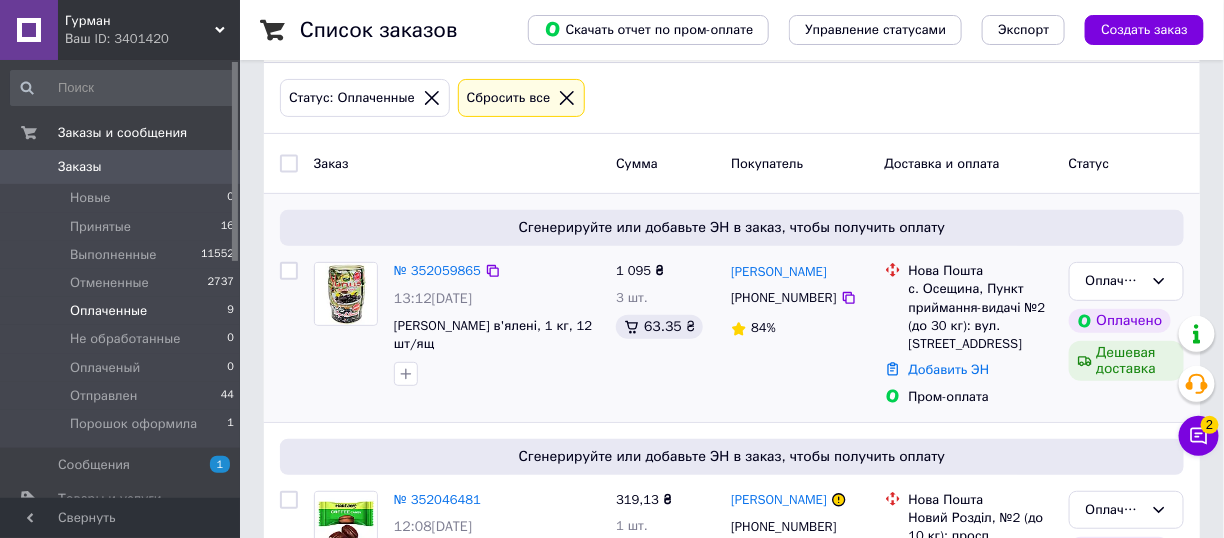 scroll, scrollTop: 0, scrollLeft: 0, axis: both 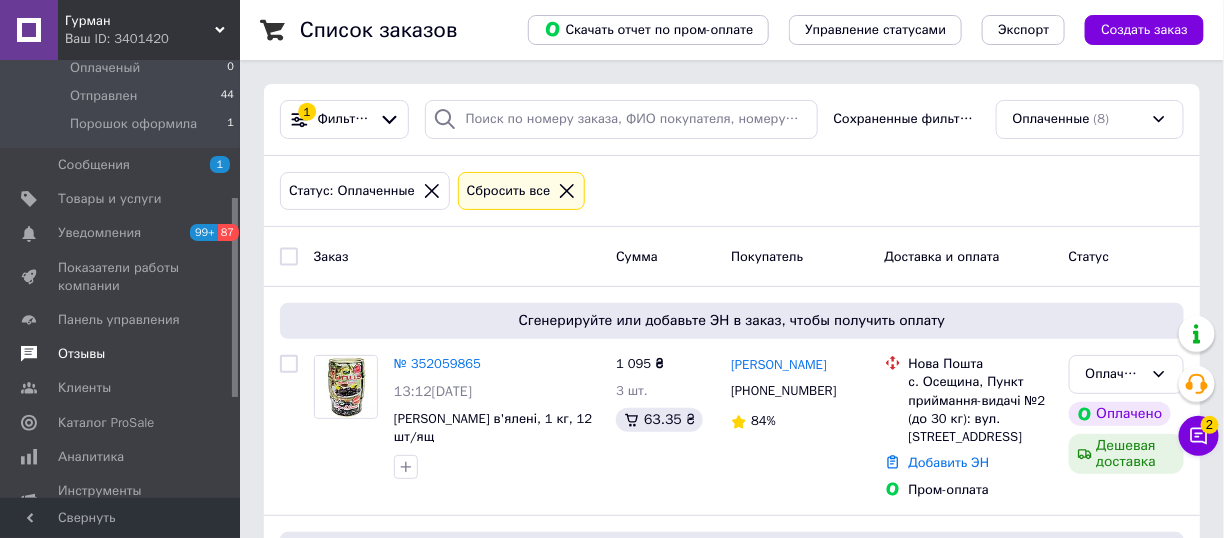 click on "Отзывы" at bounding box center (81, 354) 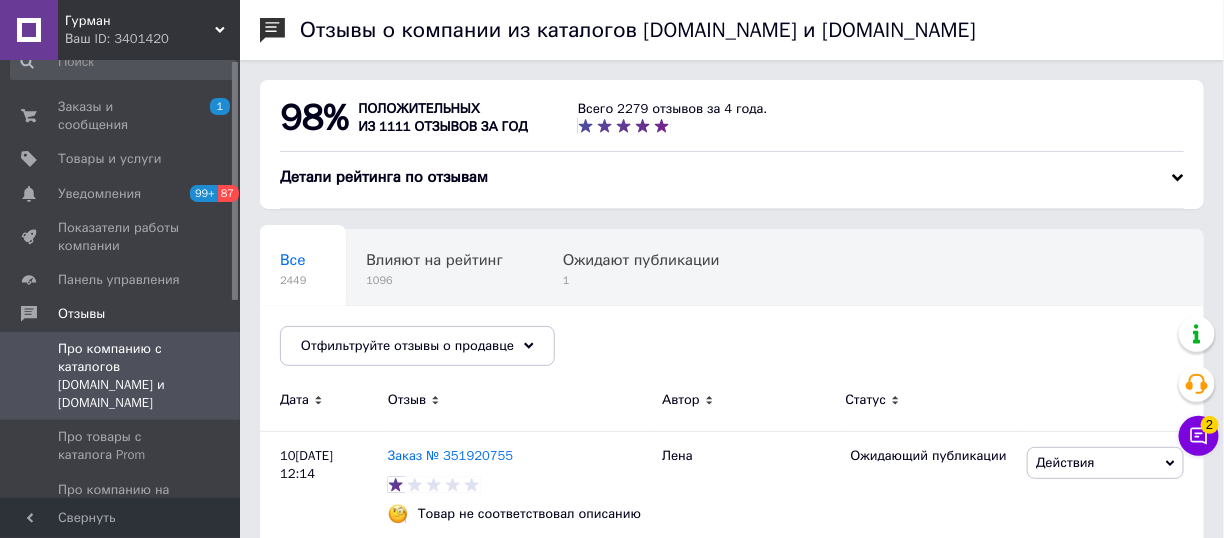 scroll, scrollTop: 0, scrollLeft: 0, axis: both 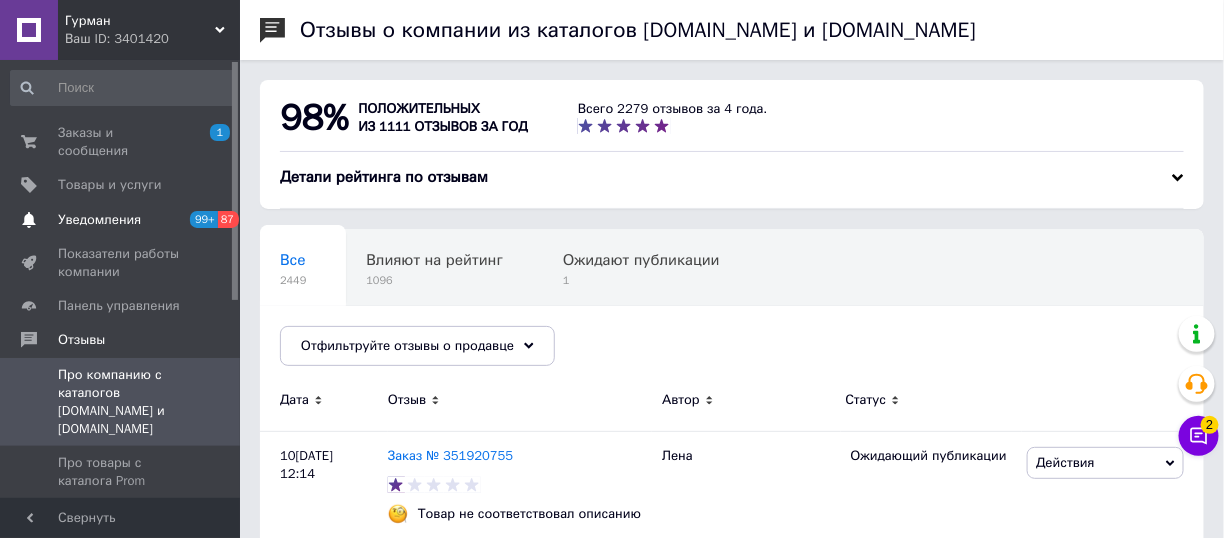 click on "Уведомления" at bounding box center (99, 220) 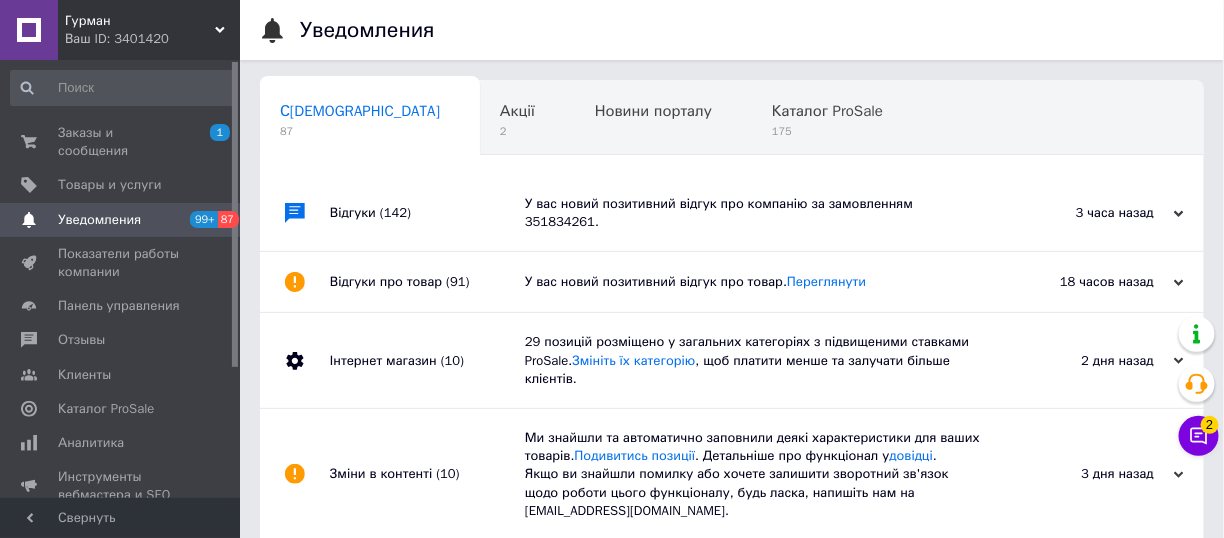 scroll, scrollTop: 0, scrollLeft: 6, axis: horizontal 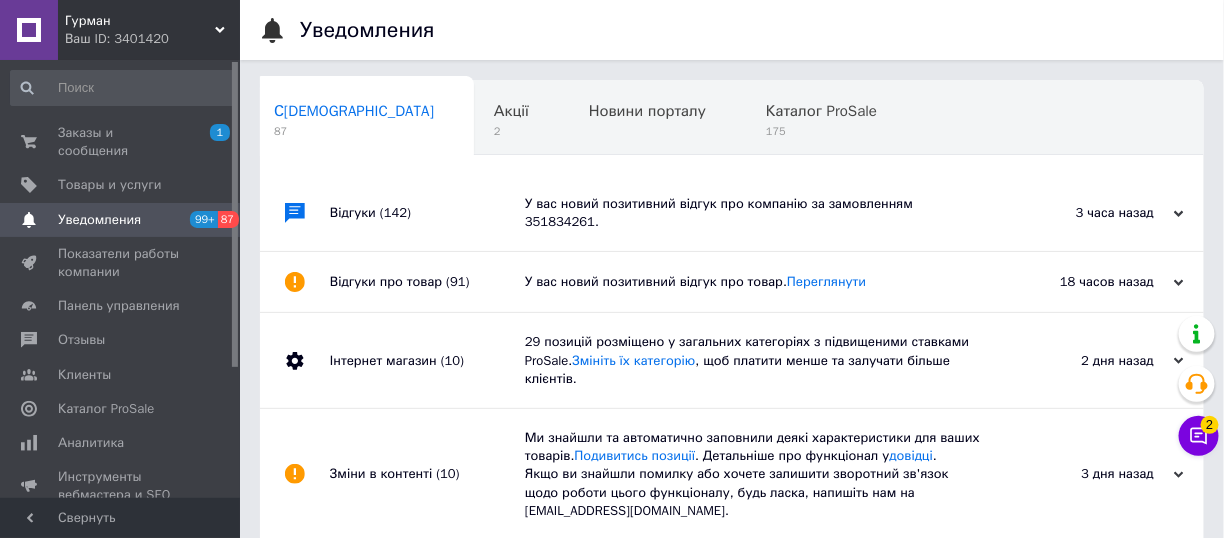 click on "У вас новий позитивний відгук про компанію за замовленням 351834261." at bounding box center (754, 213) 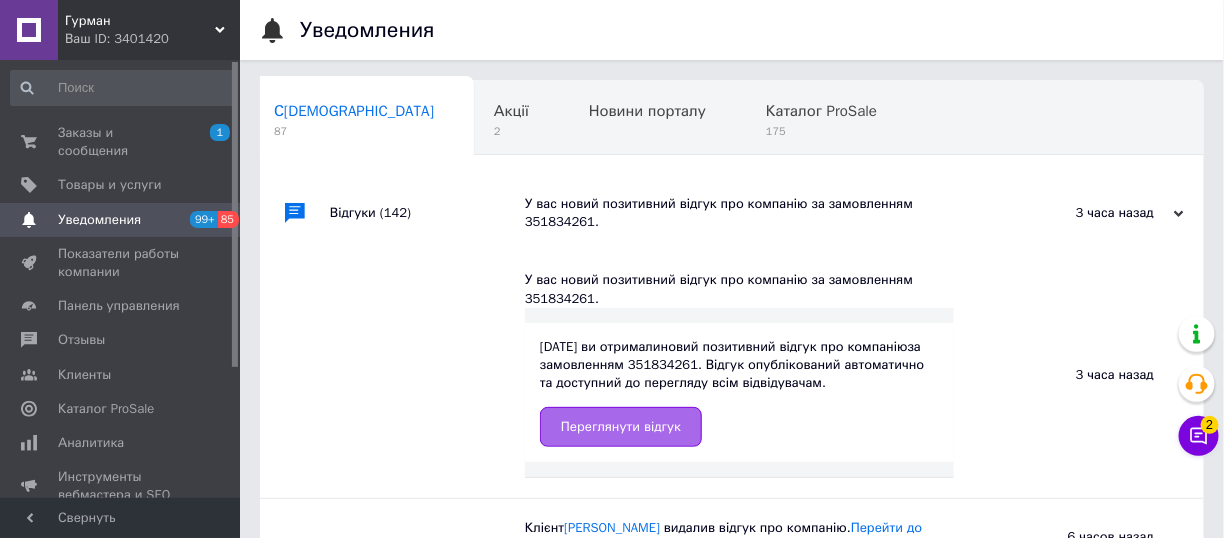 click on "Переглянути відгук" at bounding box center [621, 427] 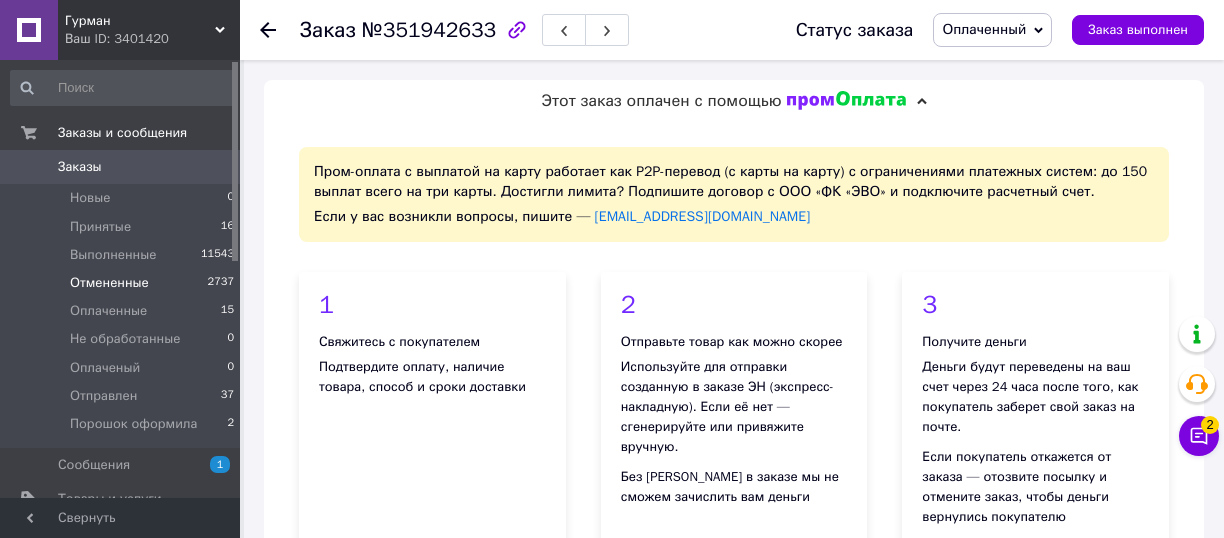 scroll, scrollTop: 800, scrollLeft: 0, axis: vertical 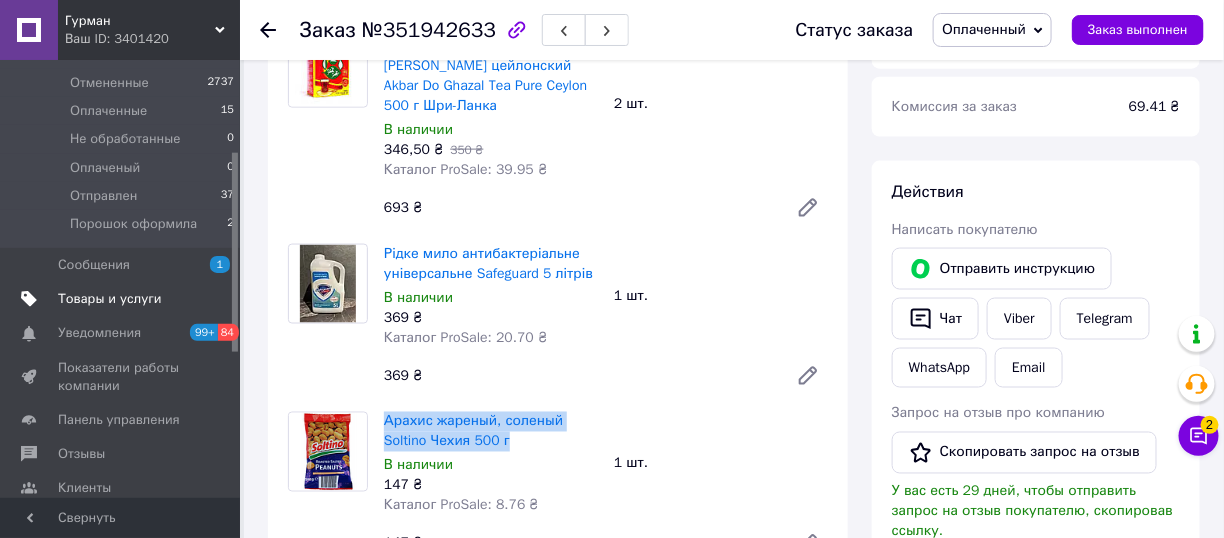 click on "Товары и услуги" at bounding box center (110, 299) 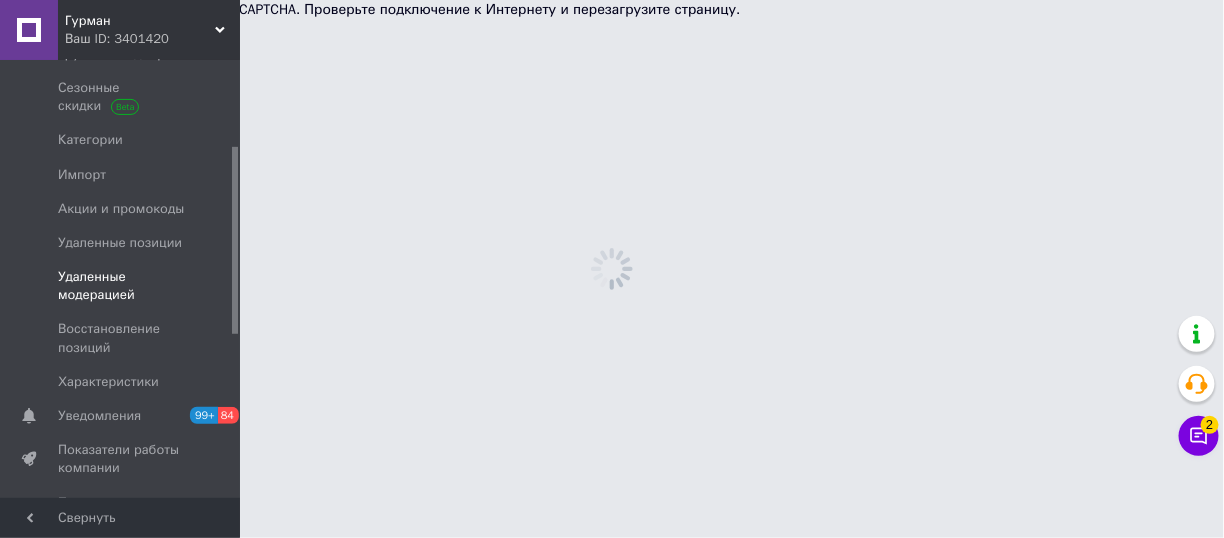 scroll, scrollTop: 0, scrollLeft: 0, axis: both 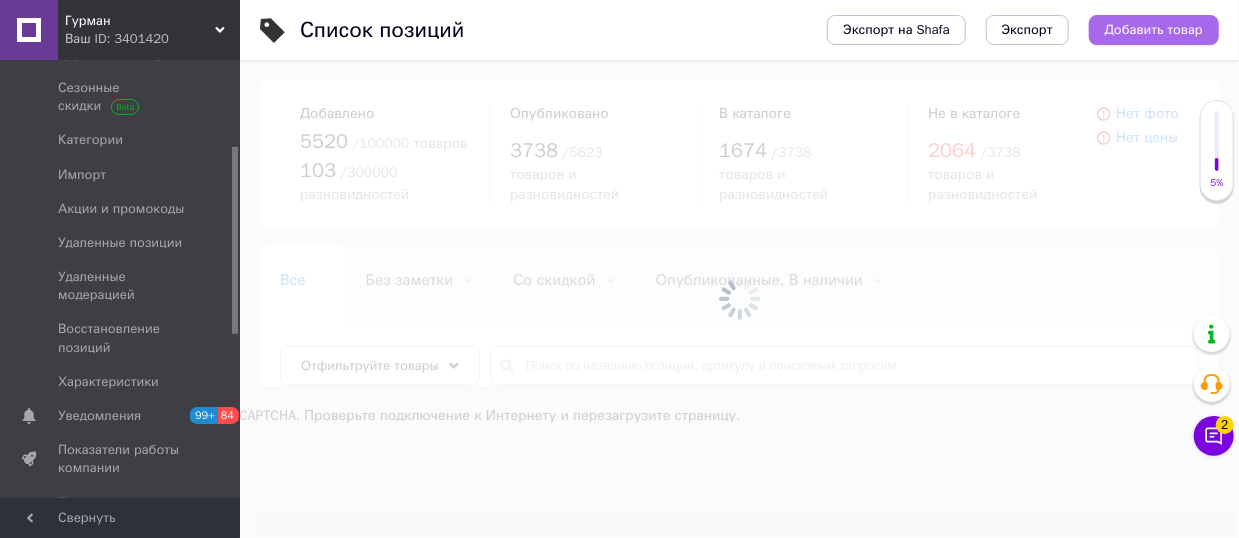 click on "Добавить товар" at bounding box center [1154, 30] 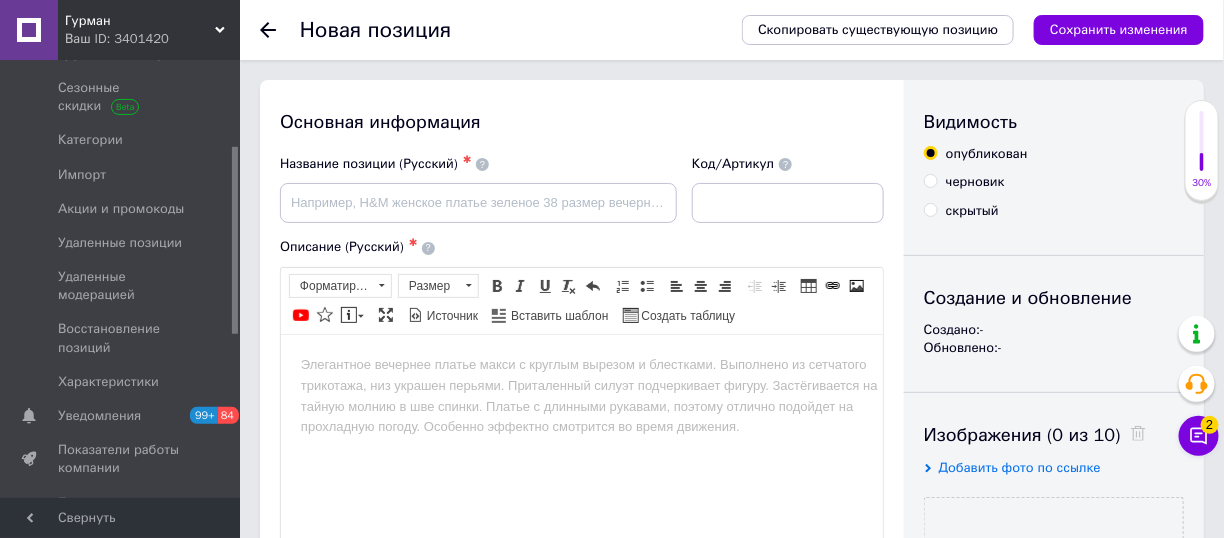 scroll, scrollTop: 0, scrollLeft: 0, axis: both 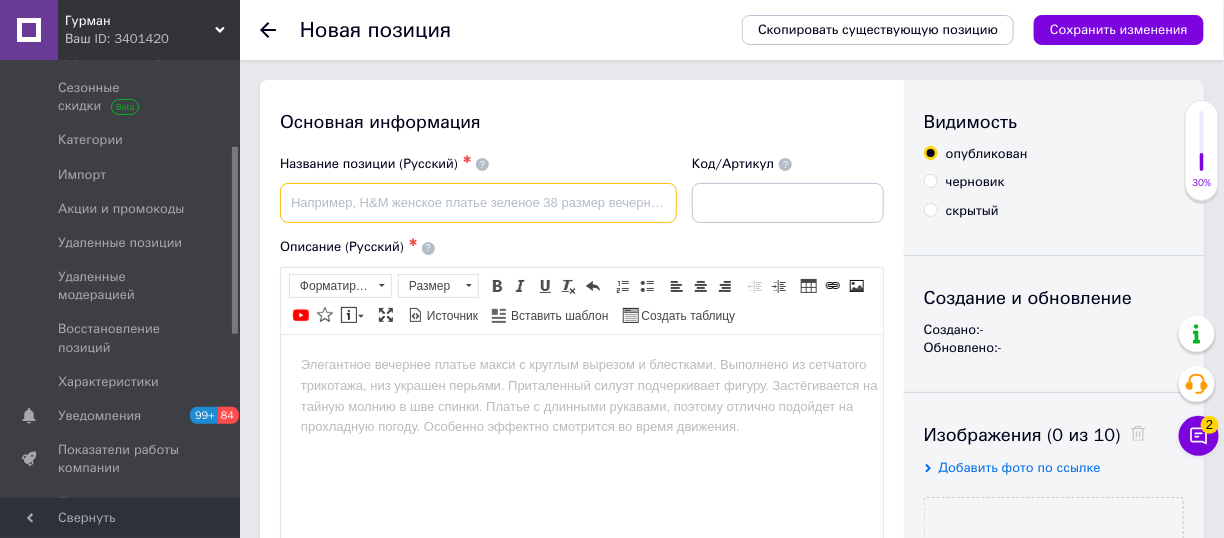 click at bounding box center (478, 203) 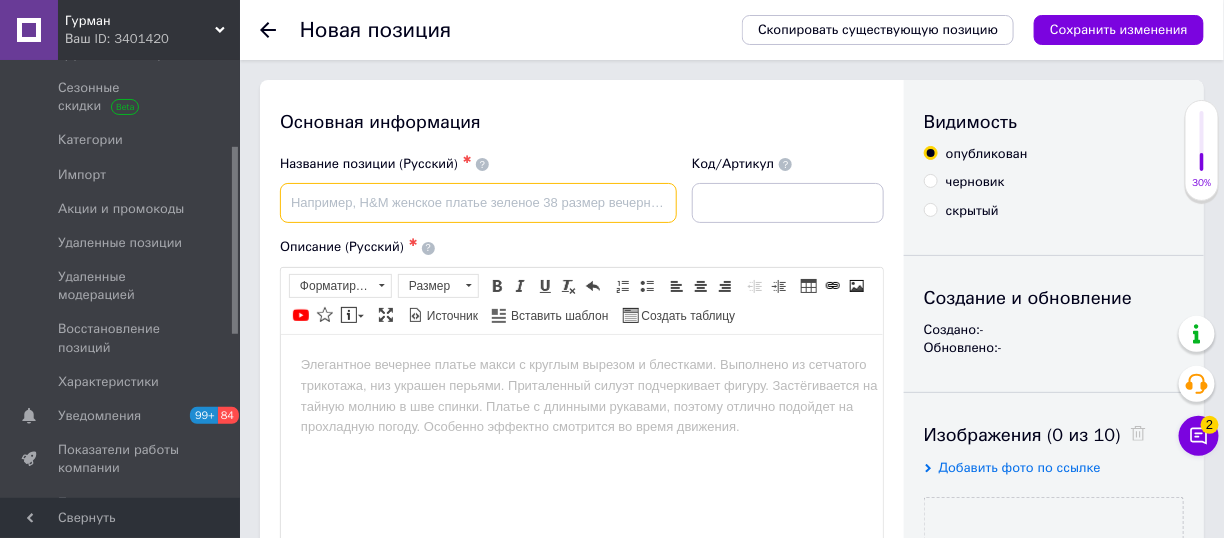 paste on "[PERSON_NAME] MixFix 500г" 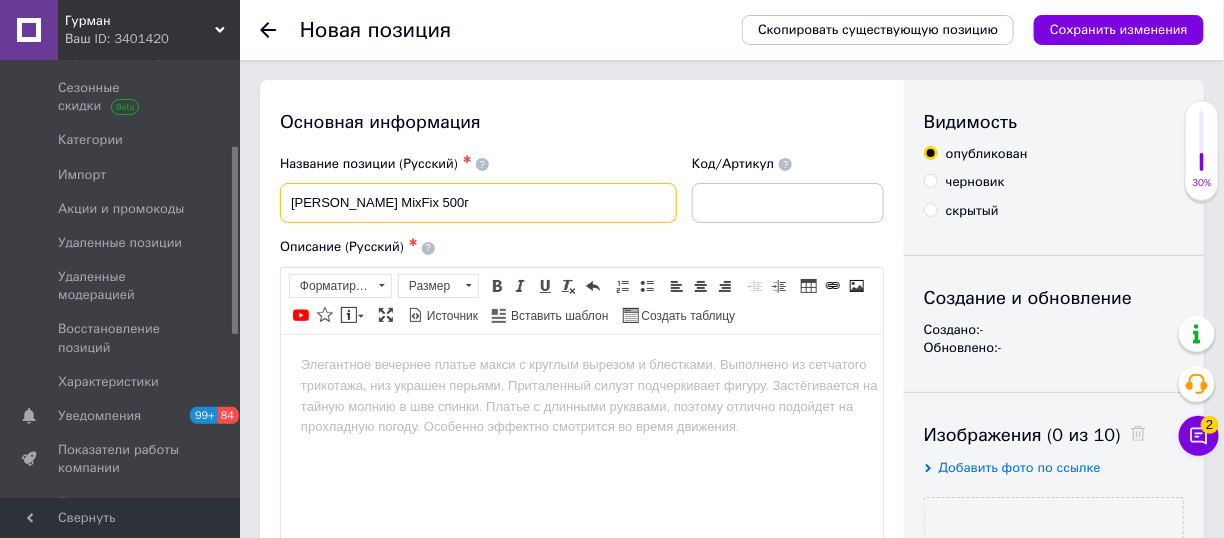 type on "[PERSON_NAME] MixFix 500г" 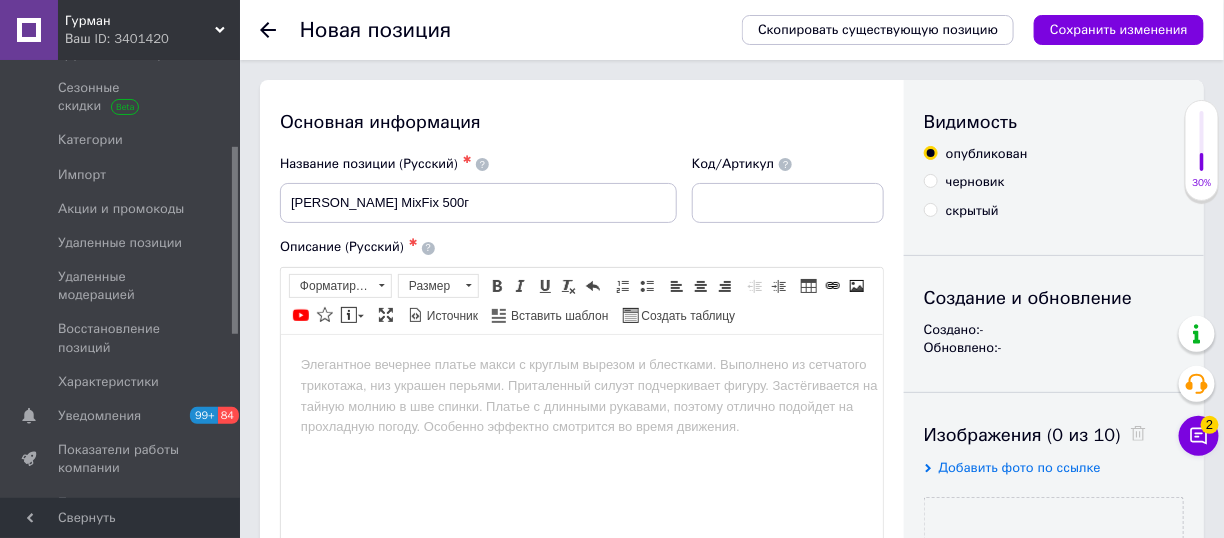 click at bounding box center [581, 364] 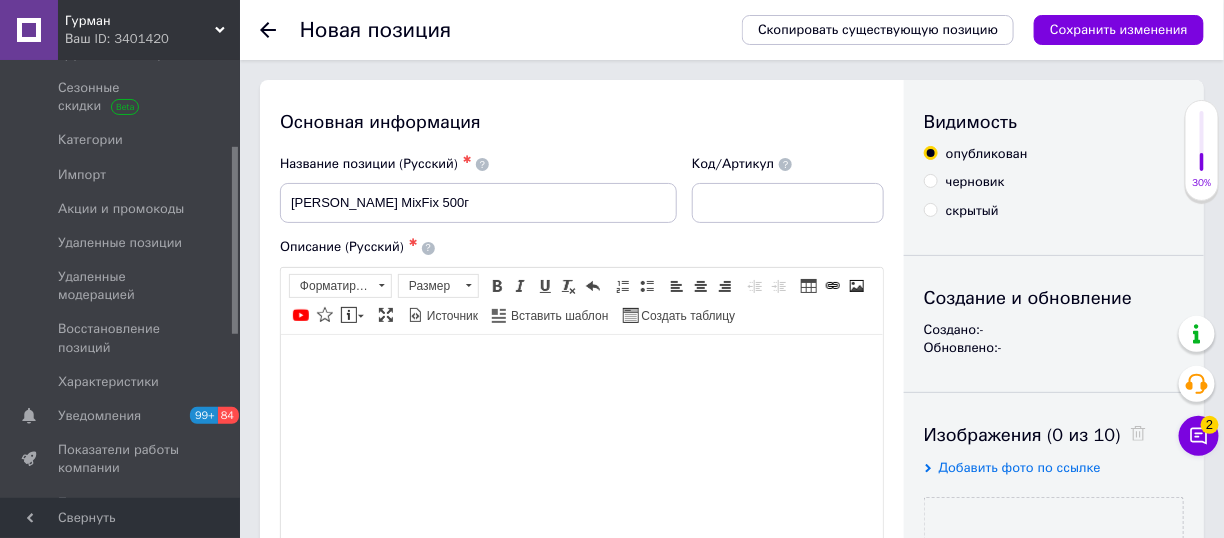 click at bounding box center (581, 364) 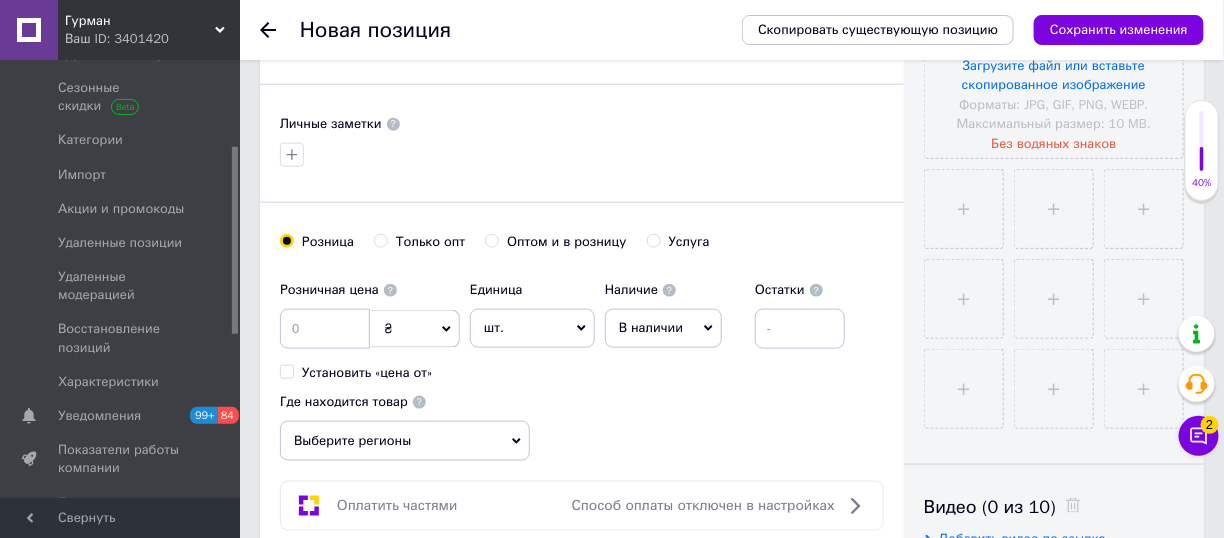 scroll, scrollTop: 600, scrollLeft: 0, axis: vertical 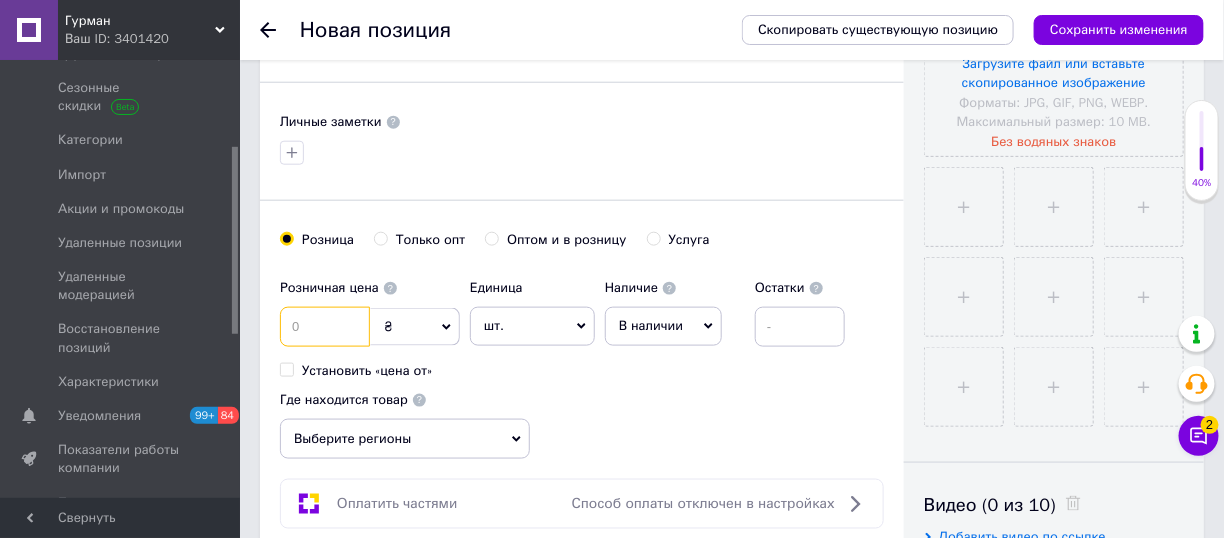 click at bounding box center (325, 327) 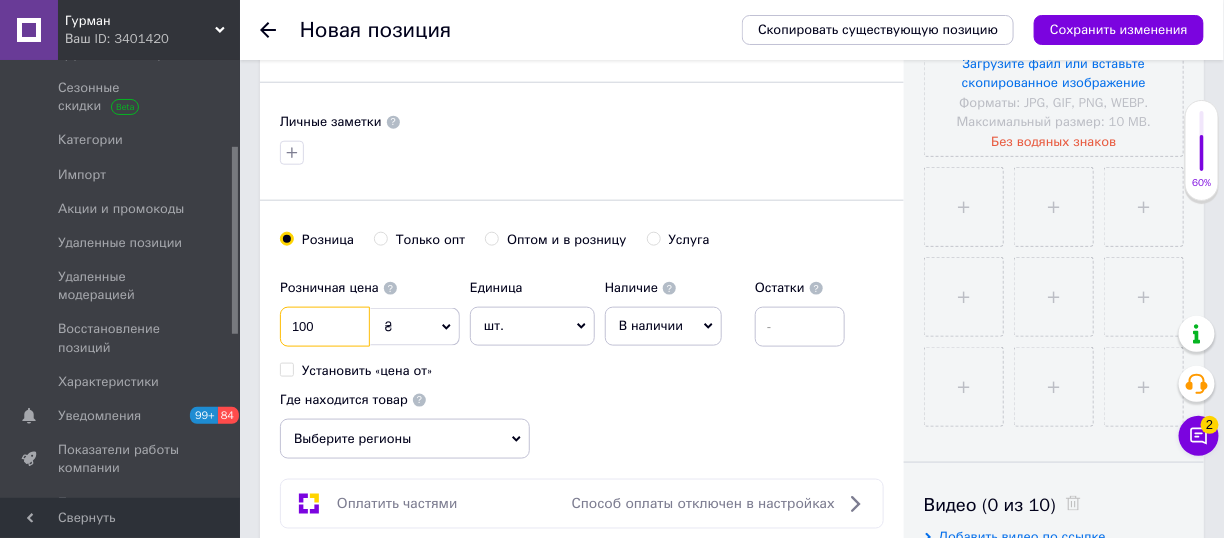 type on "100" 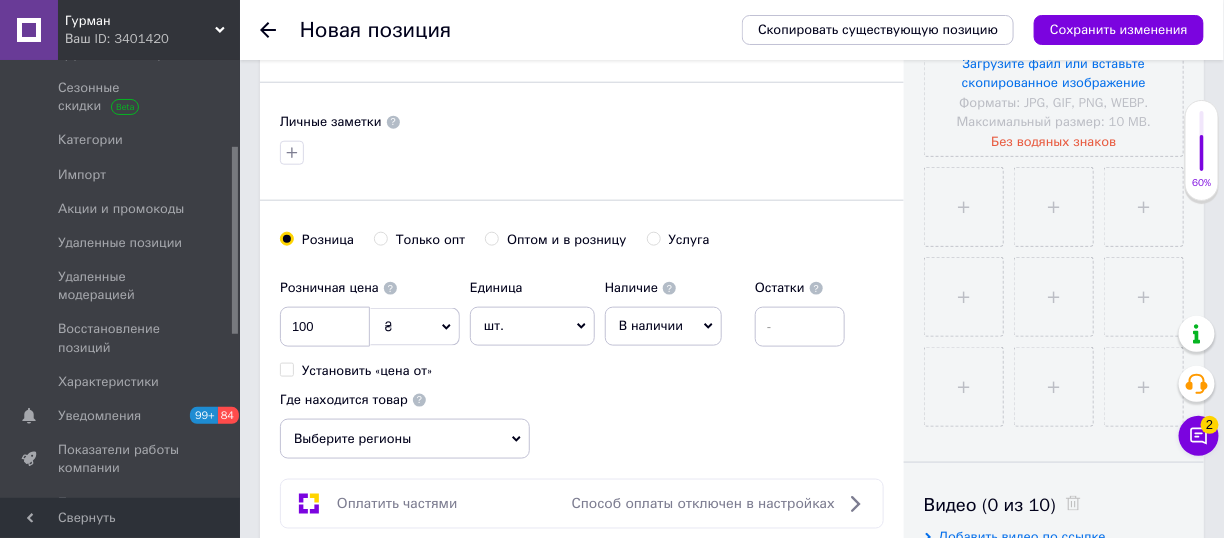 click on "Оптом и в розницу" at bounding box center (491, 238) 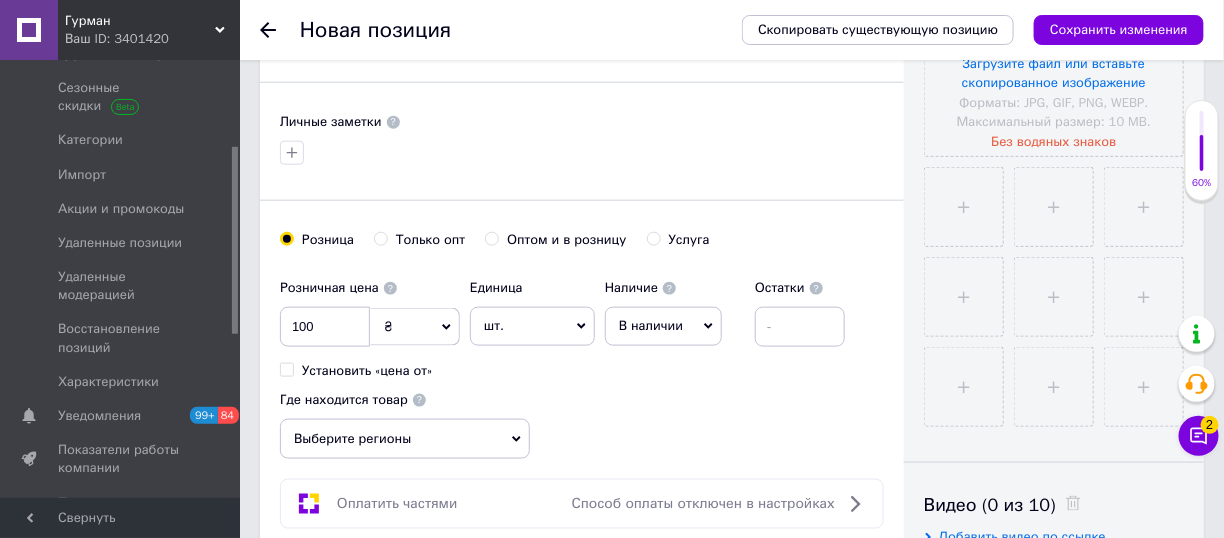 radio on "true" 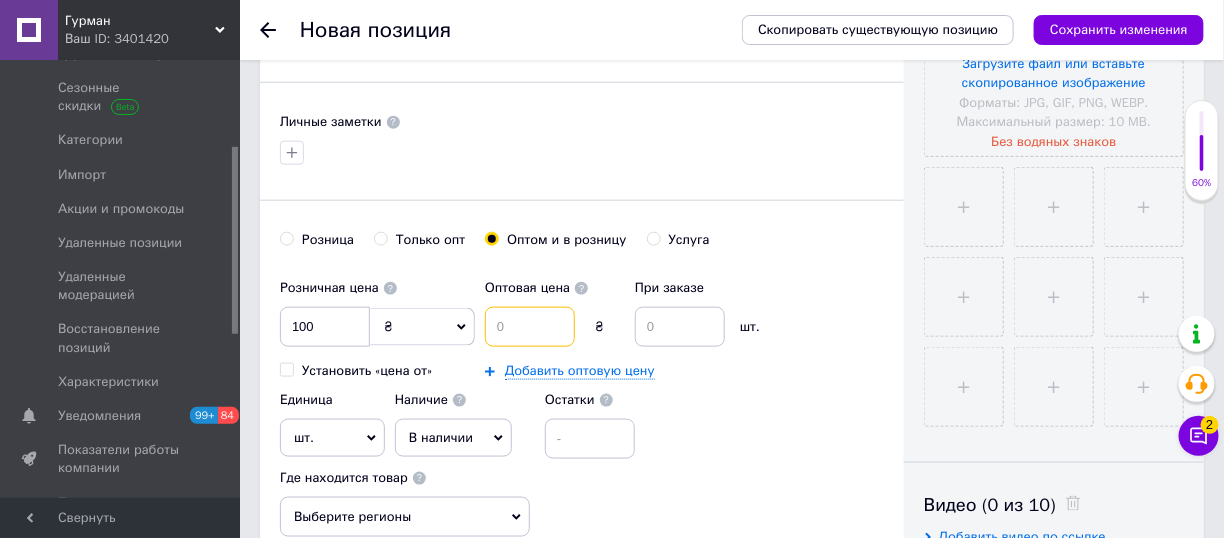 click at bounding box center (530, 327) 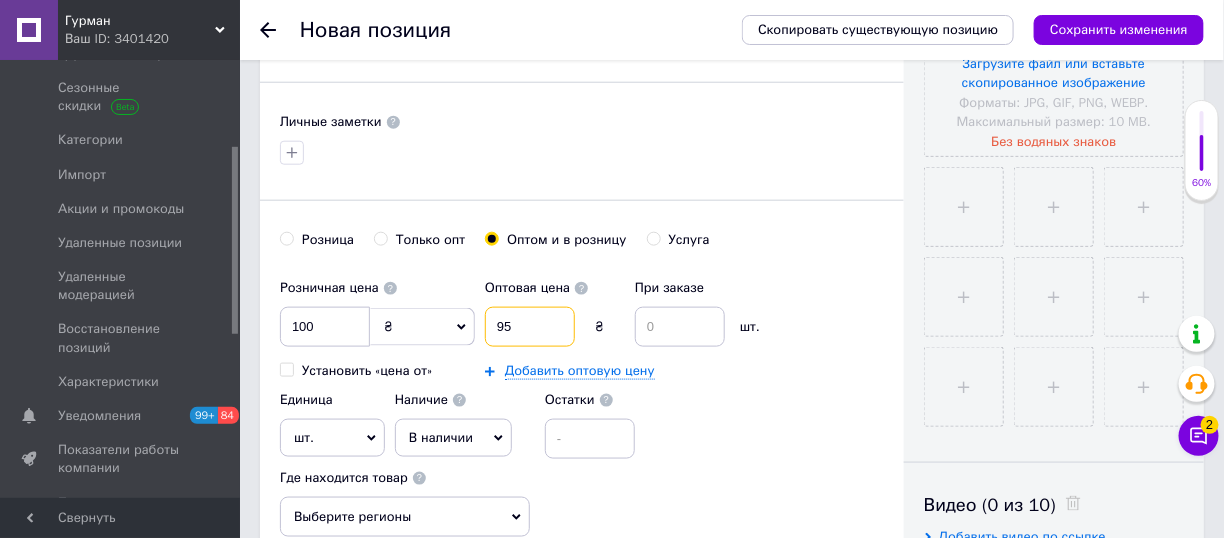 type on "95" 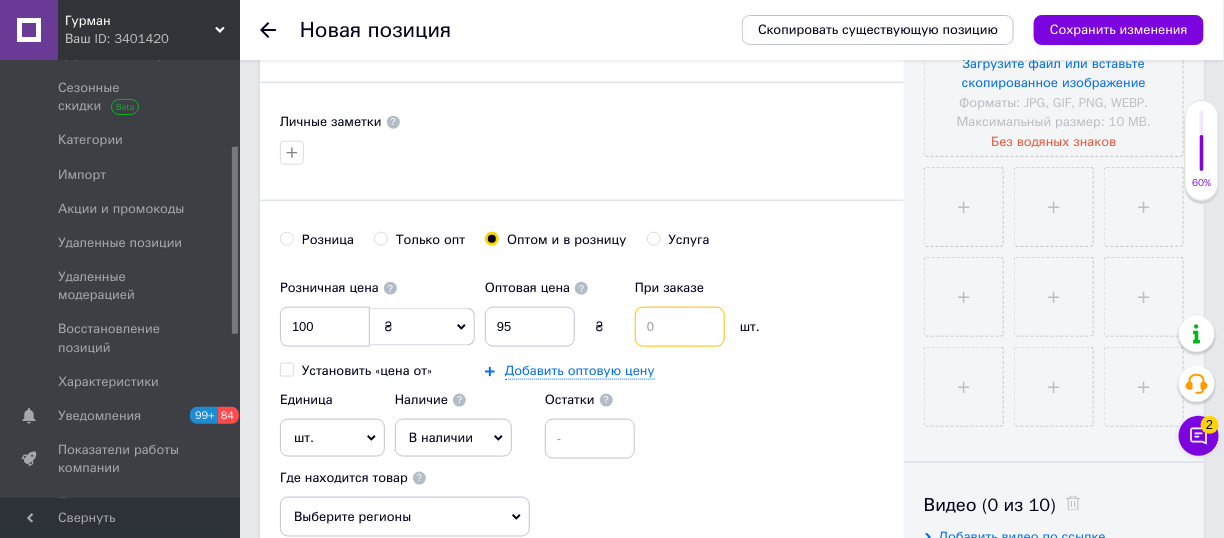 click at bounding box center (680, 327) 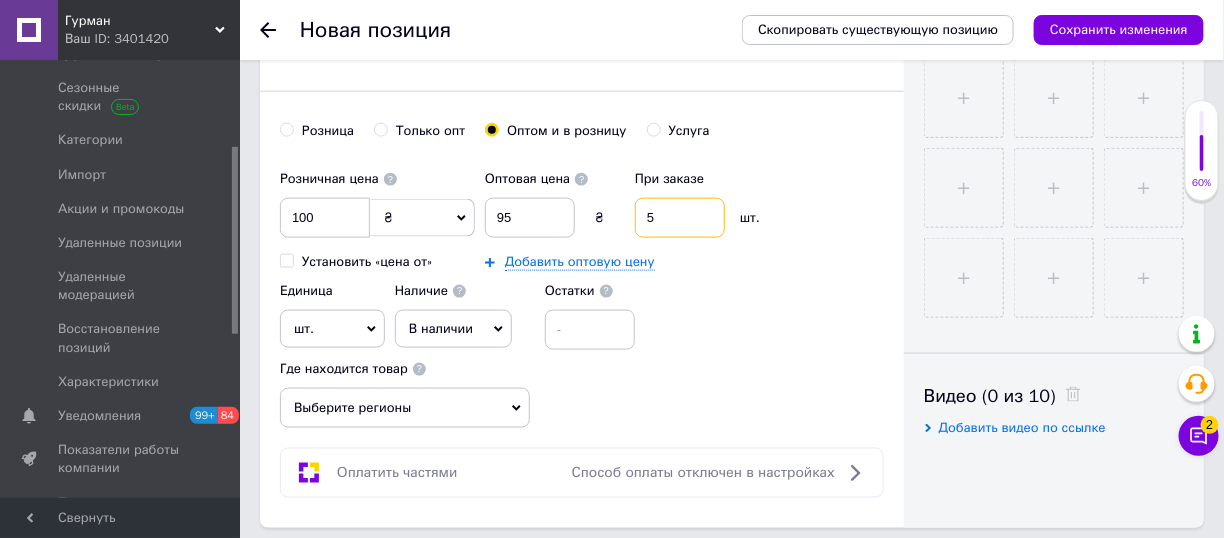 scroll, scrollTop: 800, scrollLeft: 0, axis: vertical 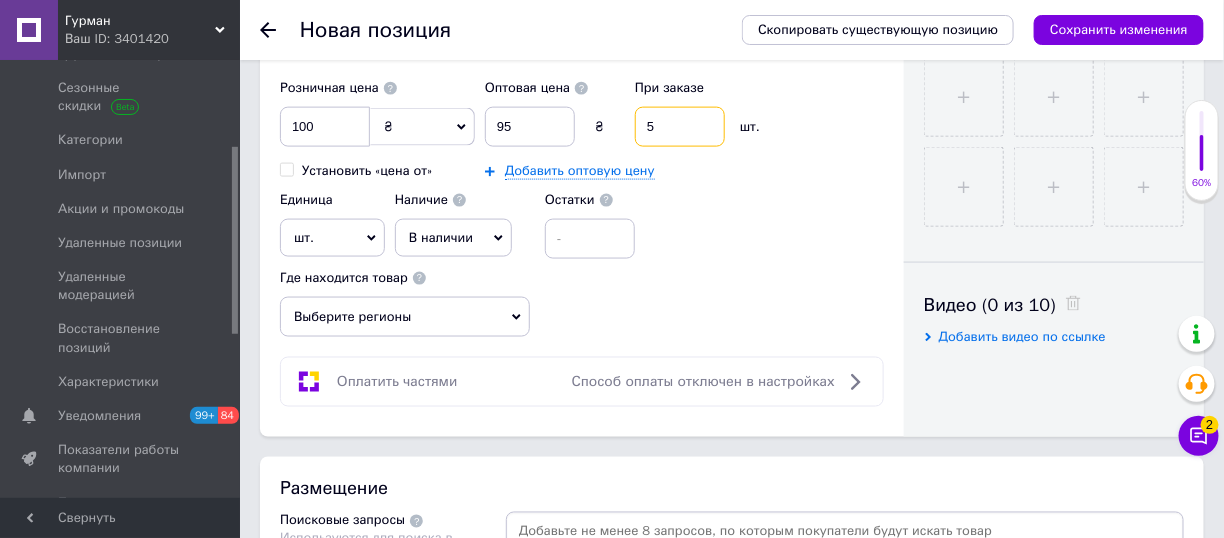 type on "5" 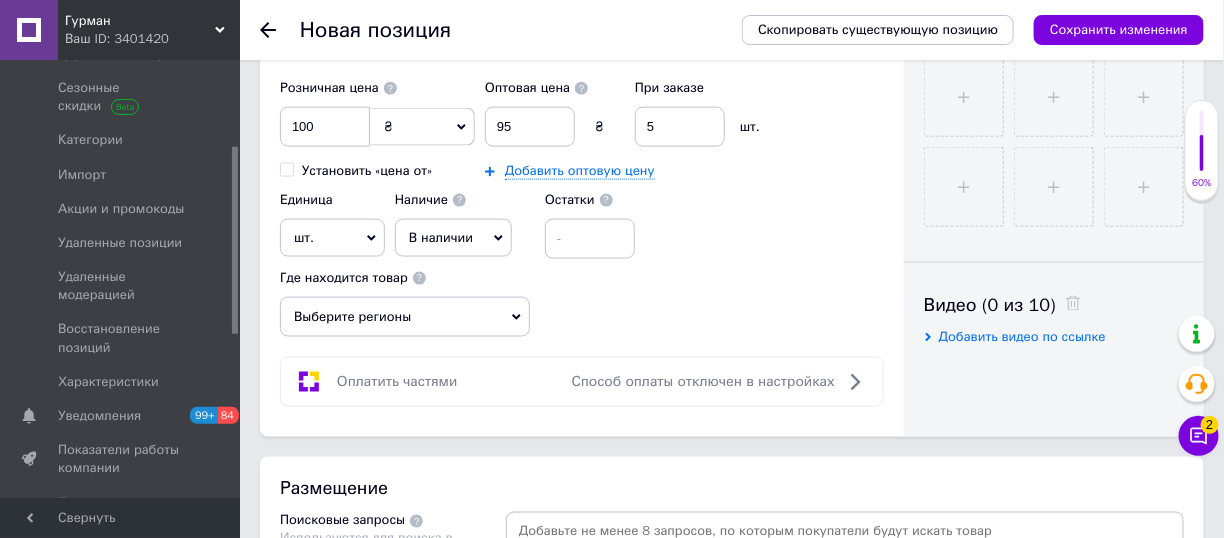 click on "Выберите регионы" at bounding box center [405, 317] 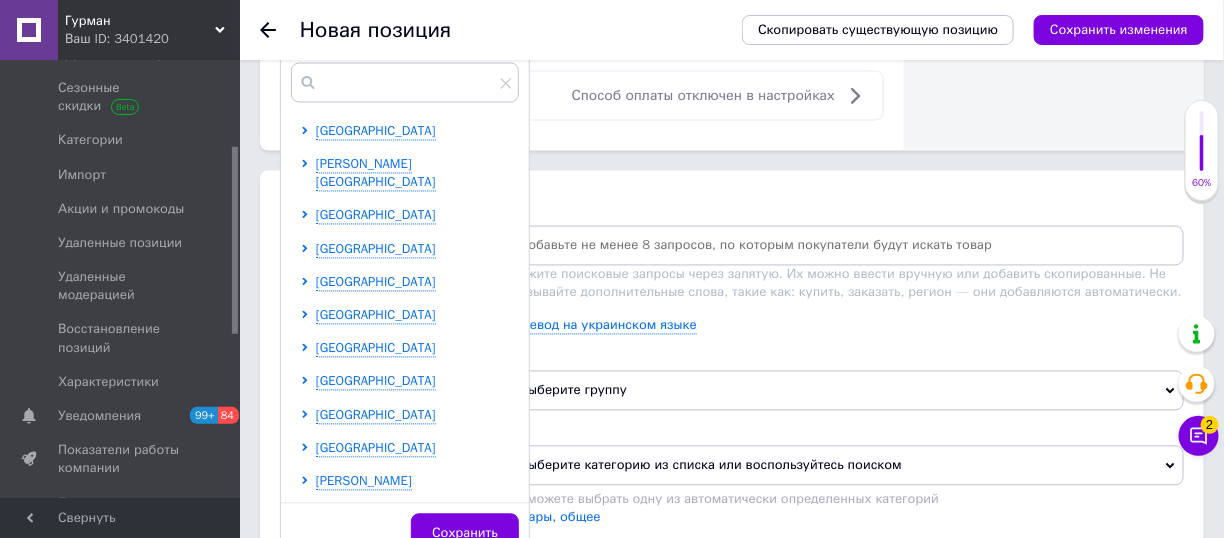 scroll, scrollTop: 1100, scrollLeft: 0, axis: vertical 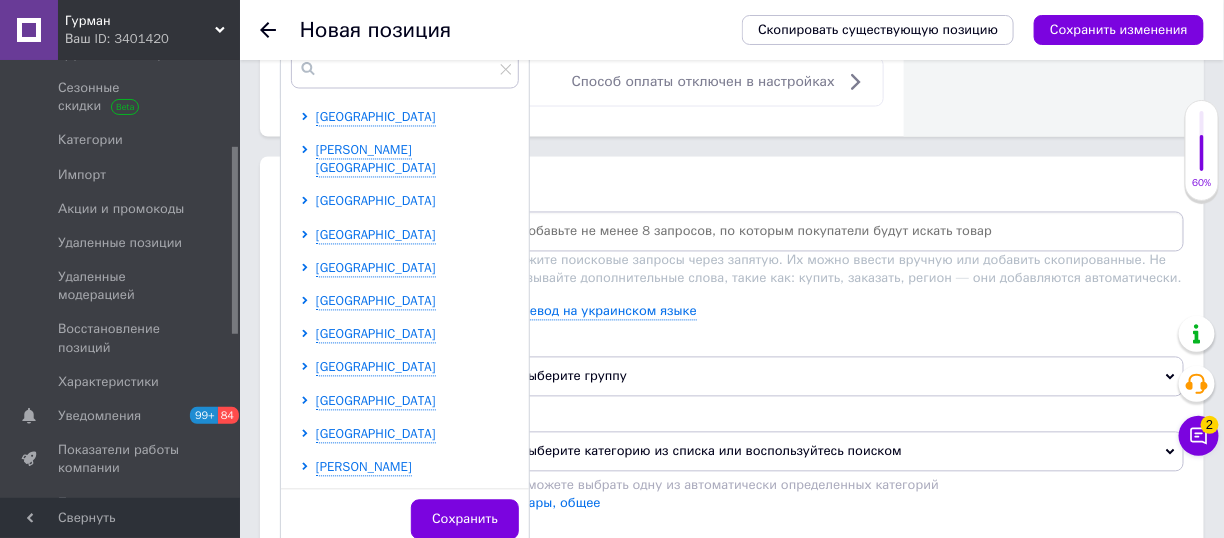 click on "Днепропетровская область" at bounding box center (376, 201) 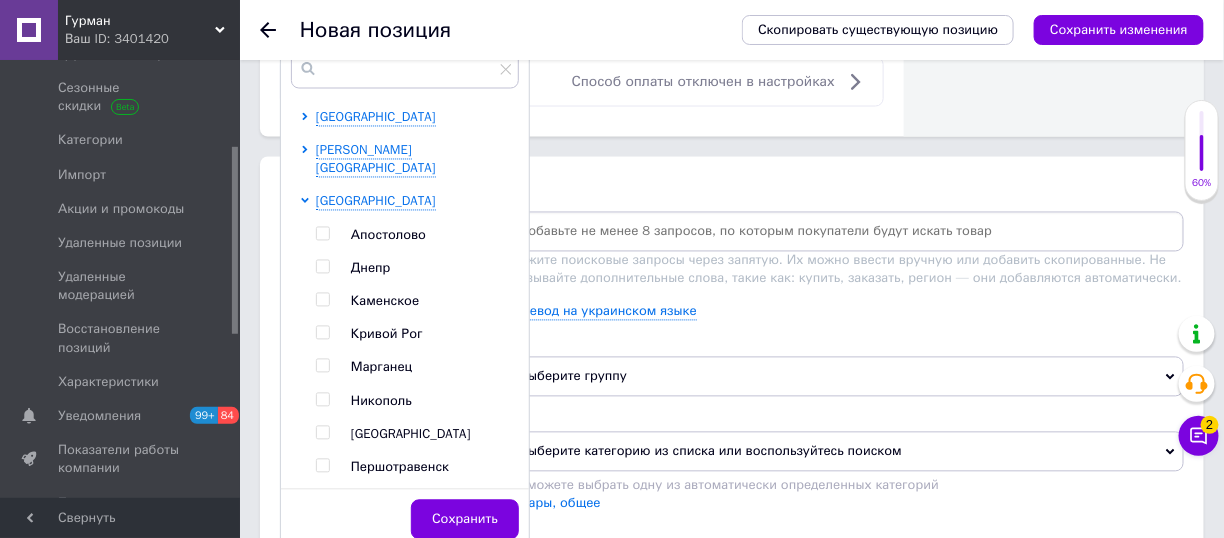 click at bounding box center (322, 267) 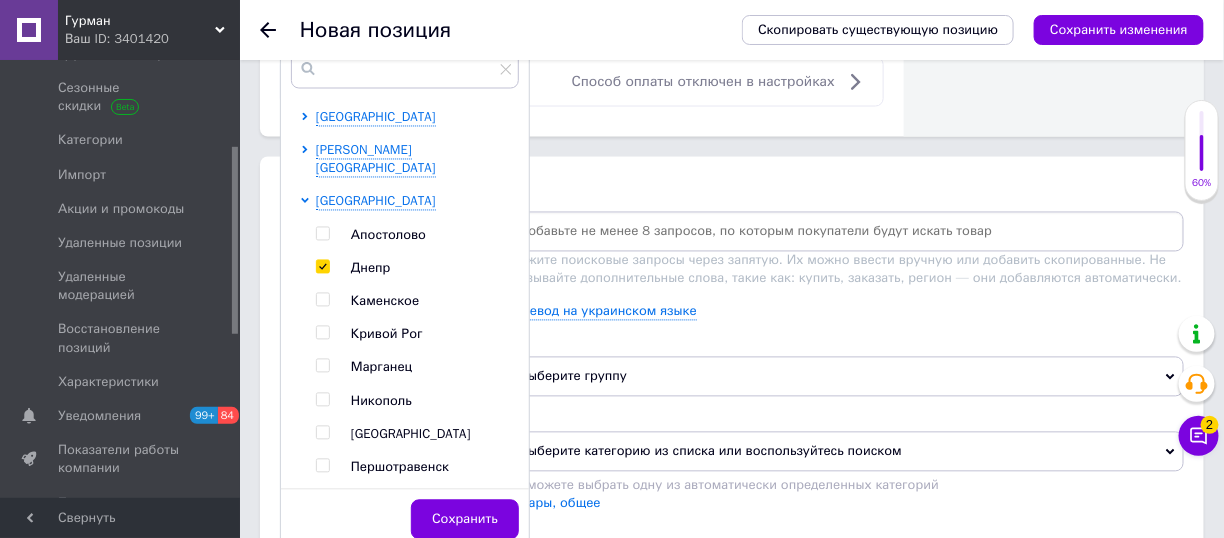 checkbox on "true" 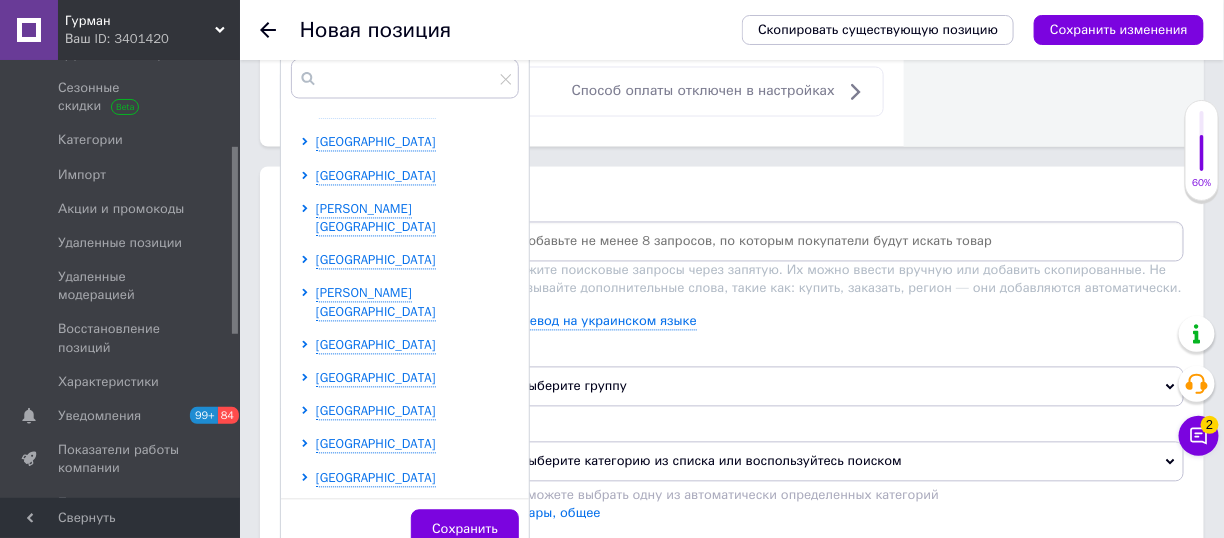 scroll, scrollTop: 743, scrollLeft: 0, axis: vertical 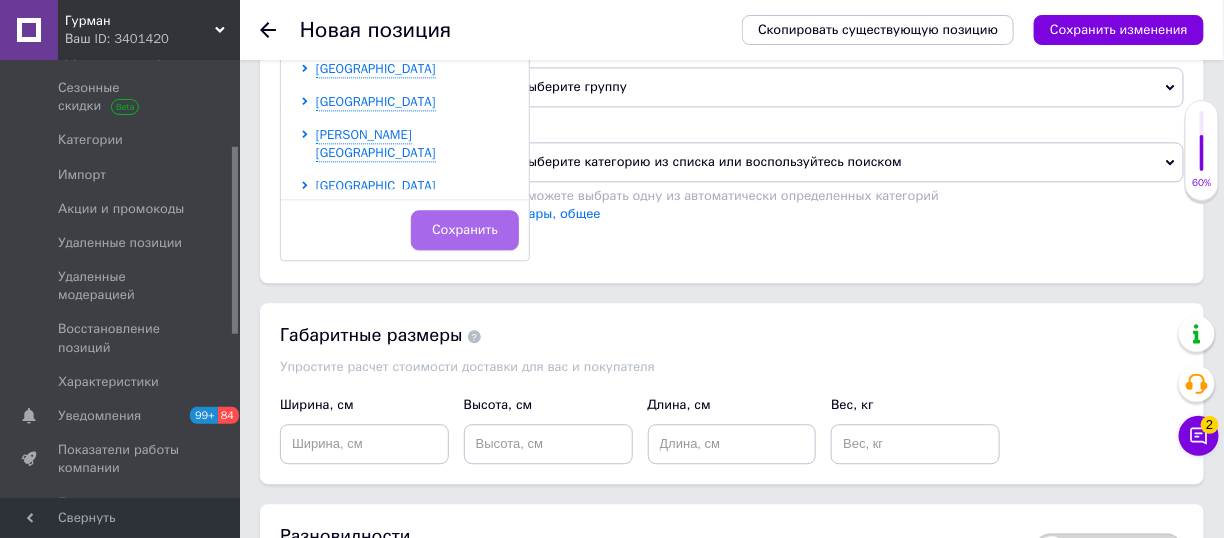 click on "Сохранить" at bounding box center (465, 230) 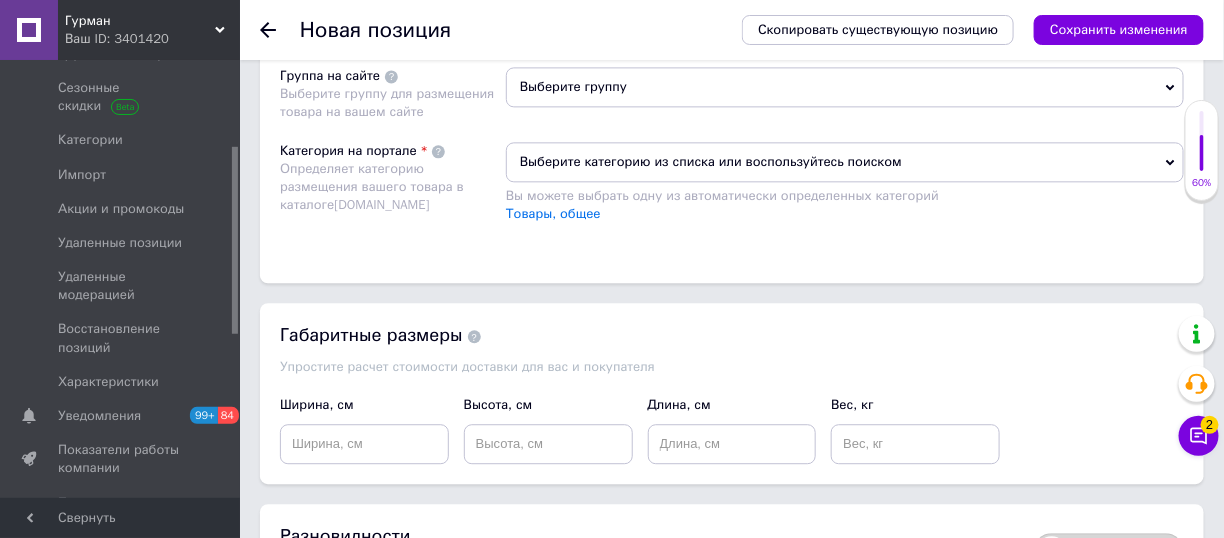click on "Выберите группу" at bounding box center (845, 87) 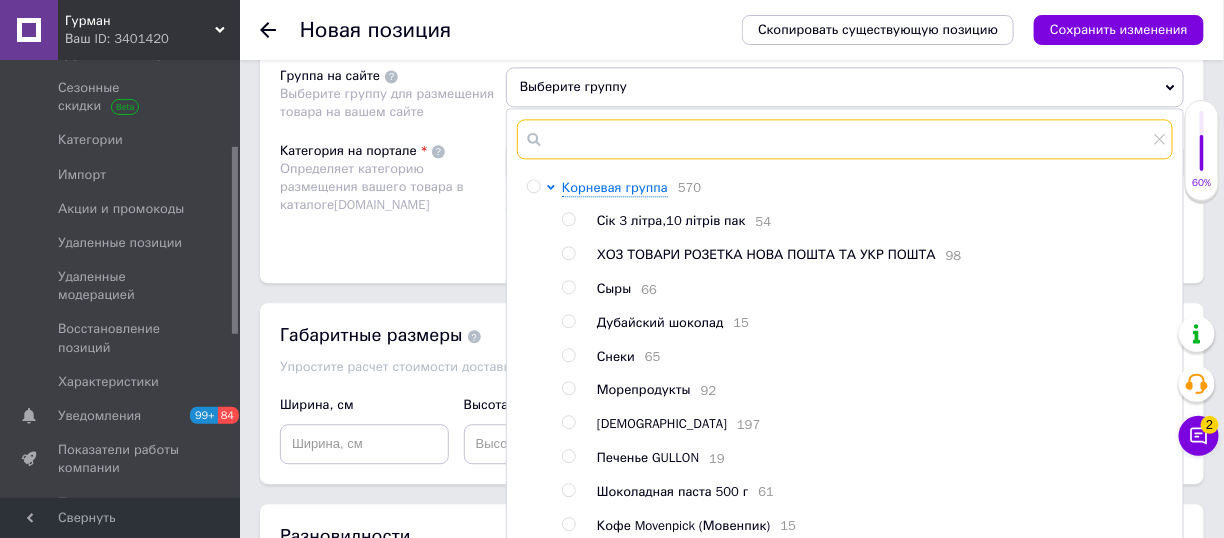 click at bounding box center [845, 139] 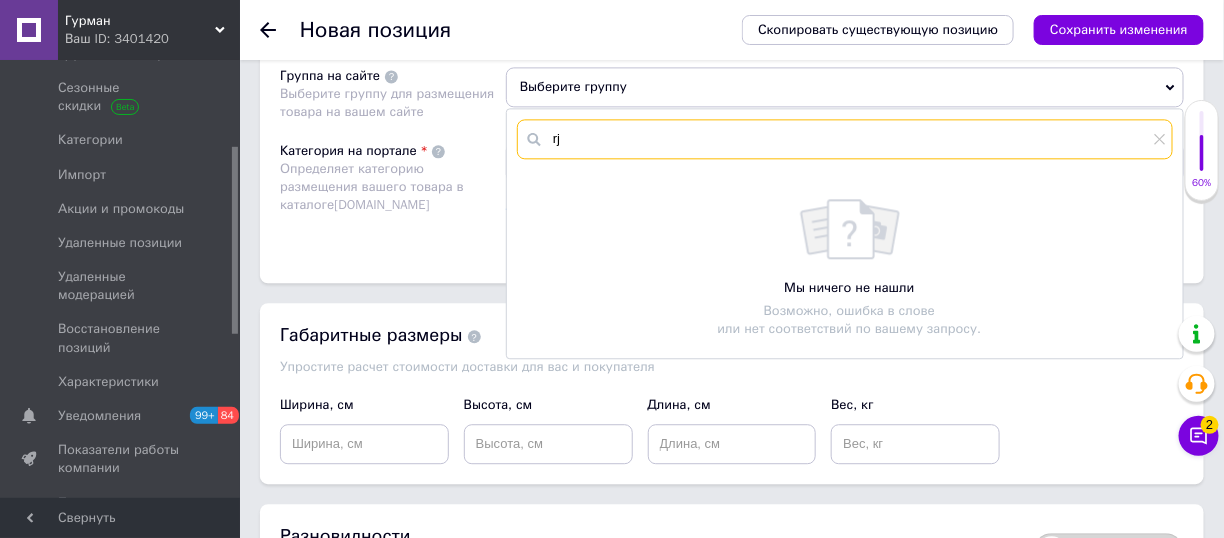type on "r" 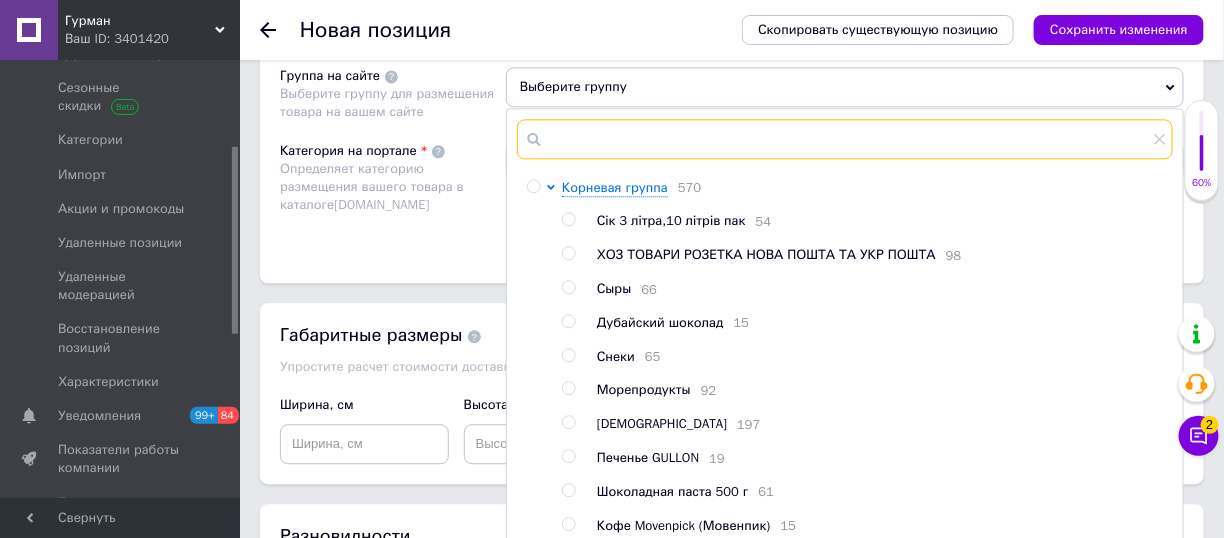 type on "r" 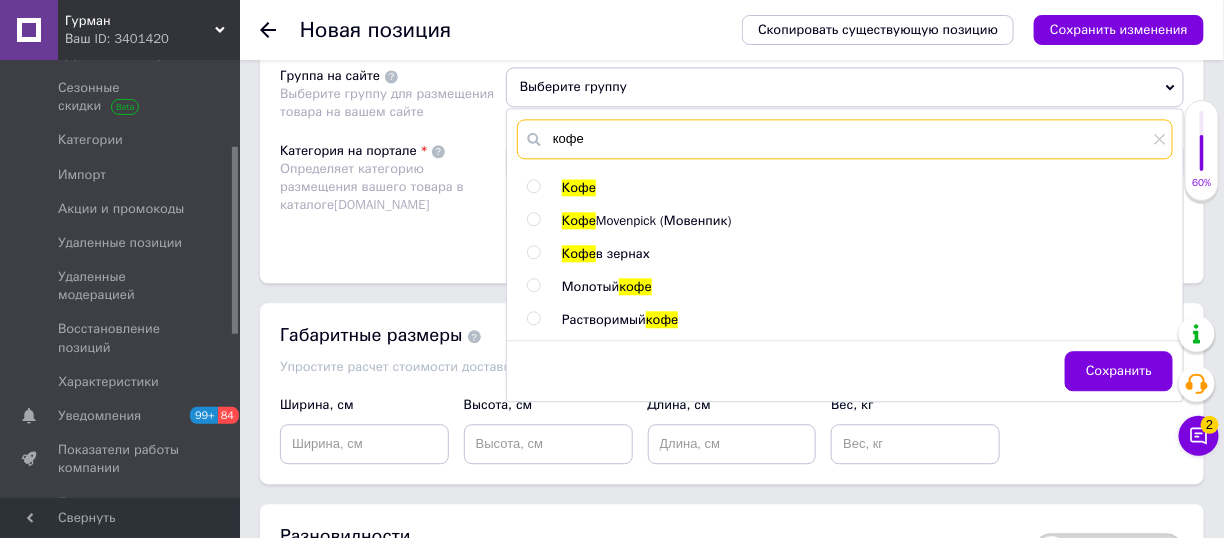 type on "кофе" 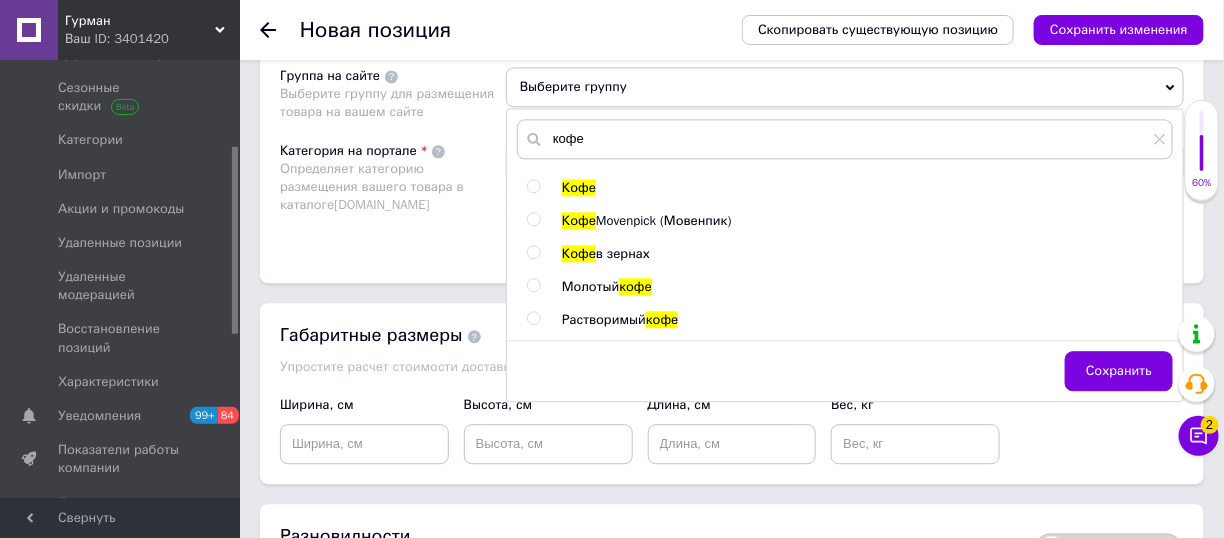 click at bounding box center (533, 186) 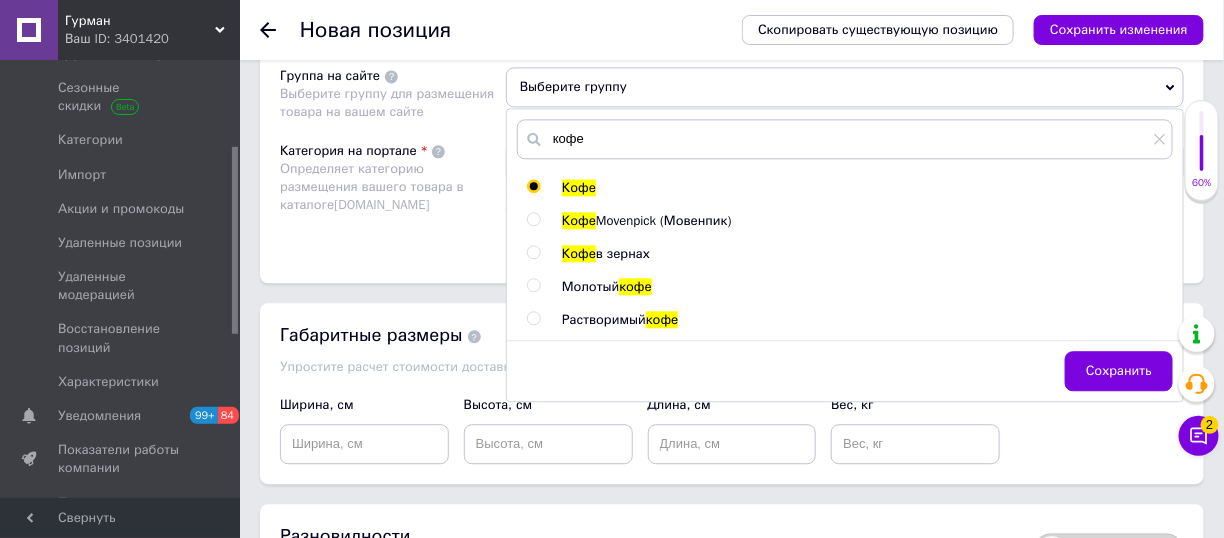 radio on "true" 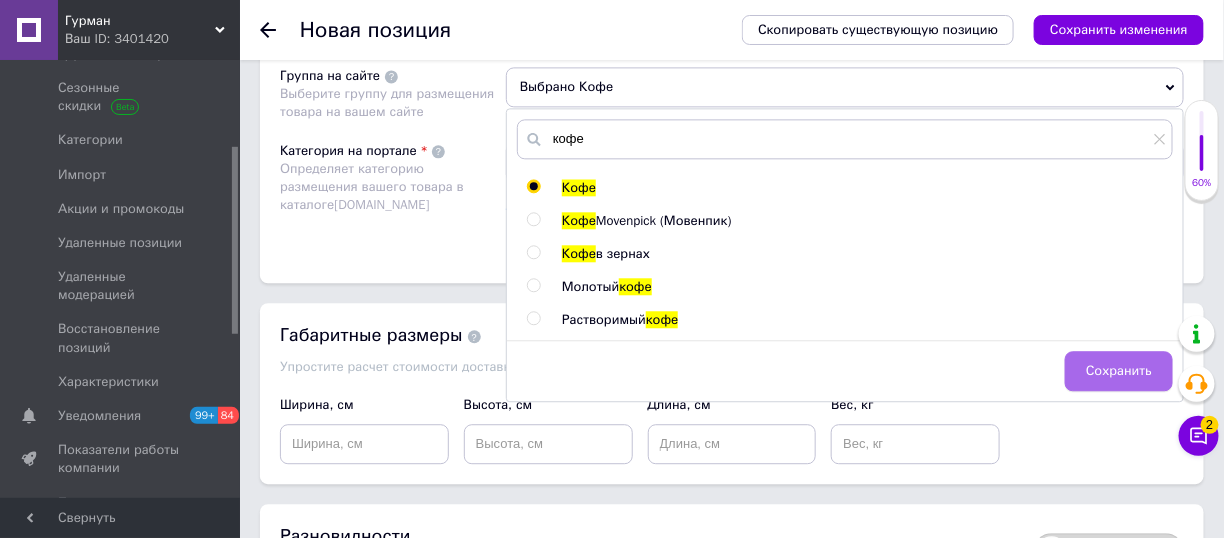click on "Сохранить" at bounding box center [1119, 371] 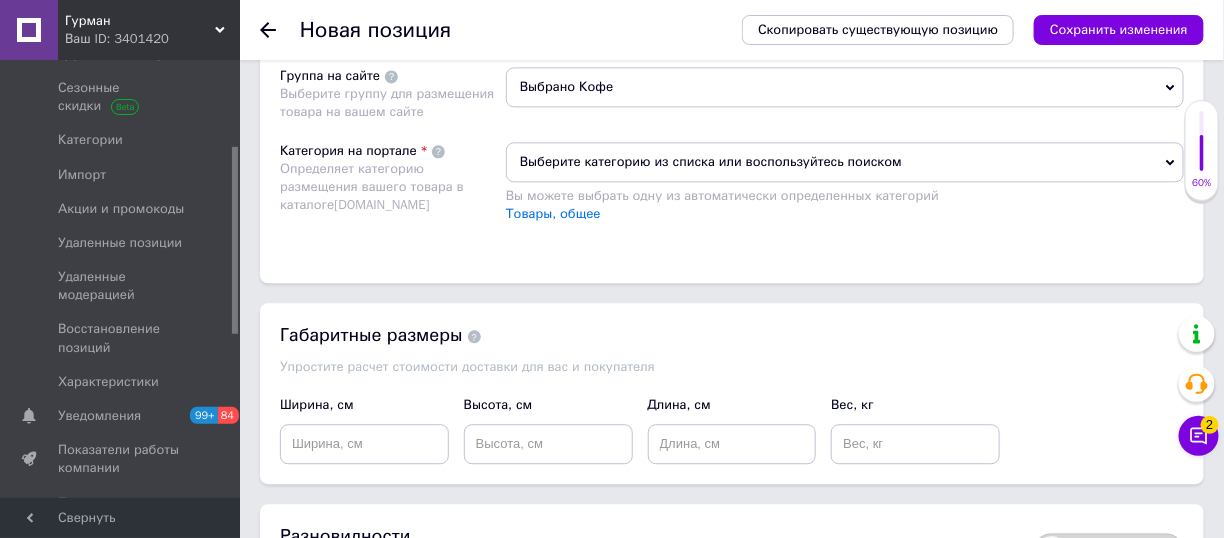 click on "Выберите категорию из списка или воспользуйтесь поиском" at bounding box center (845, 162) 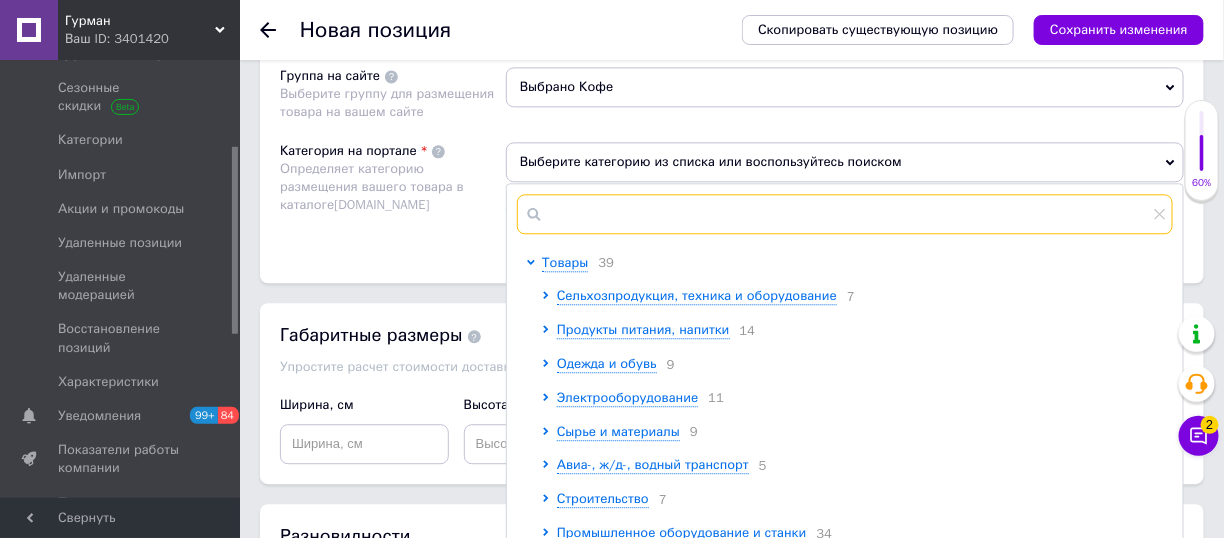 click at bounding box center [845, 214] 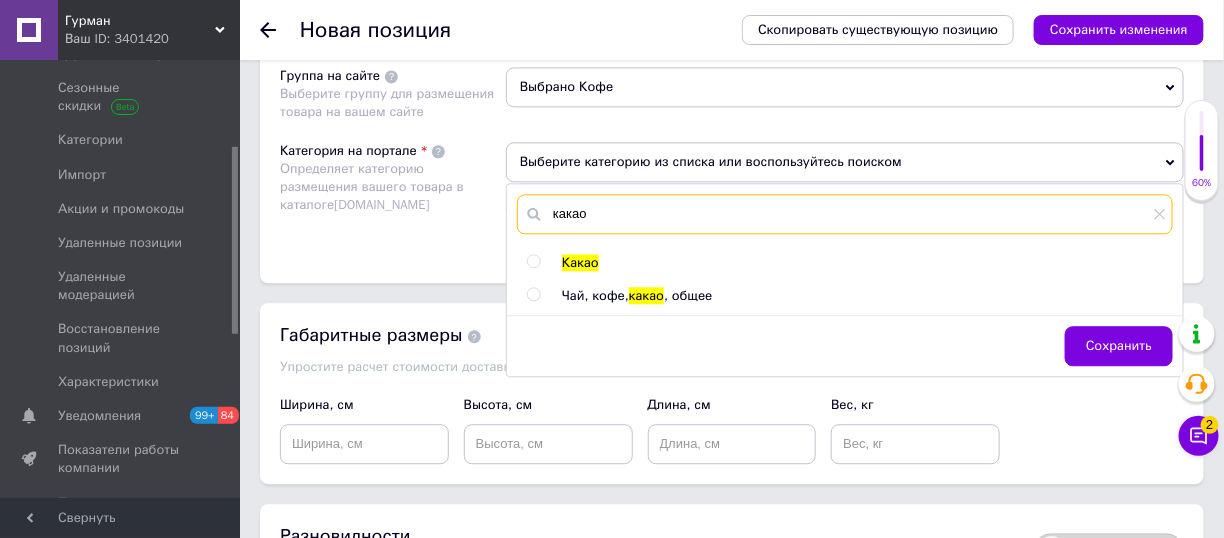 type on "какао" 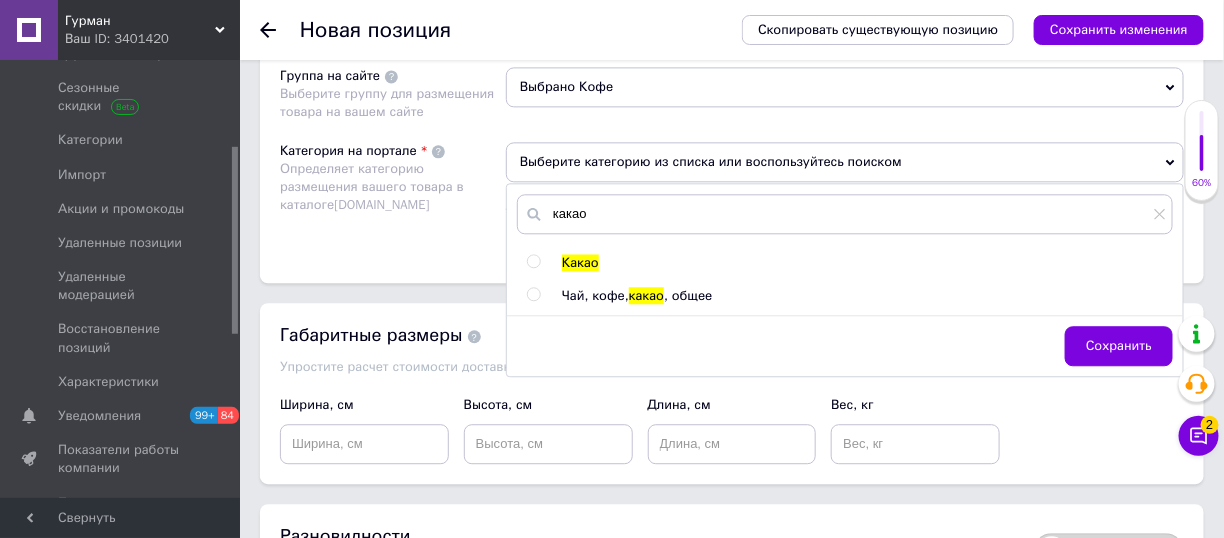 click at bounding box center (533, 261) 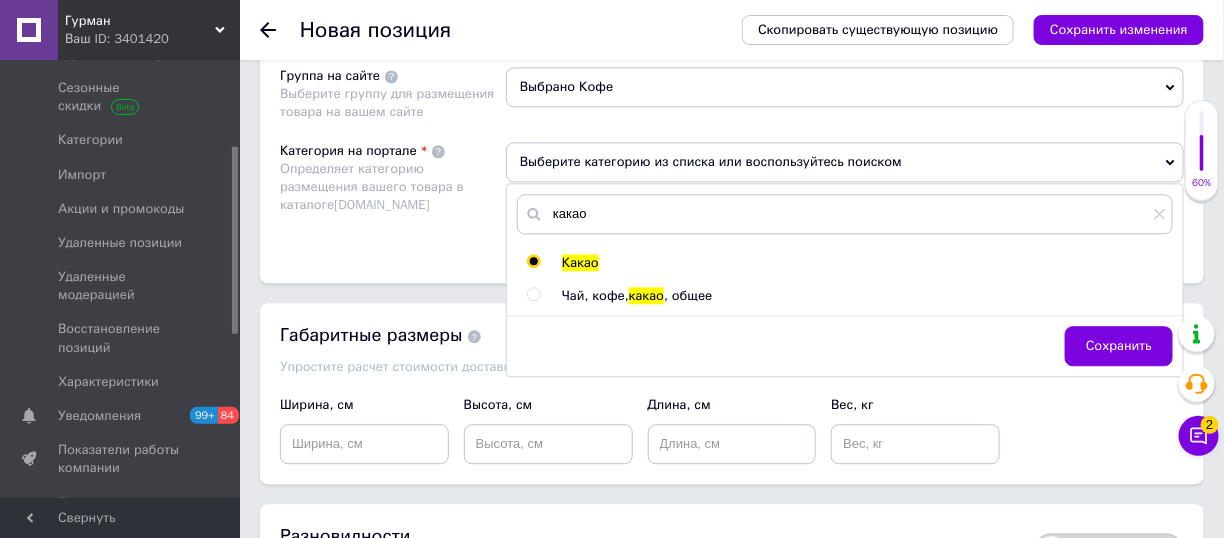 radio on "true" 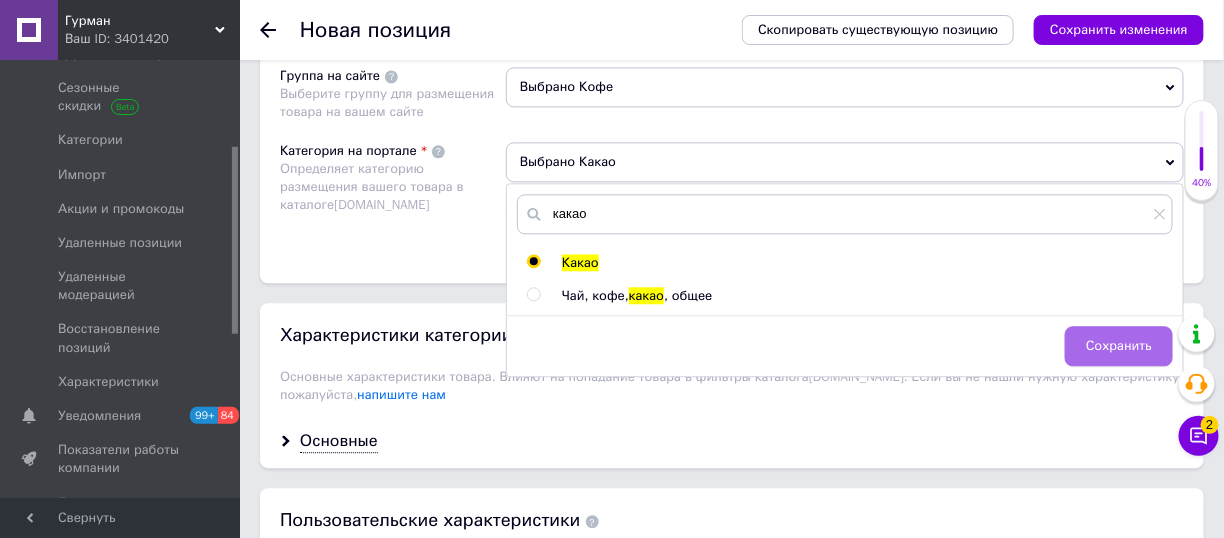 click on "Сохранить" at bounding box center [1119, 346] 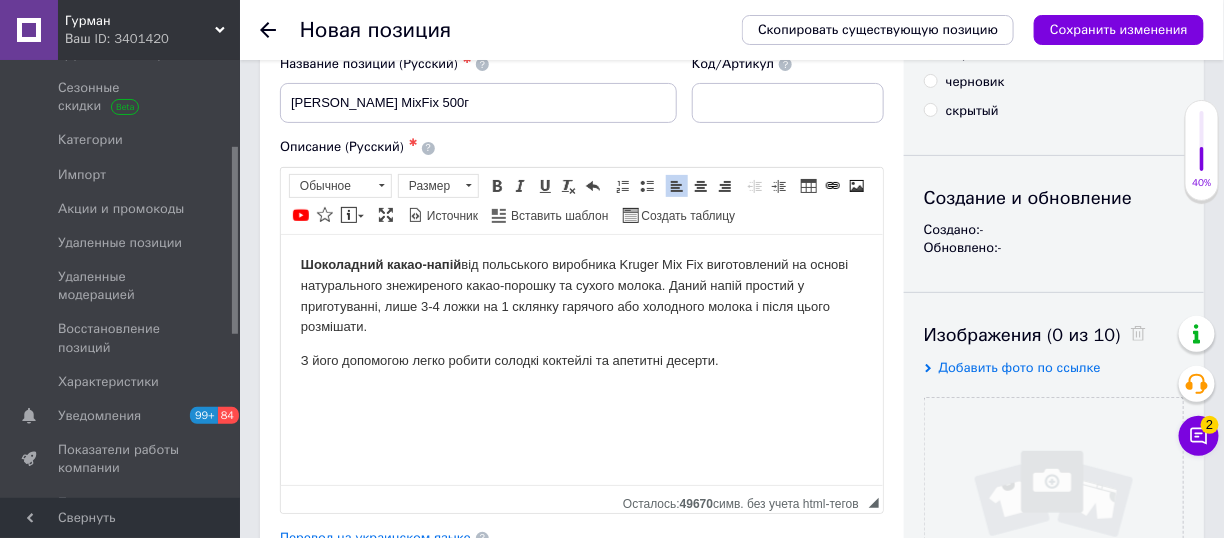 scroll, scrollTop: 0, scrollLeft: 0, axis: both 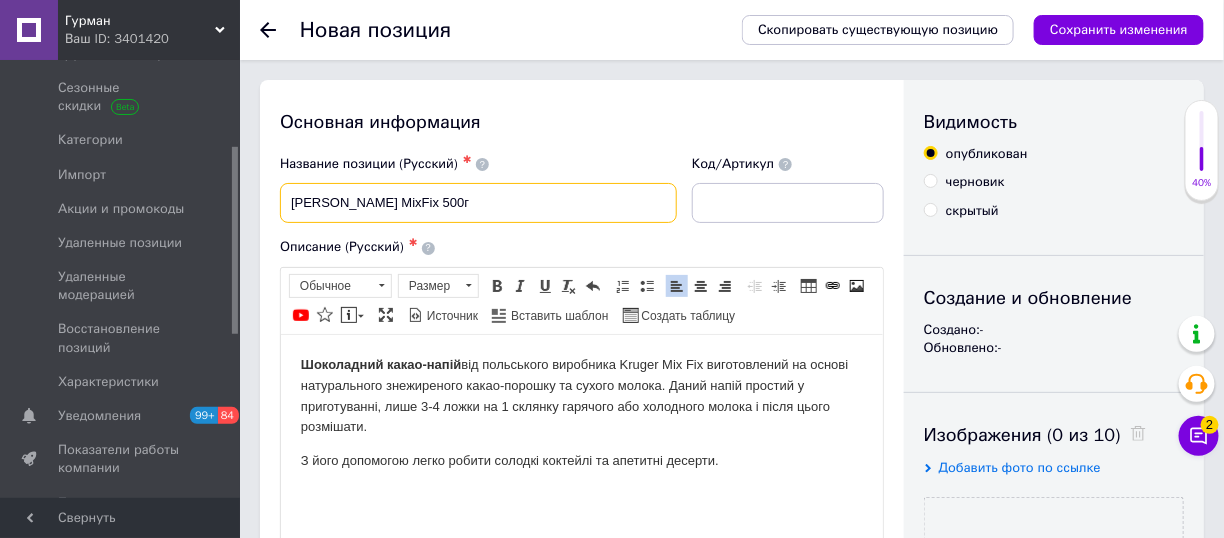 drag, startPoint x: 289, startPoint y: 203, endPoint x: 454, endPoint y: 184, distance: 166.09033 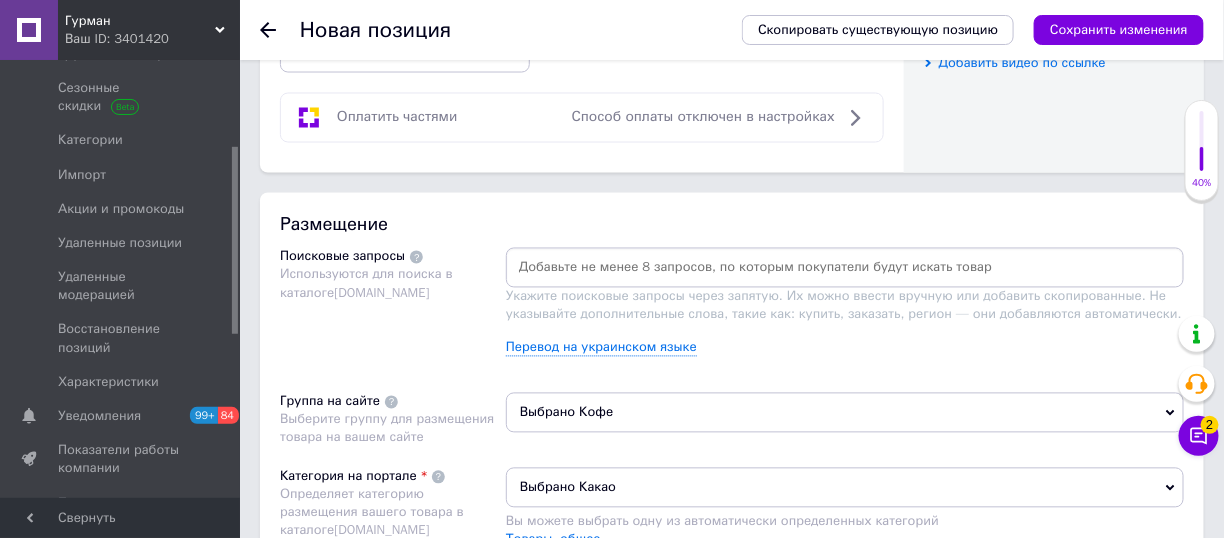 scroll, scrollTop: 1200, scrollLeft: 0, axis: vertical 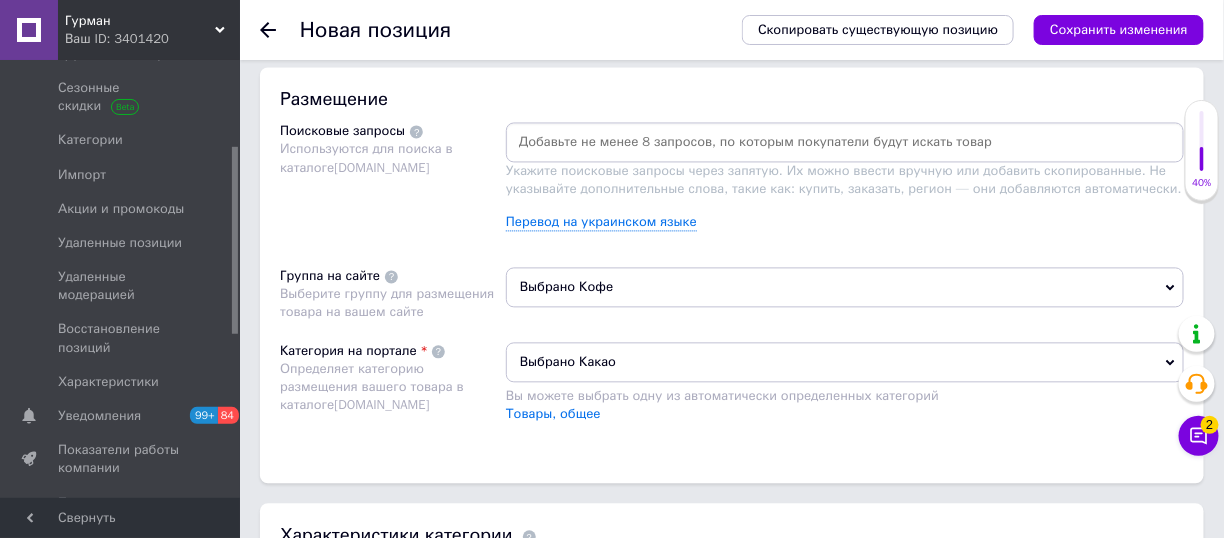 click at bounding box center [845, 142] 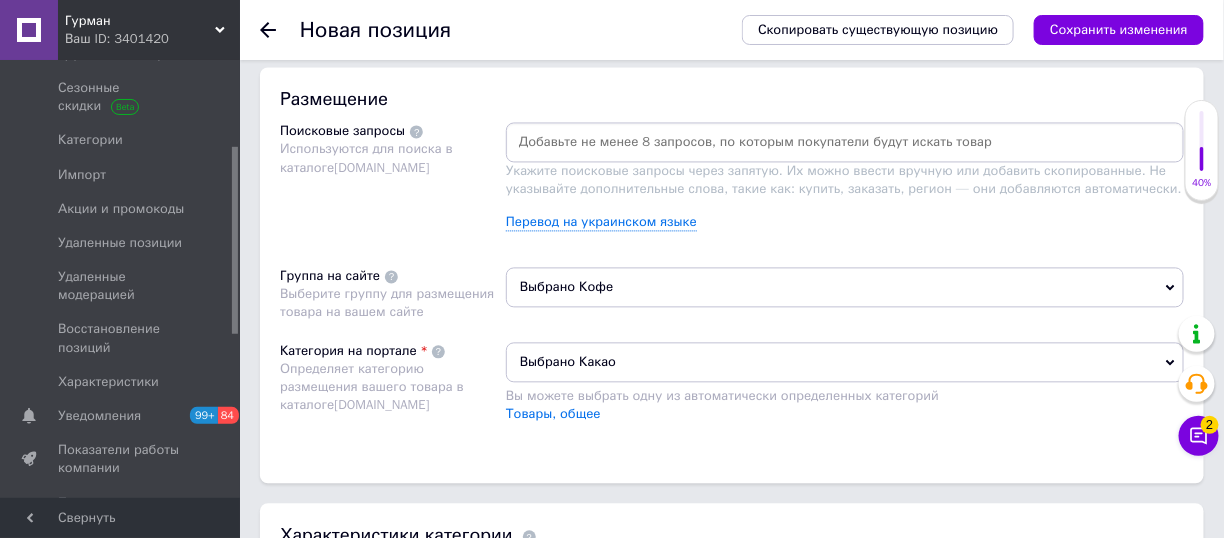 paste on "[PERSON_NAME] MixFix 500г" 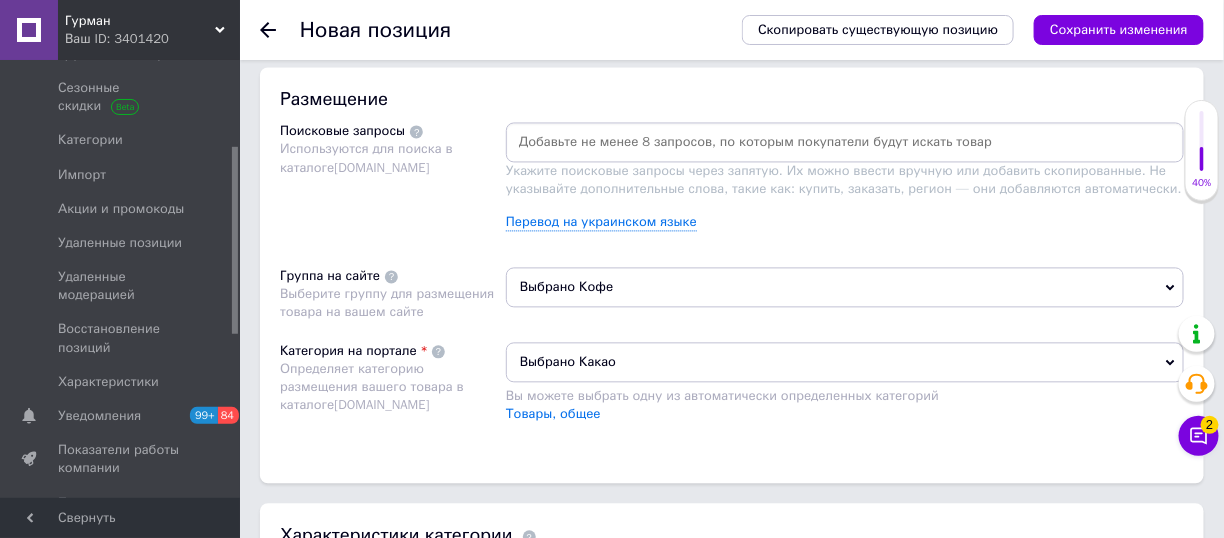 type on "[PERSON_NAME] MixFix 500г" 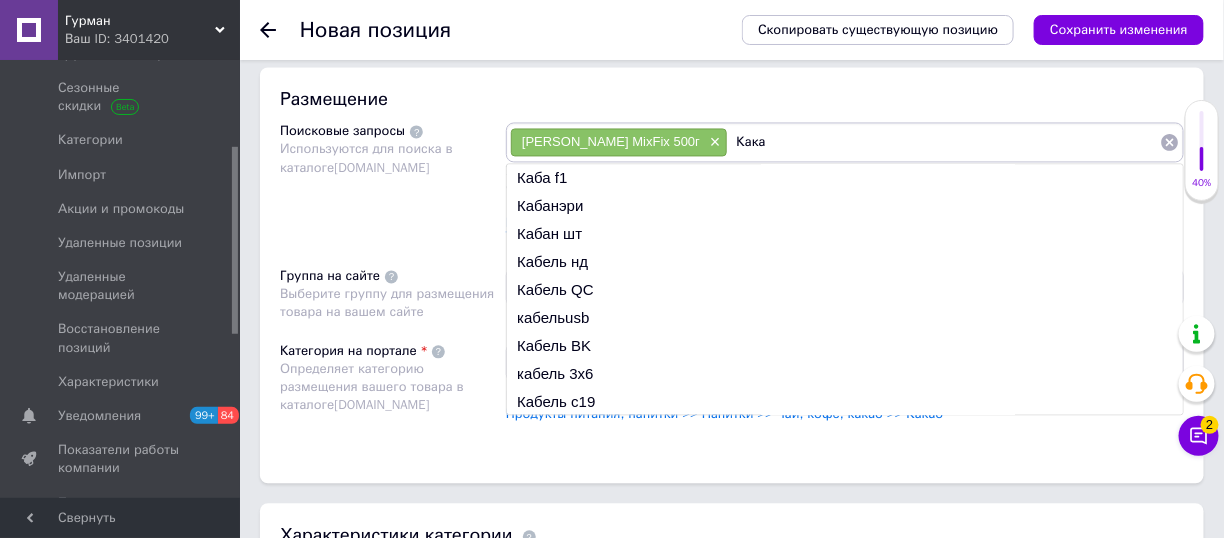type on "Какао" 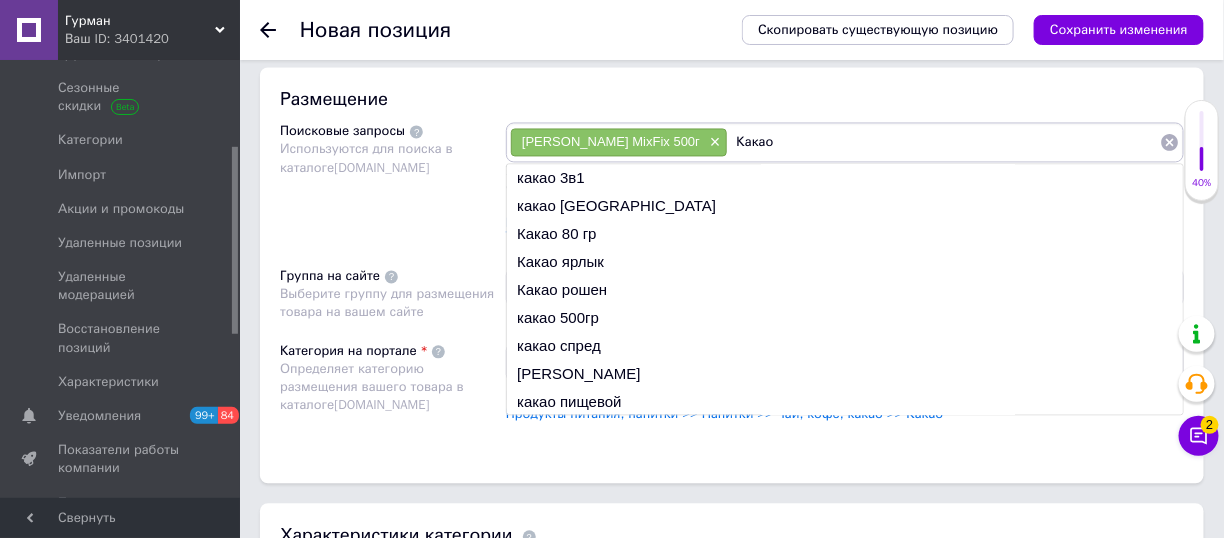 type 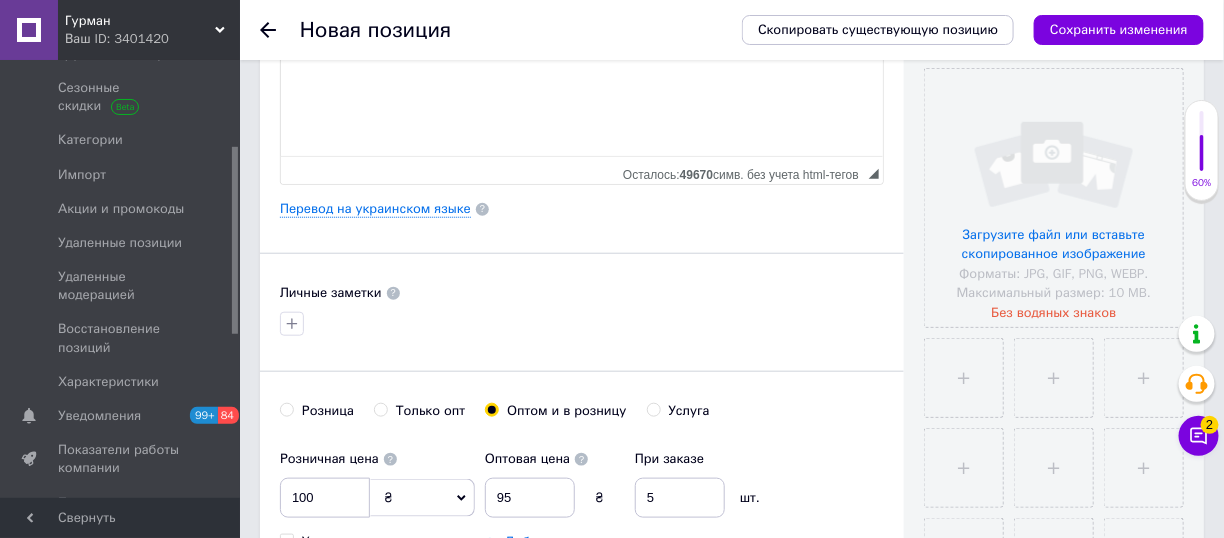 scroll, scrollTop: 400, scrollLeft: 0, axis: vertical 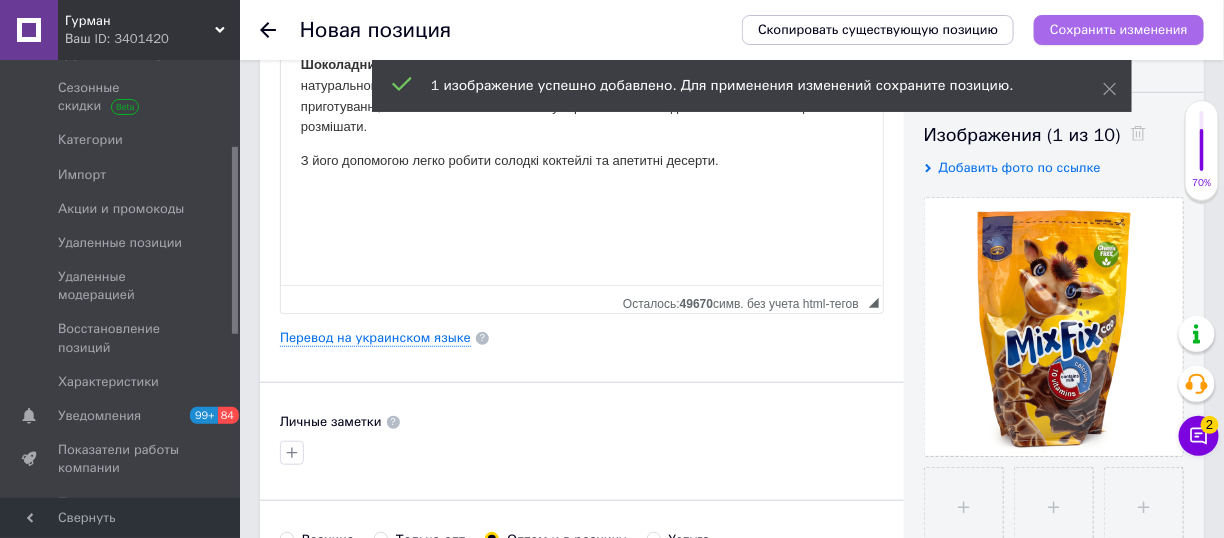click on "Сохранить изменения" at bounding box center [1119, 29] 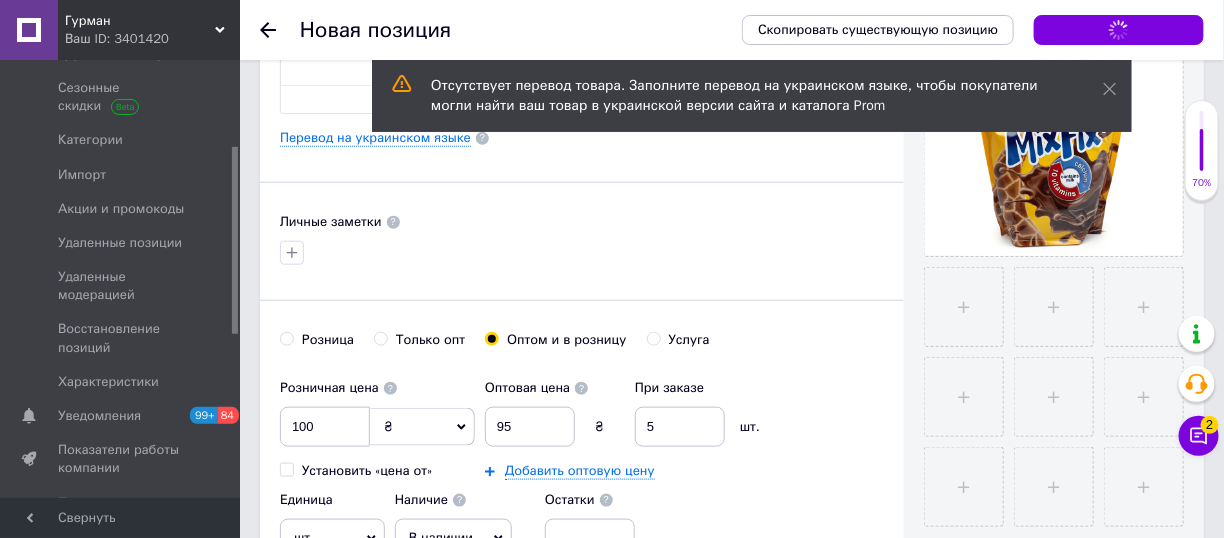 scroll, scrollTop: 600, scrollLeft: 0, axis: vertical 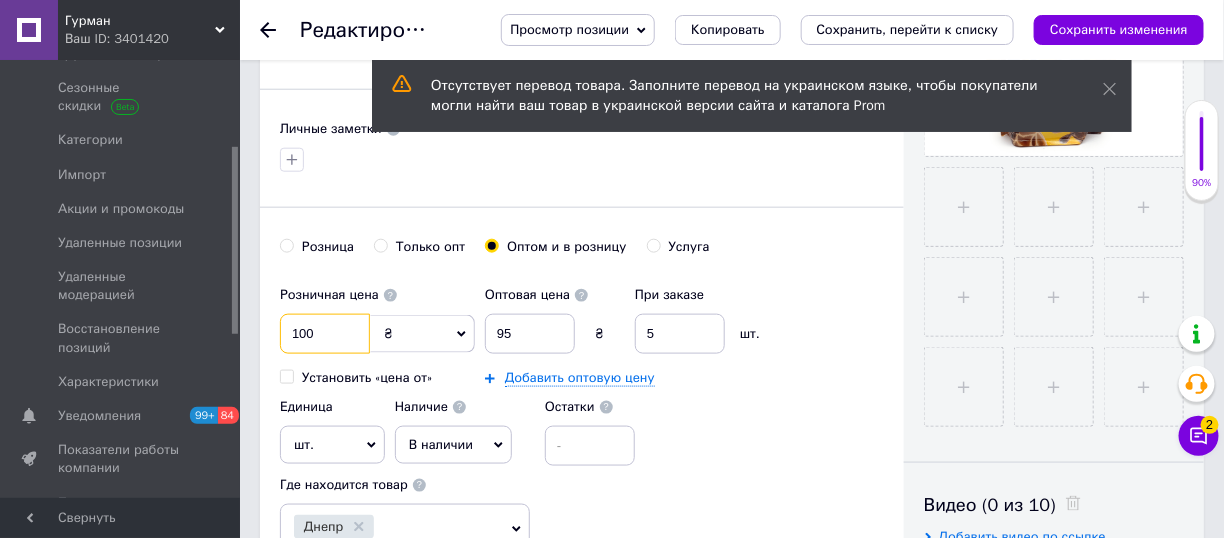 click on "100" at bounding box center (325, 334) 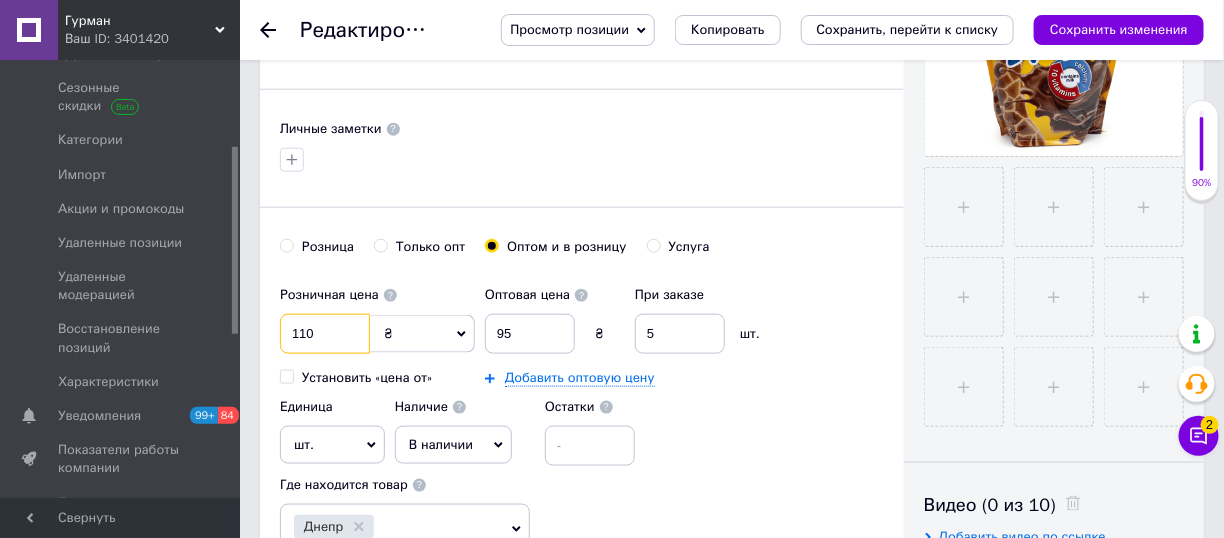 type on "110" 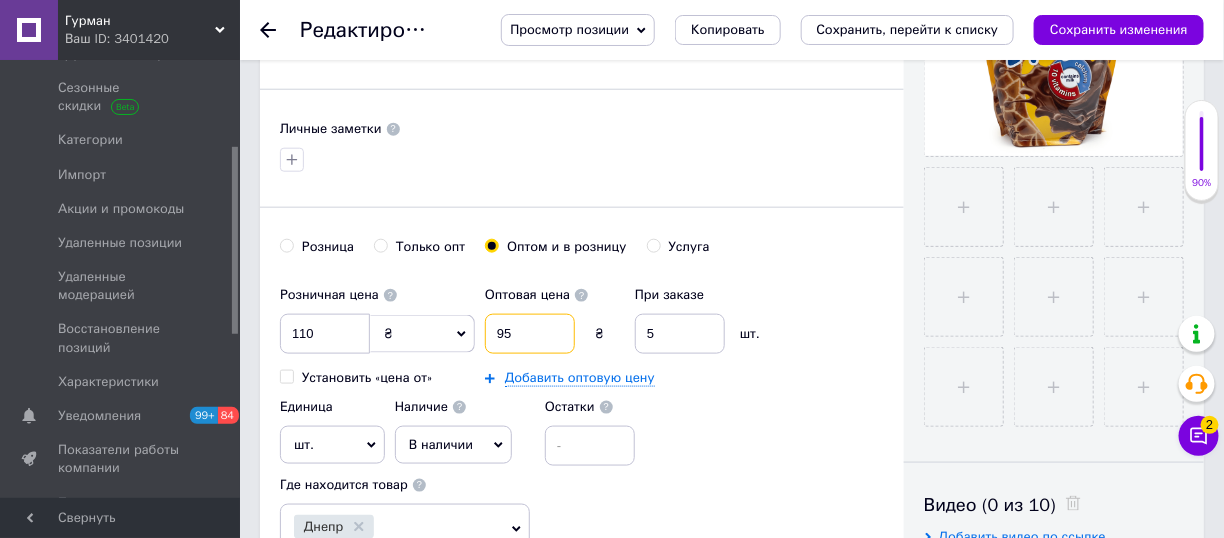 click on "95" at bounding box center (530, 334) 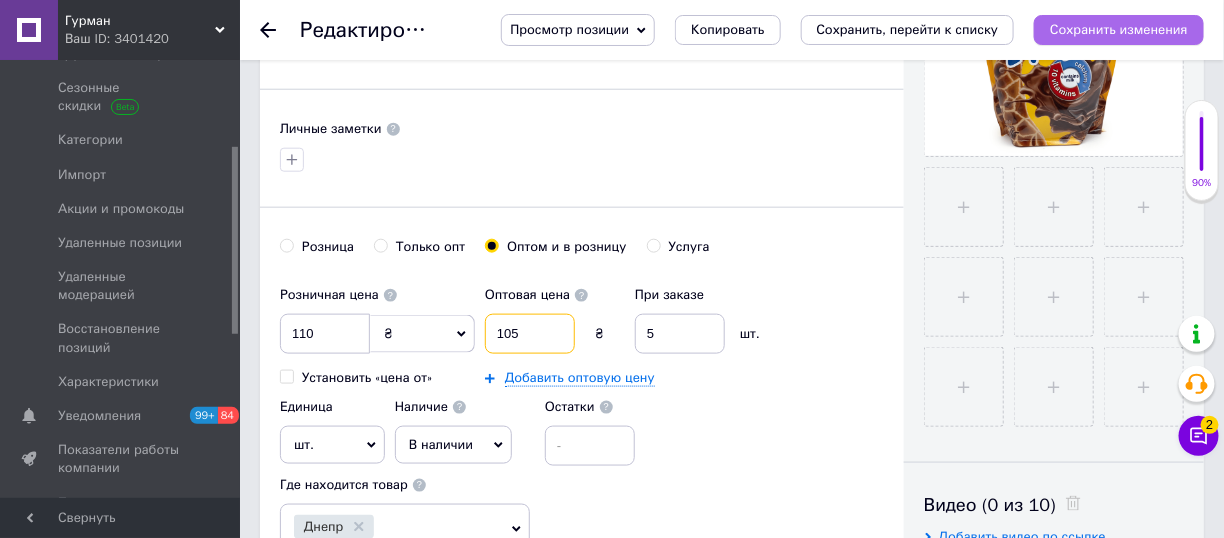 type on "105" 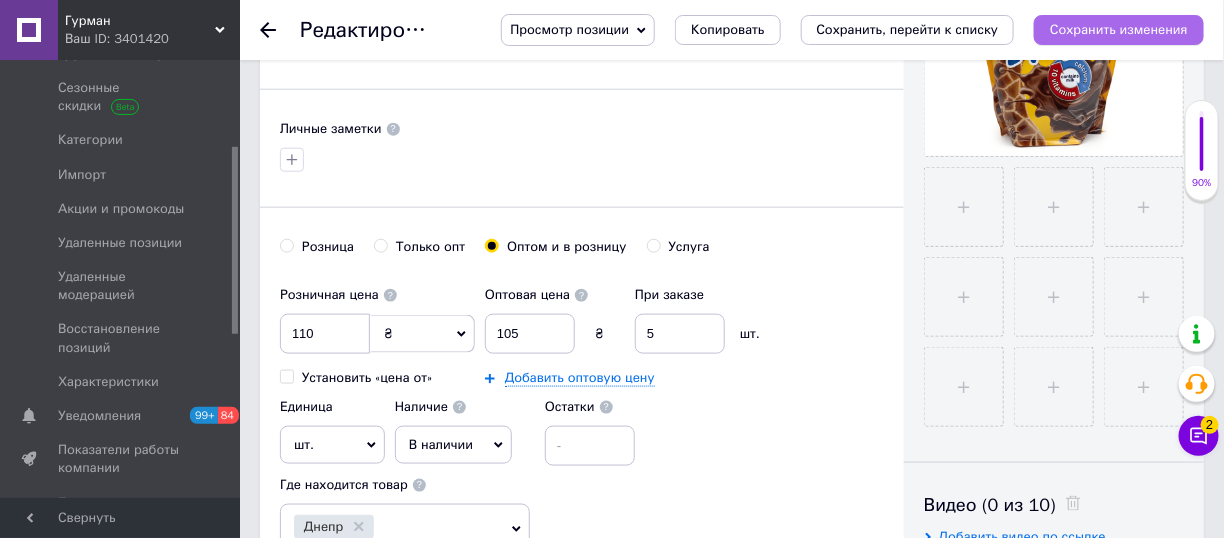 click on "Сохранить изменения" at bounding box center (1119, 29) 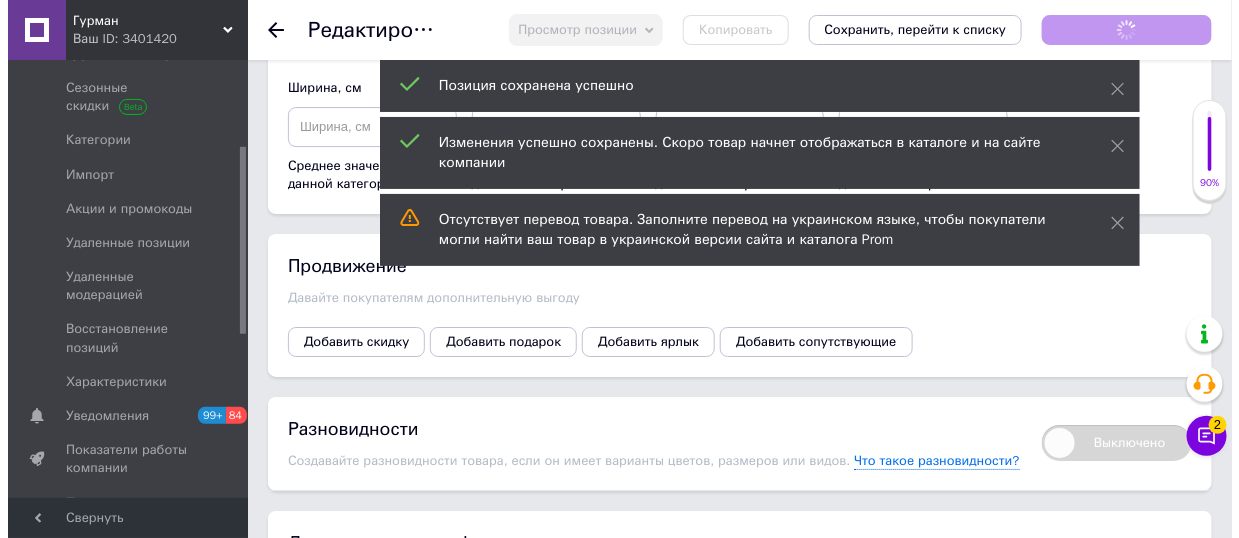 scroll, scrollTop: 2200, scrollLeft: 0, axis: vertical 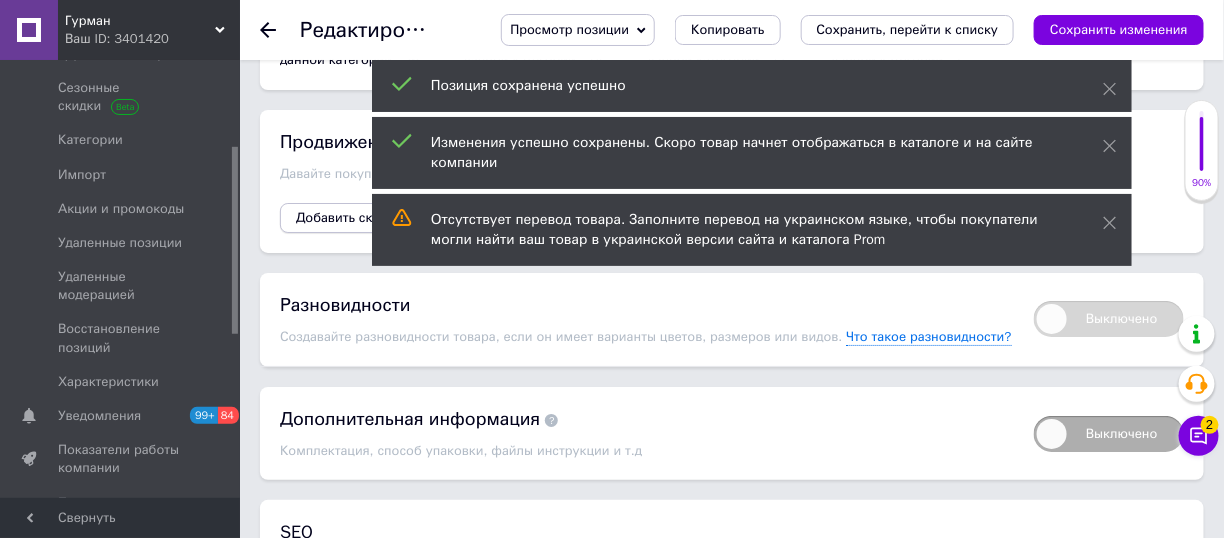 click on "Добавить скидку" at bounding box center [348, 218] 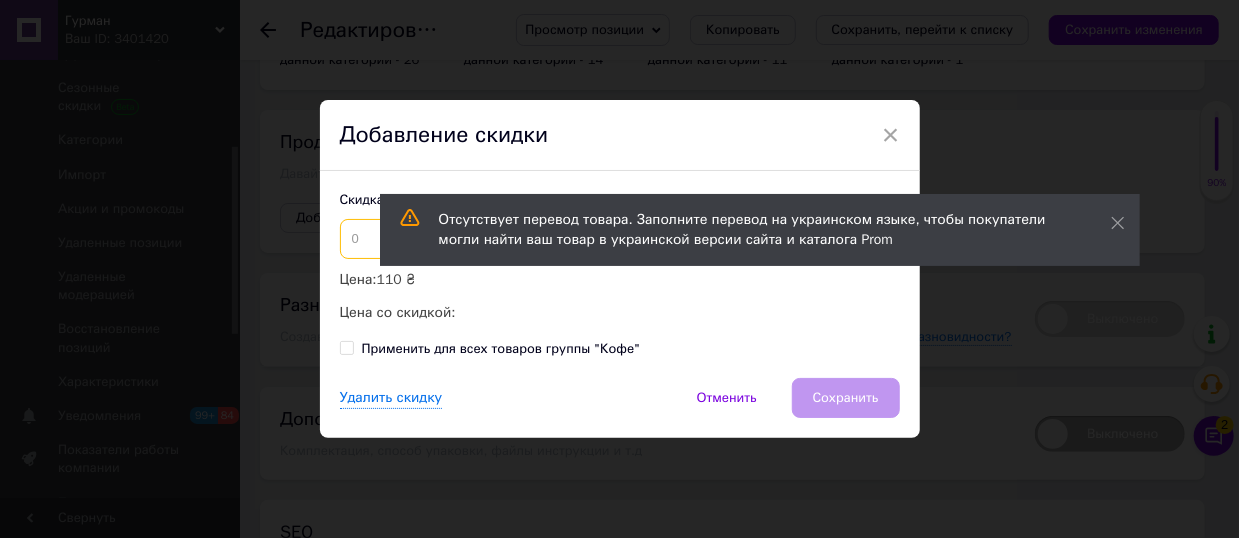 click at bounding box center [436, 239] 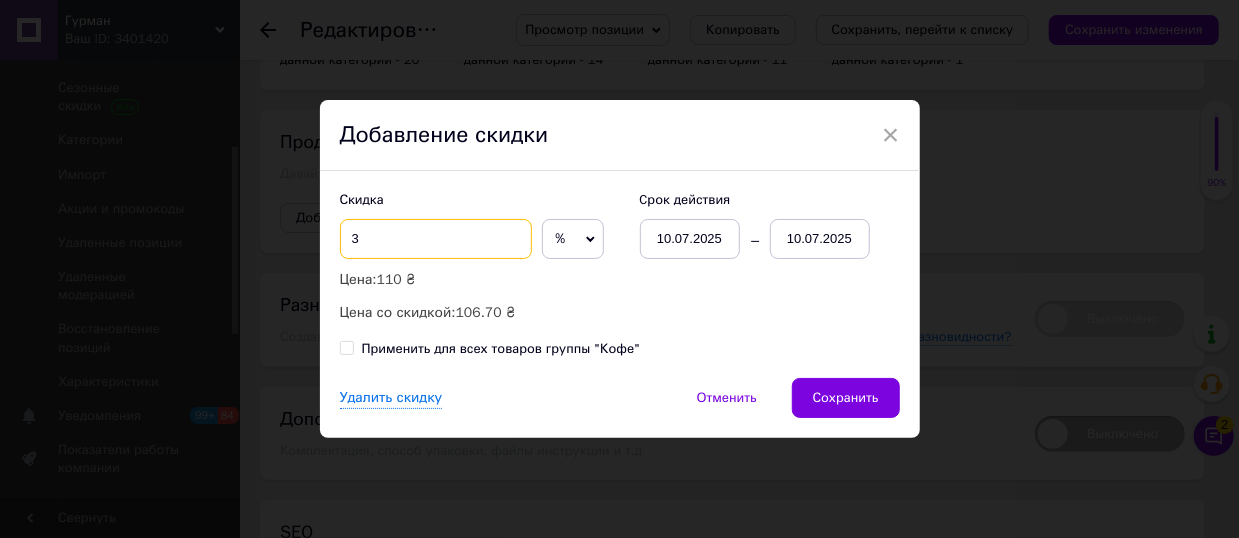 type on "3" 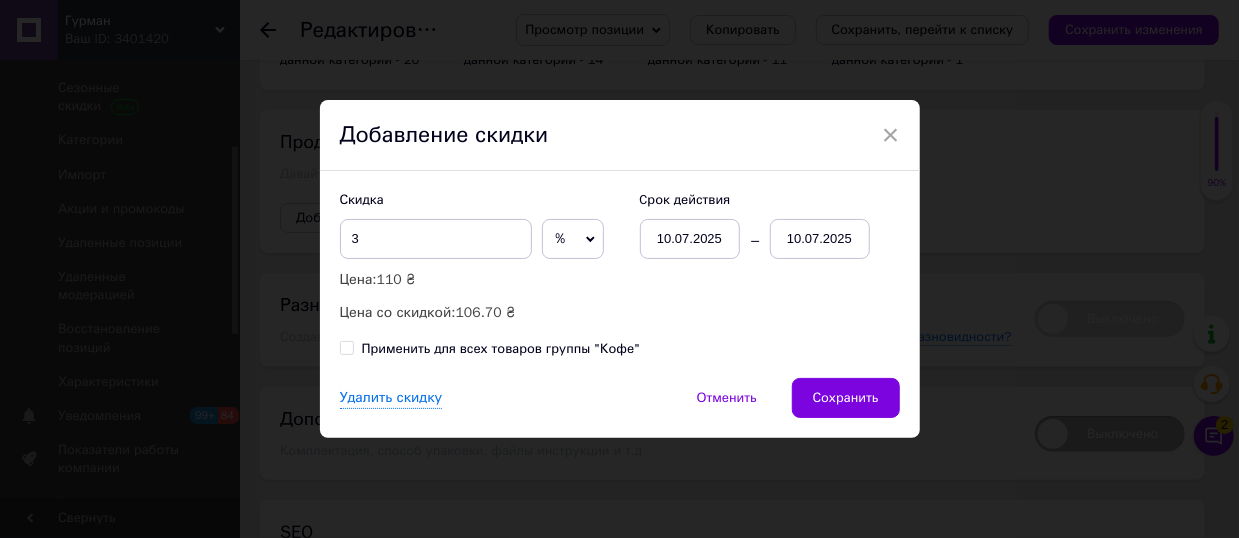 click on "10.07.2025" at bounding box center (820, 239) 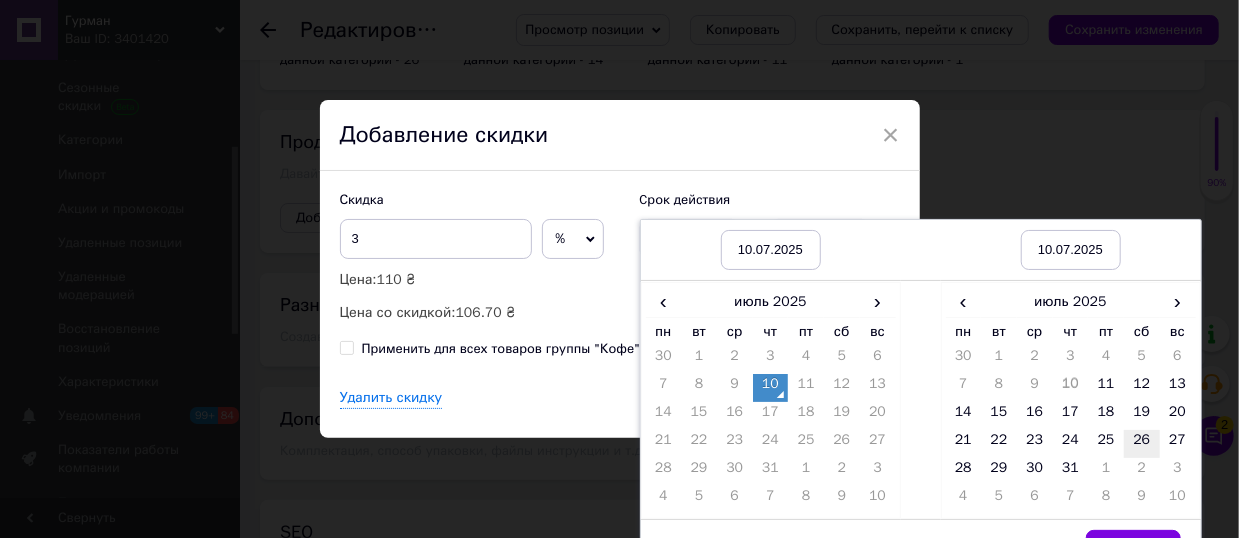 click on "26" at bounding box center [1142, 444] 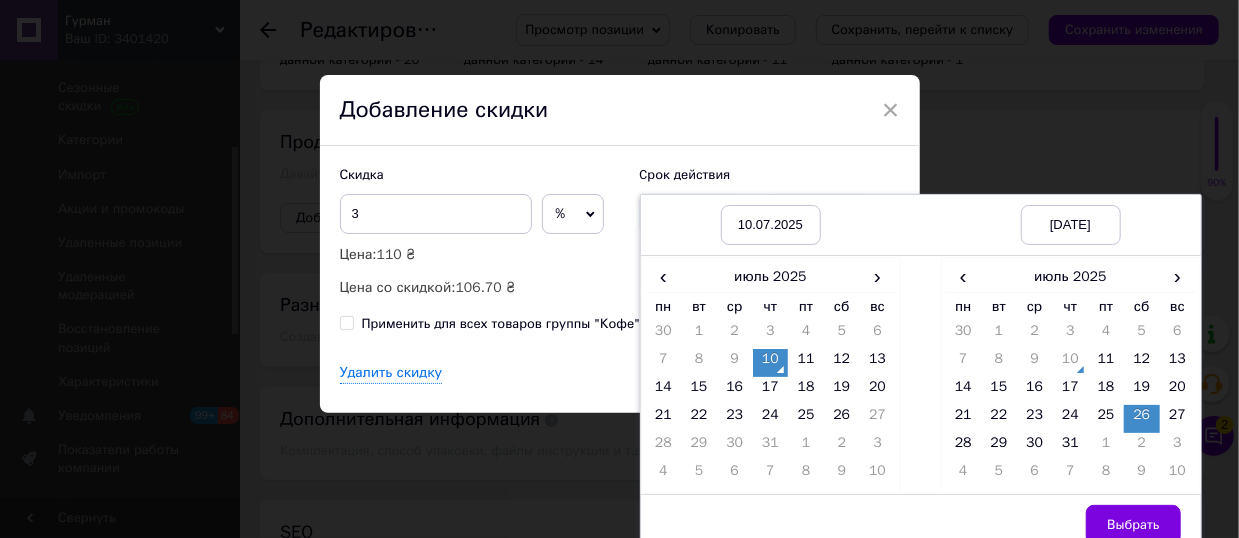 scroll, scrollTop: 39, scrollLeft: 0, axis: vertical 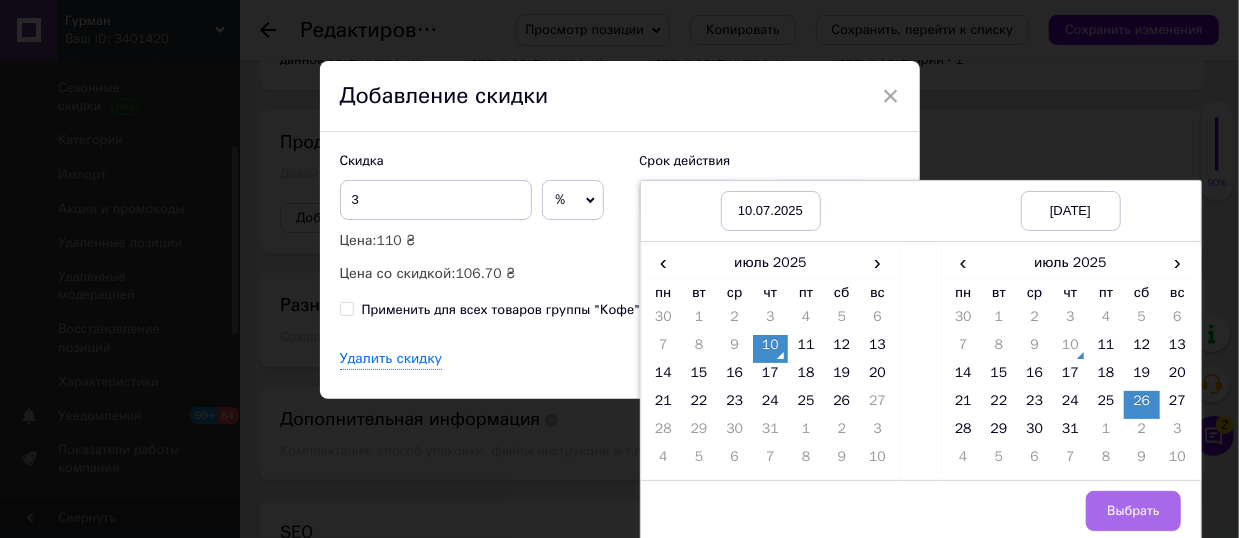 click on "Выбрать" at bounding box center (1133, 511) 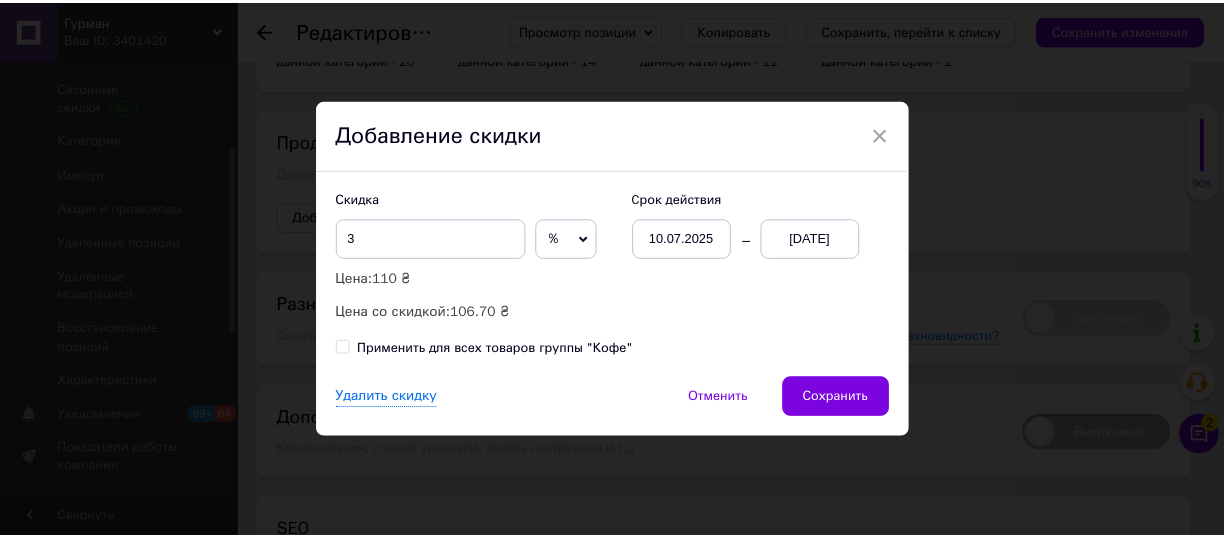 scroll, scrollTop: 0, scrollLeft: 0, axis: both 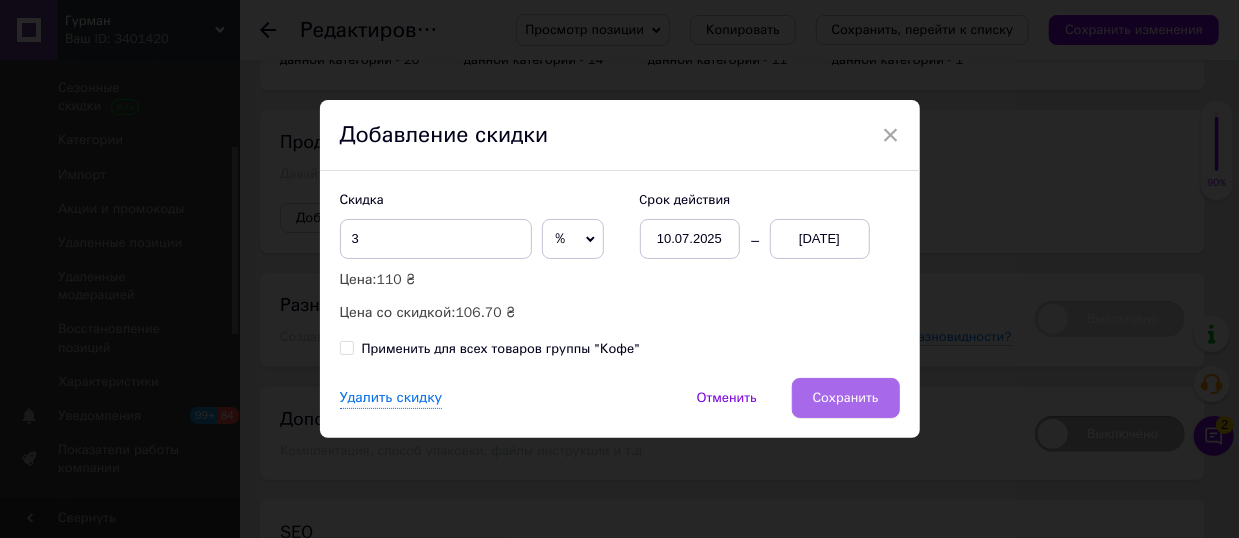 click on "Сохранить" at bounding box center [846, 398] 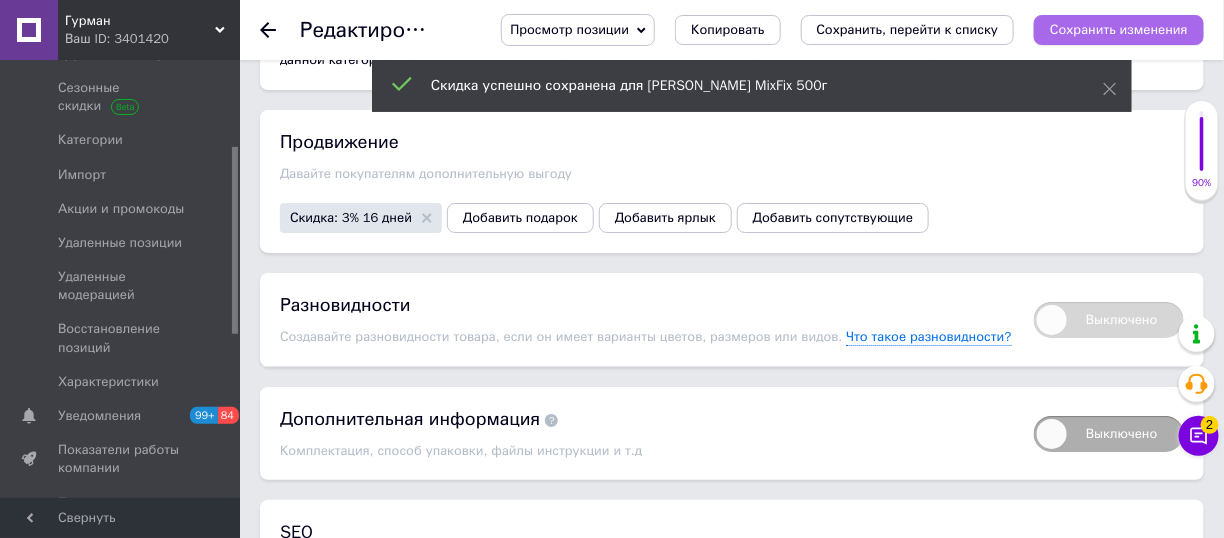 click on "Сохранить изменения" at bounding box center (1119, 29) 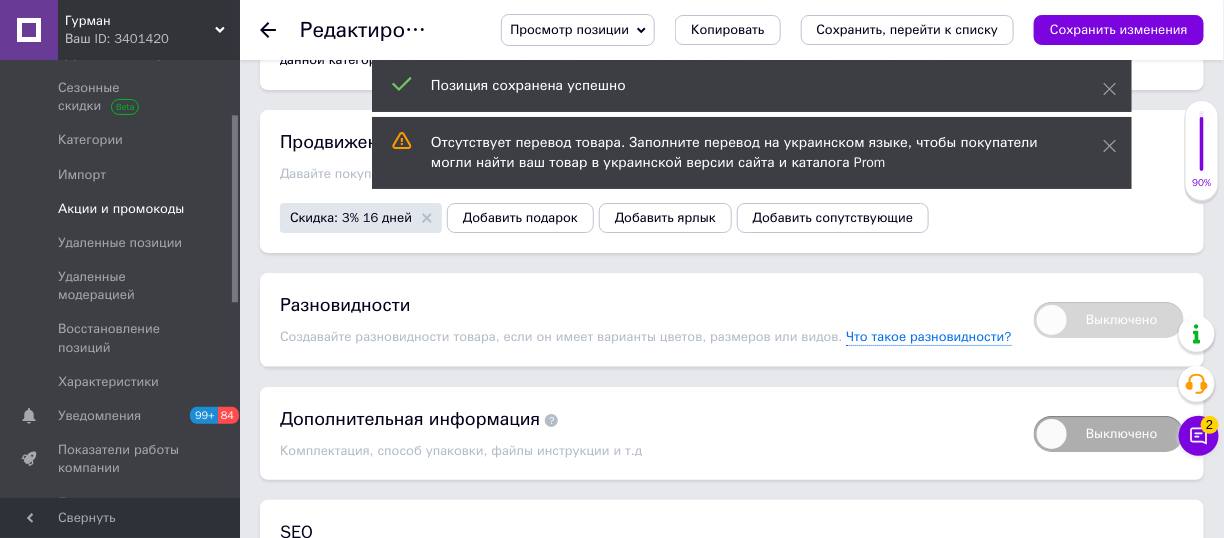 scroll, scrollTop: 0, scrollLeft: 0, axis: both 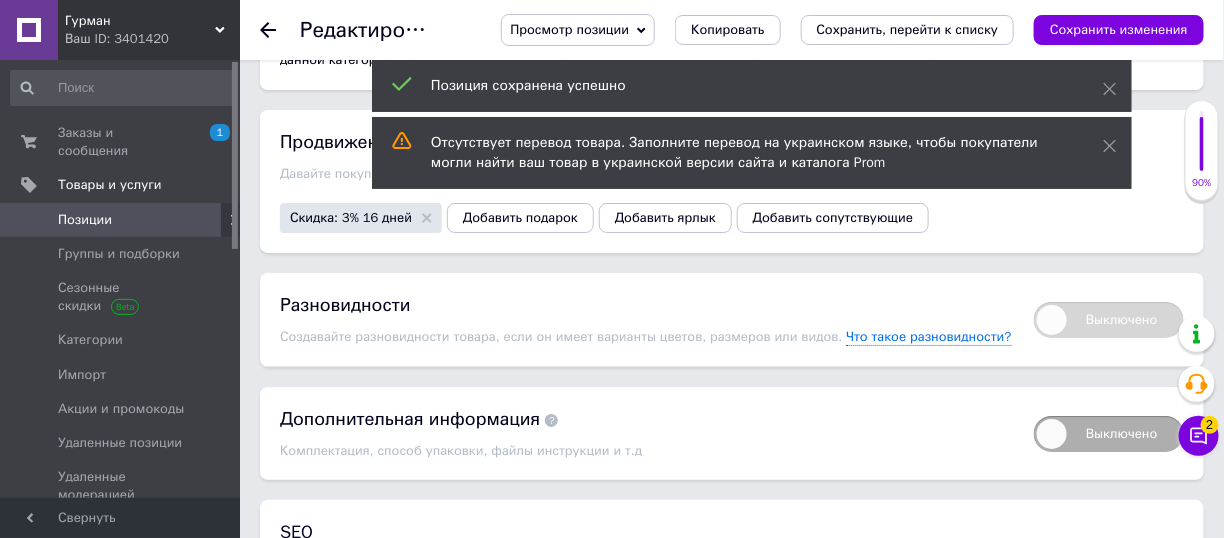 click on "Позиции" at bounding box center [85, 220] 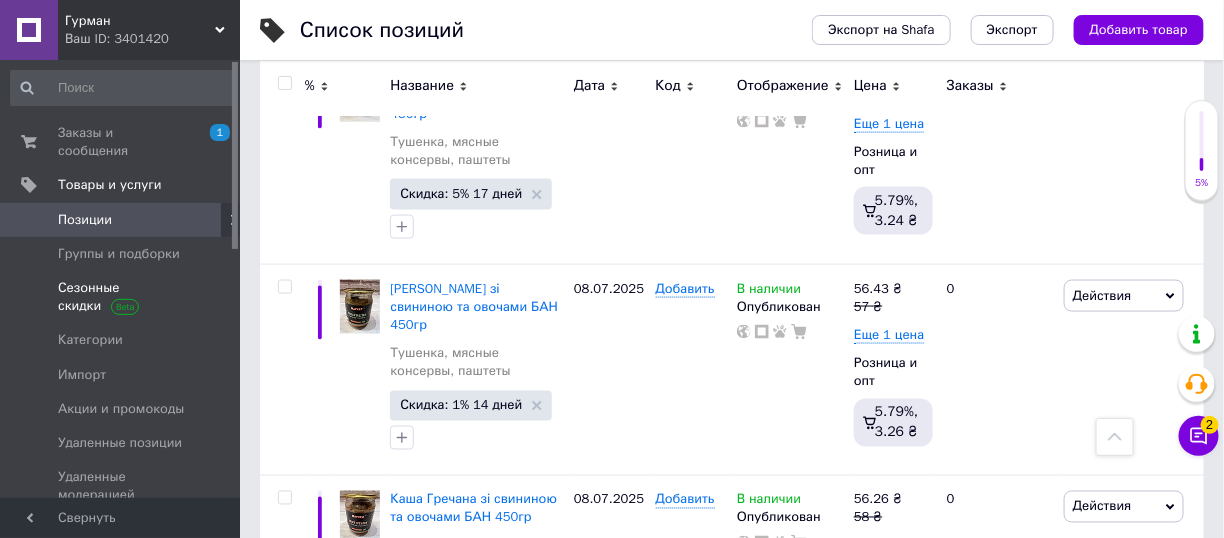 scroll, scrollTop: 800, scrollLeft: 0, axis: vertical 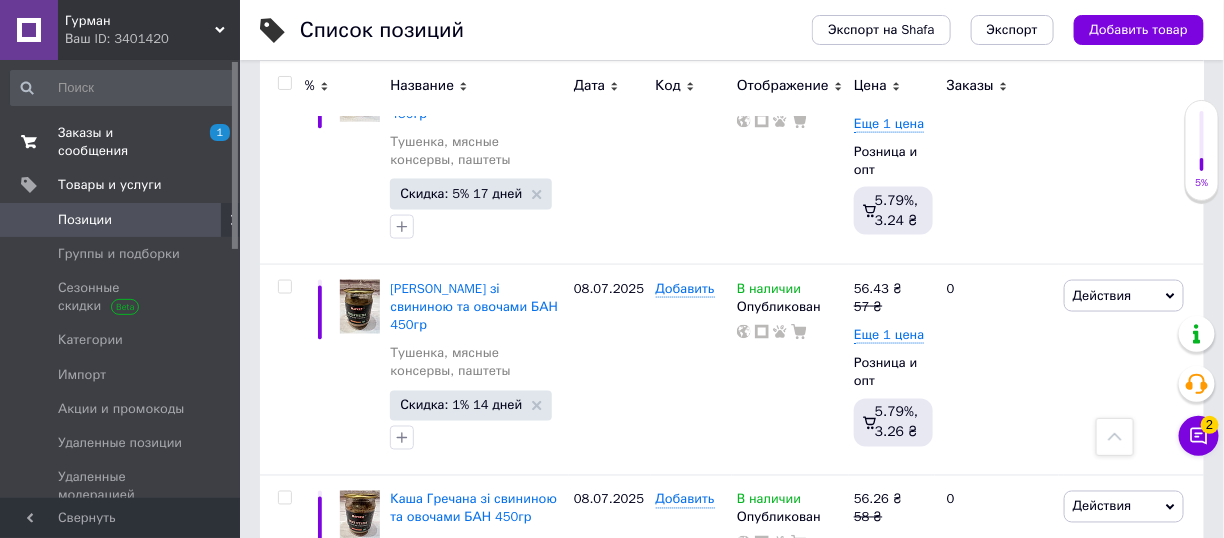 click on "Заказы и сообщения" at bounding box center (121, 142) 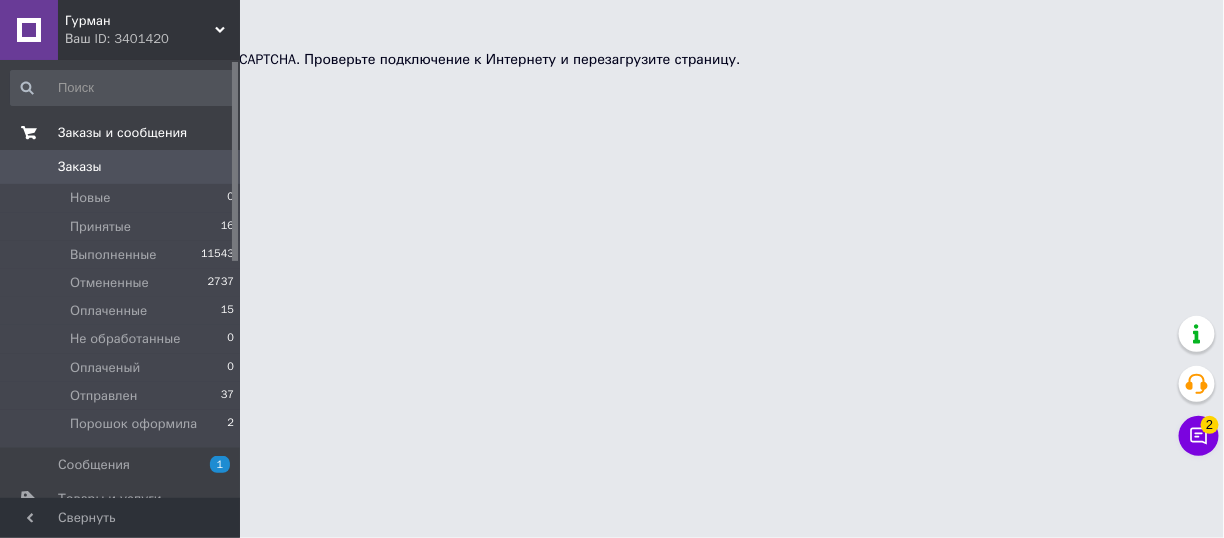 scroll, scrollTop: 0, scrollLeft: 0, axis: both 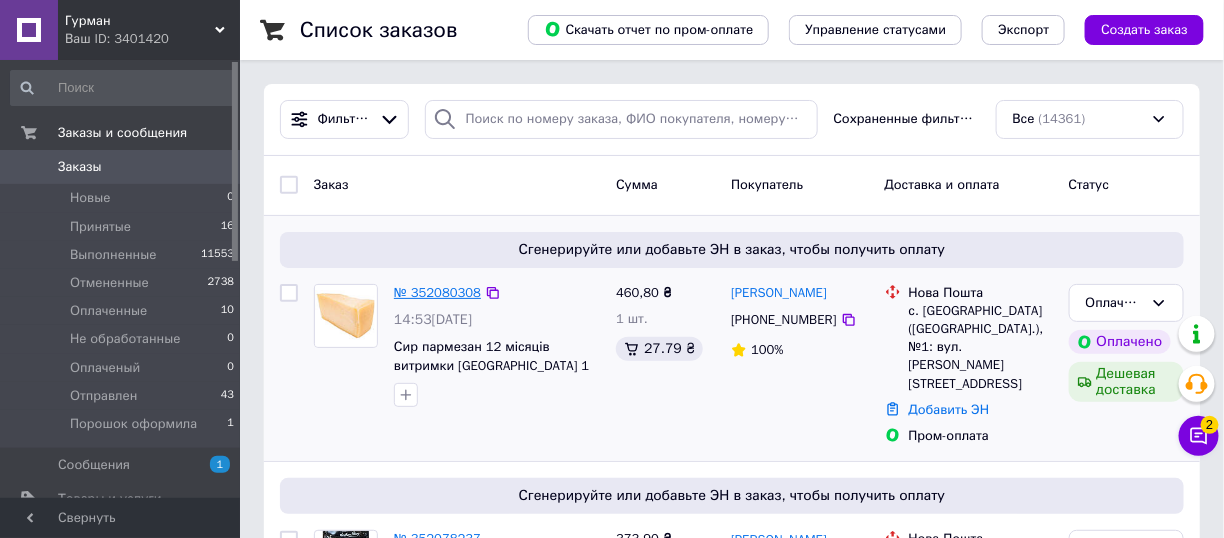 click on "№ 352080308" at bounding box center [437, 292] 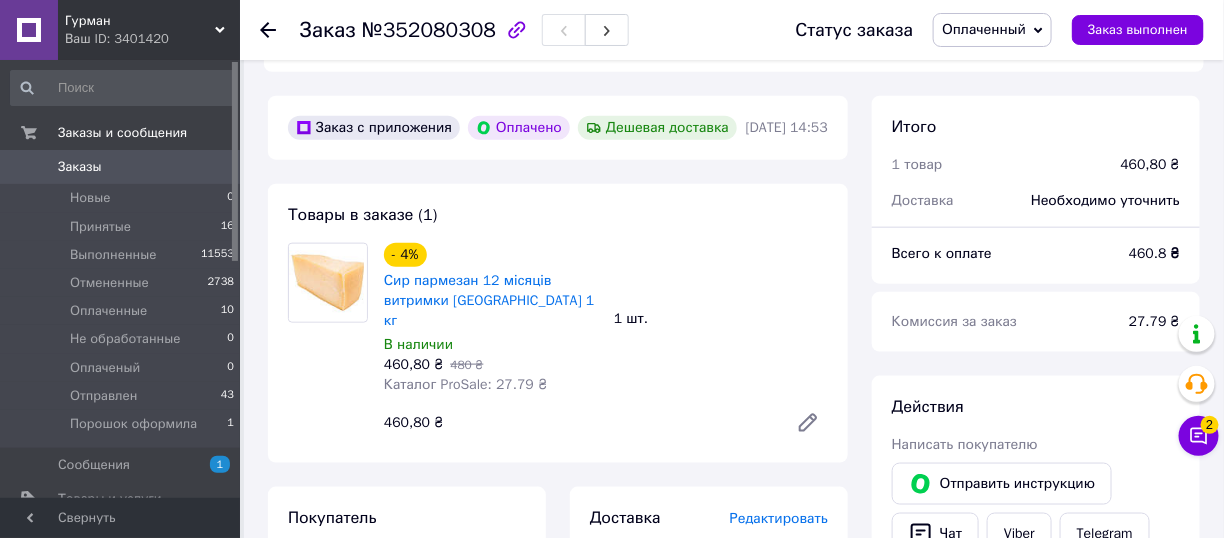 scroll, scrollTop: 700, scrollLeft: 0, axis: vertical 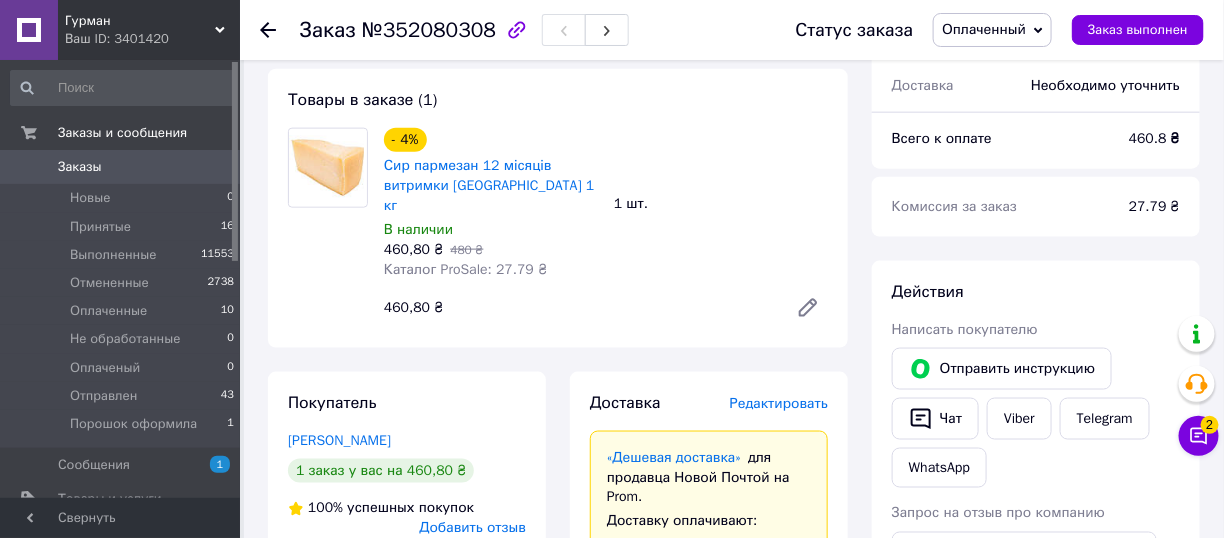 click on "Заказы" at bounding box center (80, 167) 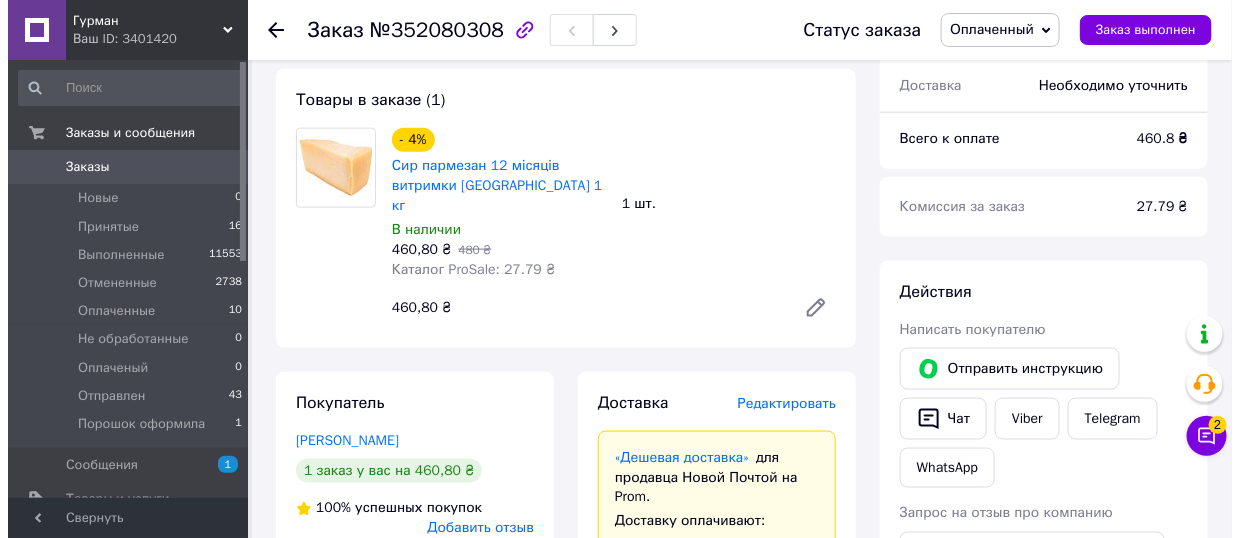 scroll, scrollTop: 0, scrollLeft: 0, axis: both 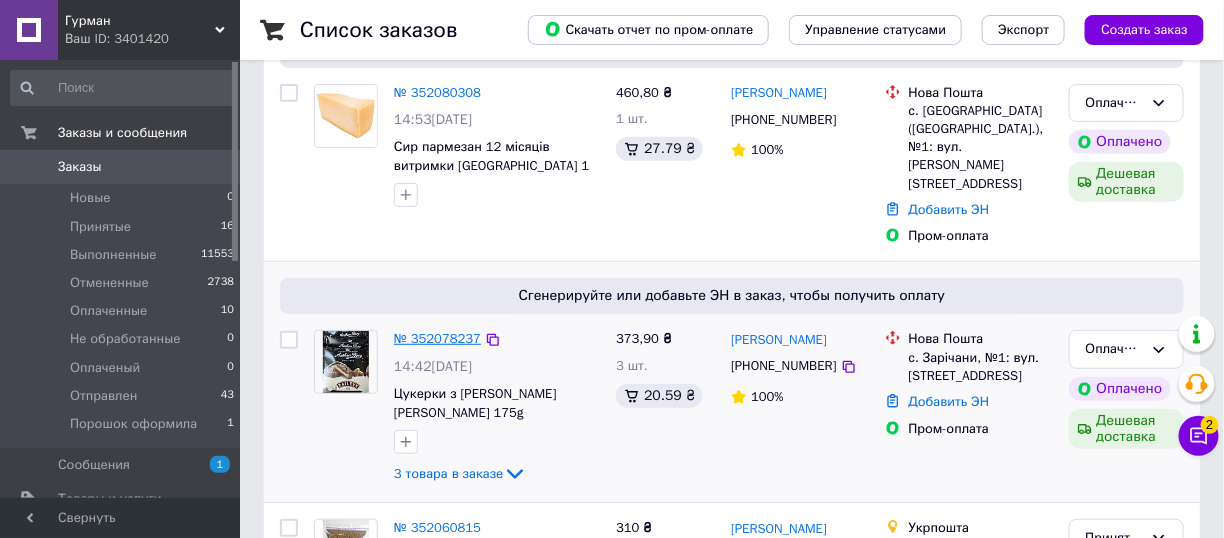 click on "№ 352078237" at bounding box center [437, 338] 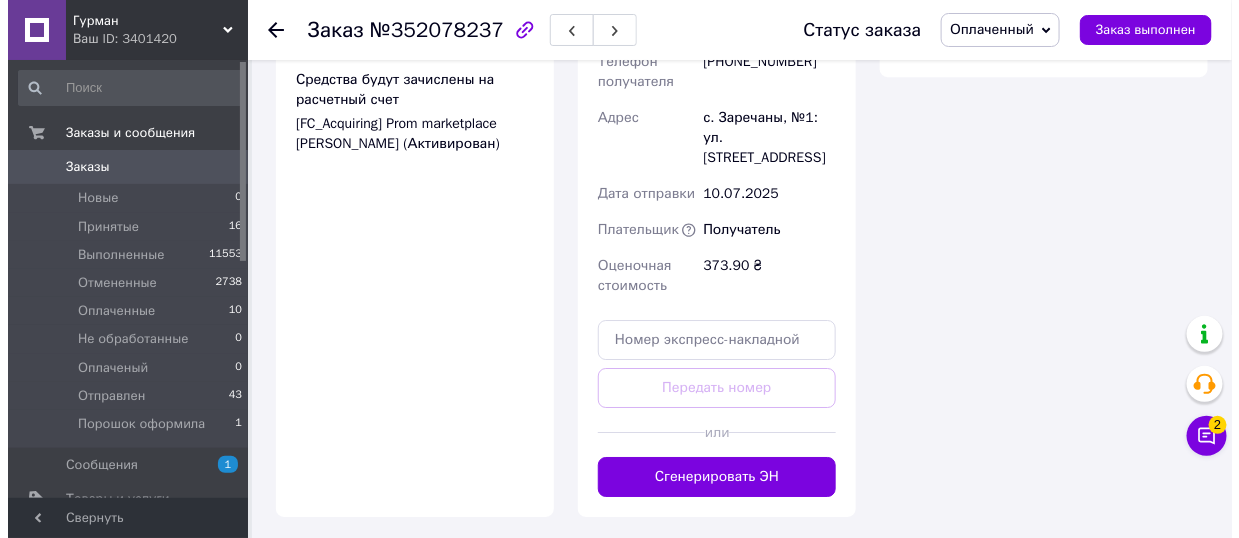 scroll, scrollTop: 2100, scrollLeft: 0, axis: vertical 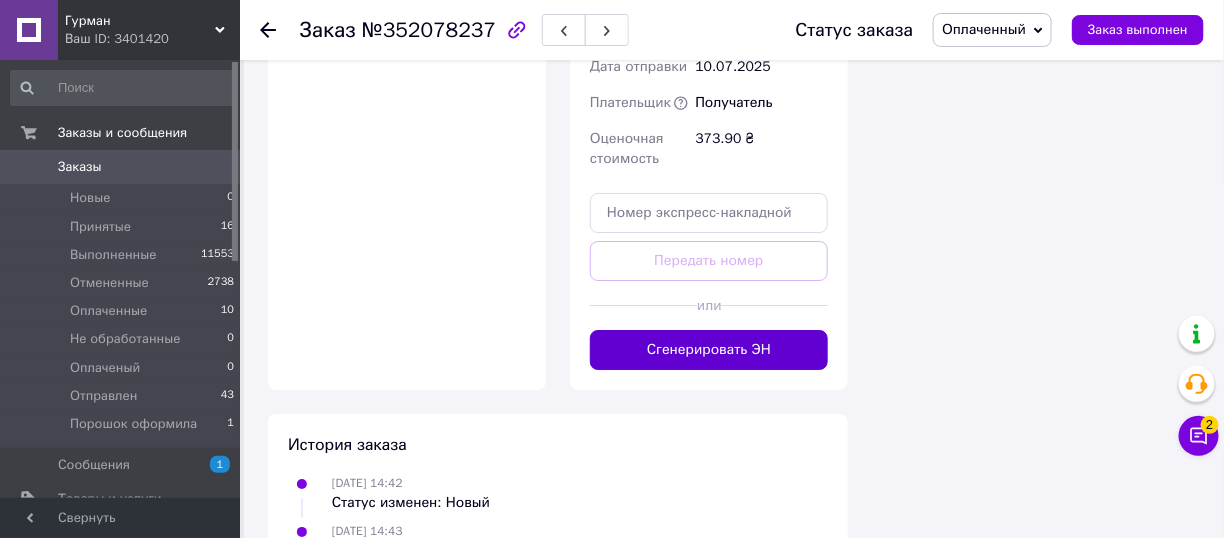 click on "Сгенерировать ЭН" at bounding box center (709, 350) 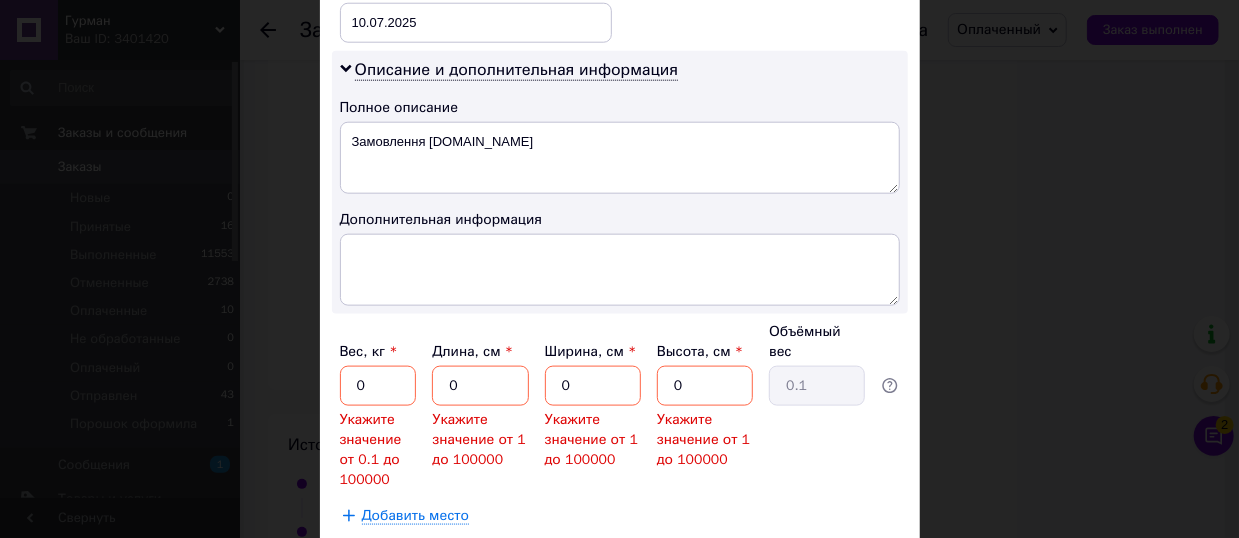 scroll, scrollTop: 1087, scrollLeft: 0, axis: vertical 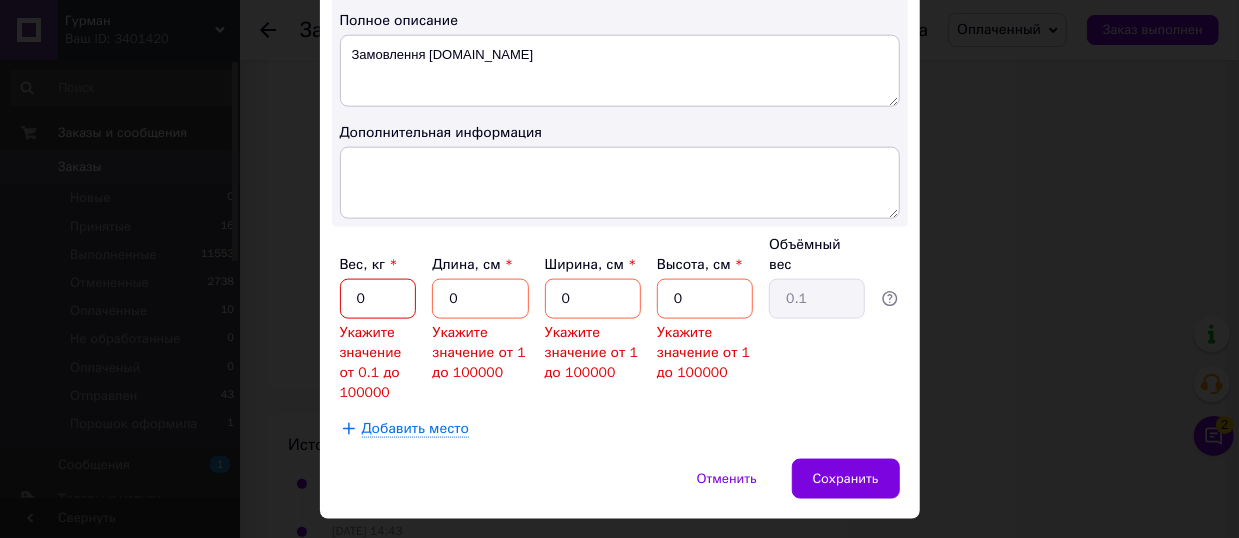 click on "0" at bounding box center [378, 299] 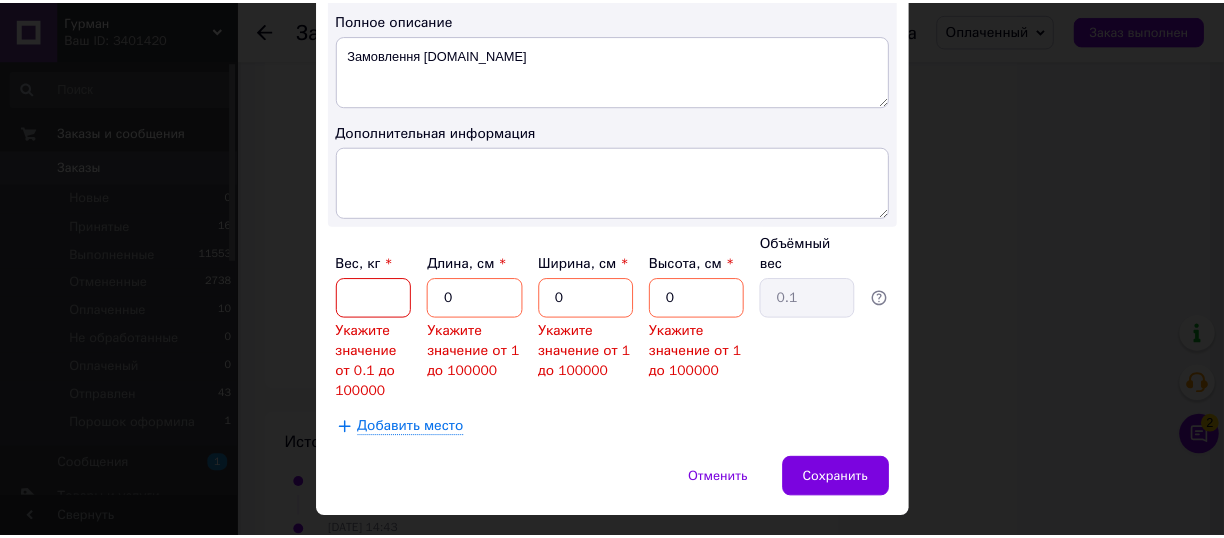 scroll, scrollTop: 1002, scrollLeft: 0, axis: vertical 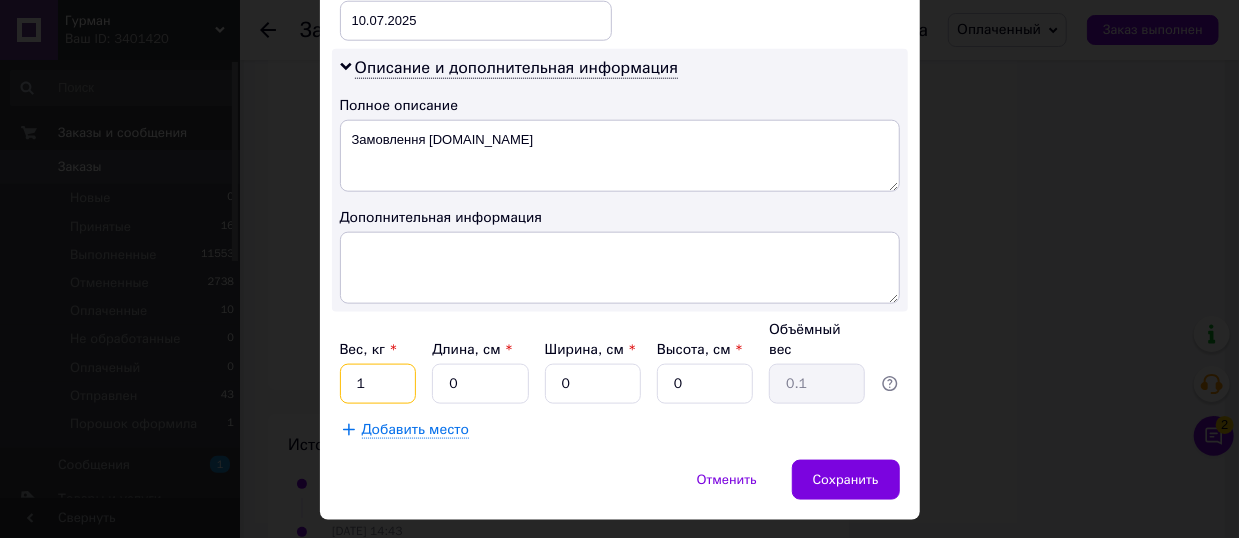 type on "1" 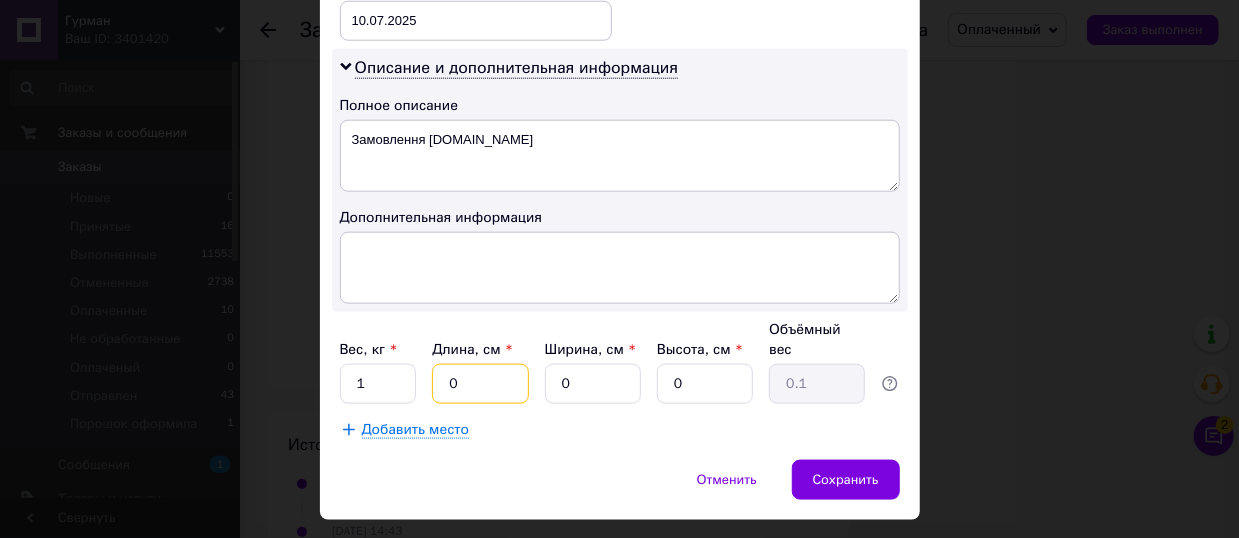 click on "0" at bounding box center (480, 384) 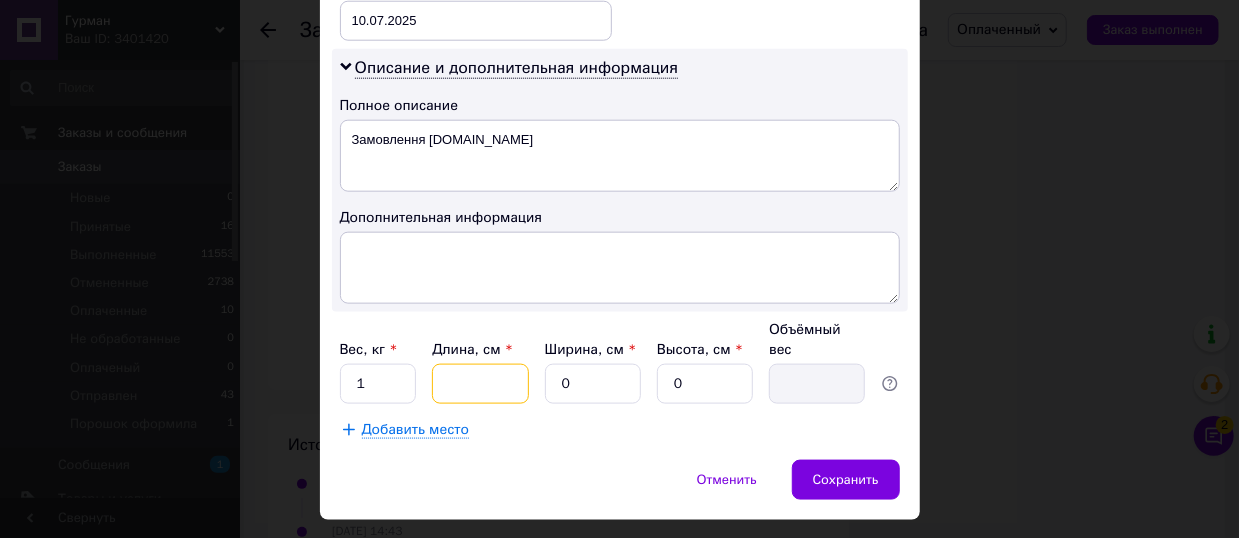 type on "1" 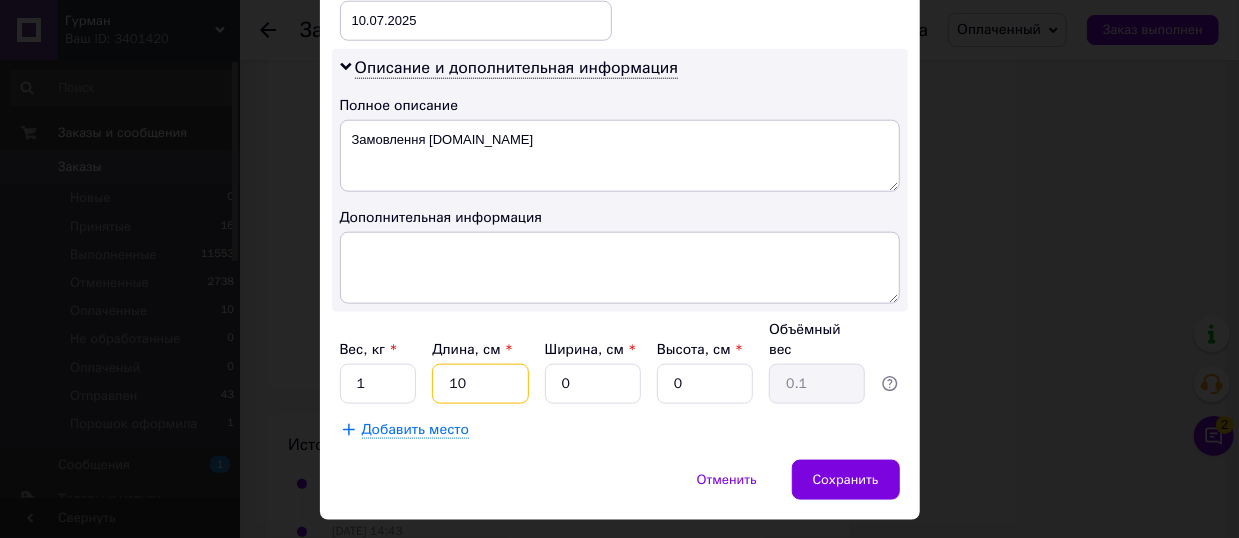 type on "10" 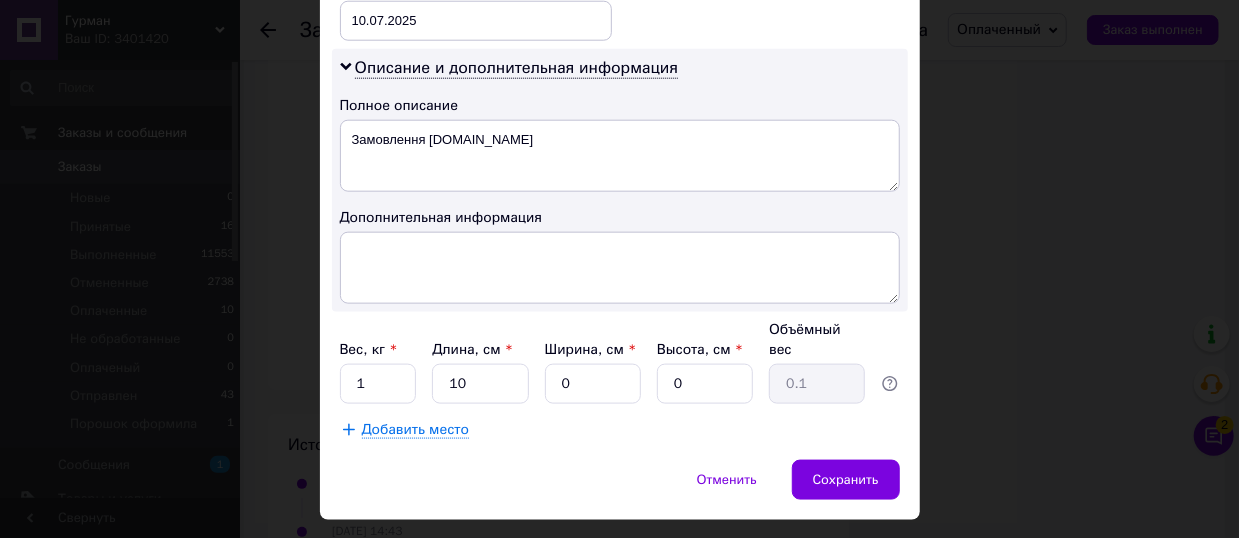 click on "0" at bounding box center (593, 384) 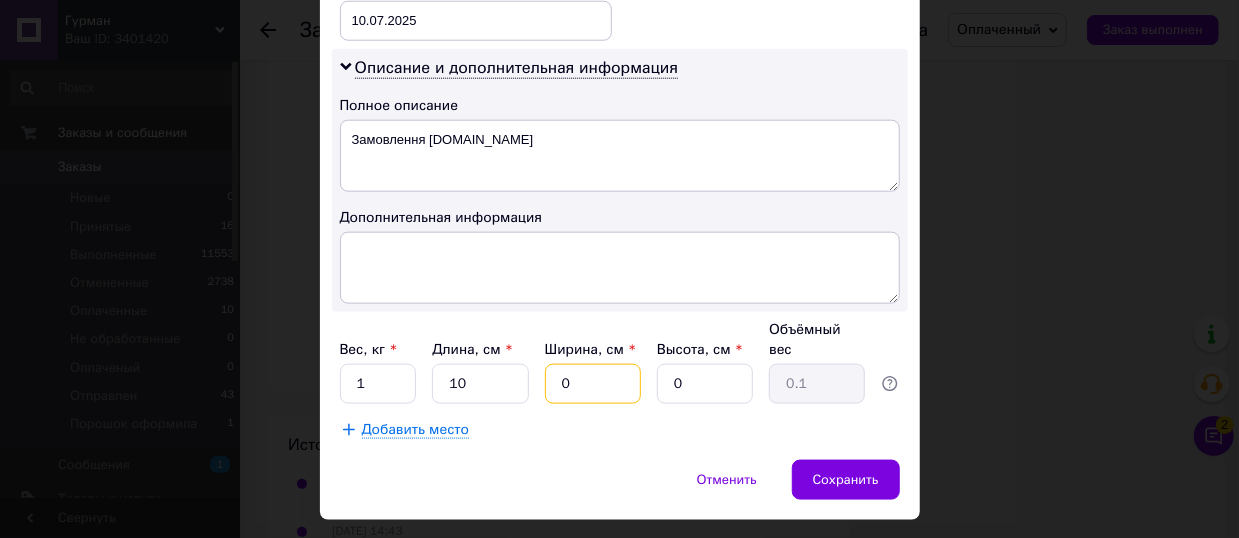 click on "0" at bounding box center [593, 384] 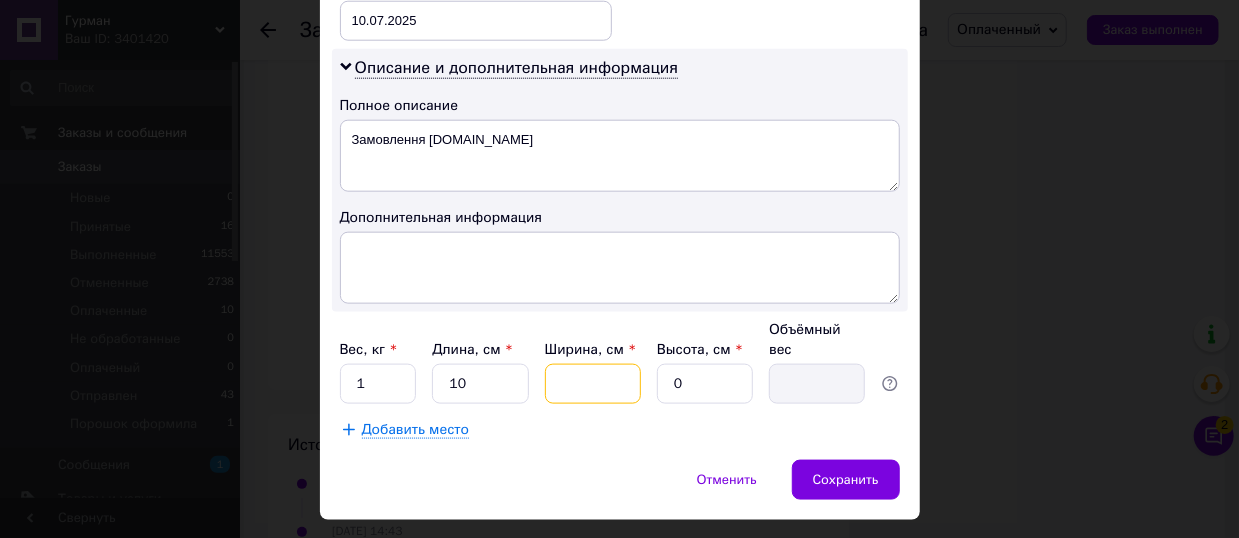type on "1" 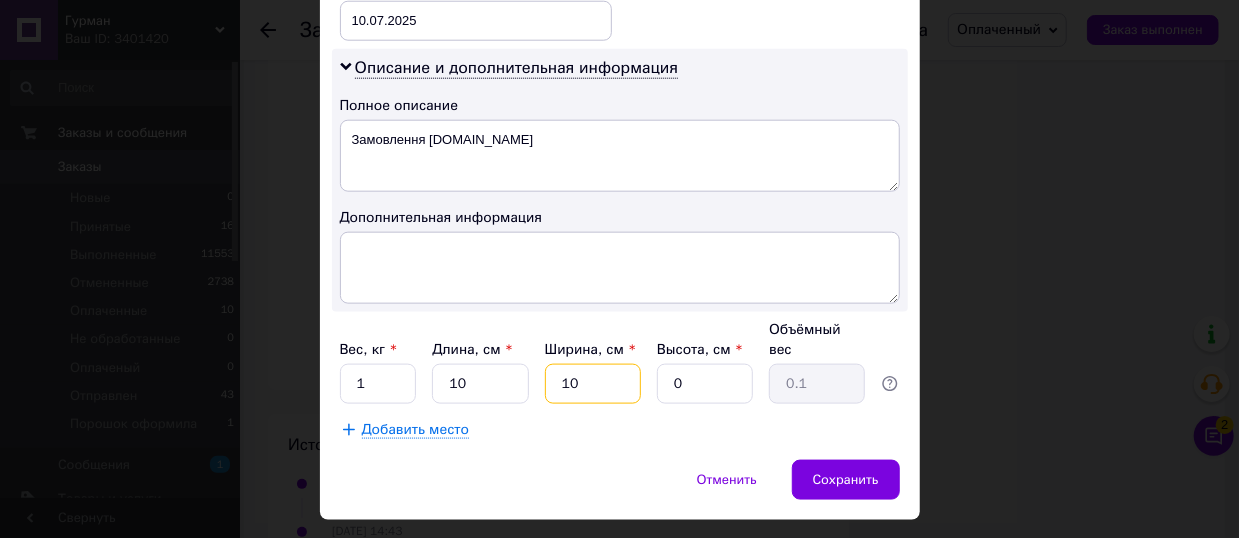 type on "10" 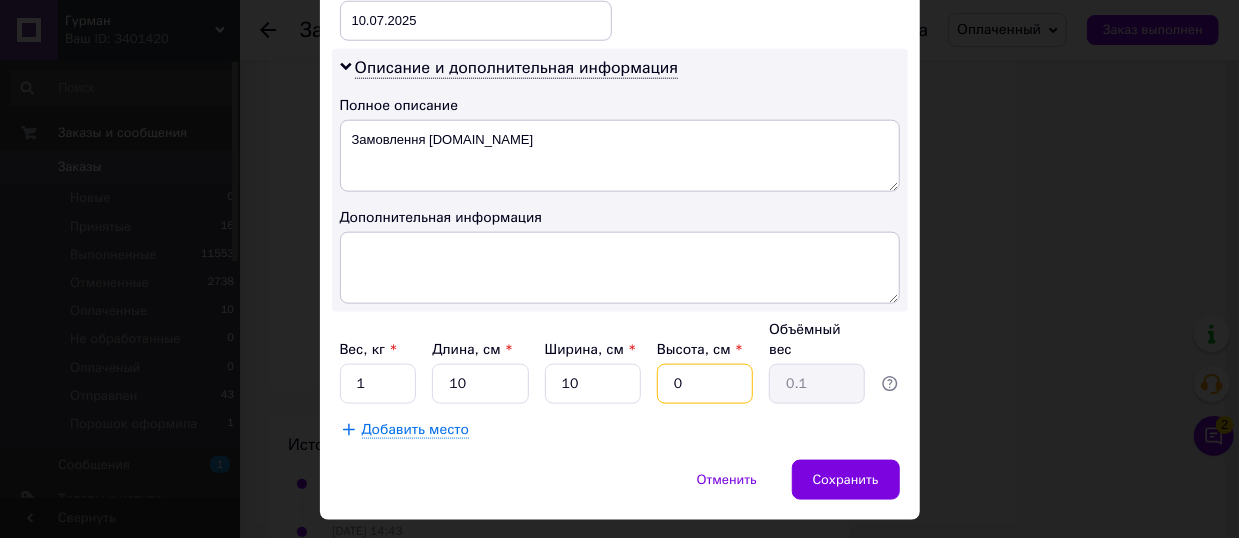 click on "0" at bounding box center [705, 384] 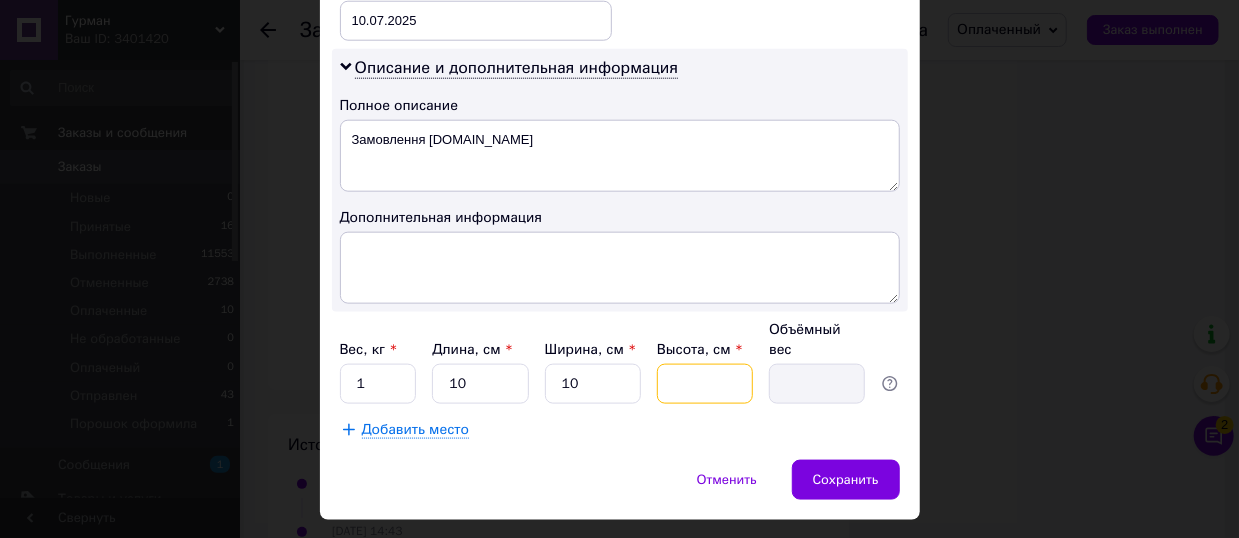 type on "1" 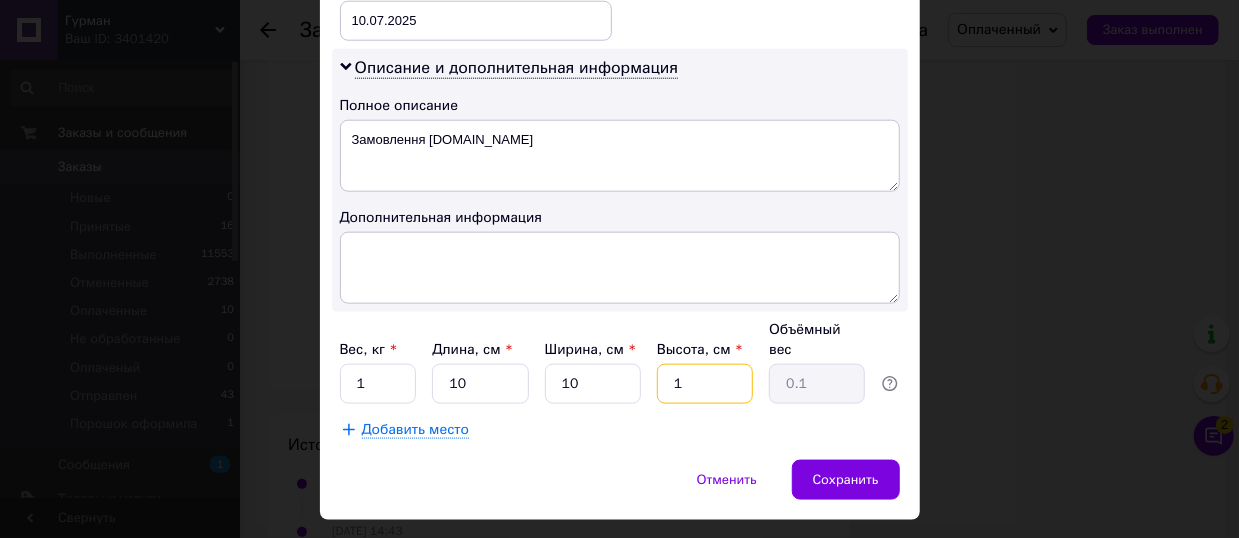 type on "10" 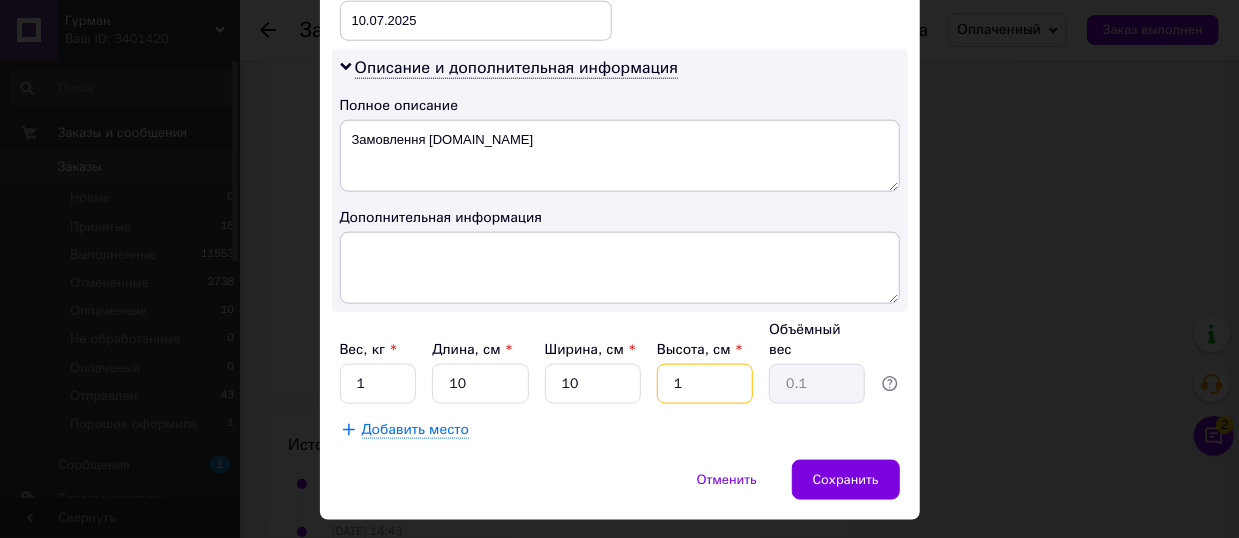 type on "0.25" 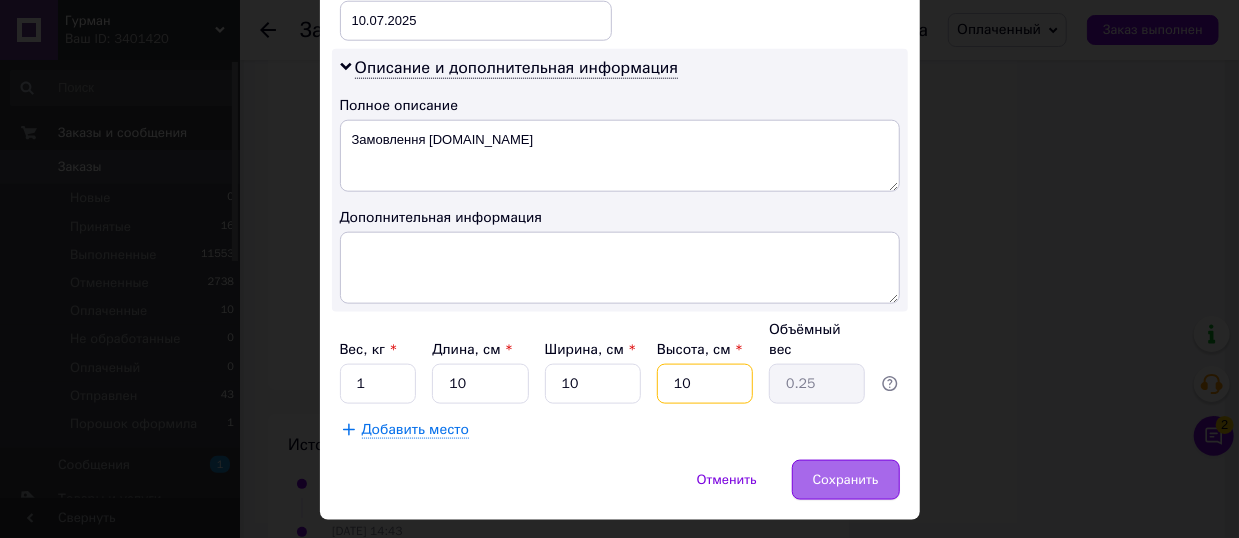 type on "10" 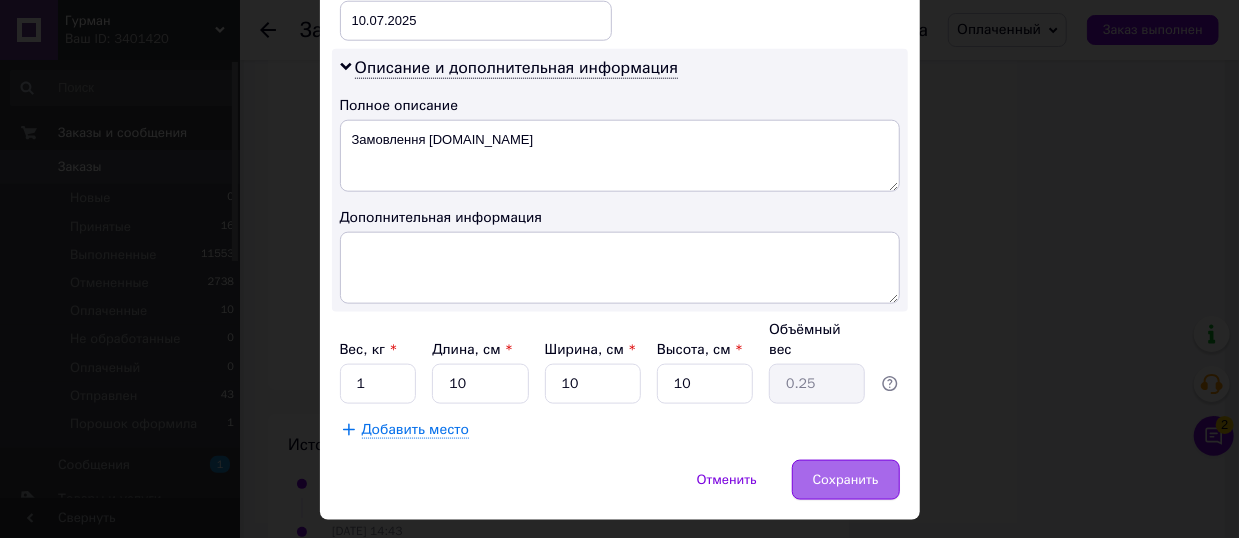 click on "Сохранить" at bounding box center (846, 480) 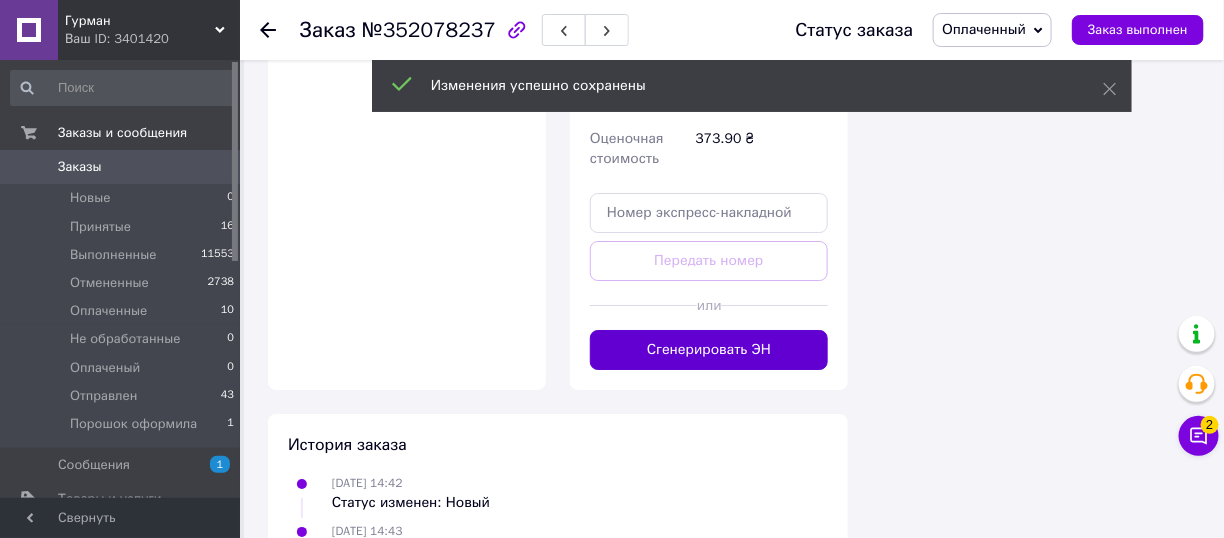 click on "Сгенерировать ЭН" at bounding box center [709, 350] 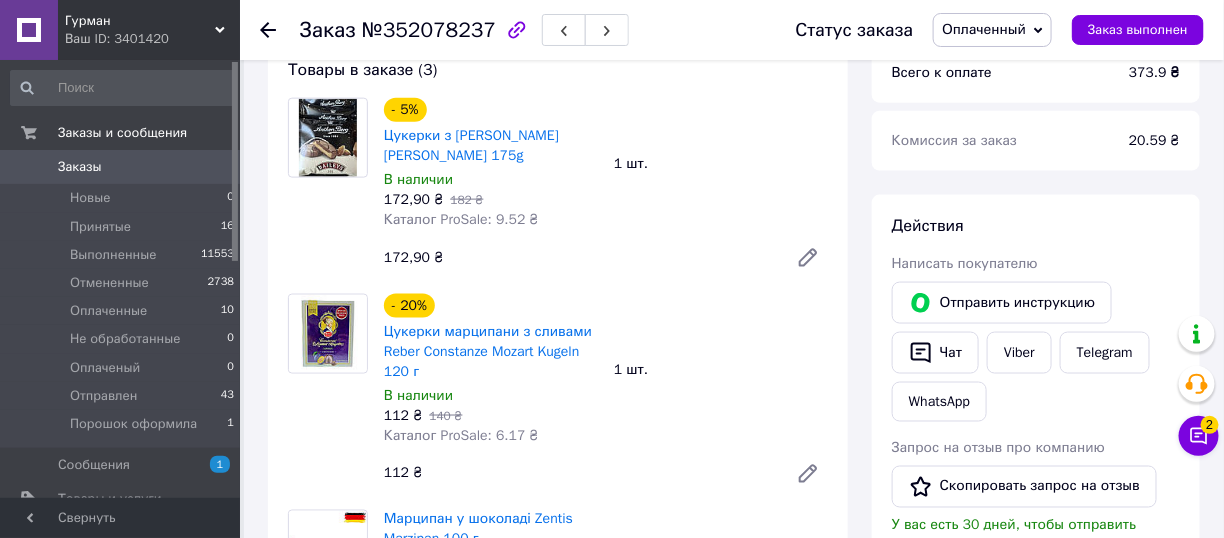 scroll, scrollTop: 700, scrollLeft: 0, axis: vertical 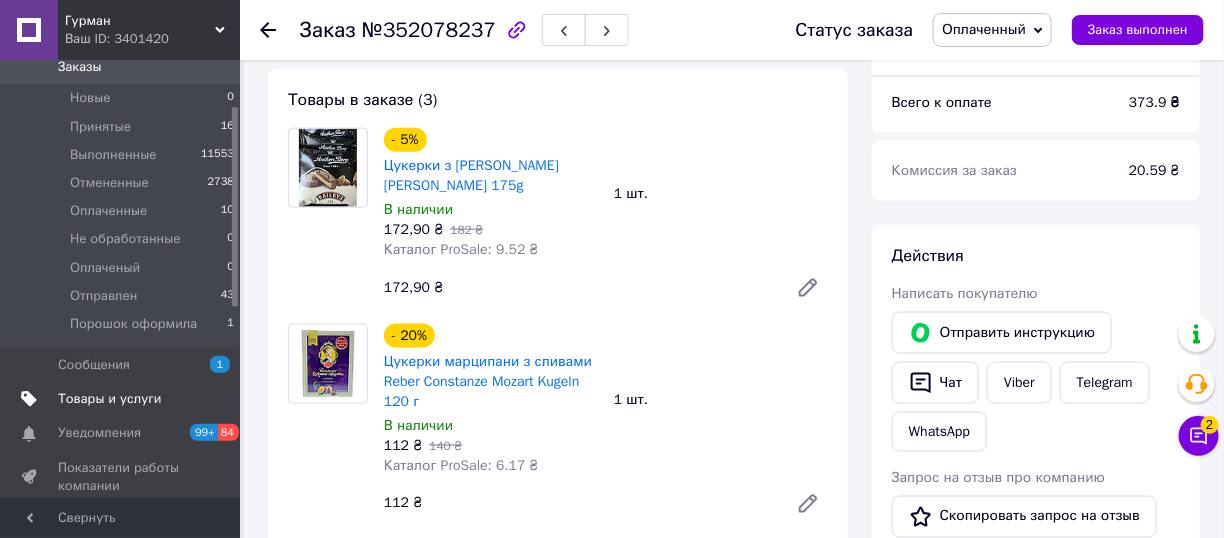 click on "Товары и услуги" at bounding box center (110, 399) 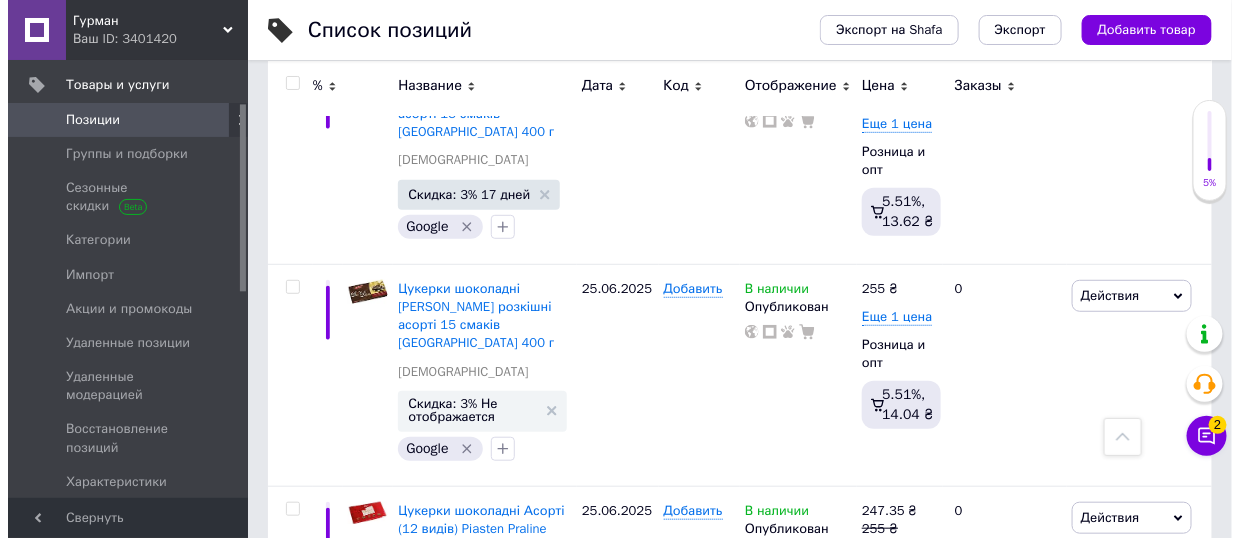 scroll, scrollTop: 7400, scrollLeft: 0, axis: vertical 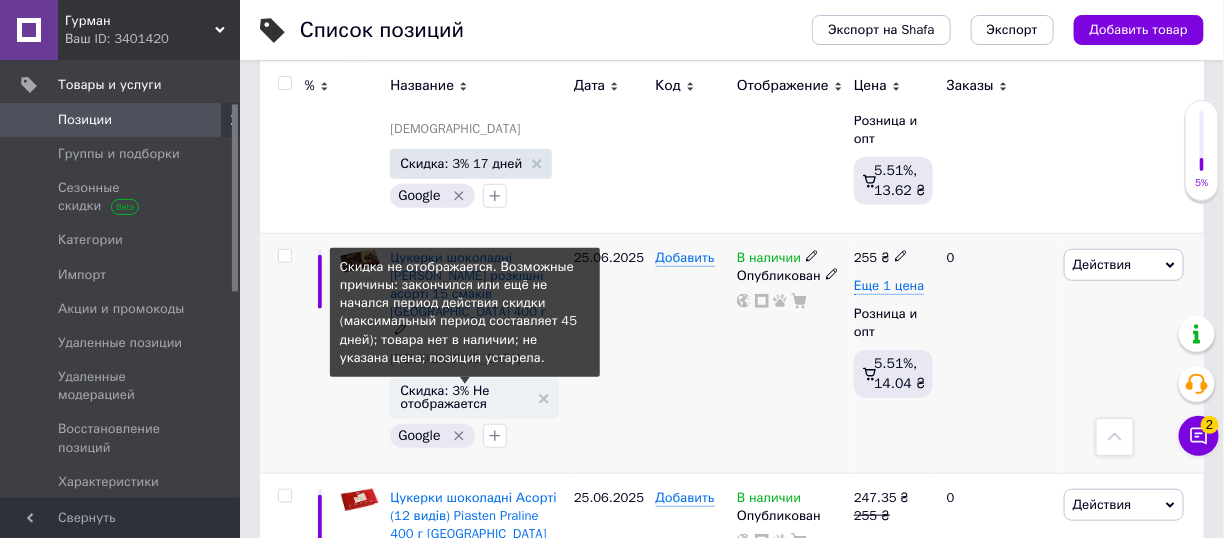 click on "Скидка: 3% Не отображается" at bounding box center [464, 397] 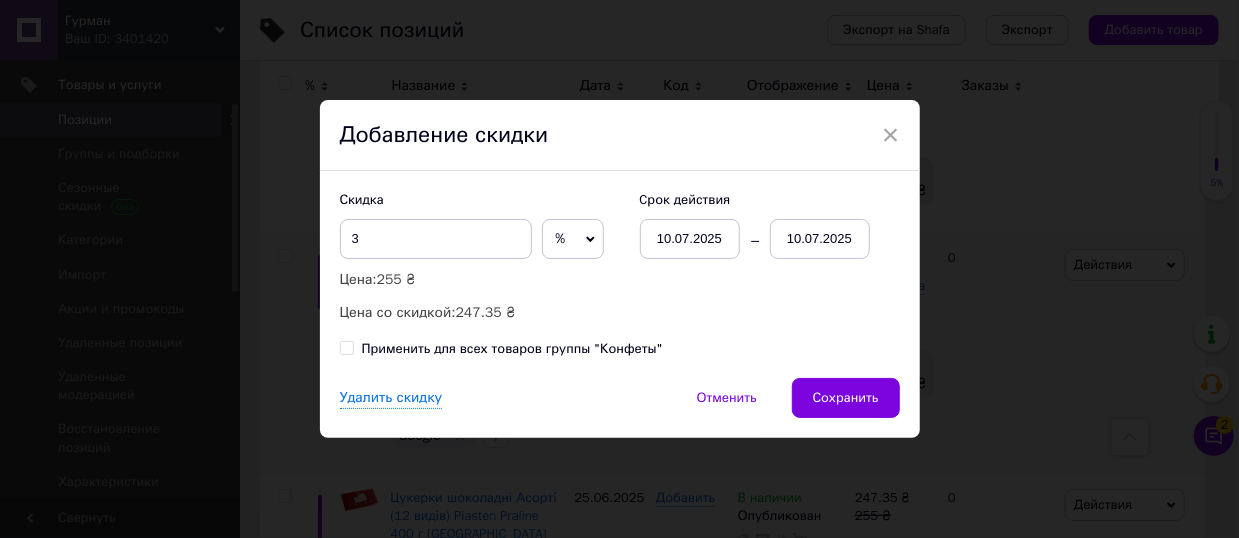 click on "10.07.2025" at bounding box center [820, 239] 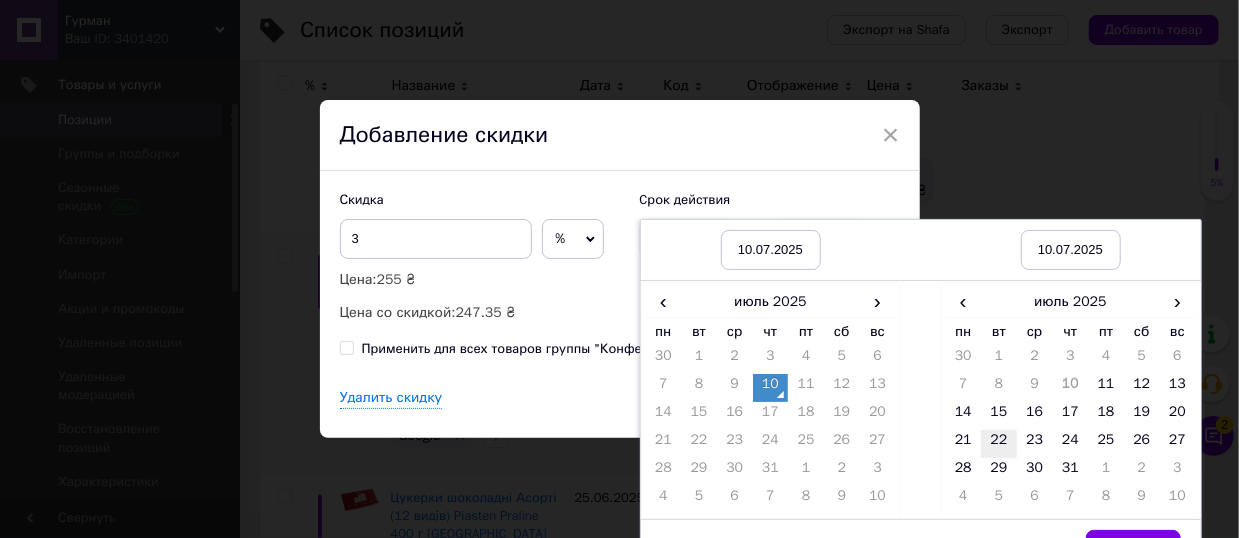 click on "22" at bounding box center [999, 444] 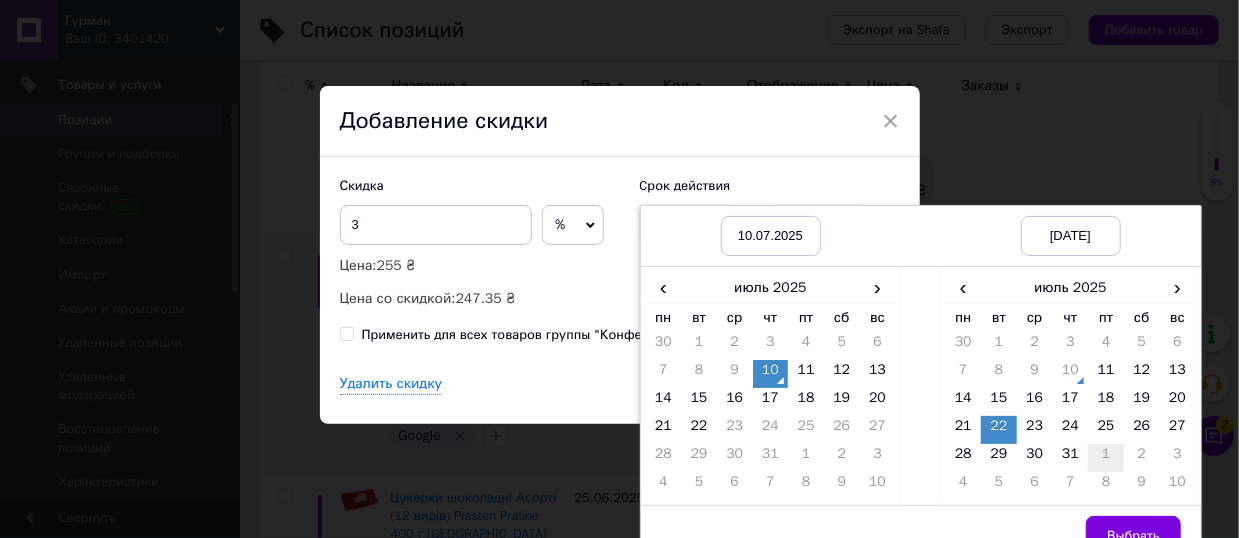 scroll, scrollTop: 39, scrollLeft: 0, axis: vertical 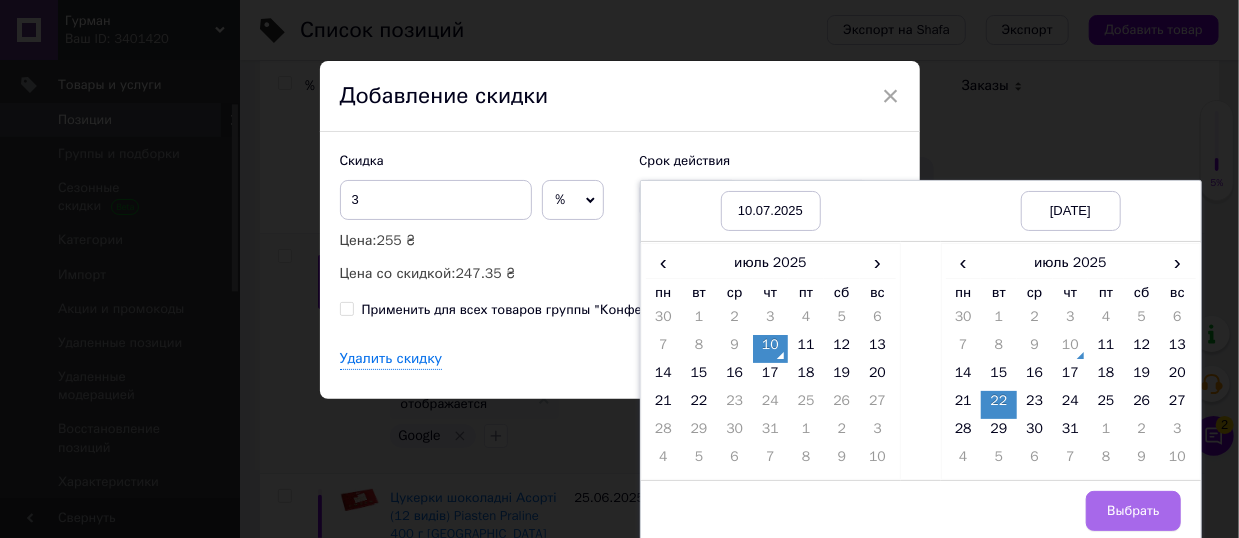 click on "Выбрать" at bounding box center [1133, 511] 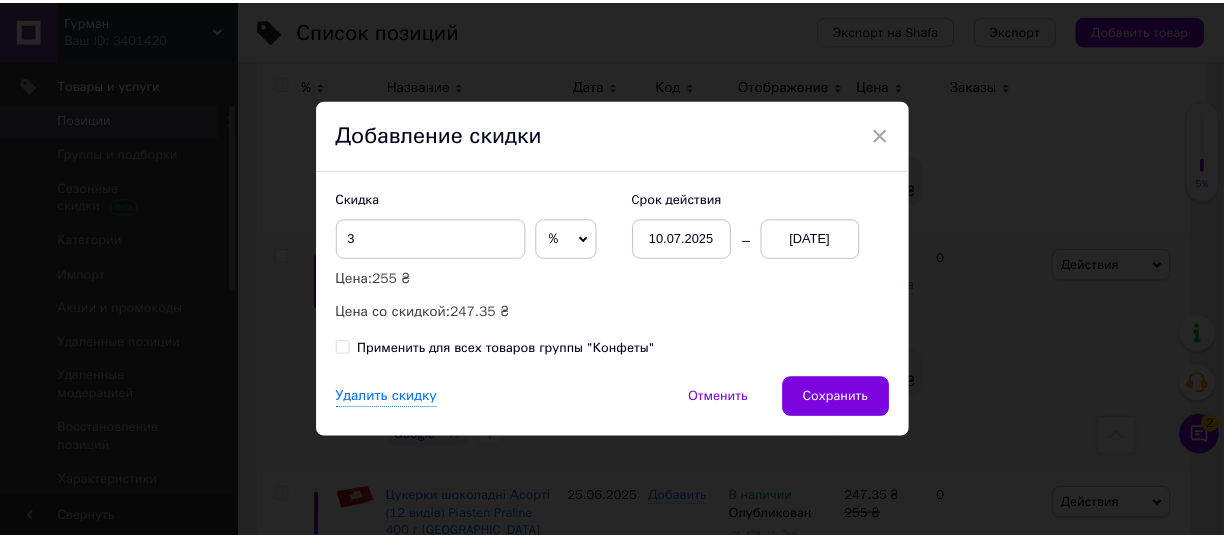 scroll, scrollTop: 0, scrollLeft: 0, axis: both 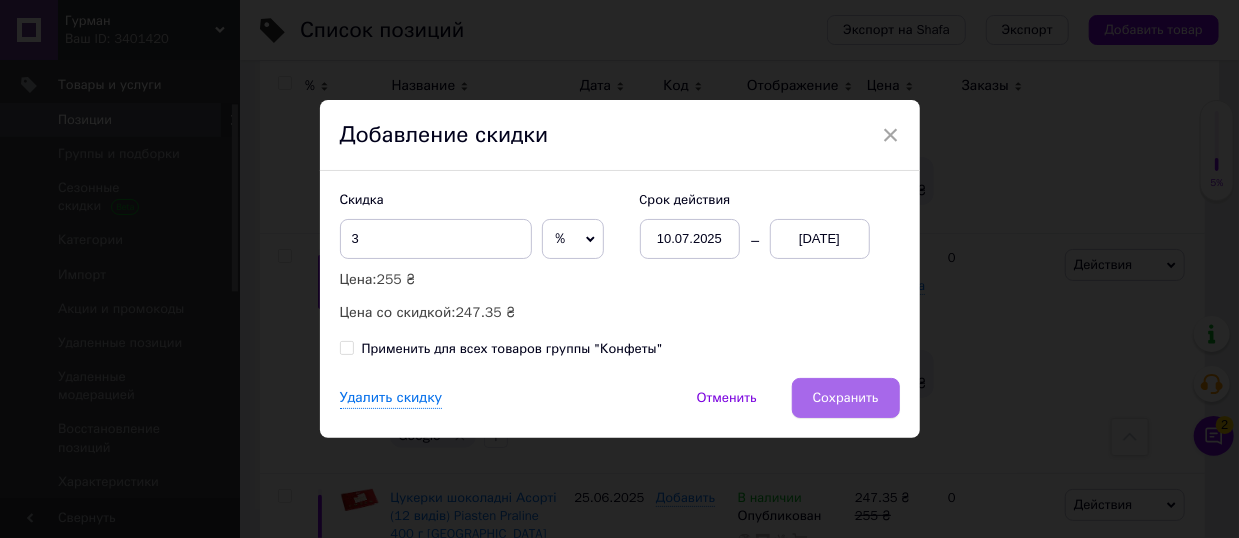 click on "Сохранить" at bounding box center (846, 398) 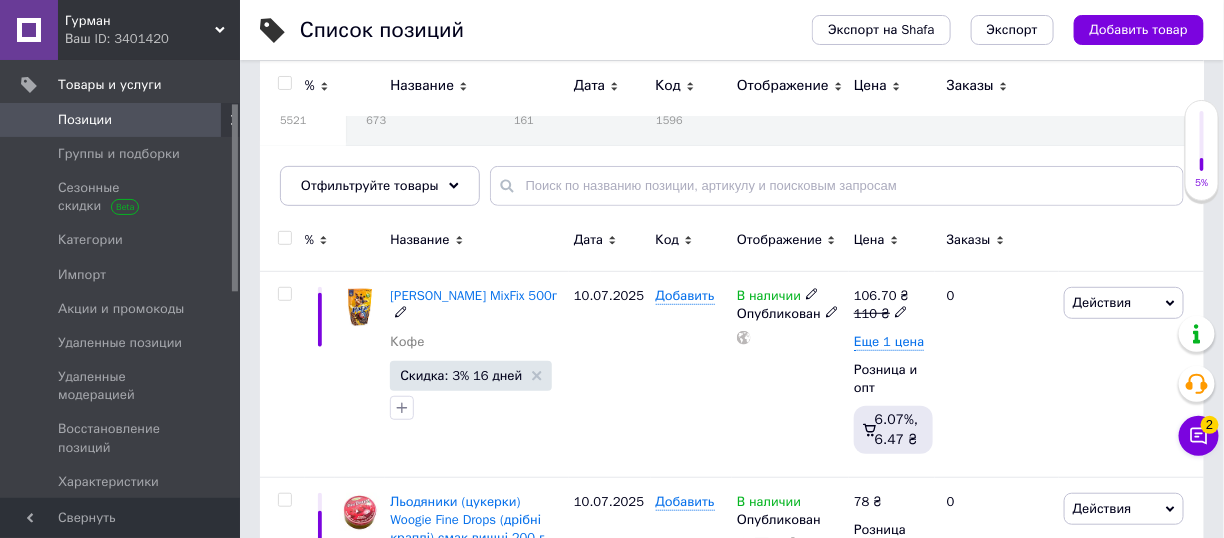 scroll, scrollTop: 100, scrollLeft: 0, axis: vertical 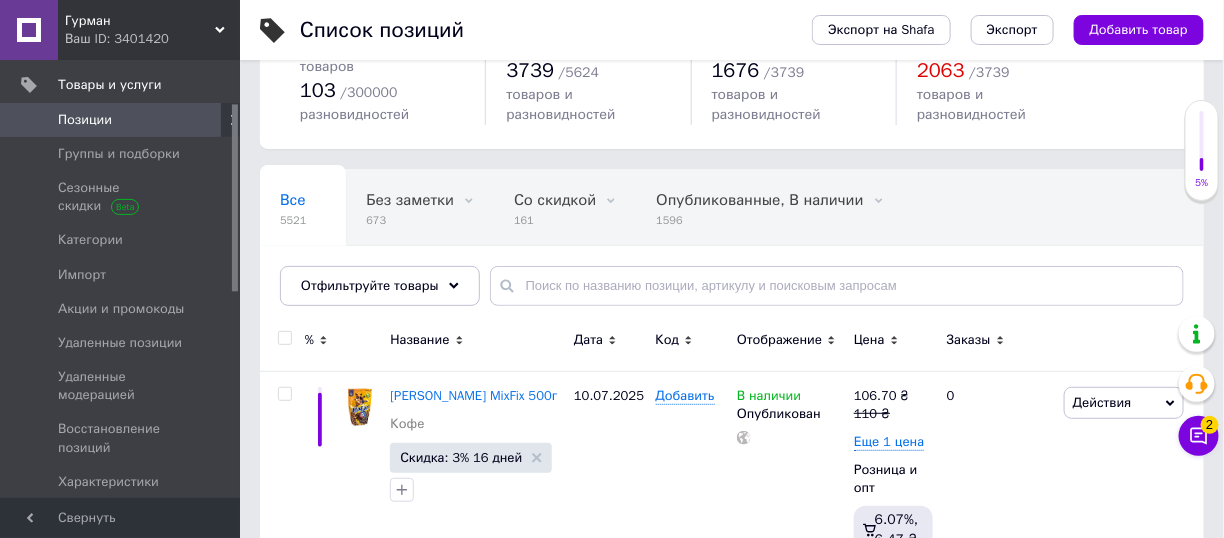 click on "Позиции" at bounding box center [123, 120] 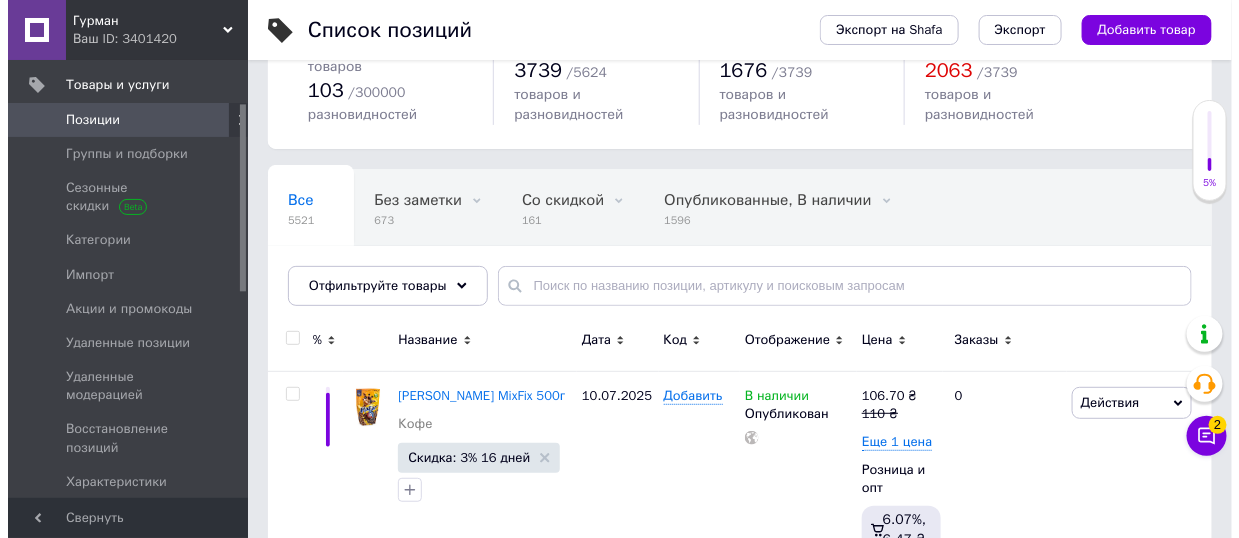scroll, scrollTop: 0, scrollLeft: 0, axis: both 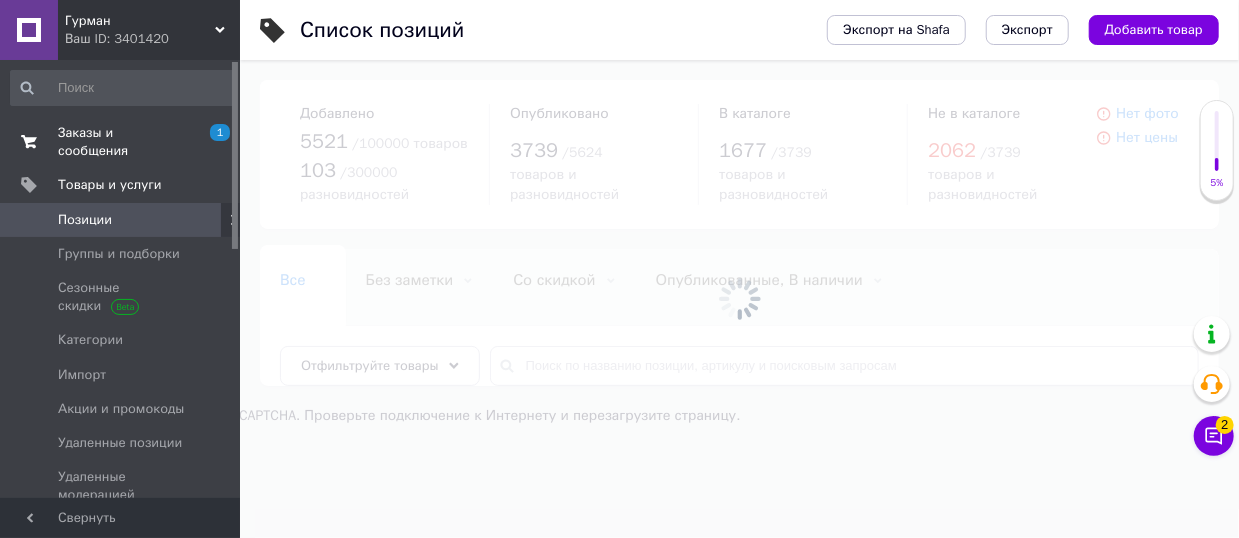 click on "Заказы и сообщения 1 0" at bounding box center [123, 142] 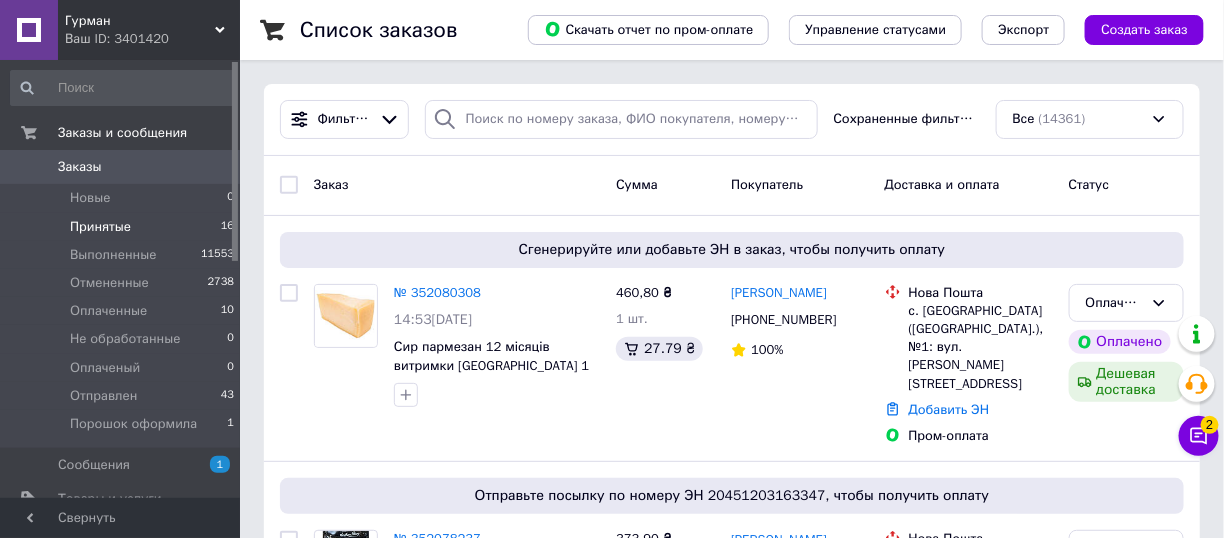 click on "Принятые 16" at bounding box center (123, 227) 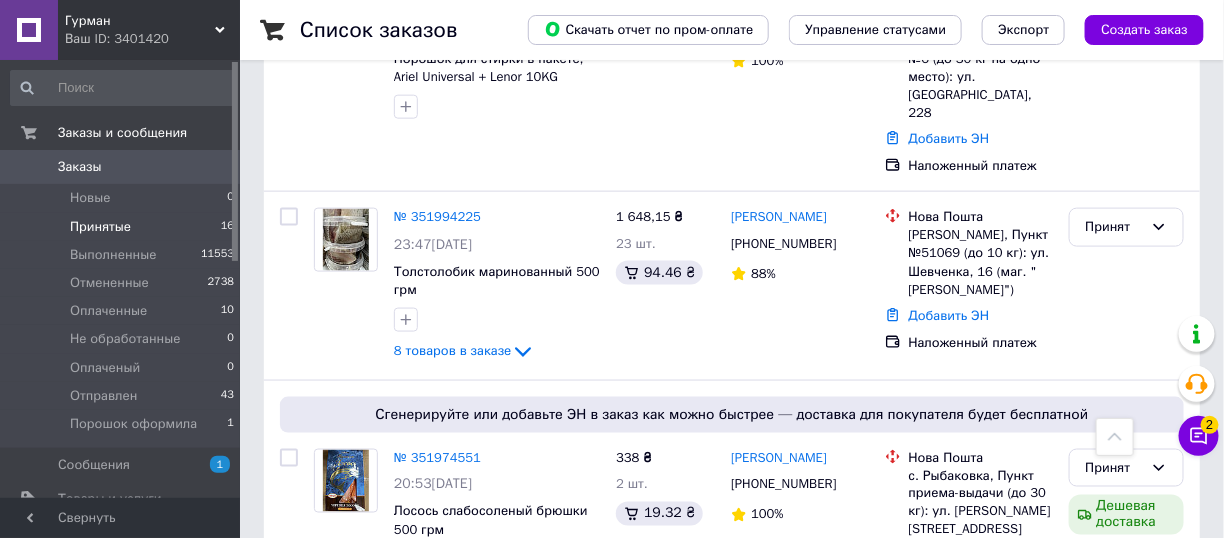 scroll, scrollTop: 700, scrollLeft: 0, axis: vertical 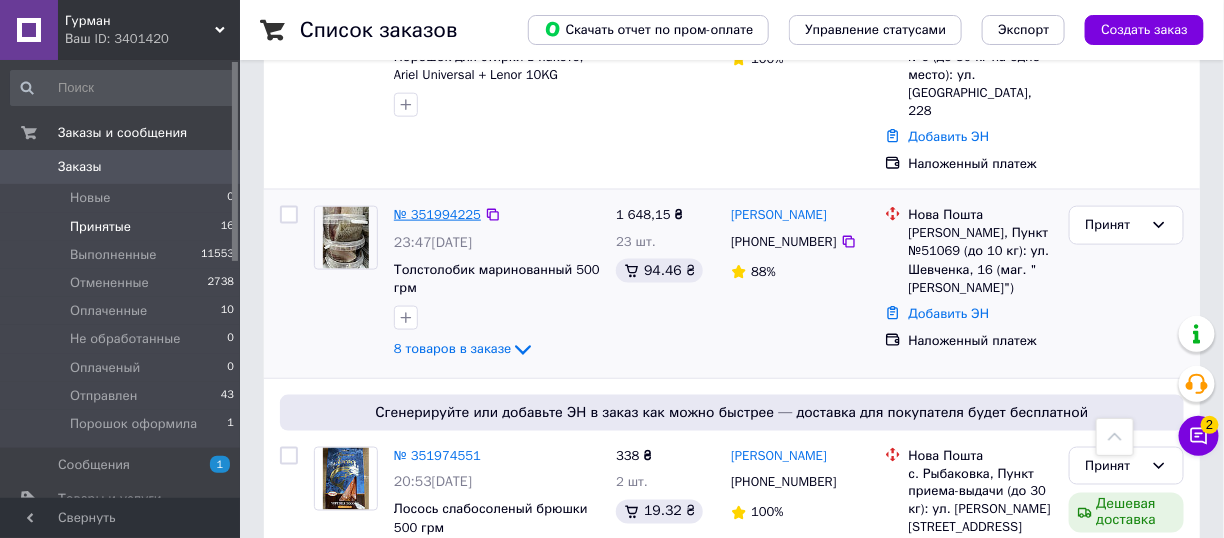 click on "№ 351994225" at bounding box center (437, 214) 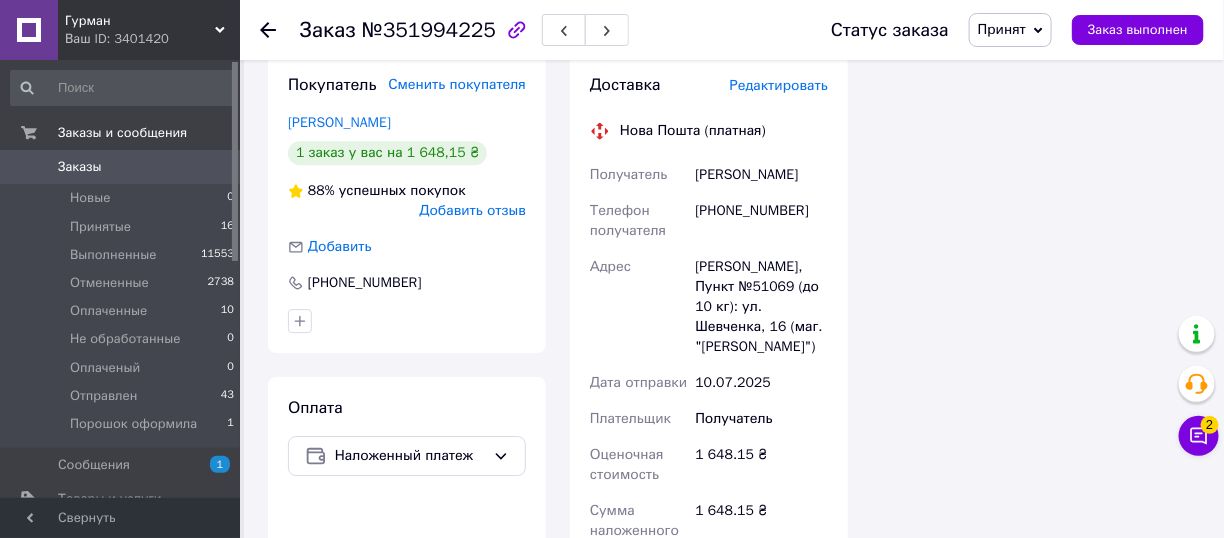 scroll, scrollTop: 1800, scrollLeft: 0, axis: vertical 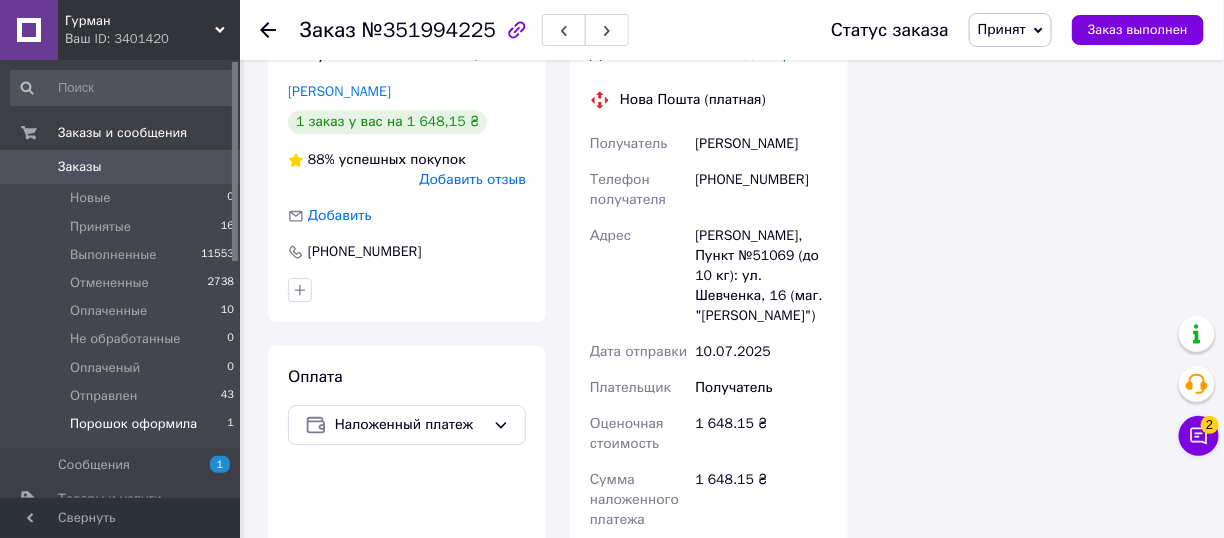 click on "Порошок оформила" at bounding box center [133, 424] 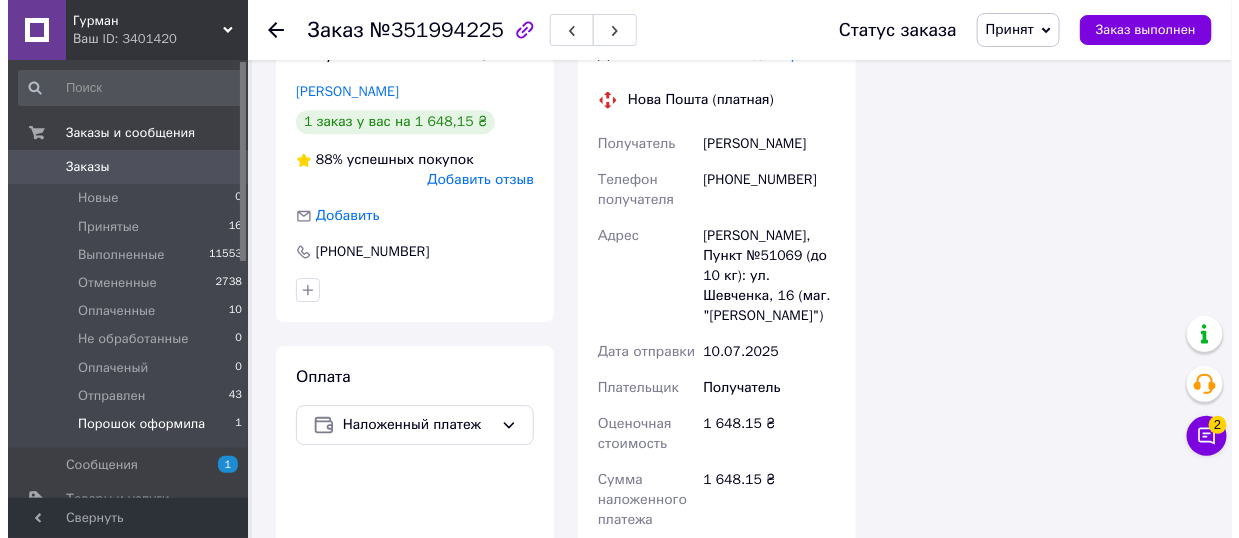 scroll, scrollTop: 0, scrollLeft: 0, axis: both 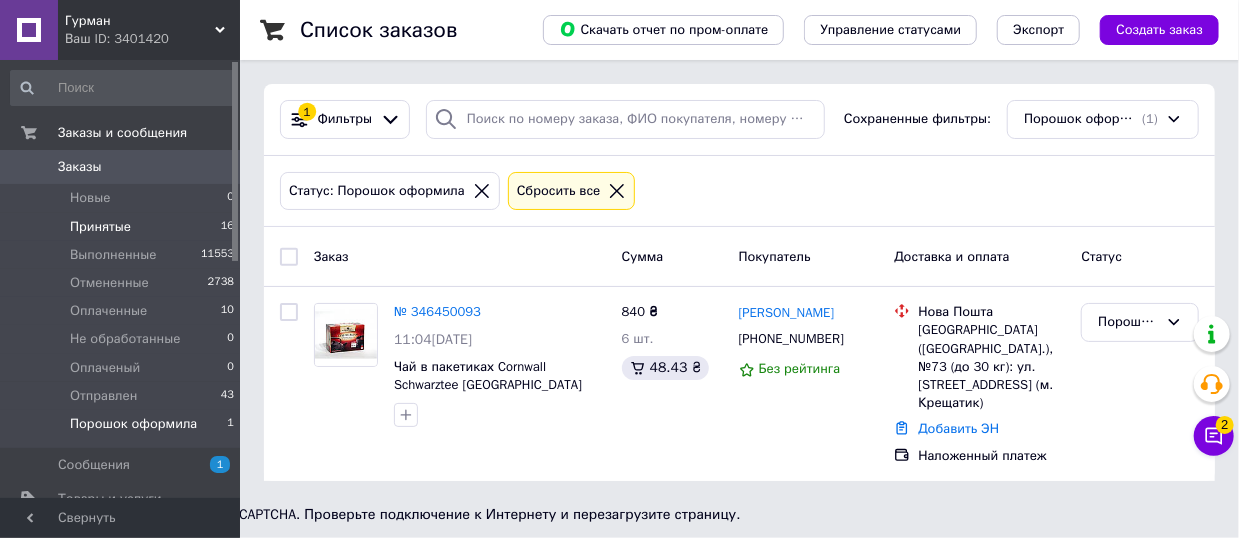 click on "Принятые 16" at bounding box center (123, 227) 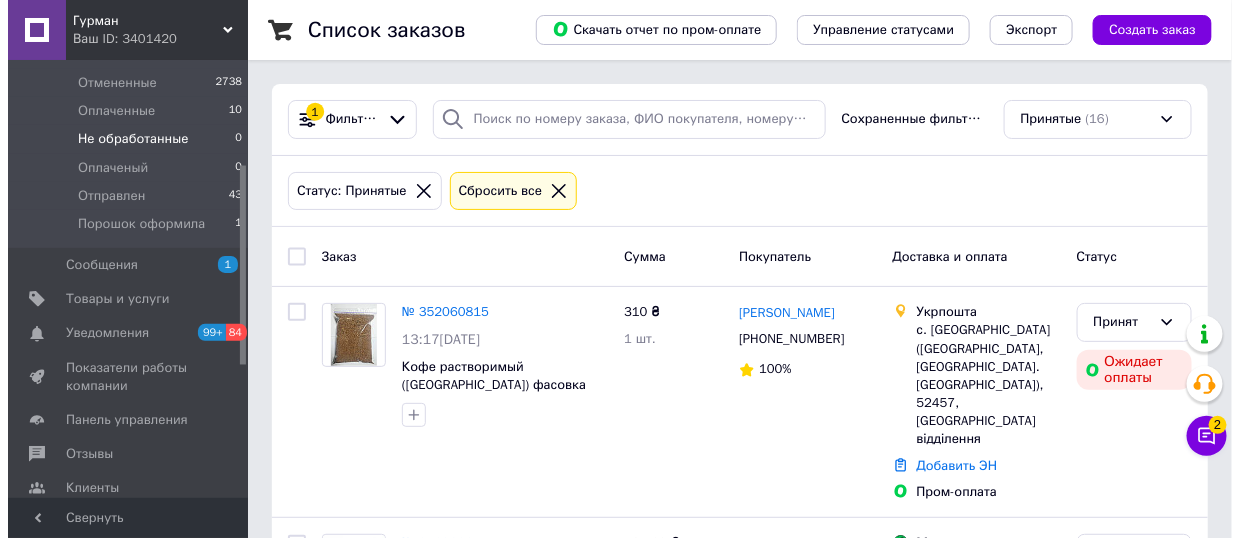 scroll, scrollTop: 400, scrollLeft: 0, axis: vertical 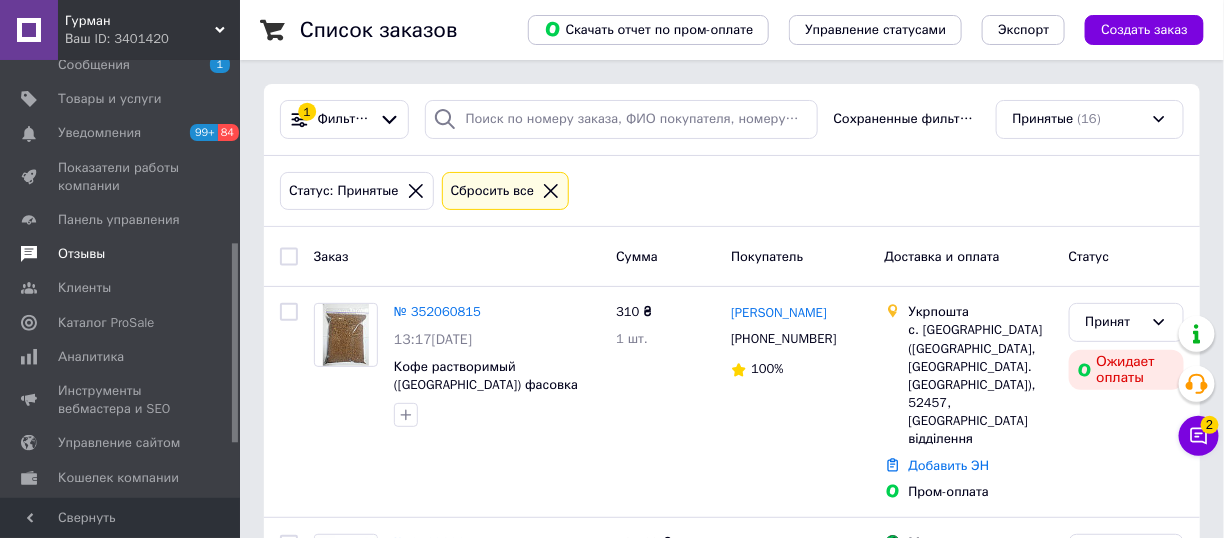 click on "Отзывы" at bounding box center (81, 254) 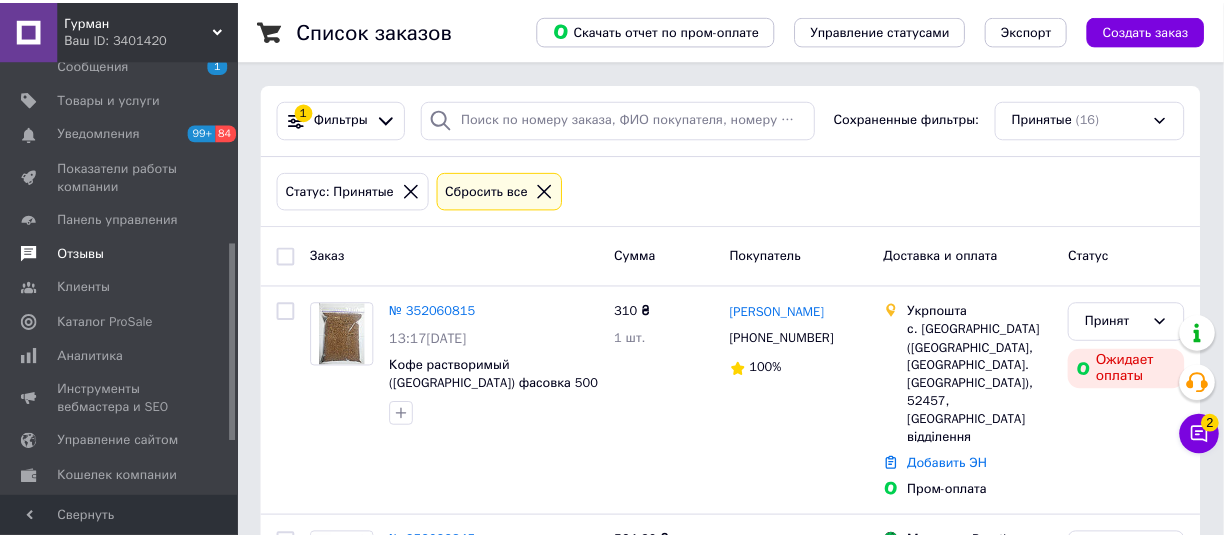 scroll, scrollTop: 360, scrollLeft: 0, axis: vertical 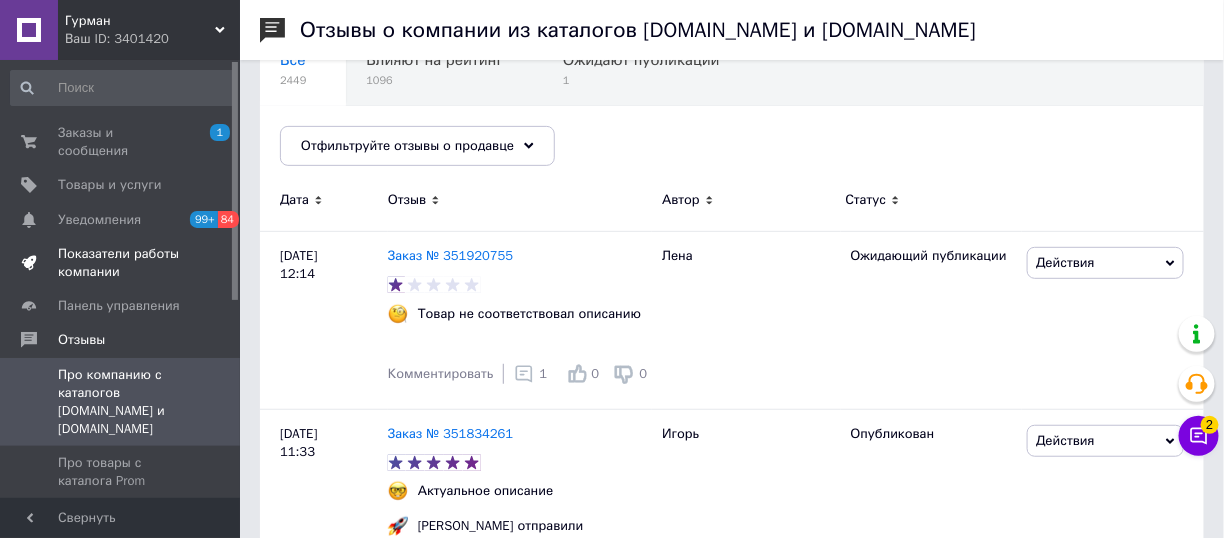 click on "Показатели работы компании" at bounding box center (121, 263) 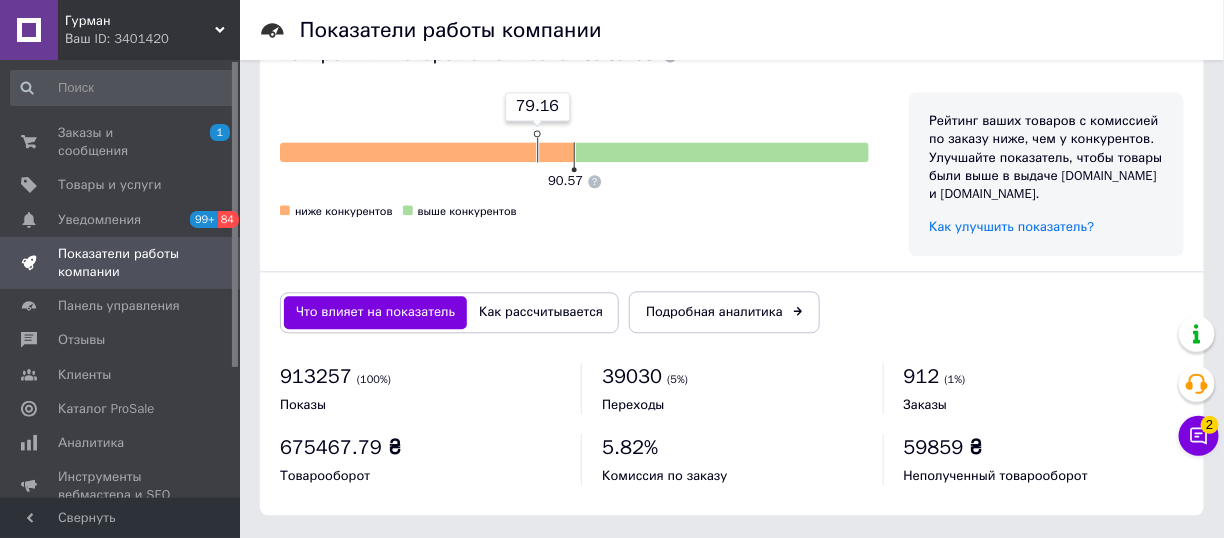 scroll, scrollTop: 1341, scrollLeft: 0, axis: vertical 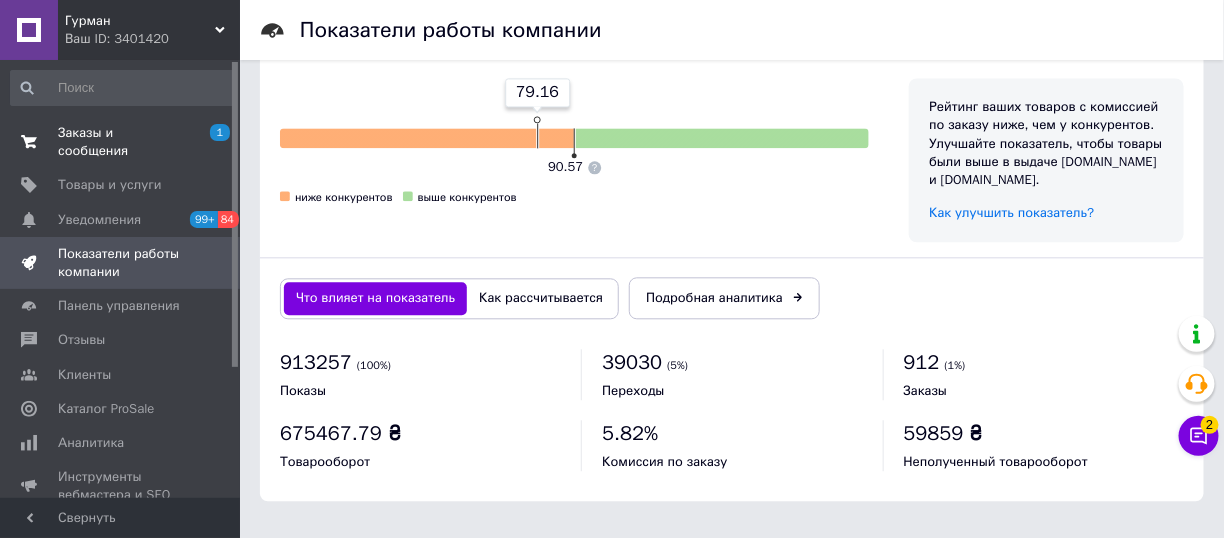 click on "Заказы и сообщения" at bounding box center (121, 142) 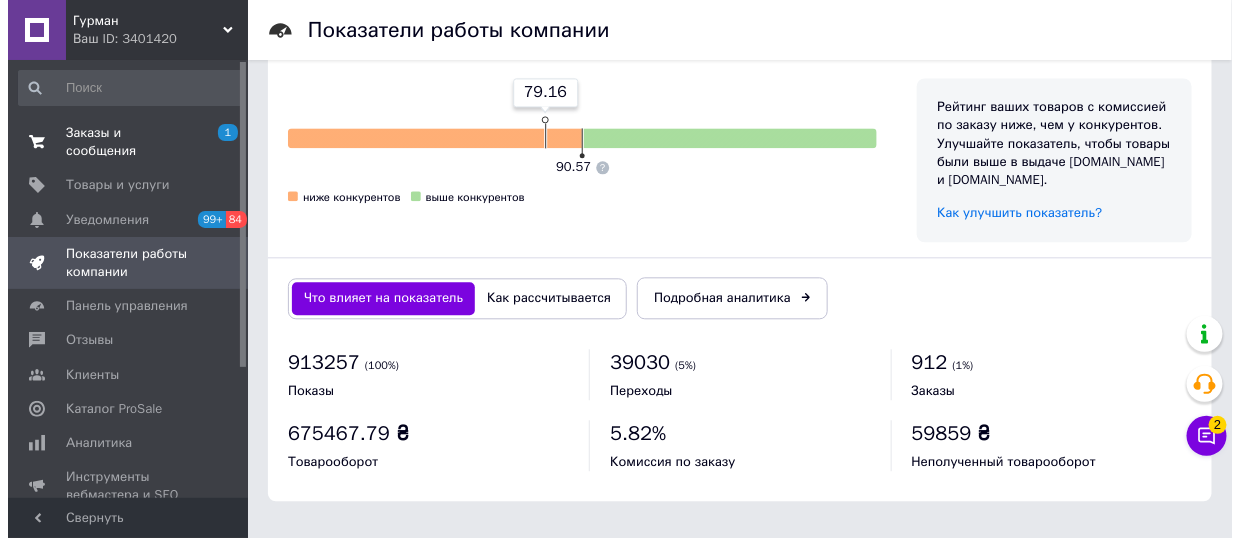 scroll, scrollTop: 0, scrollLeft: 0, axis: both 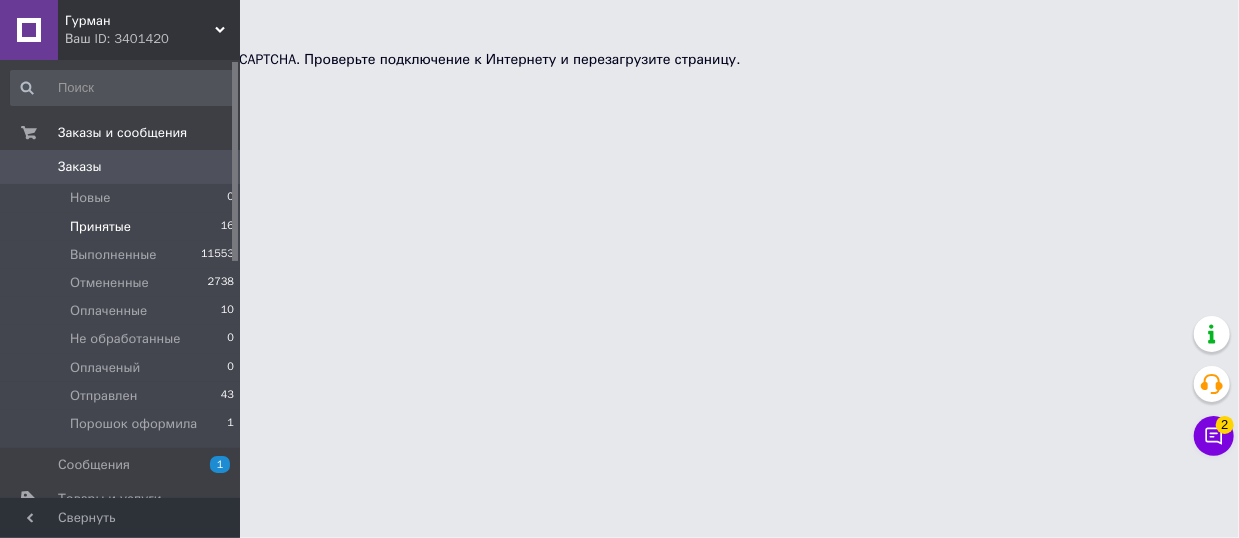 click on "Принятые 16" at bounding box center [123, 227] 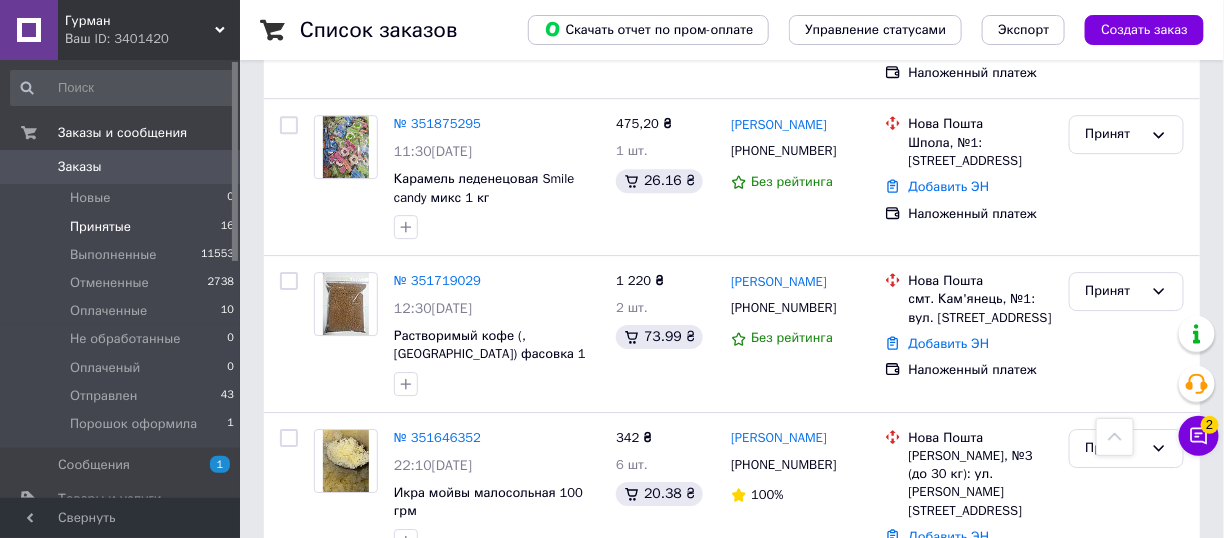 scroll, scrollTop: 1798, scrollLeft: 0, axis: vertical 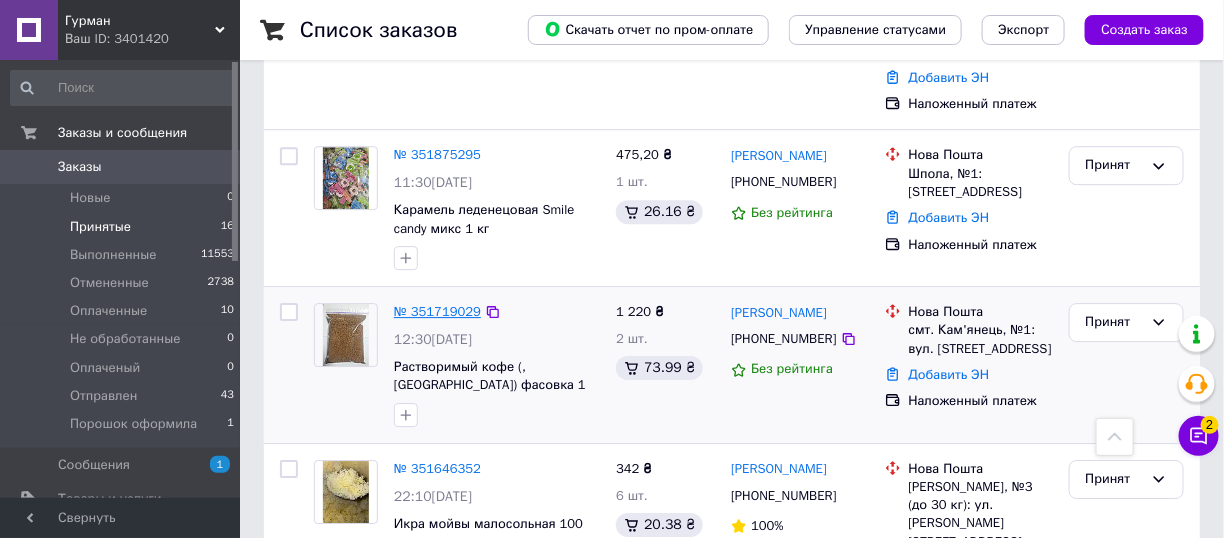 click on "№ 351719029" at bounding box center [437, 311] 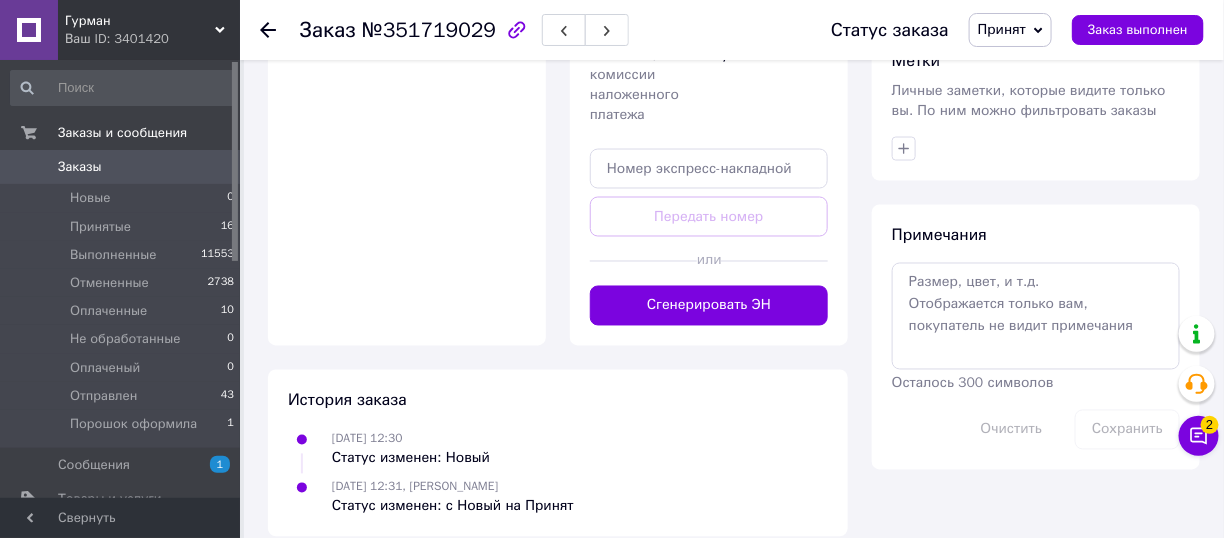 scroll, scrollTop: 981, scrollLeft: 0, axis: vertical 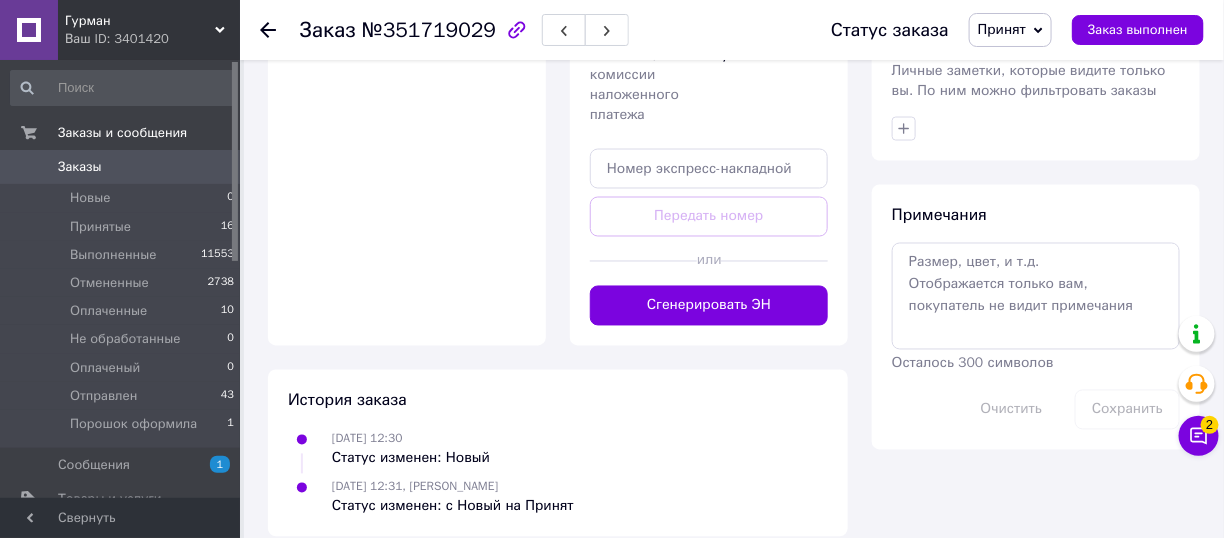 click on "Оплата Наложенный платеж" at bounding box center [407, 57] 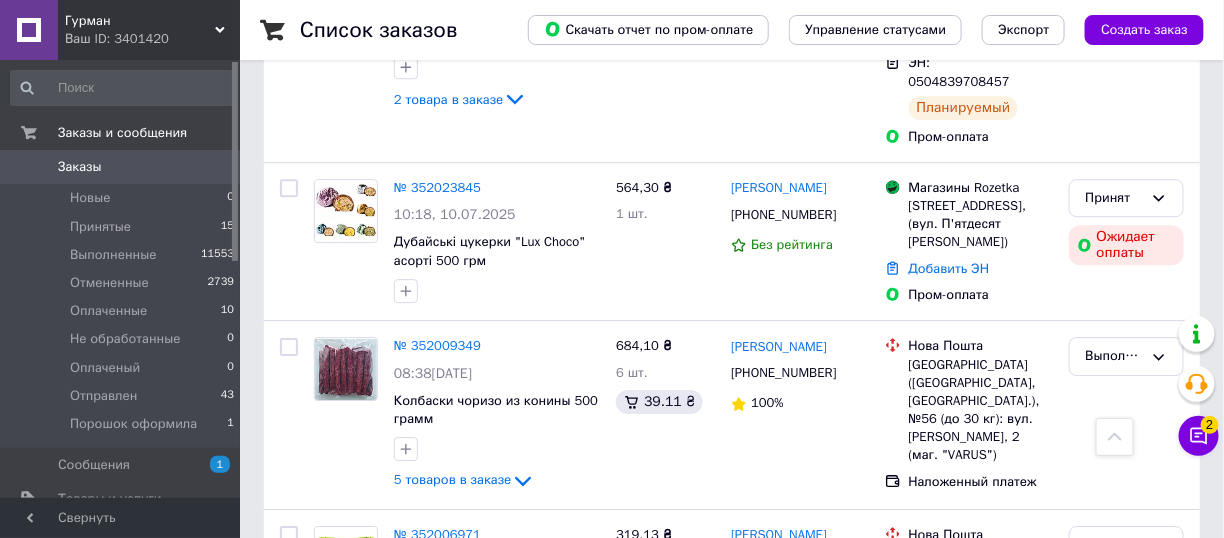 scroll, scrollTop: 1800, scrollLeft: 0, axis: vertical 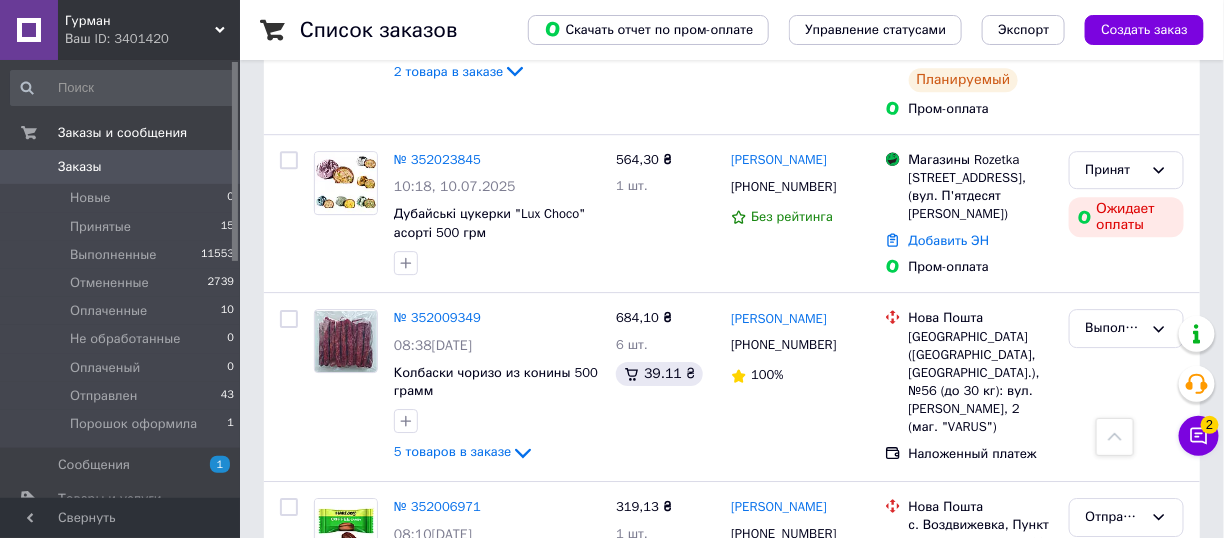 click on "Заказы 0" at bounding box center (123, 167) 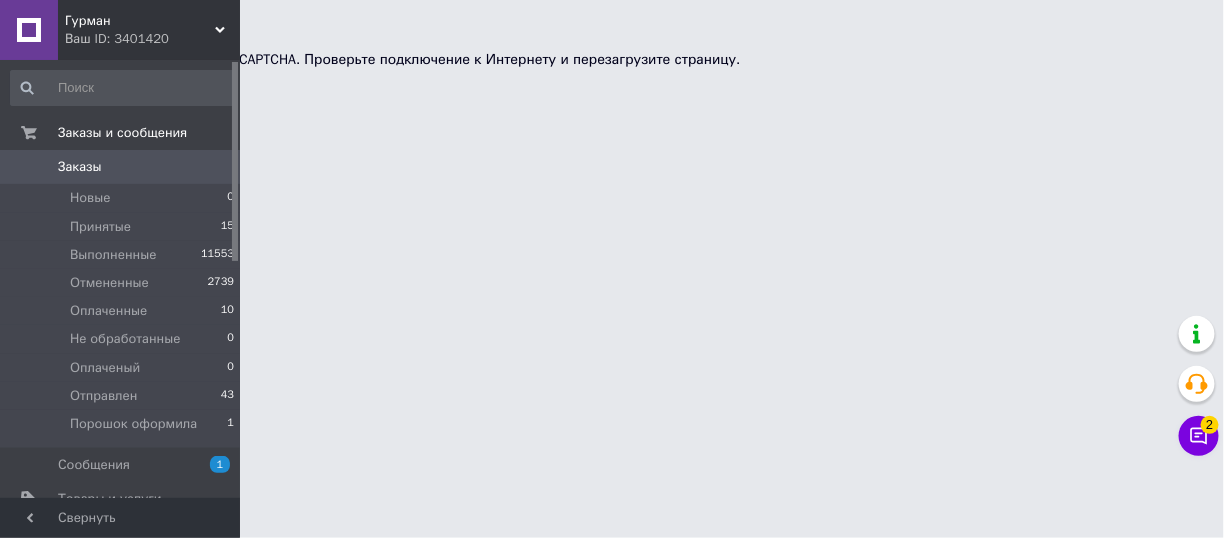 scroll, scrollTop: 0, scrollLeft: 0, axis: both 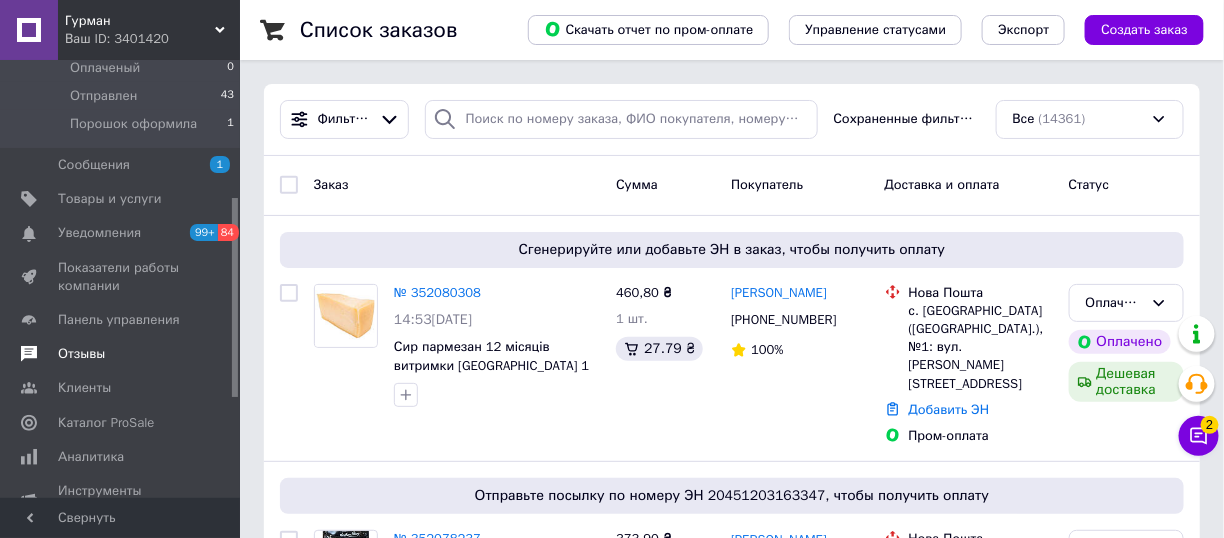 click on "Отзывы" at bounding box center [81, 354] 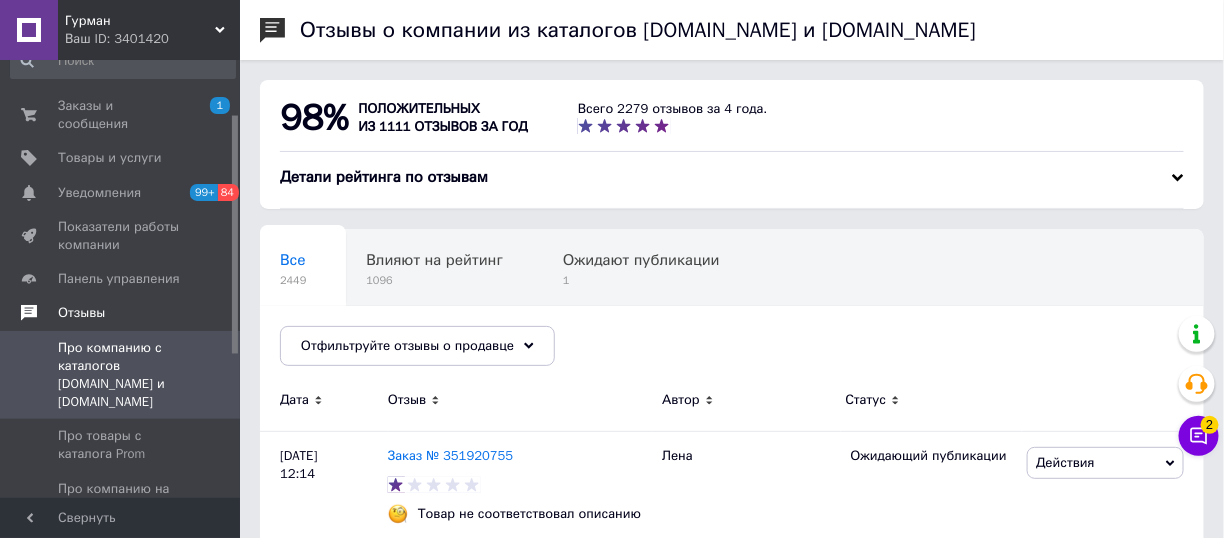 scroll, scrollTop: 0, scrollLeft: 0, axis: both 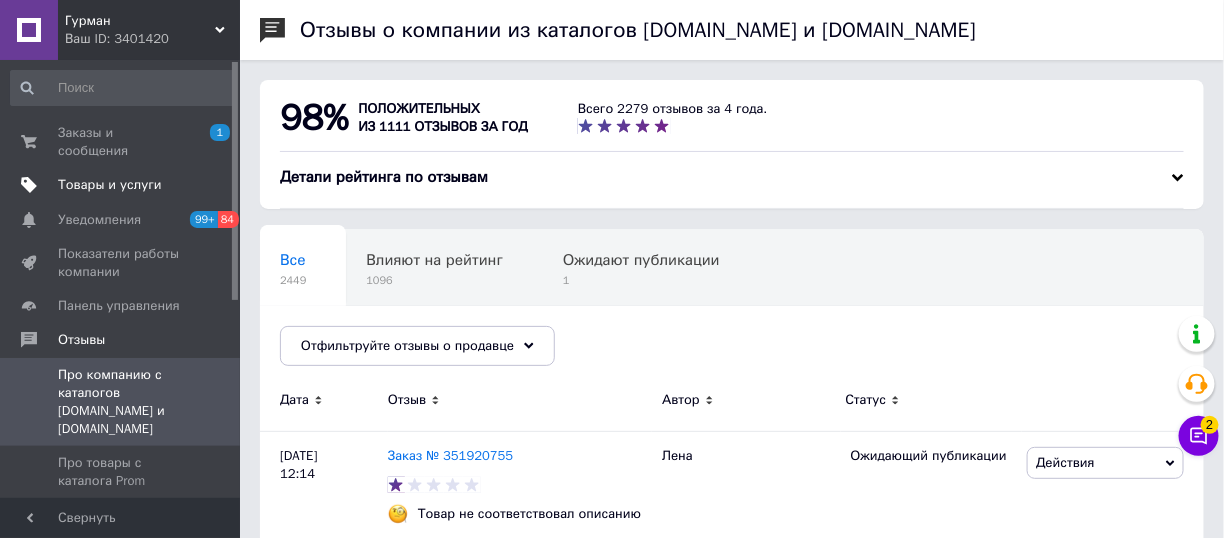 click on "Товары и услуги" at bounding box center [110, 185] 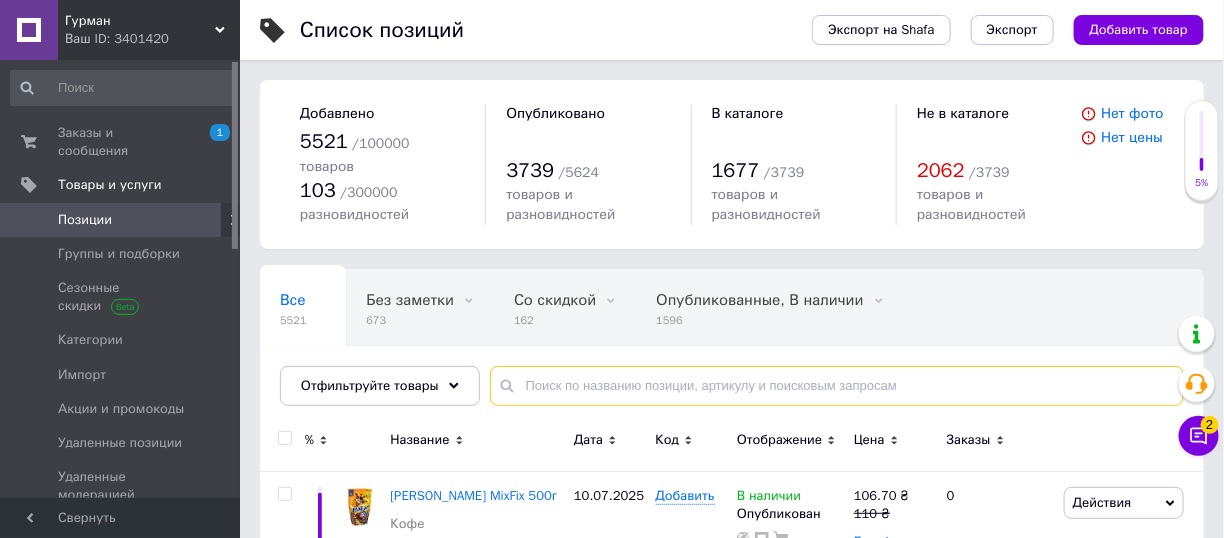 click at bounding box center [837, 386] 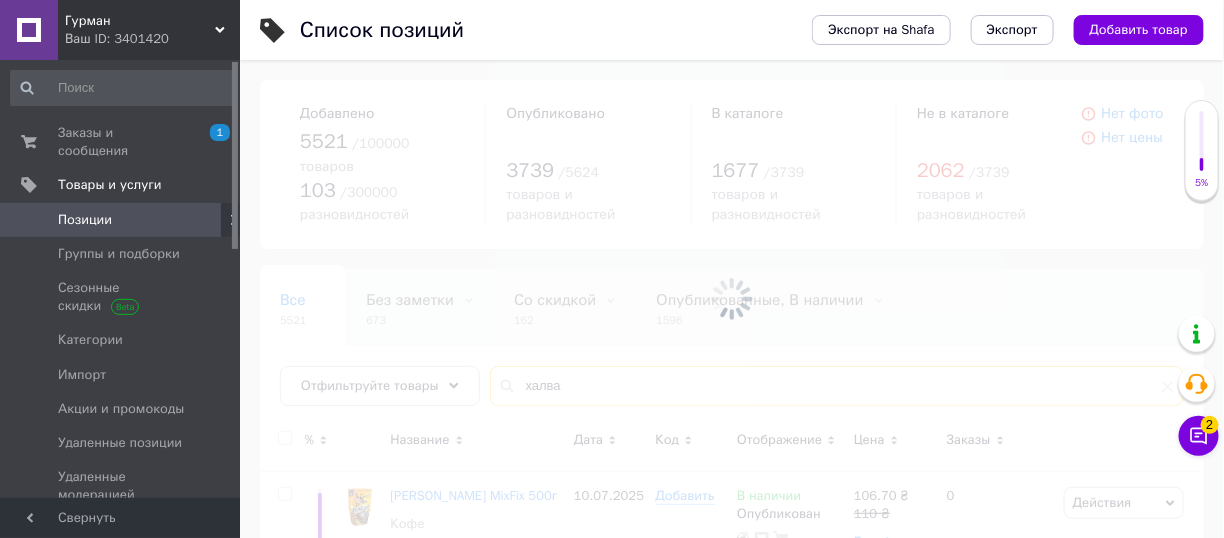 type on "халва" 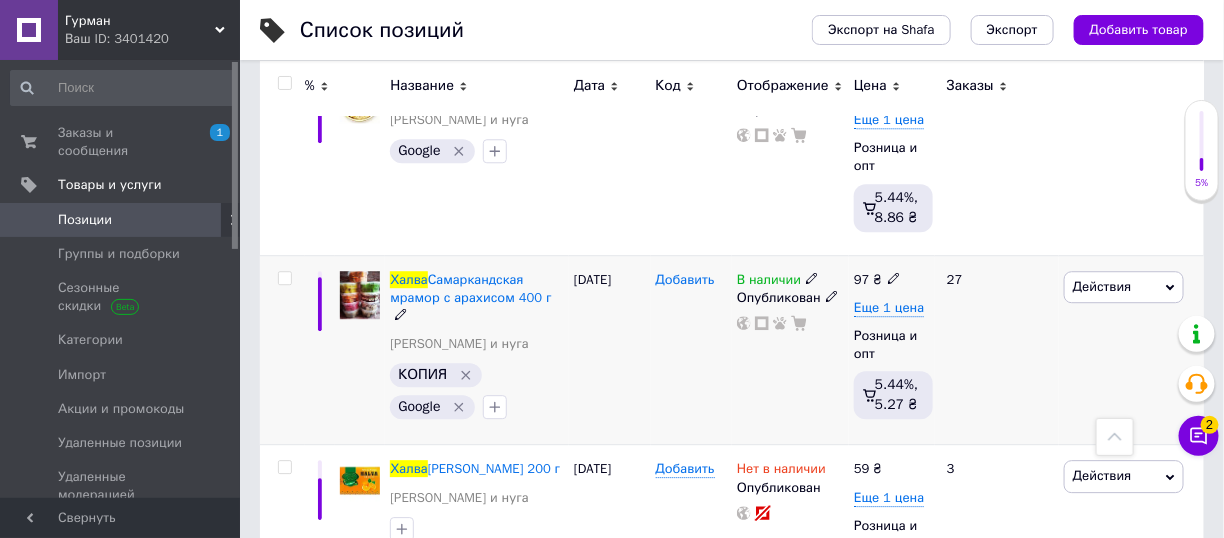 scroll, scrollTop: 1600, scrollLeft: 0, axis: vertical 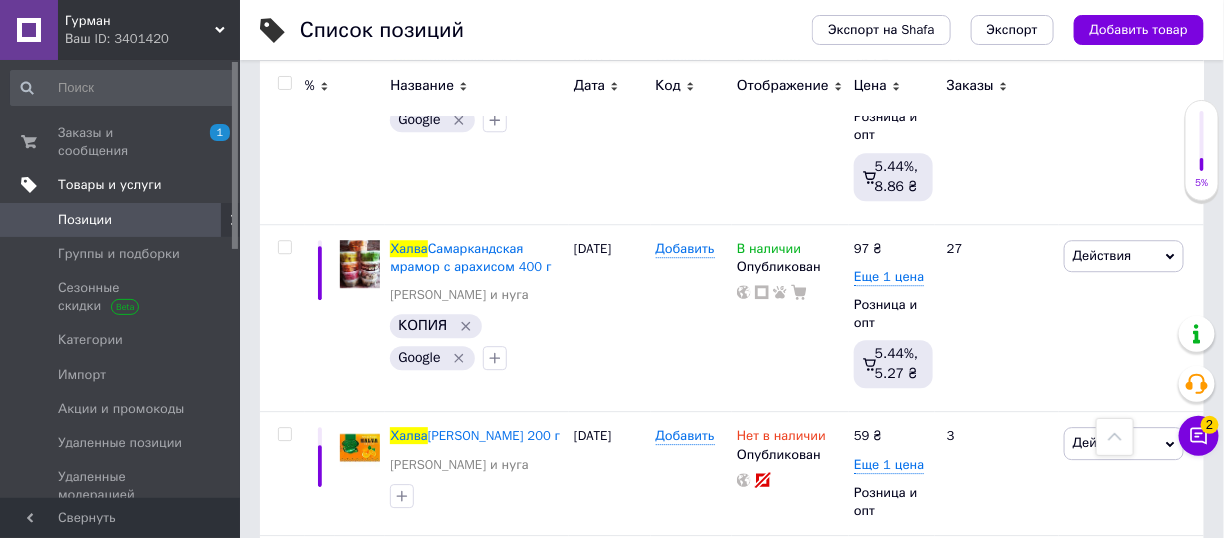 click on "Товары и услуги" at bounding box center (123, 185) 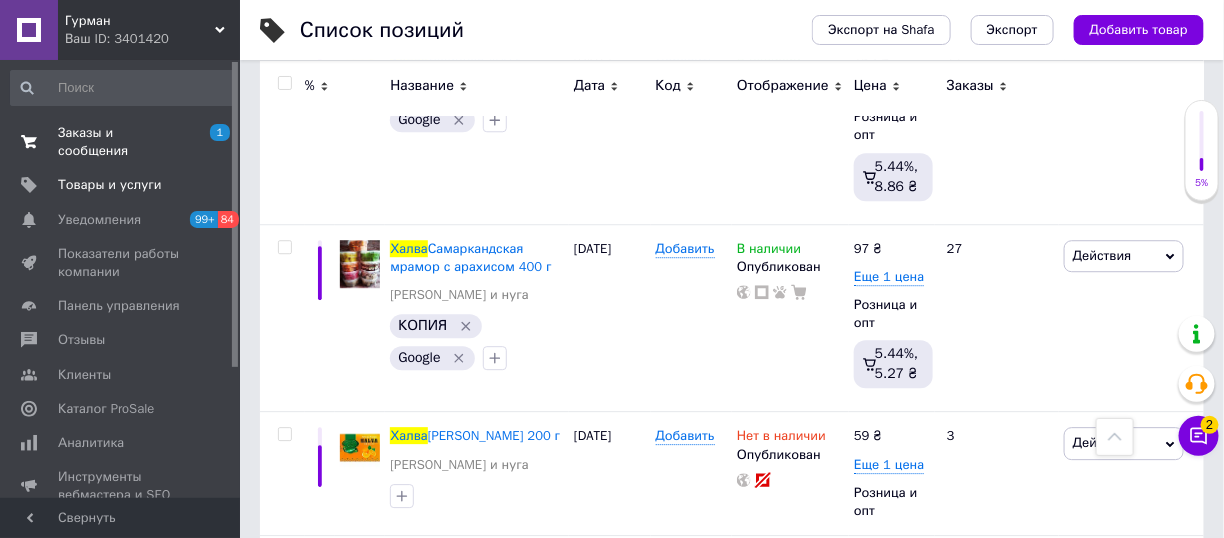 click on "Заказы и сообщения" at bounding box center (121, 142) 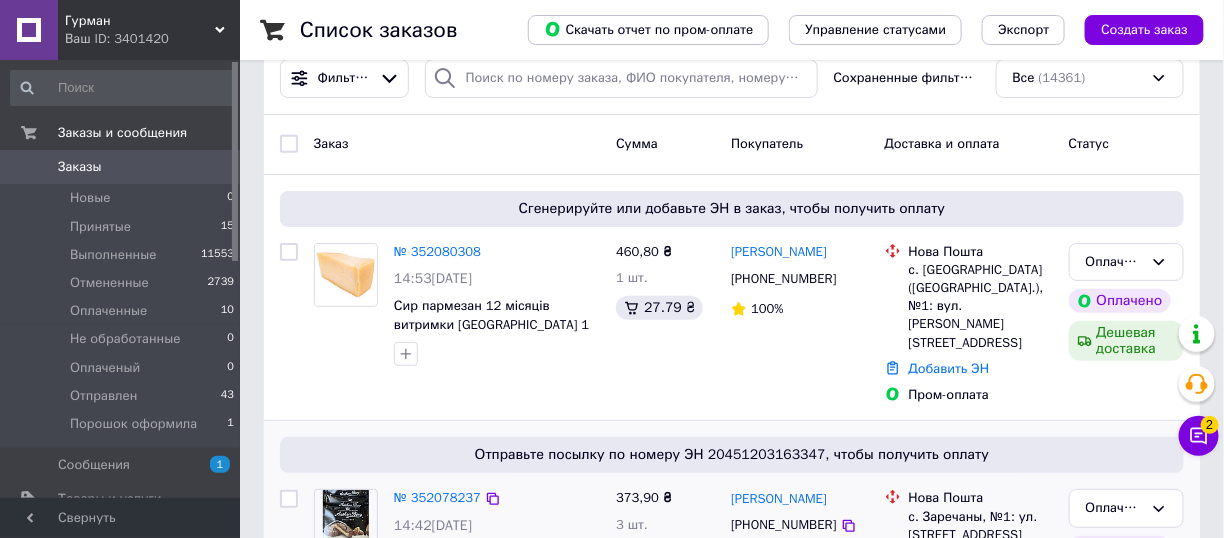 scroll, scrollTop: 300, scrollLeft: 0, axis: vertical 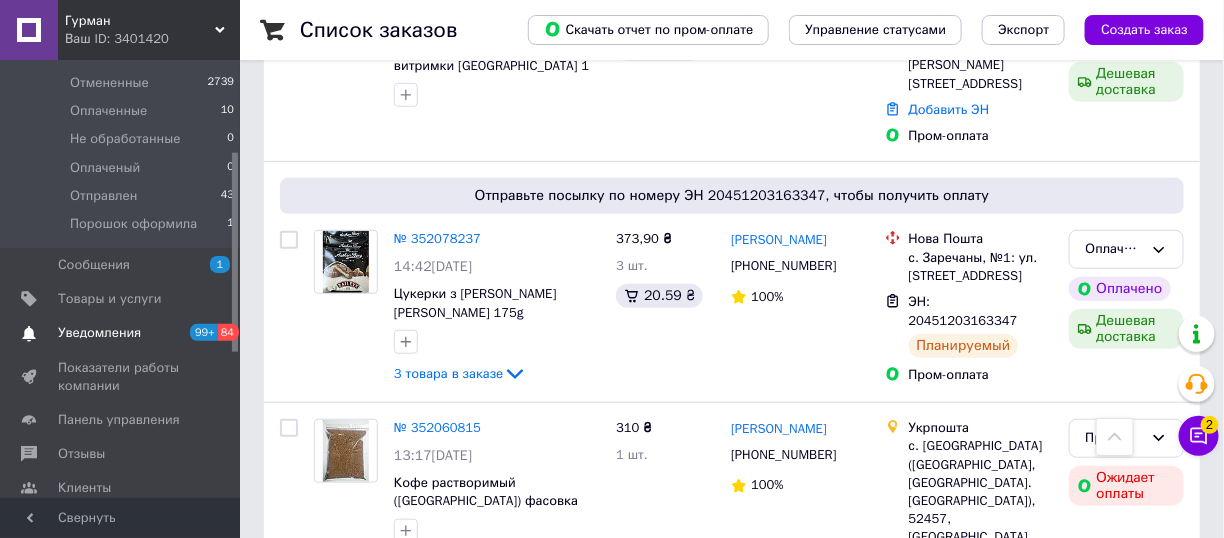 click on "Уведомления 99+ 84" at bounding box center [123, 333] 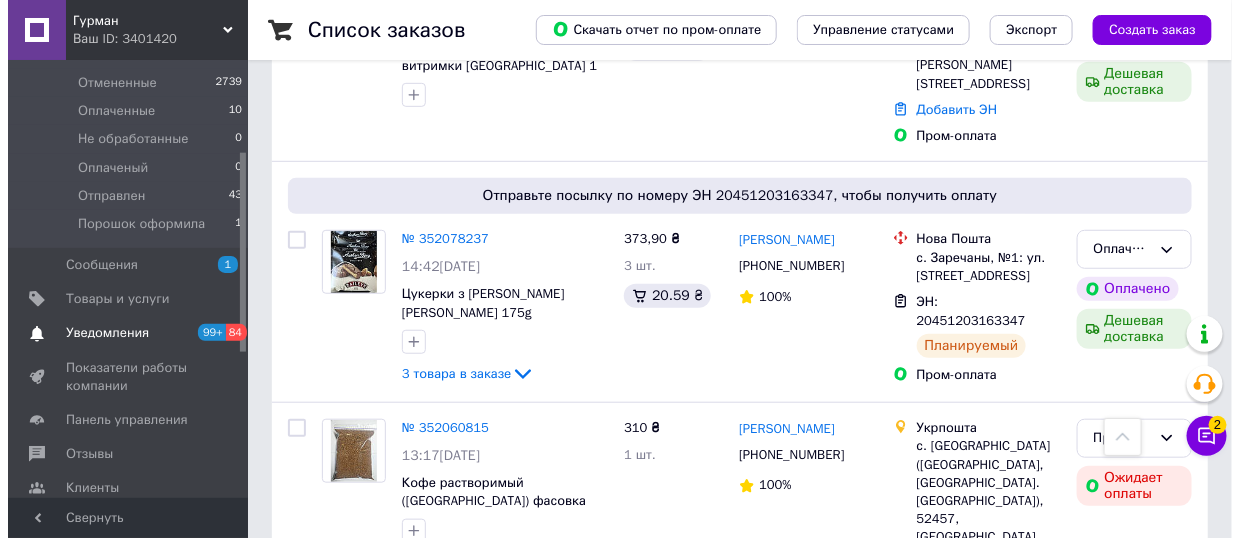 scroll, scrollTop: 0, scrollLeft: 0, axis: both 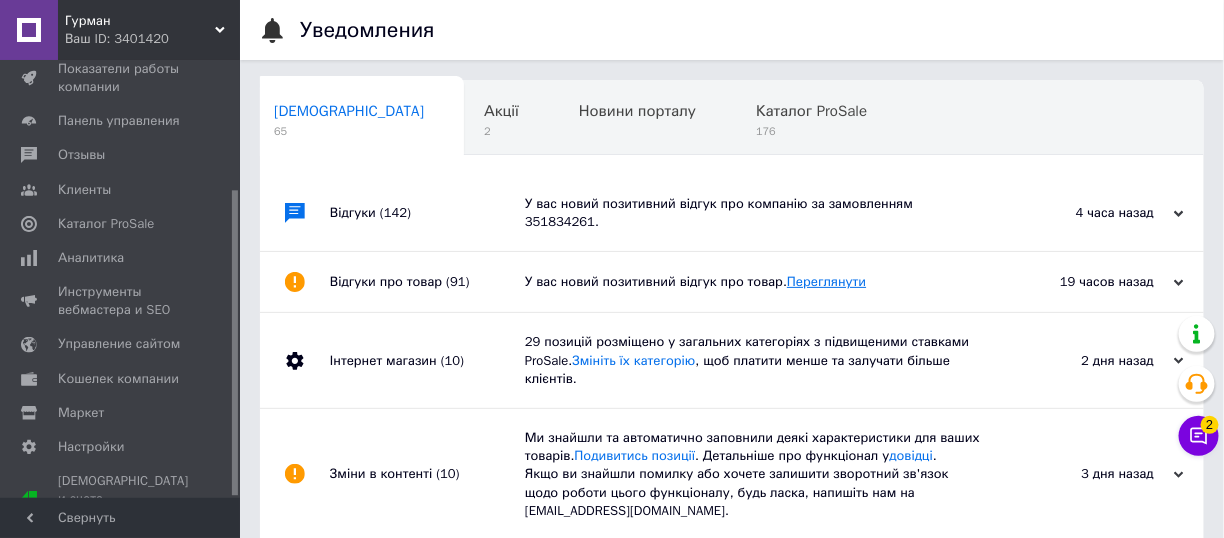 click on "Переглянути" at bounding box center [826, 281] 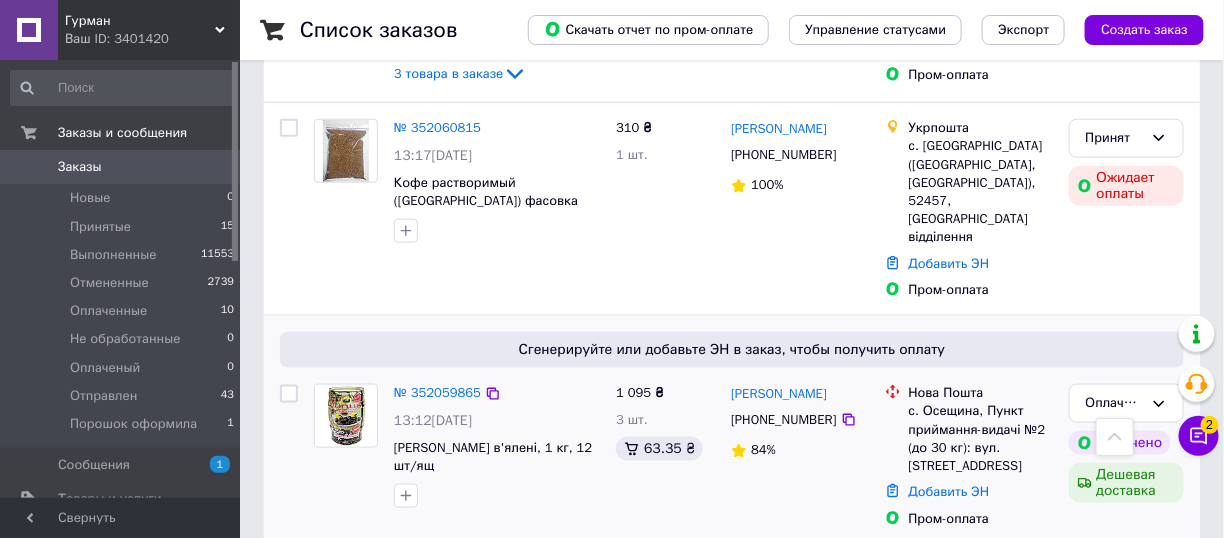 scroll, scrollTop: 700, scrollLeft: 0, axis: vertical 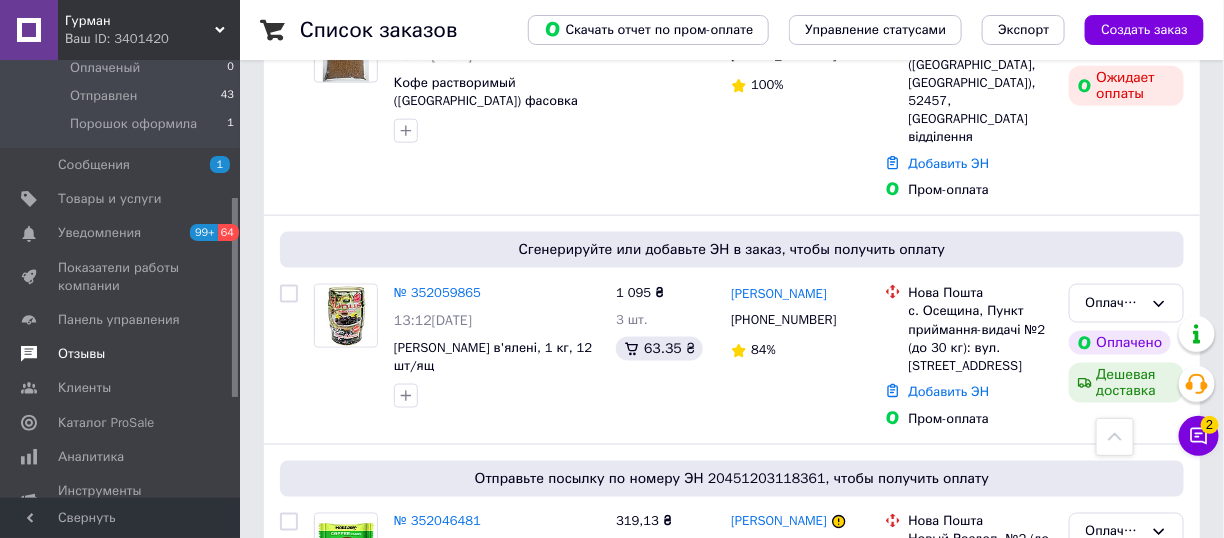 click at bounding box center (29, 354) 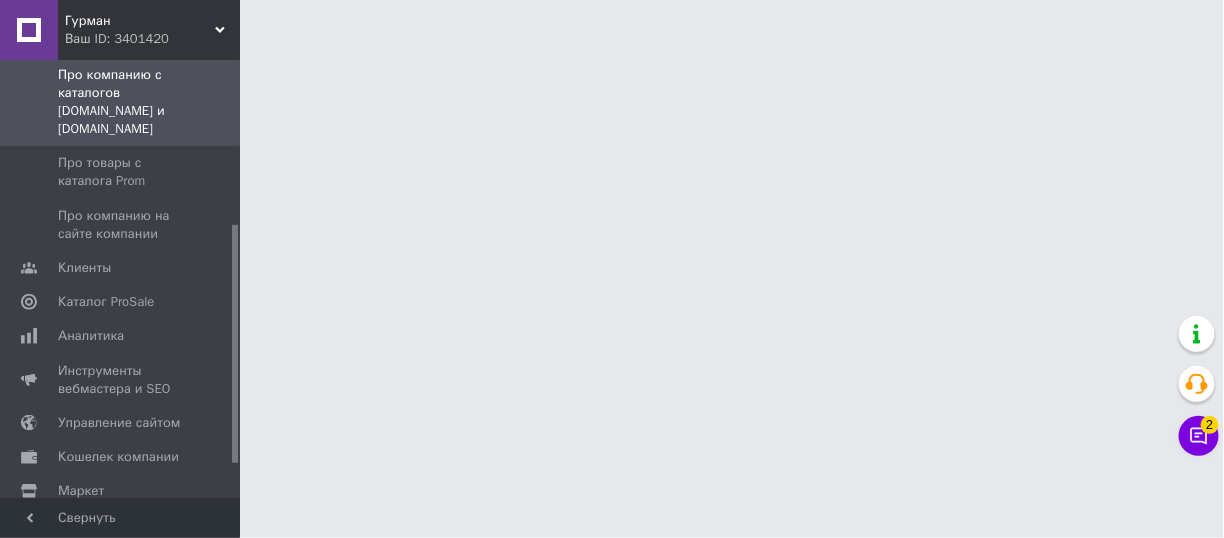 scroll, scrollTop: 0, scrollLeft: 0, axis: both 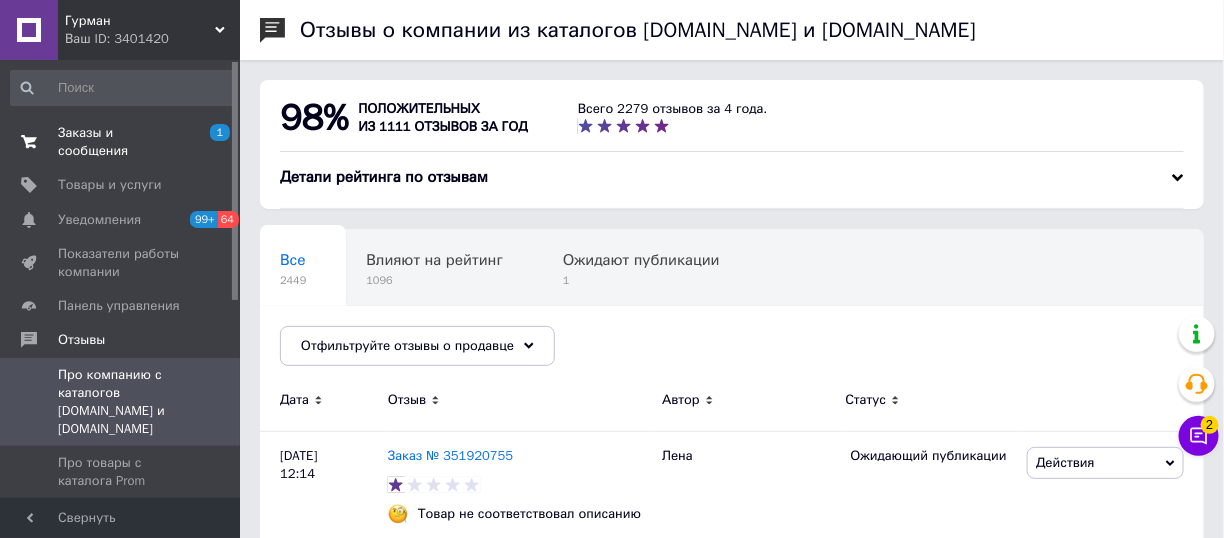 click on "Заказы и сообщения" at bounding box center [121, 142] 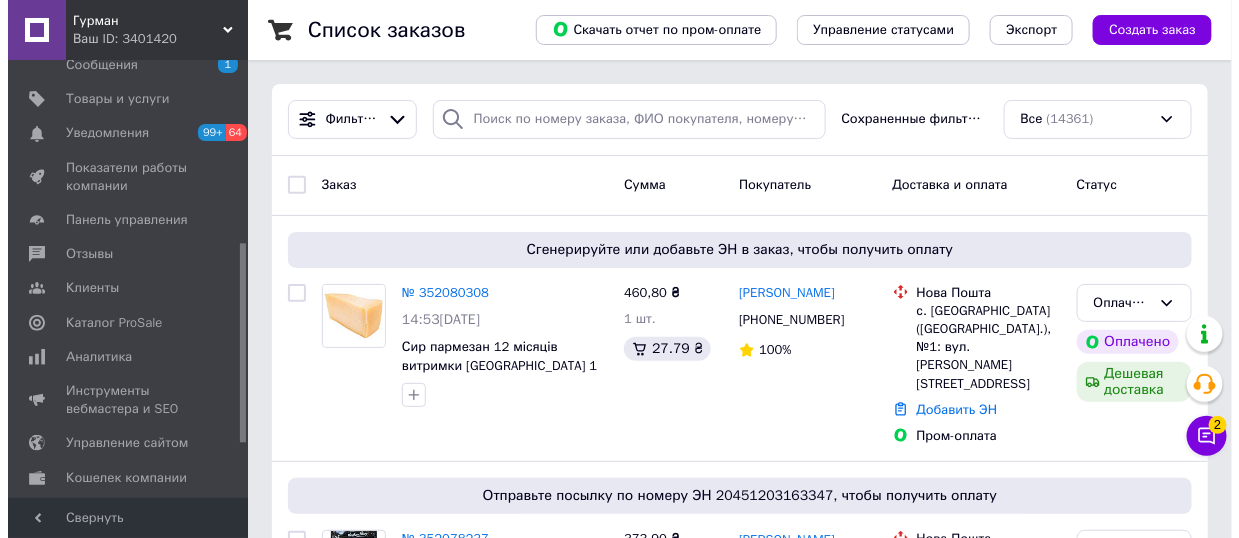 scroll, scrollTop: 500, scrollLeft: 0, axis: vertical 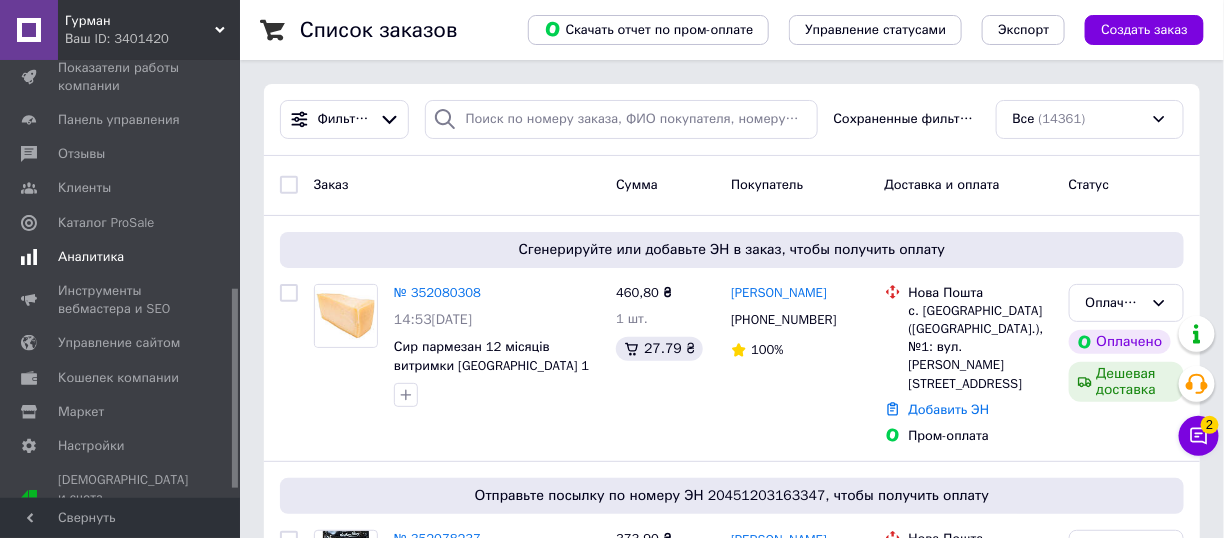 click on "Аналитика" at bounding box center (91, 257) 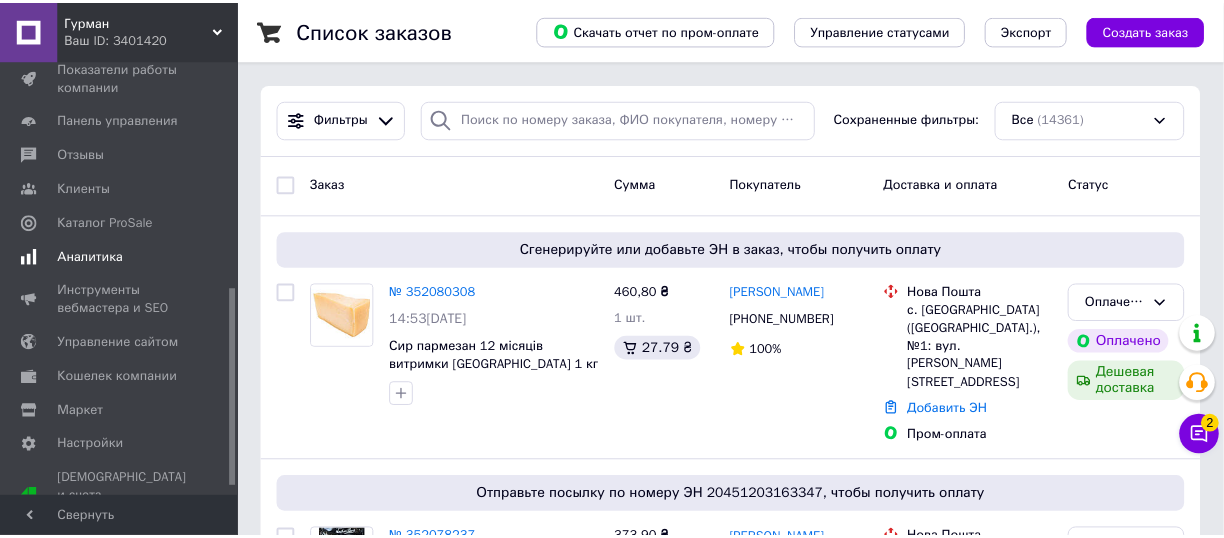 scroll, scrollTop: 167, scrollLeft: 0, axis: vertical 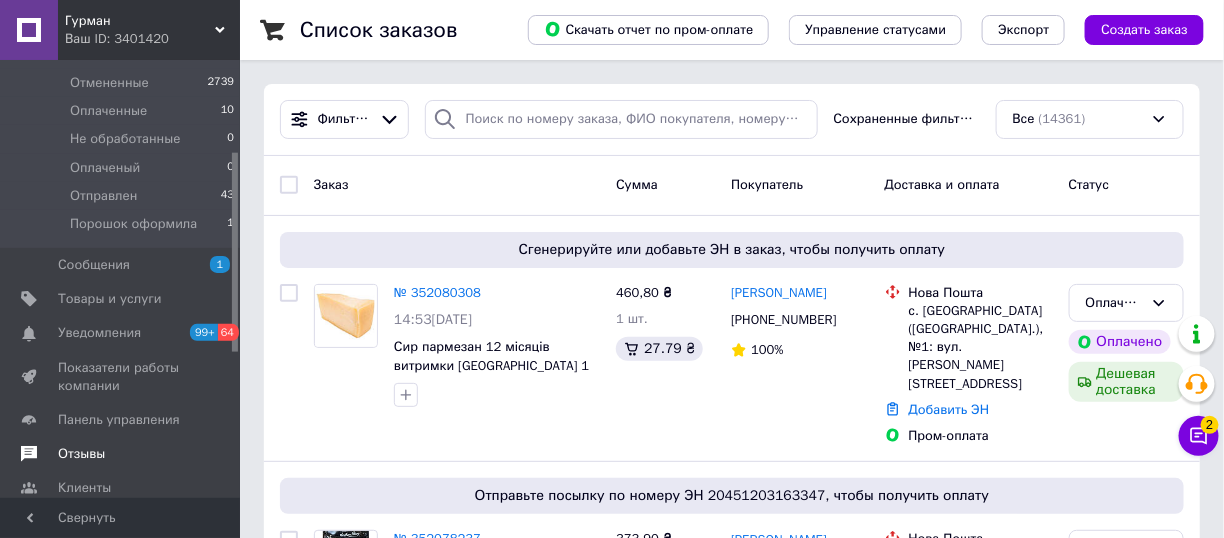 click on "Отзывы" at bounding box center (81, 454) 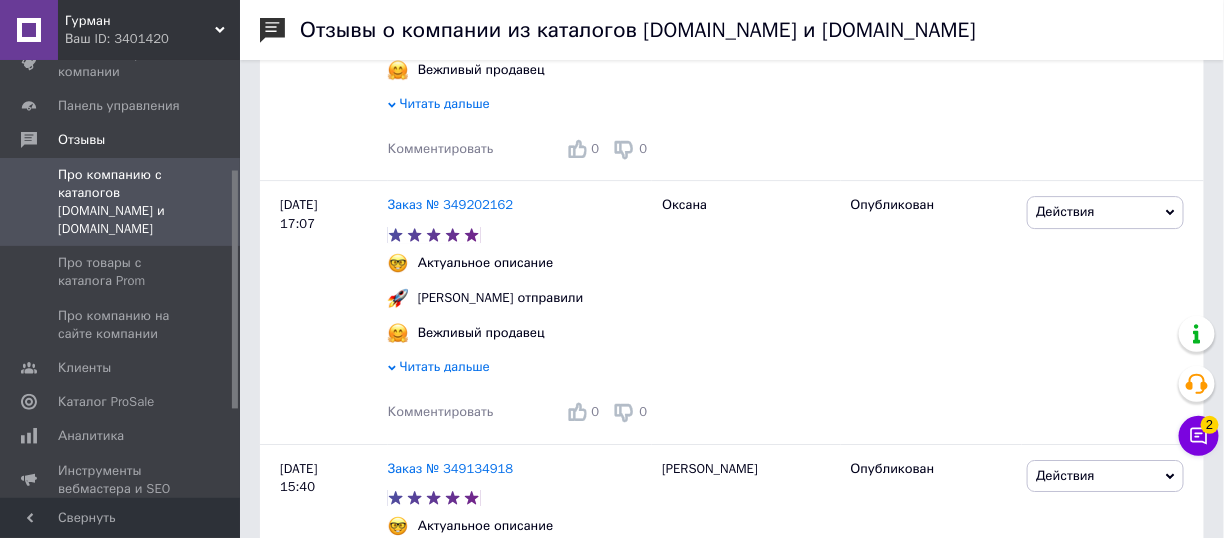 scroll, scrollTop: 4500, scrollLeft: 0, axis: vertical 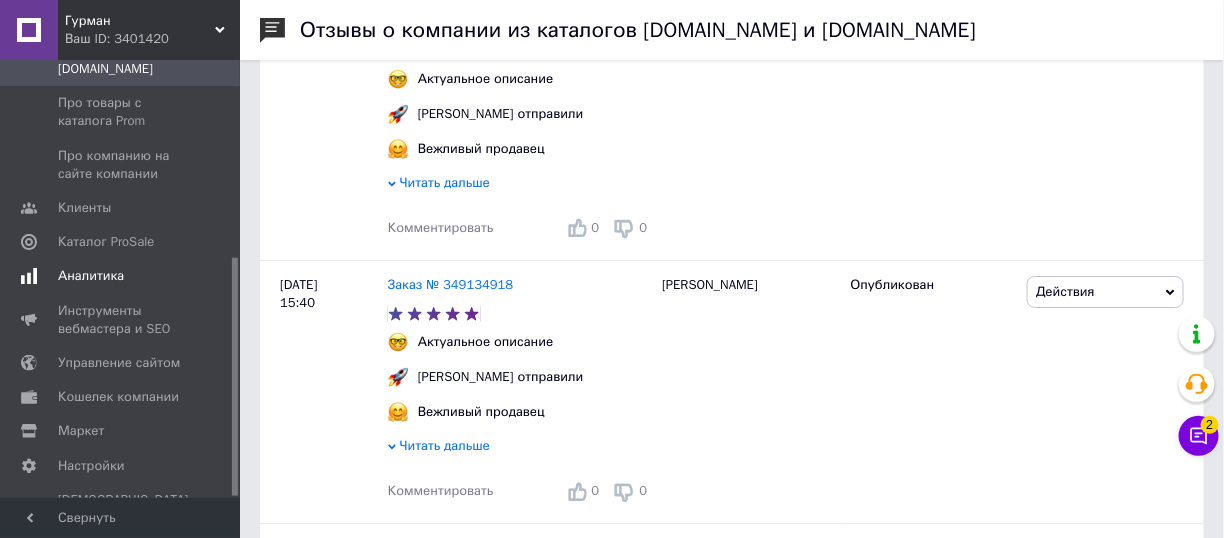 click on "Аналитика" at bounding box center [91, 276] 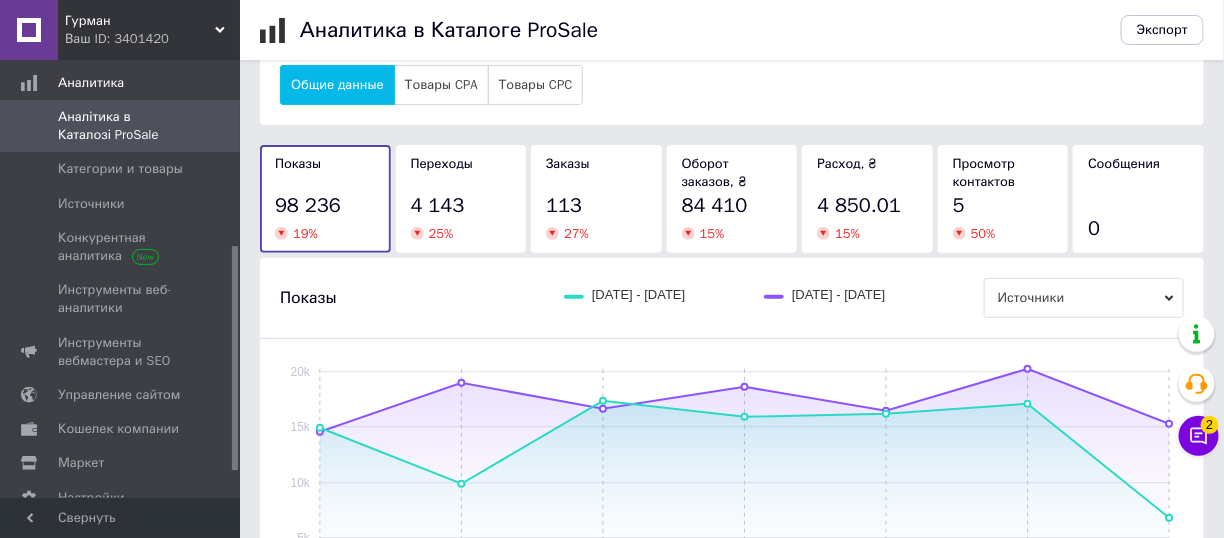 scroll, scrollTop: 200, scrollLeft: 0, axis: vertical 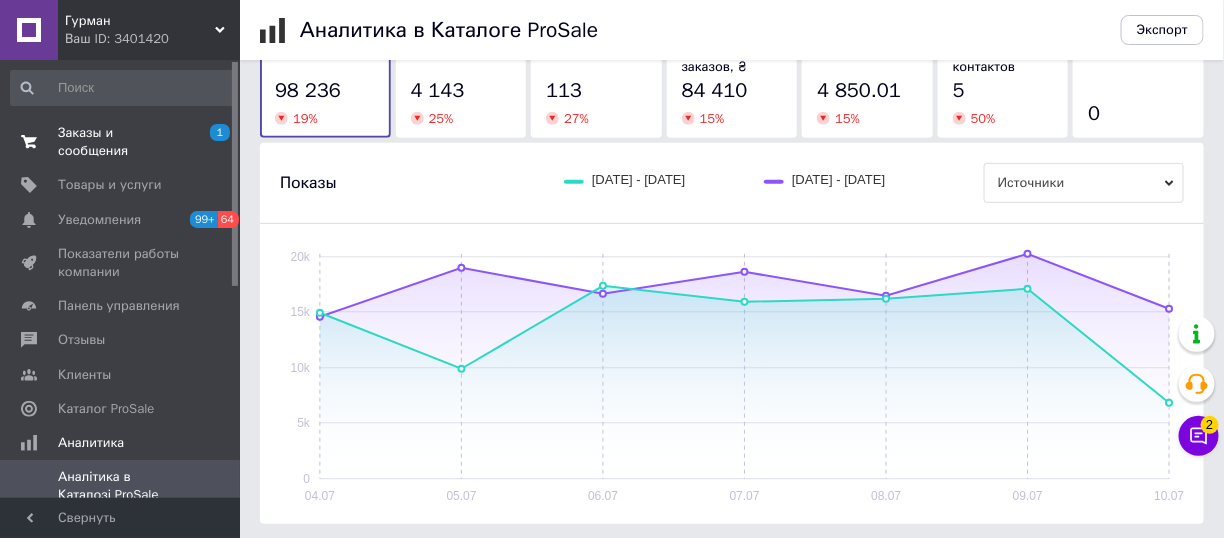 click on "Заказы и сообщения" at bounding box center (121, 142) 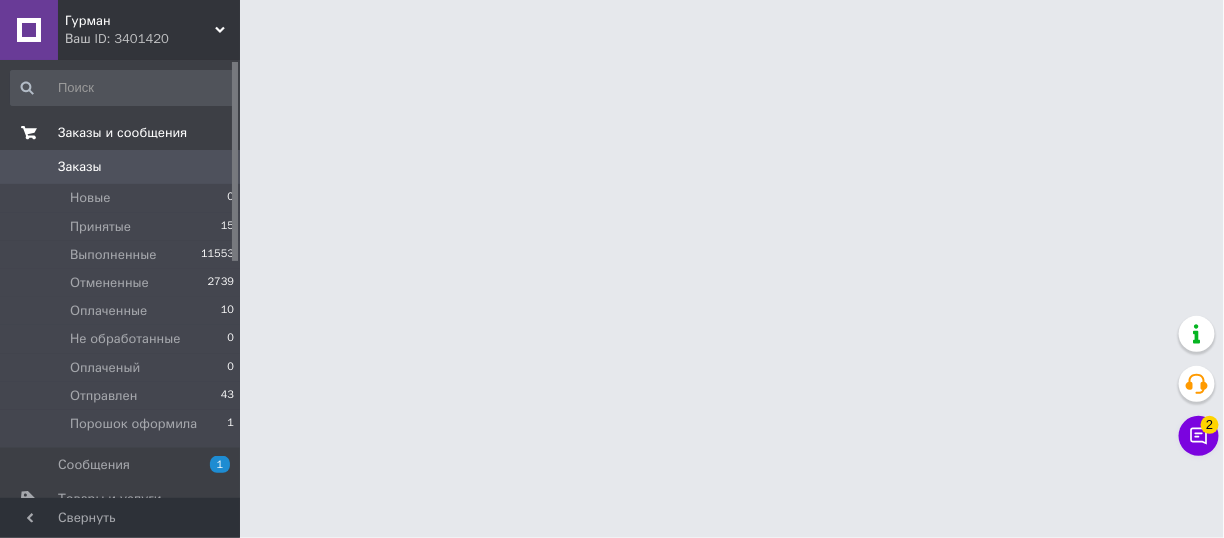 scroll, scrollTop: 0, scrollLeft: 0, axis: both 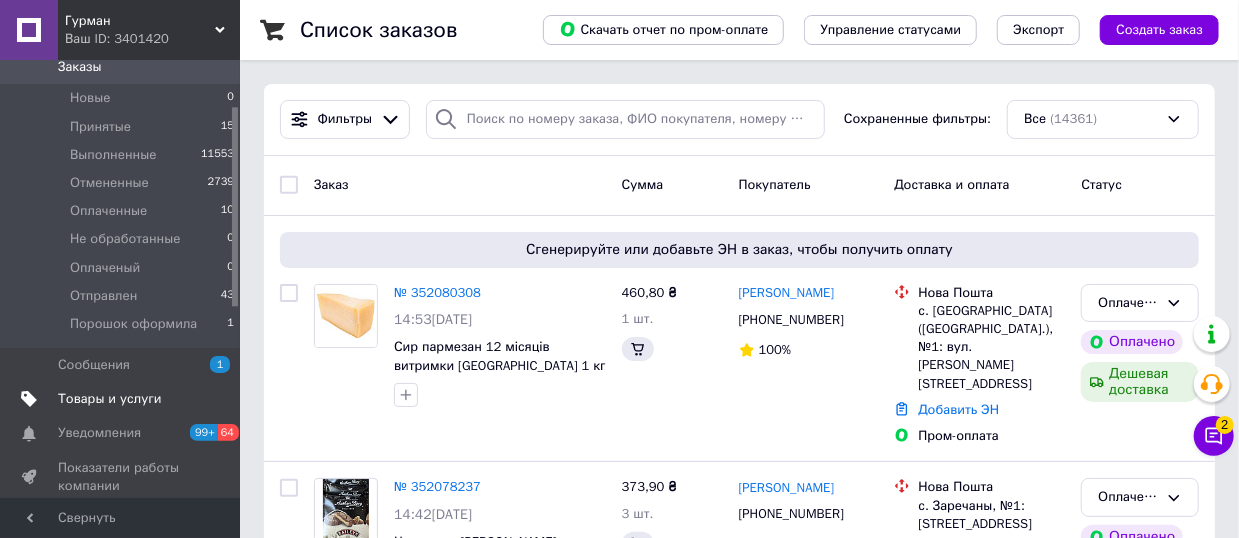 drag, startPoint x: 135, startPoint y: 396, endPoint x: 401, endPoint y: 242, distance: 307.36298 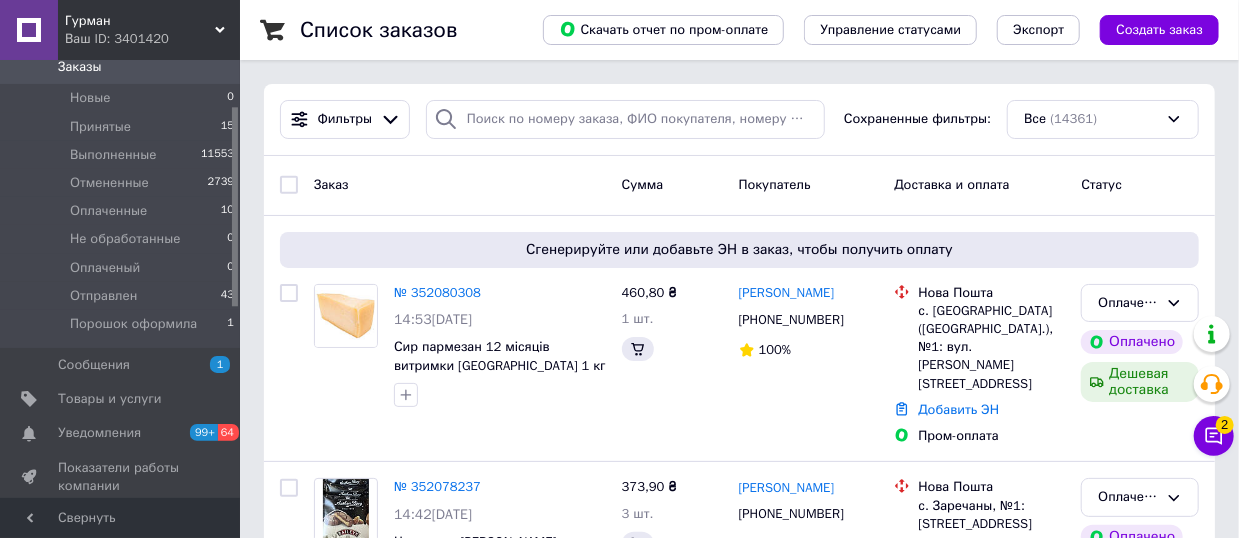 click on "Товары и услуги" at bounding box center [110, 399] 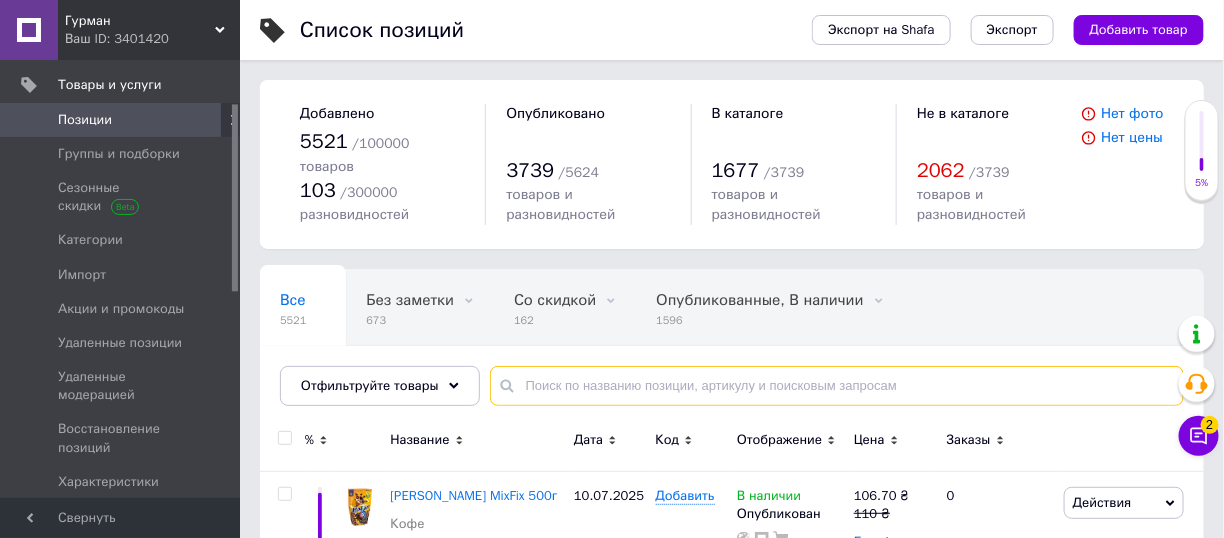 click at bounding box center (837, 386) 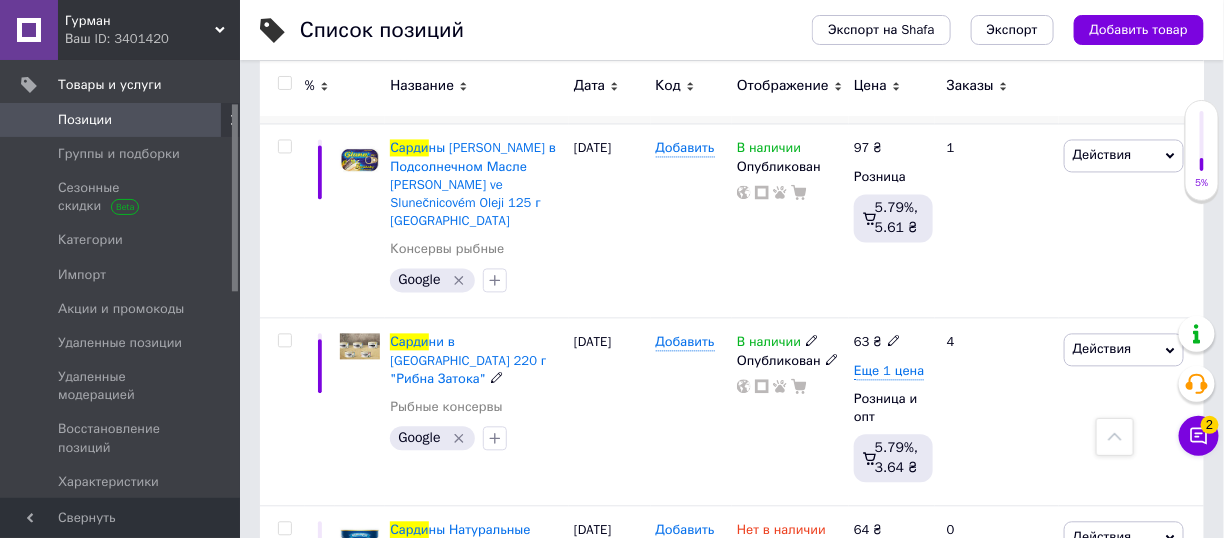 scroll, scrollTop: 1200, scrollLeft: 0, axis: vertical 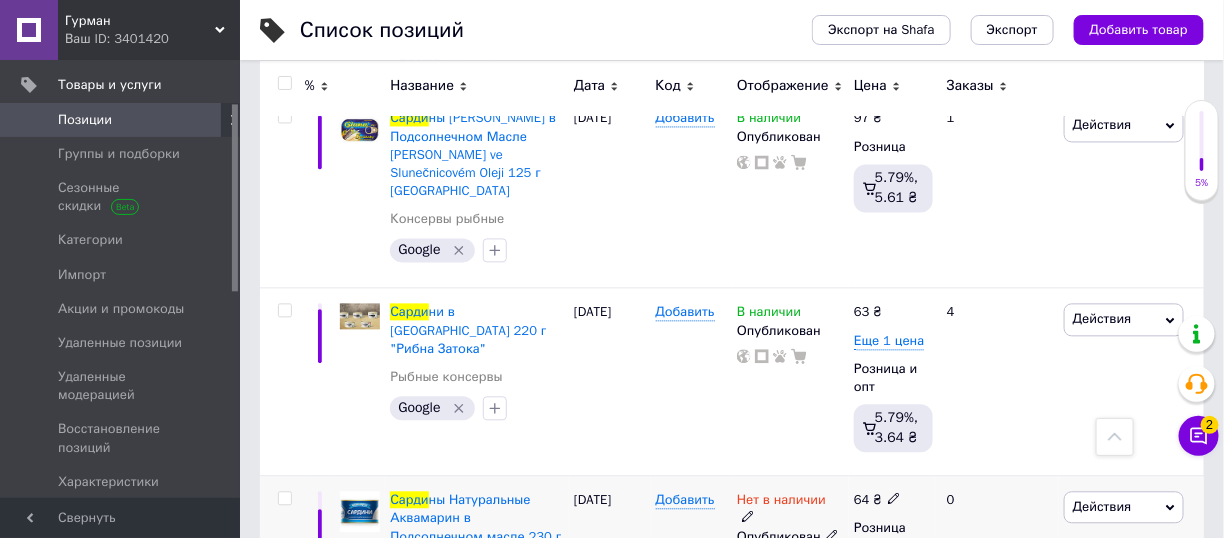 click 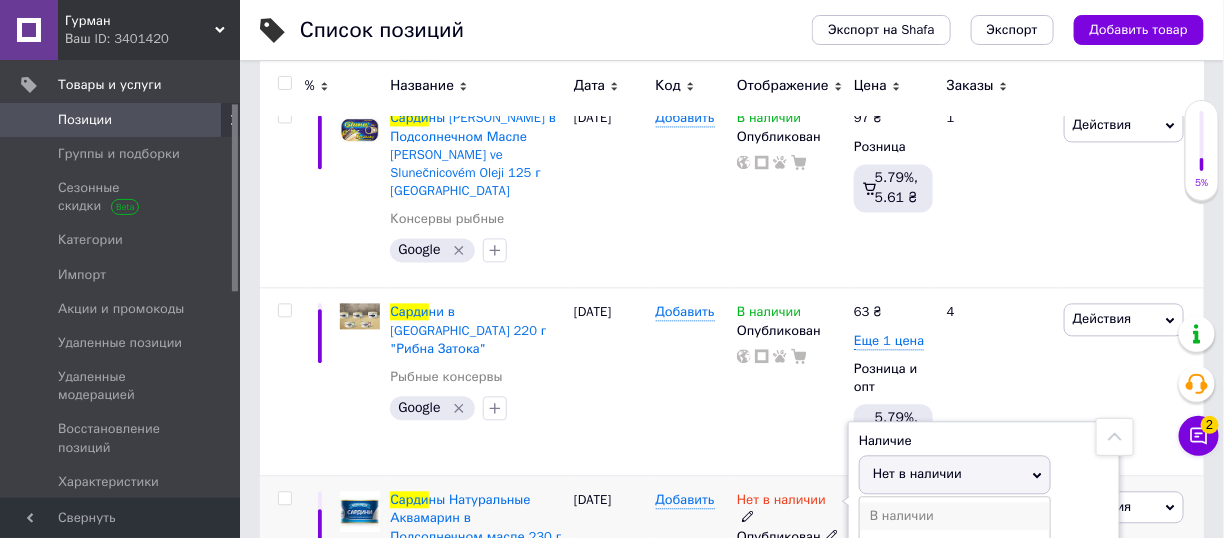 click on "В наличии" at bounding box center [955, 516] 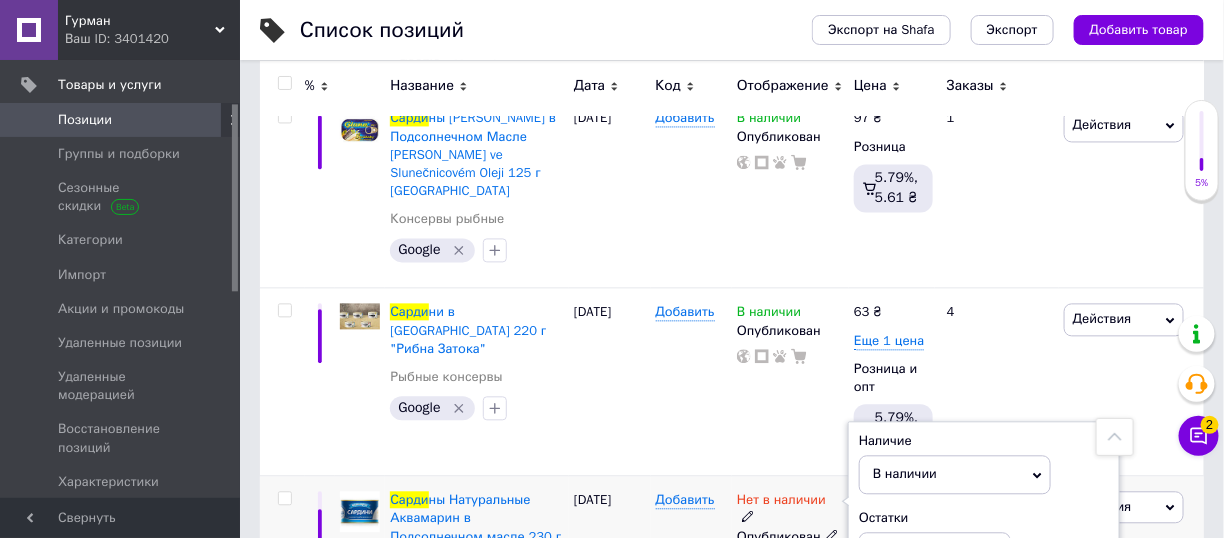 click on "Добавить" at bounding box center [691, 564] 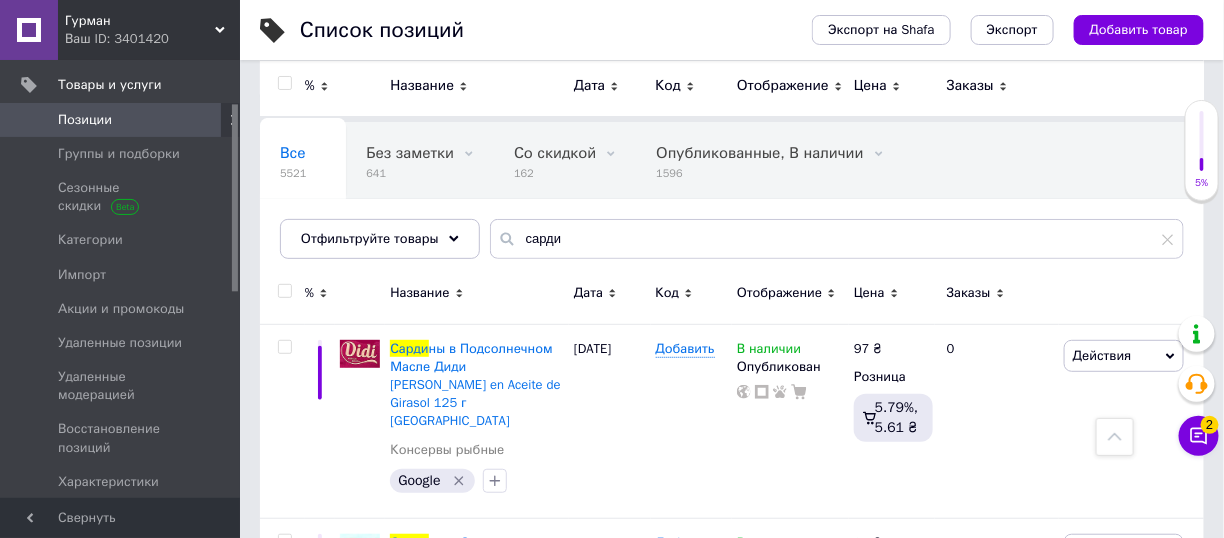 scroll, scrollTop: 0, scrollLeft: 0, axis: both 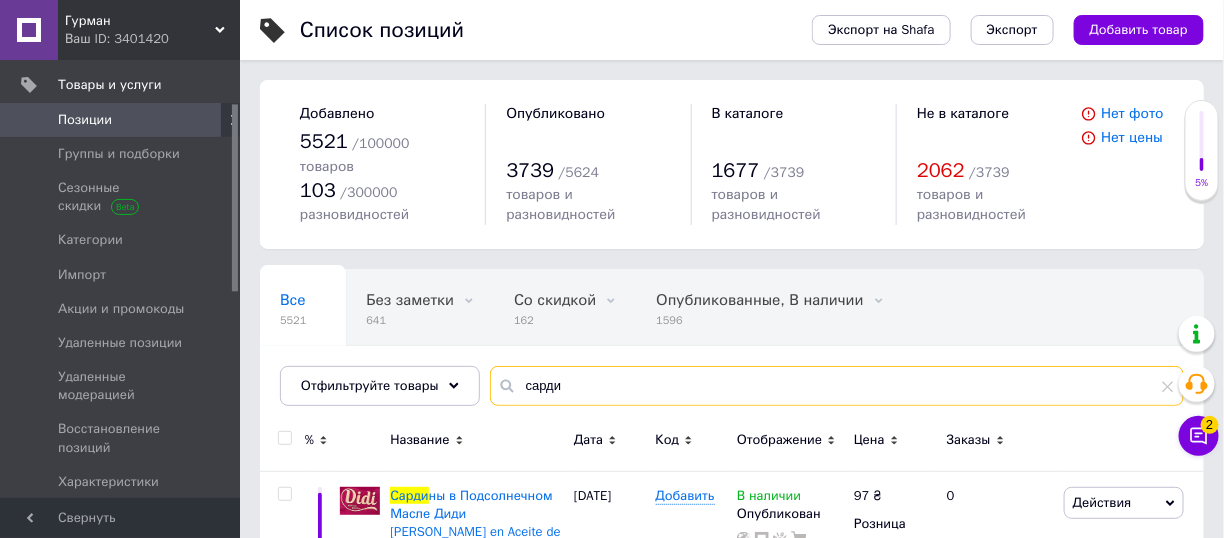click on "сарди" at bounding box center [837, 386] 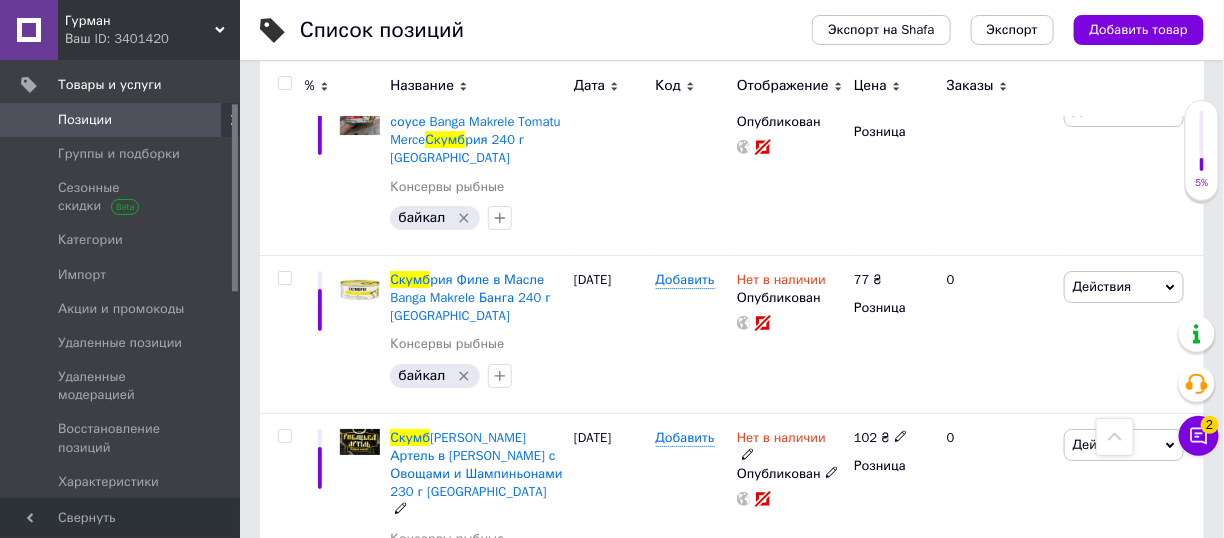 scroll, scrollTop: 2400, scrollLeft: 0, axis: vertical 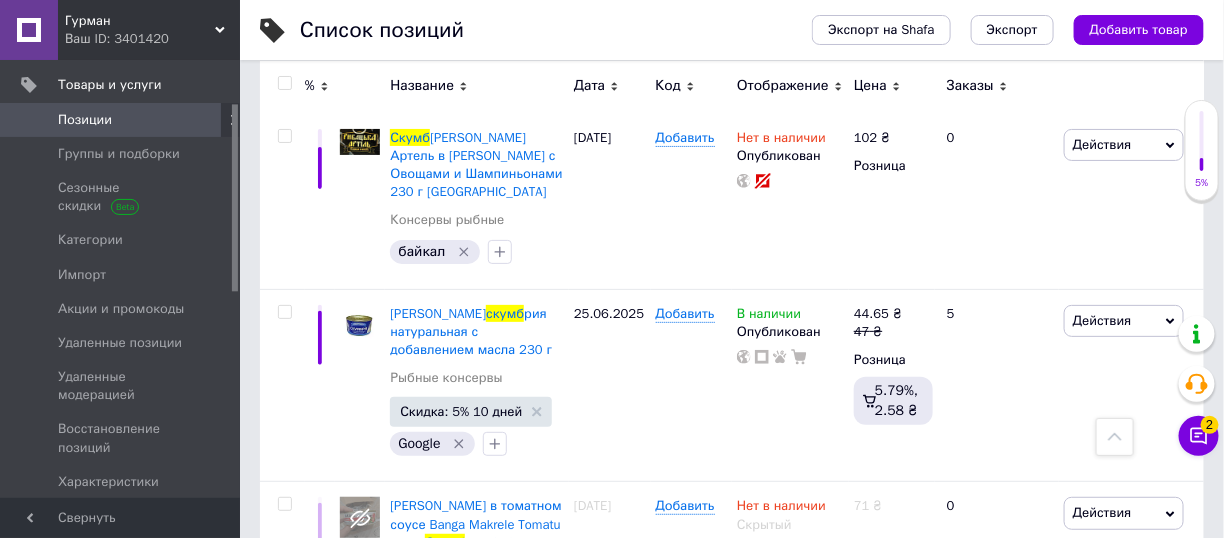 type on "скумб" 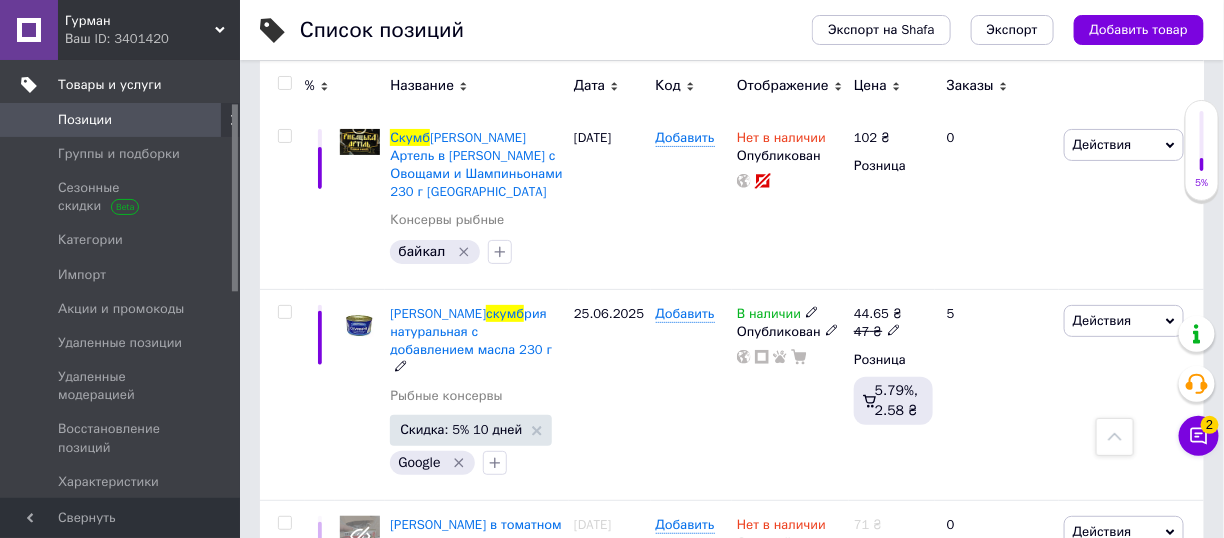 click 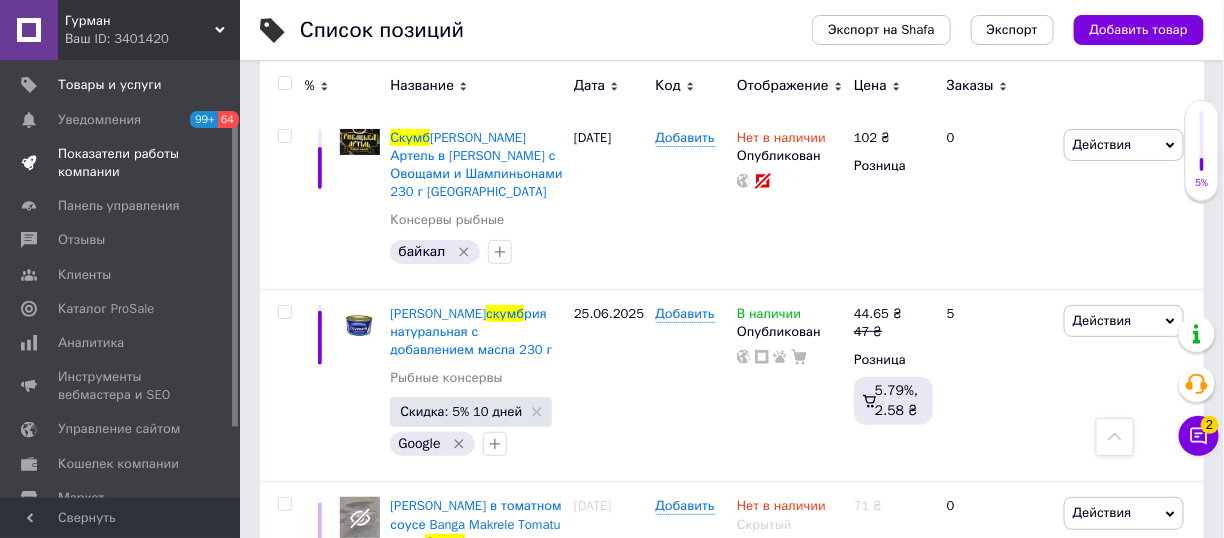 scroll, scrollTop: 0, scrollLeft: 0, axis: both 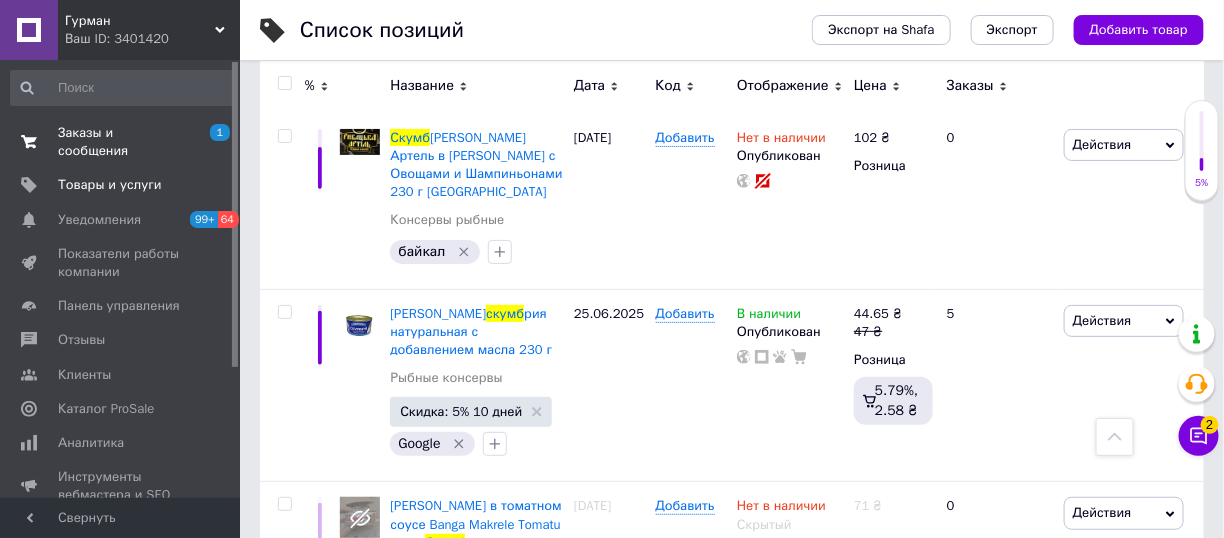 click on "Заказы и сообщения" at bounding box center [121, 142] 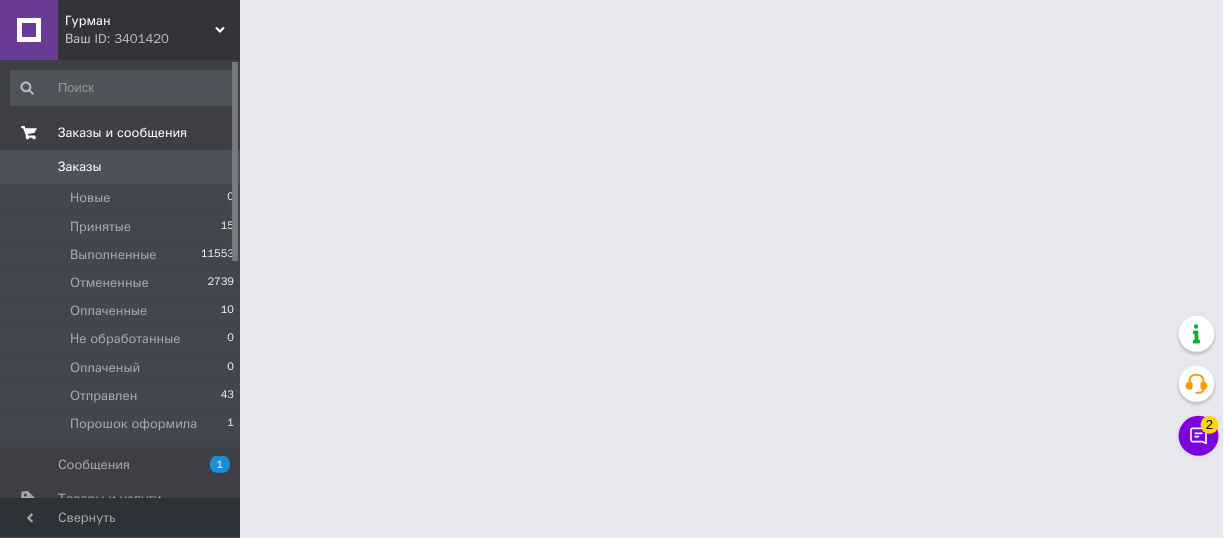 scroll, scrollTop: 0, scrollLeft: 0, axis: both 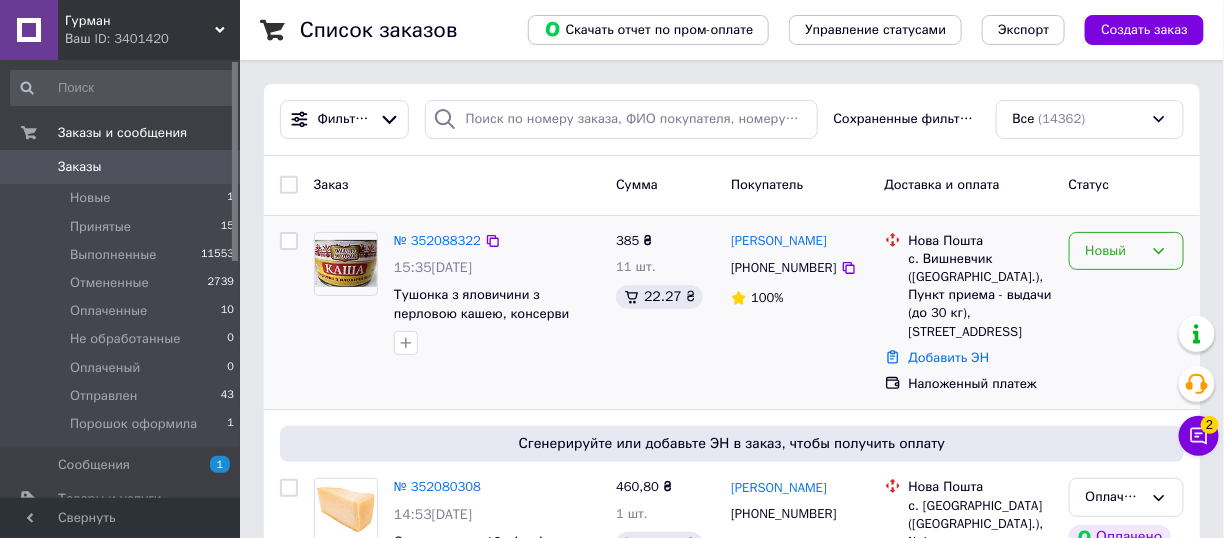 click 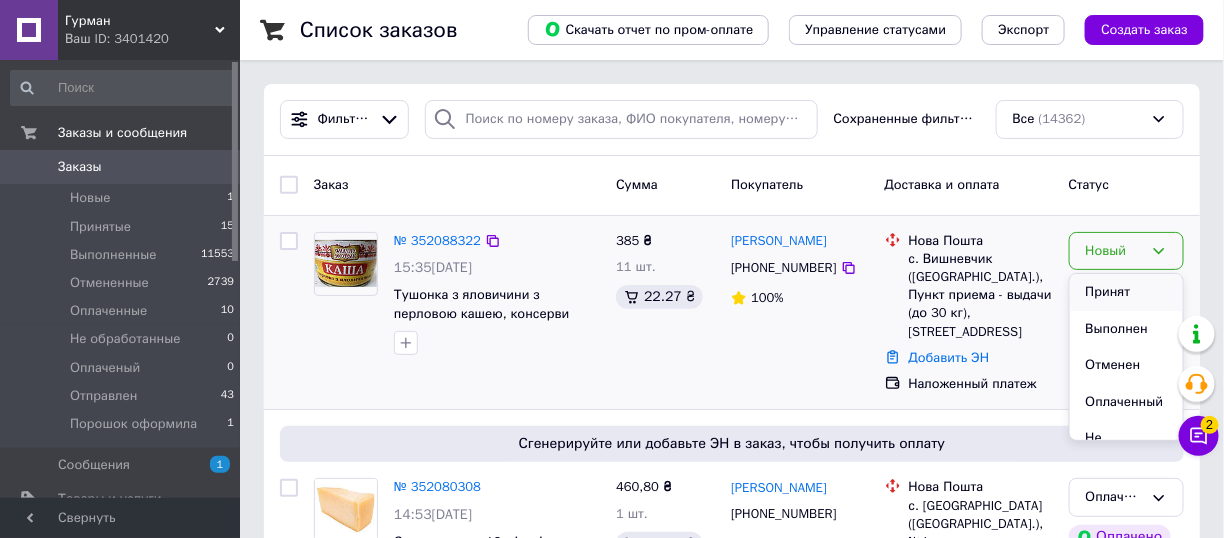 click on "Принят" at bounding box center [1126, 292] 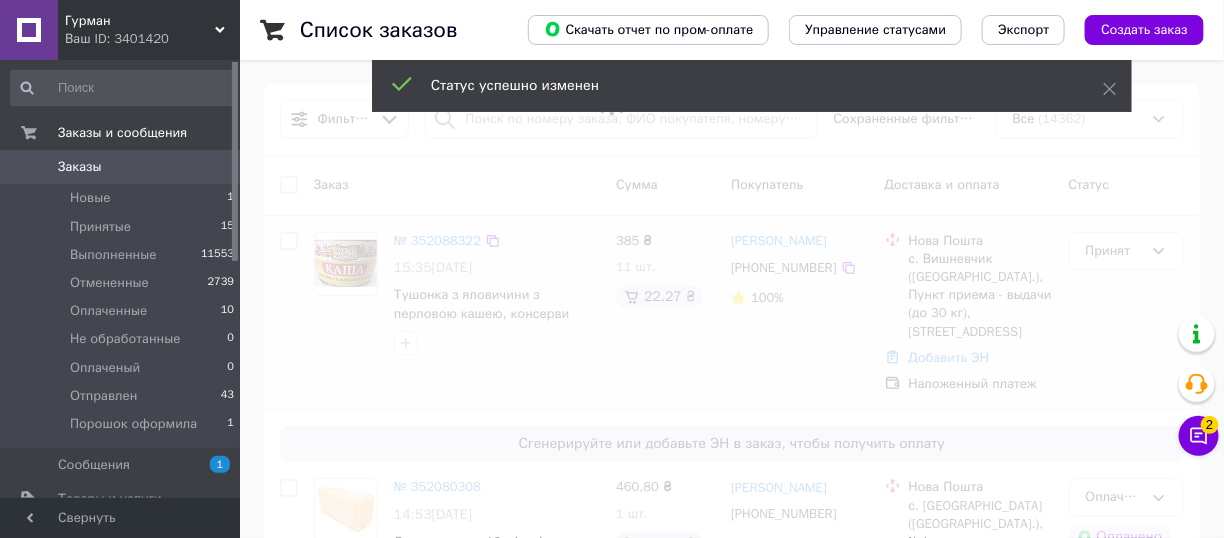 click at bounding box center [612, 269] 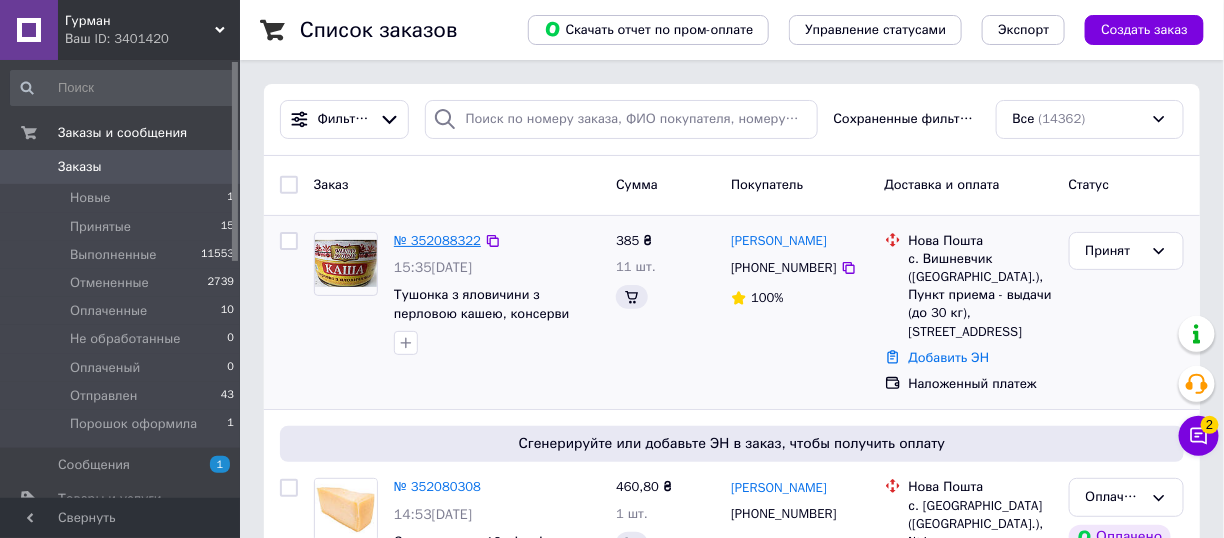 click on "№ 352088322" at bounding box center (437, 240) 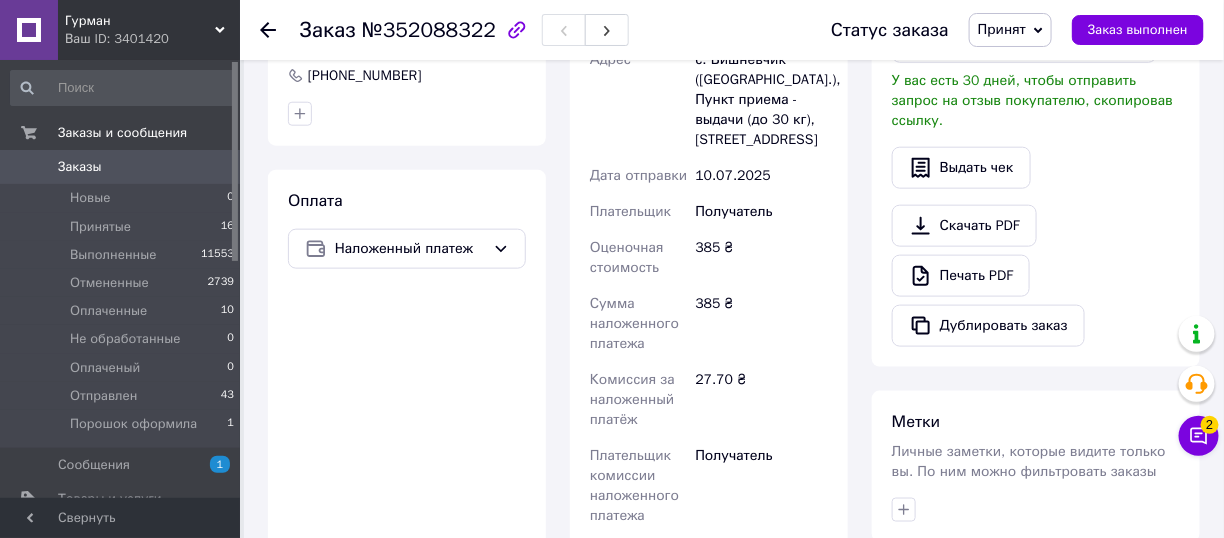 scroll, scrollTop: 800, scrollLeft: 0, axis: vertical 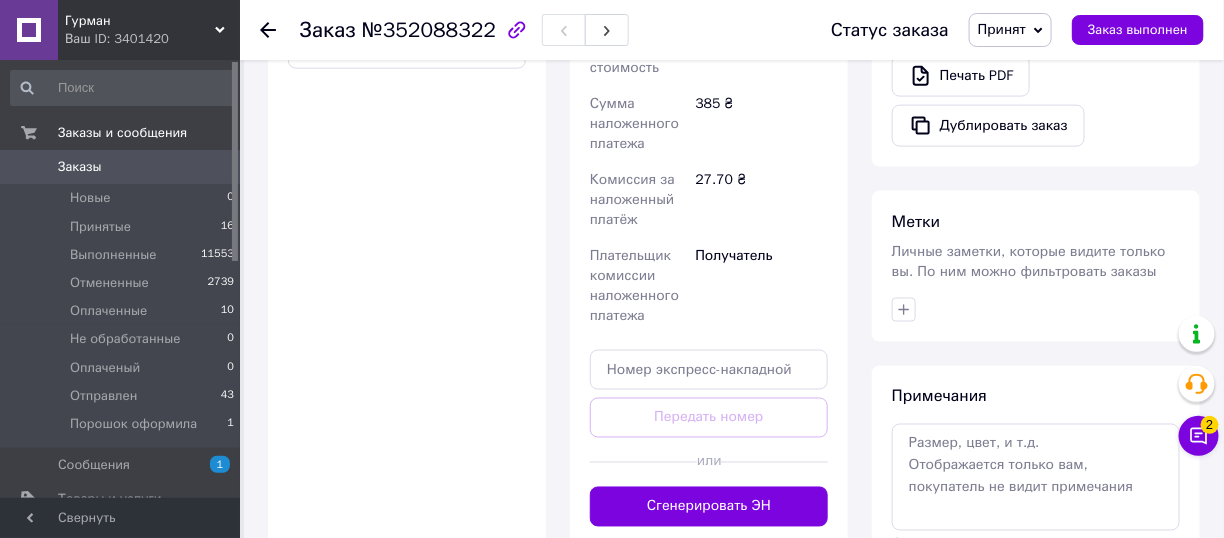 click on "Заказы" at bounding box center [121, 167] 